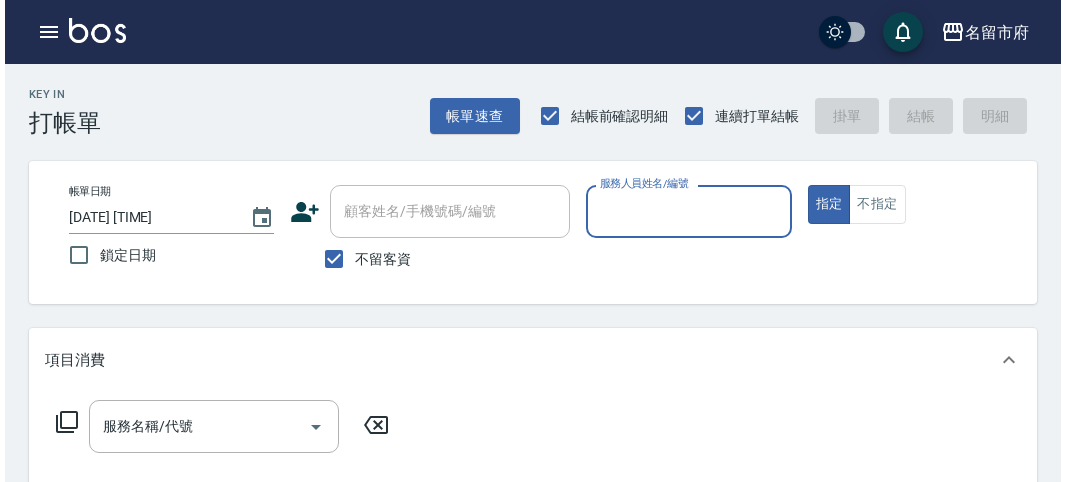 scroll, scrollTop: 0, scrollLeft: 0, axis: both 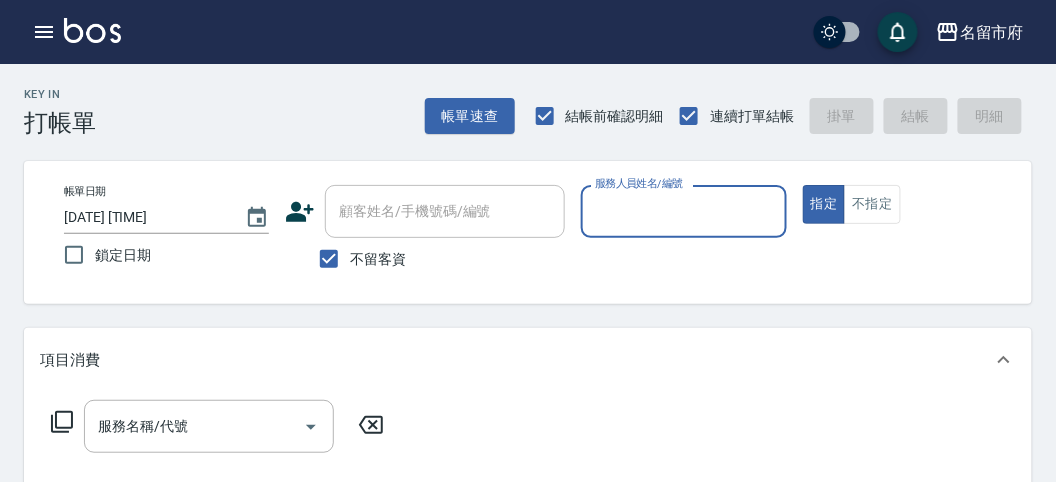click on "服務人員姓名/編號" at bounding box center [683, 211] 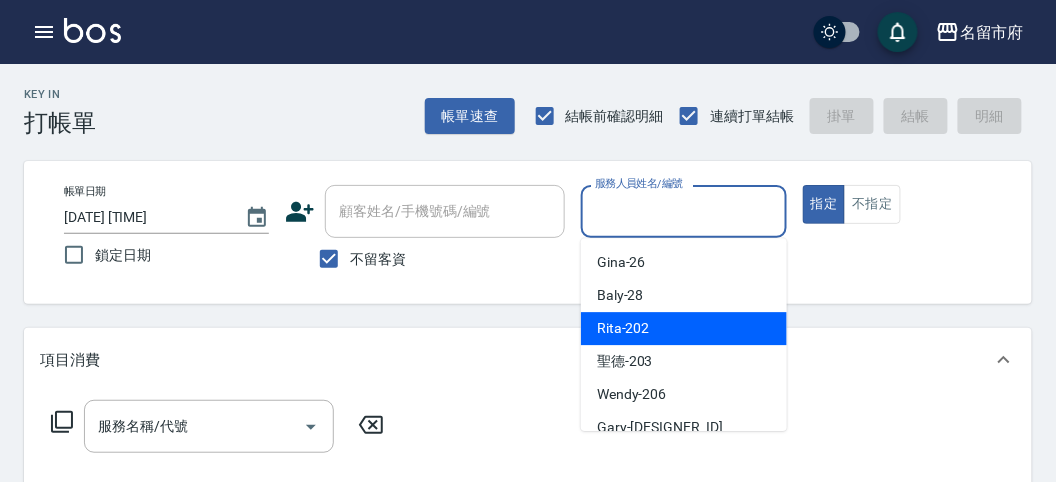 click on "Rita -202" at bounding box center [623, 328] 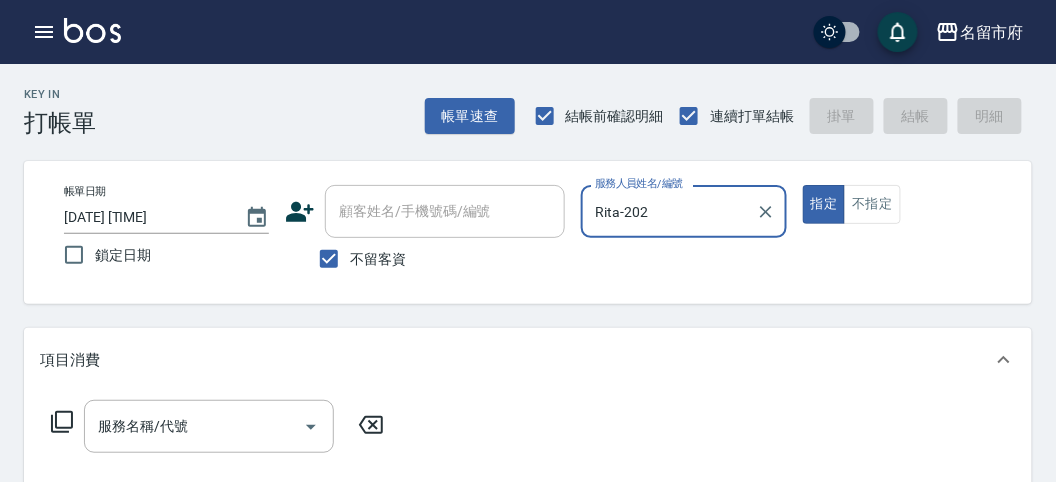 click 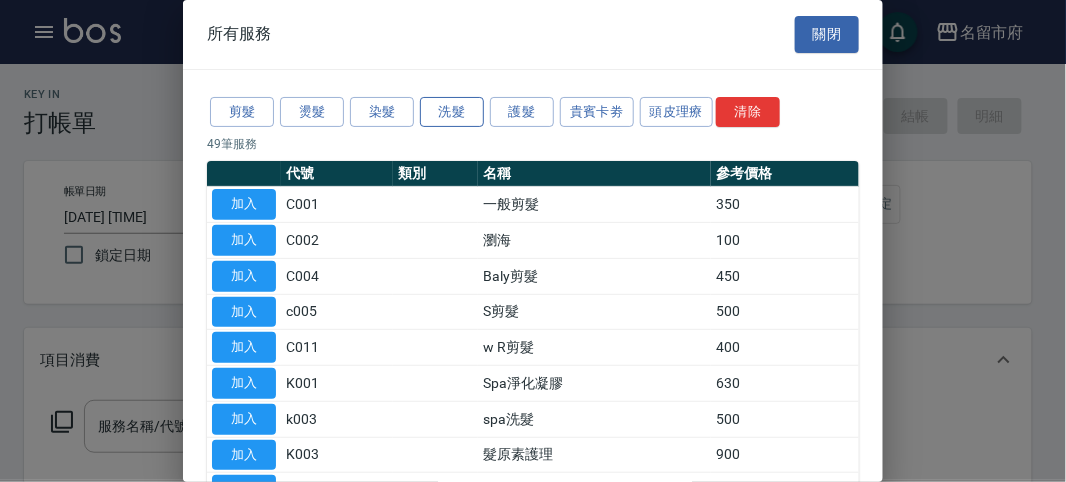 click on "洗髮" at bounding box center [452, 112] 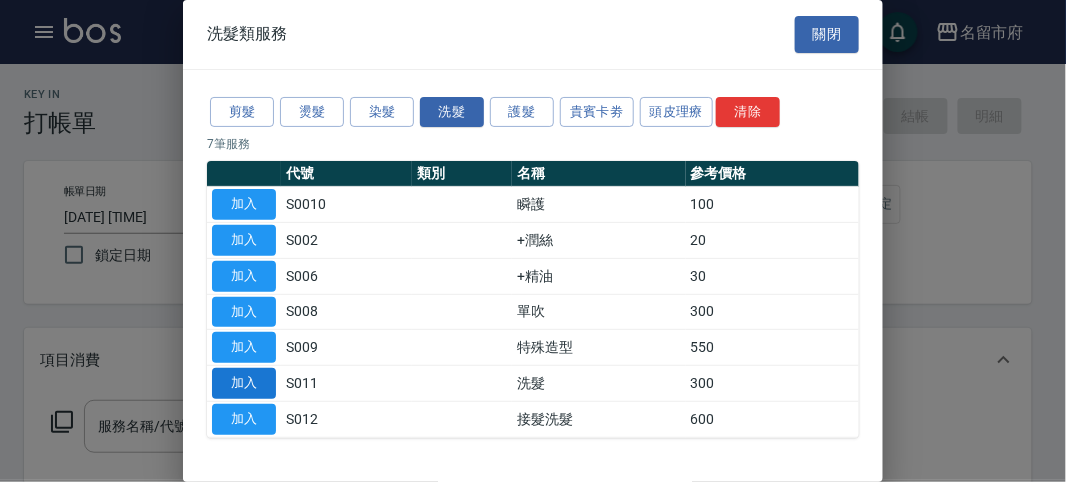drag, startPoint x: 252, startPoint y: 364, endPoint x: 298, endPoint y: 372, distance: 46.69047 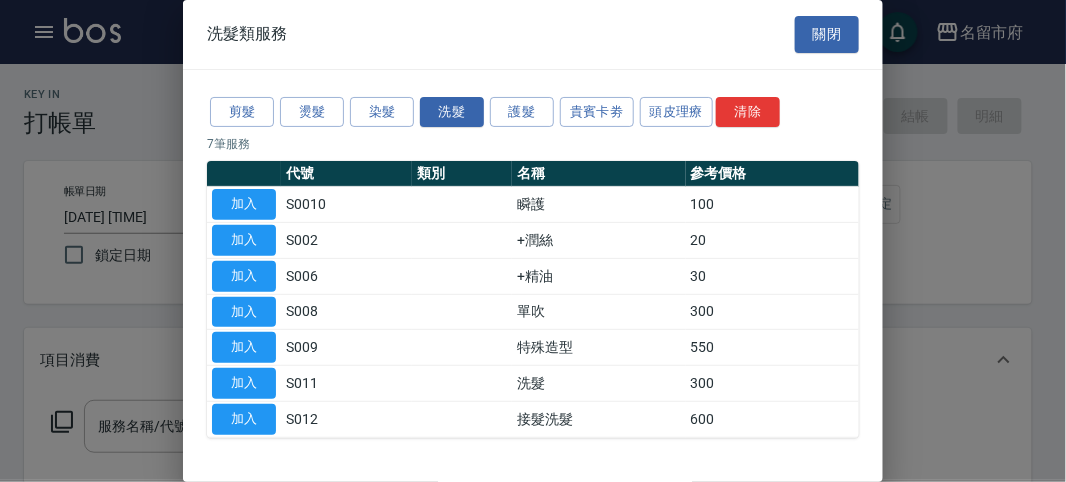 click on "加入" at bounding box center [244, 383] 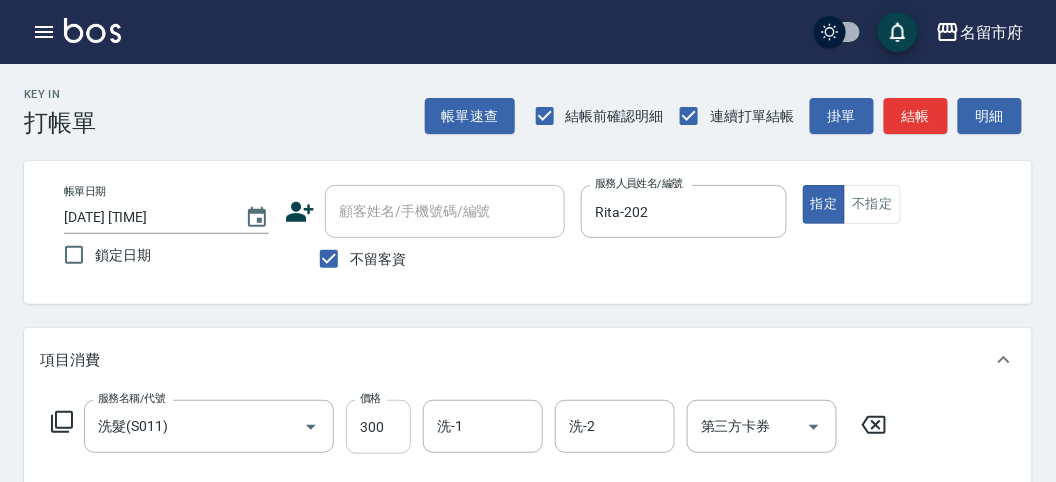 click on "300" at bounding box center (378, 427) 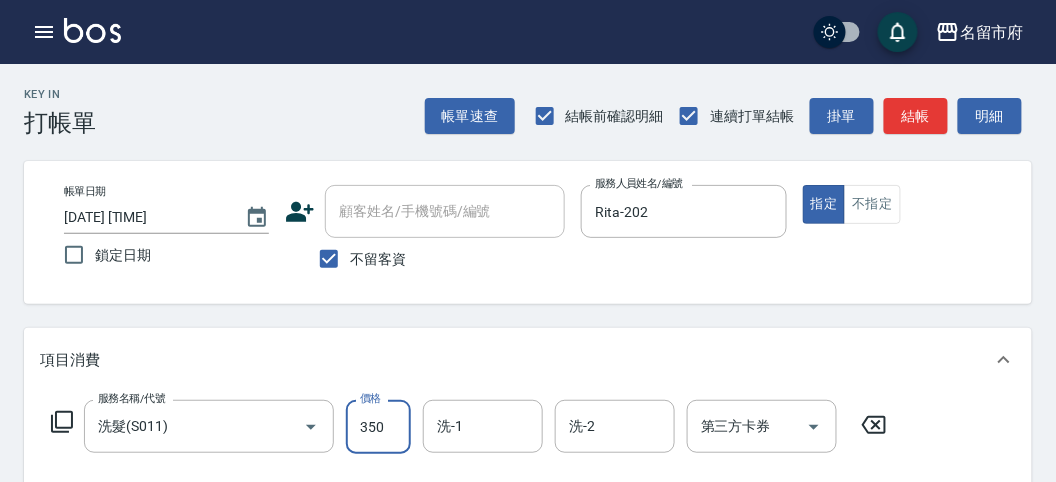 type on "350" 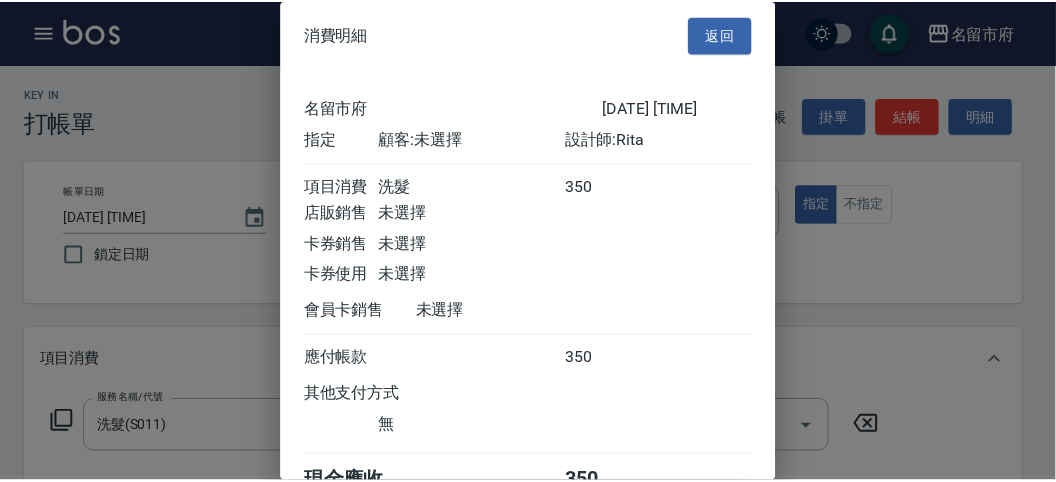 scroll, scrollTop: 111, scrollLeft: 0, axis: vertical 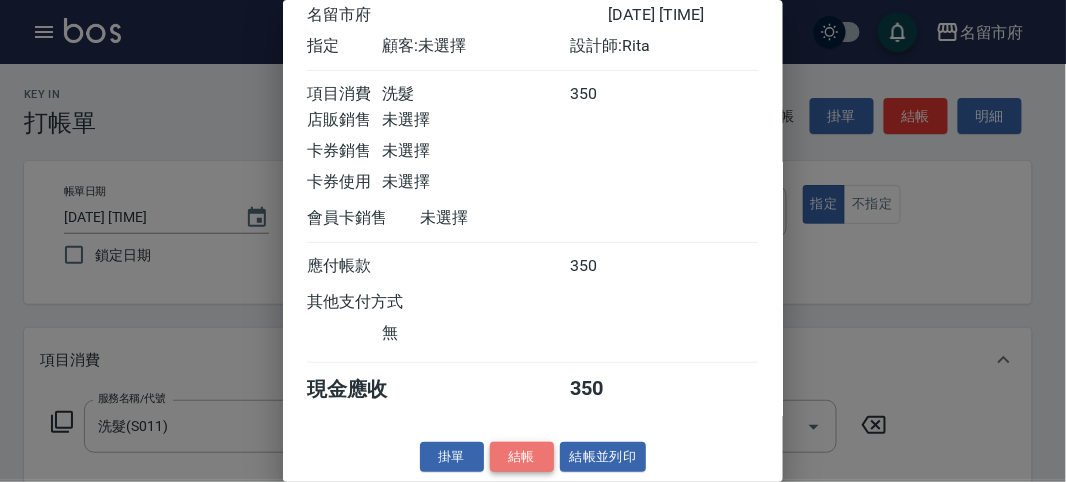 click on "結帳" at bounding box center (522, 457) 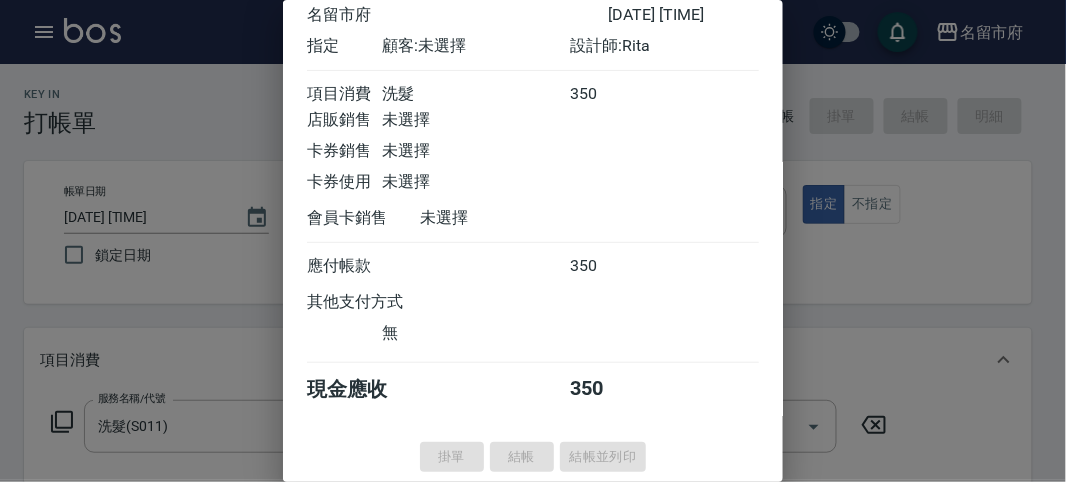 type on "[DATE] [TIME]" 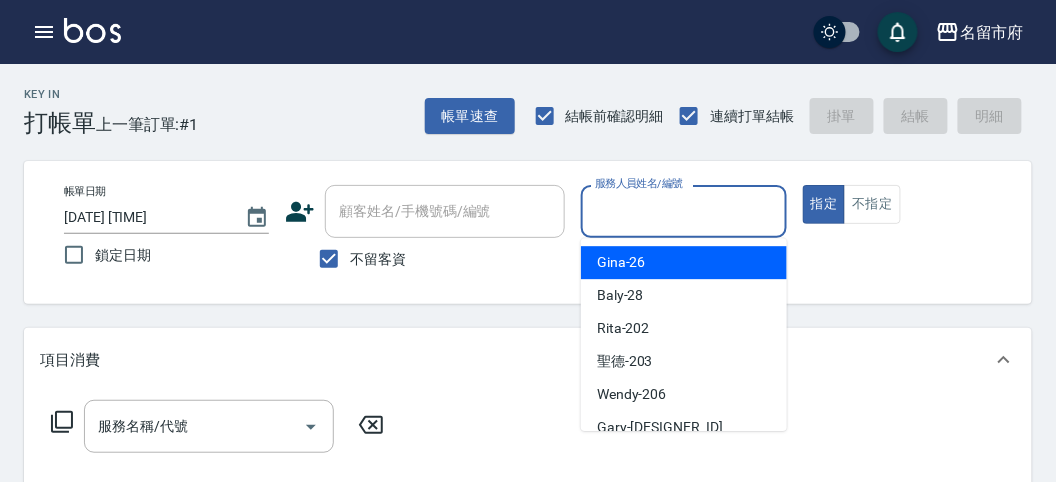 click on "服務人員姓名/編號" at bounding box center (683, 211) 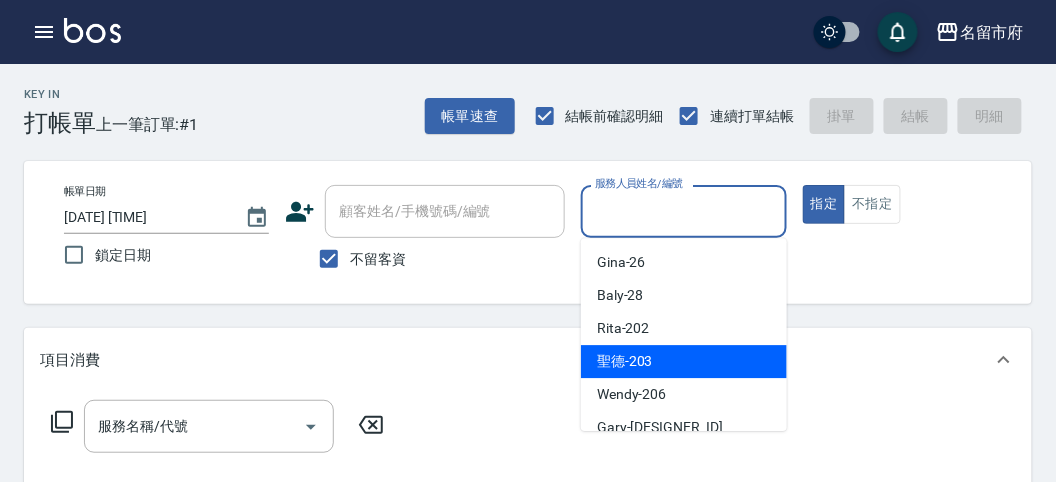click on "聖德 -203" at bounding box center (625, 361) 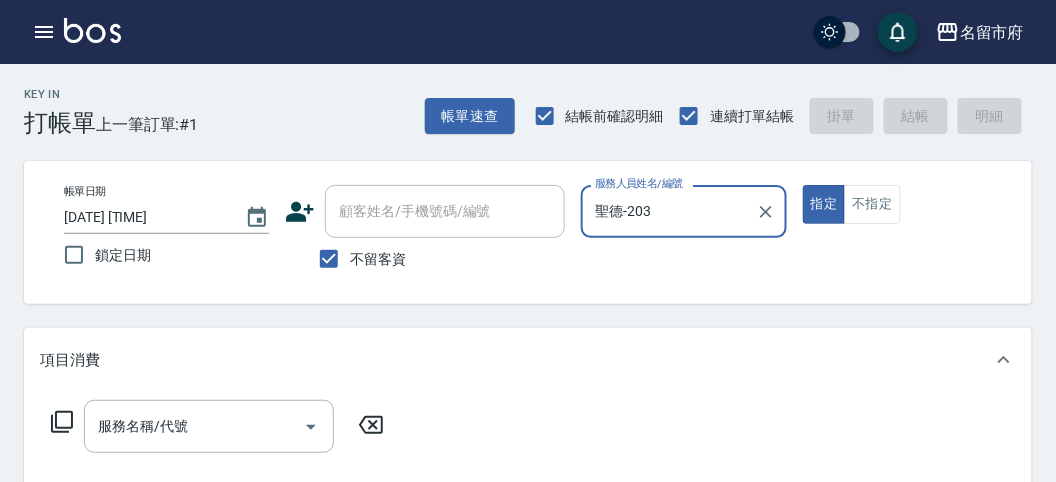 click 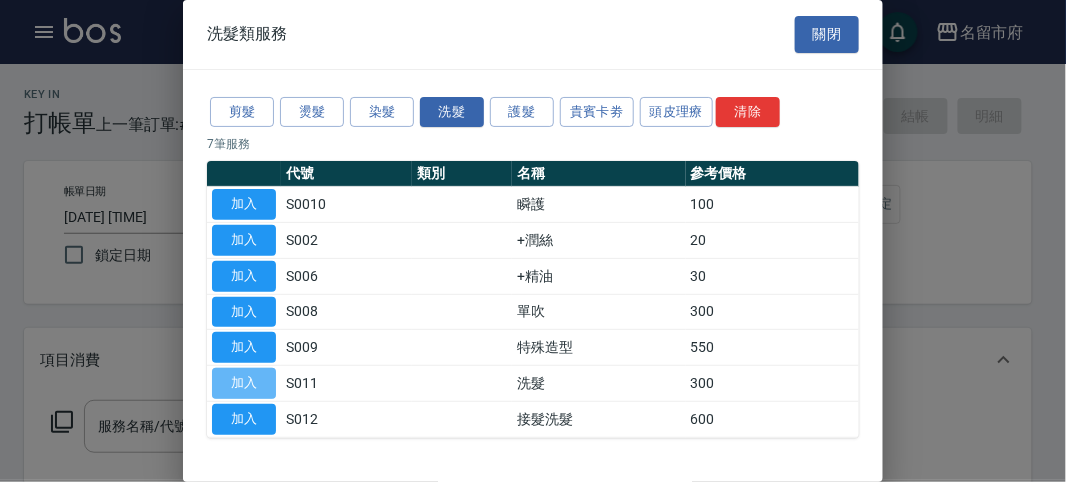 drag, startPoint x: 255, startPoint y: 374, endPoint x: 121, endPoint y: 393, distance: 135.34032 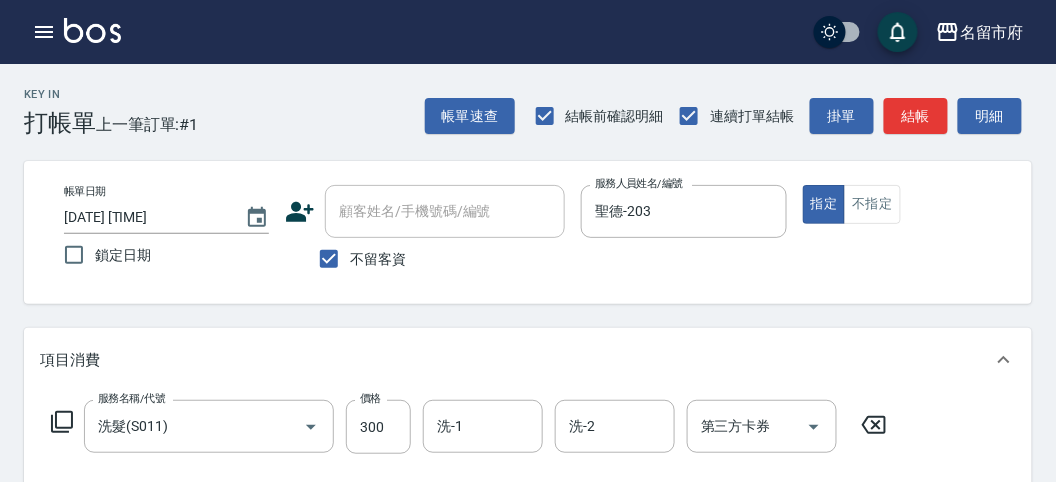 click 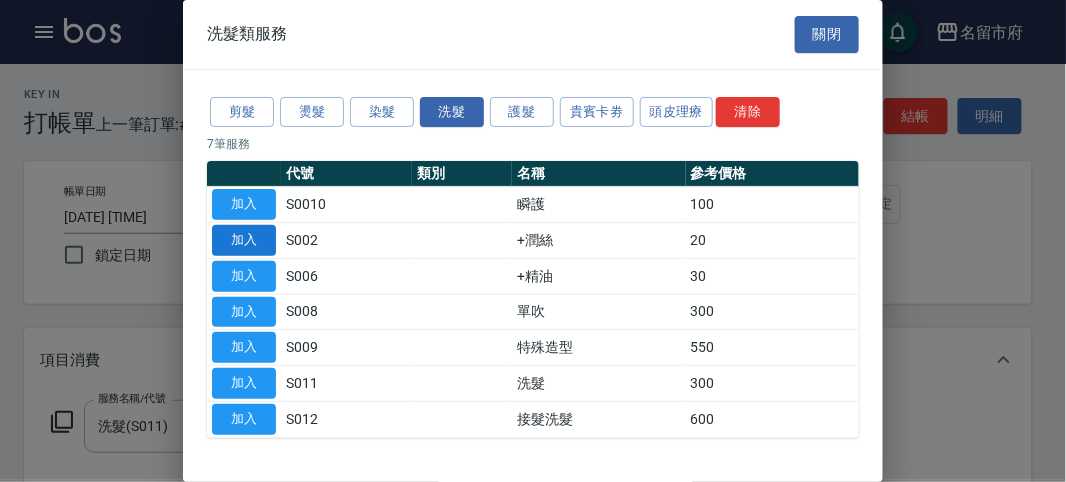 click on "加入" at bounding box center [244, 240] 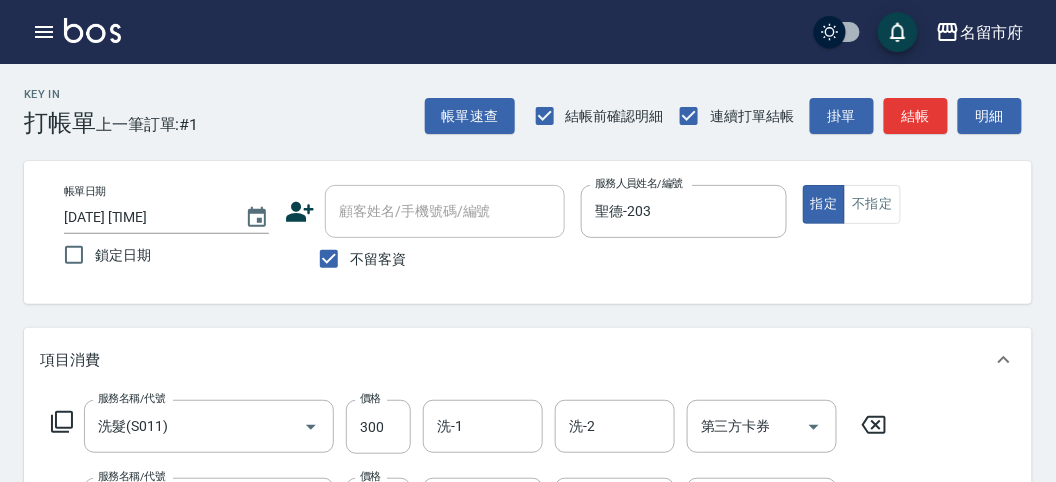click 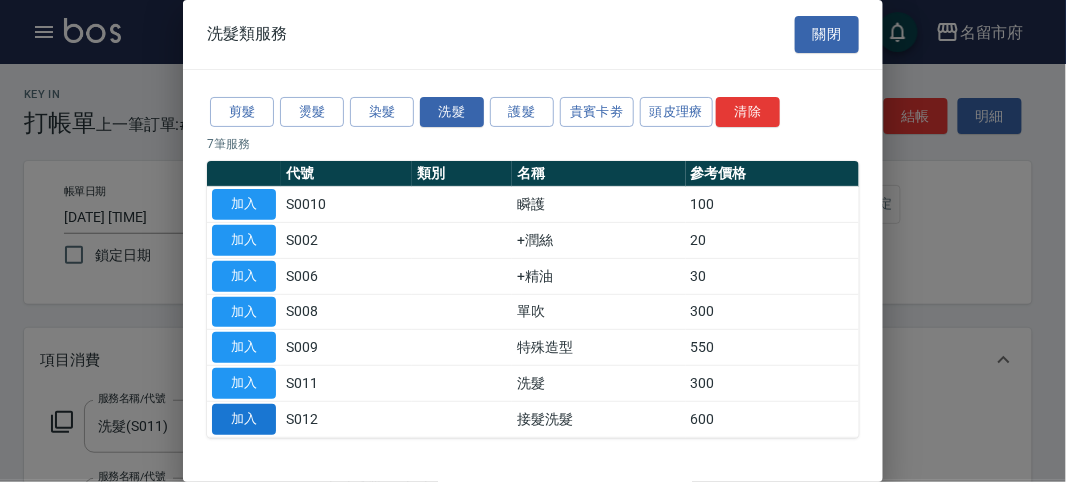 drag, startPoint x: 250, startPoint y: 263, endPoint x: 216, endPoint y: 414, distance: 154.78049 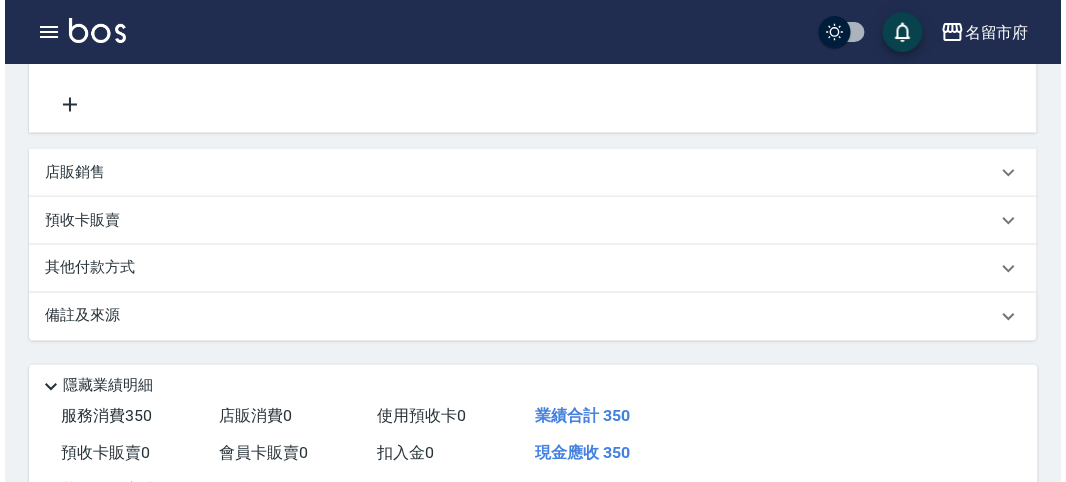scroll, scrollTop: 666, scrollLeft: 0, axis: vertical 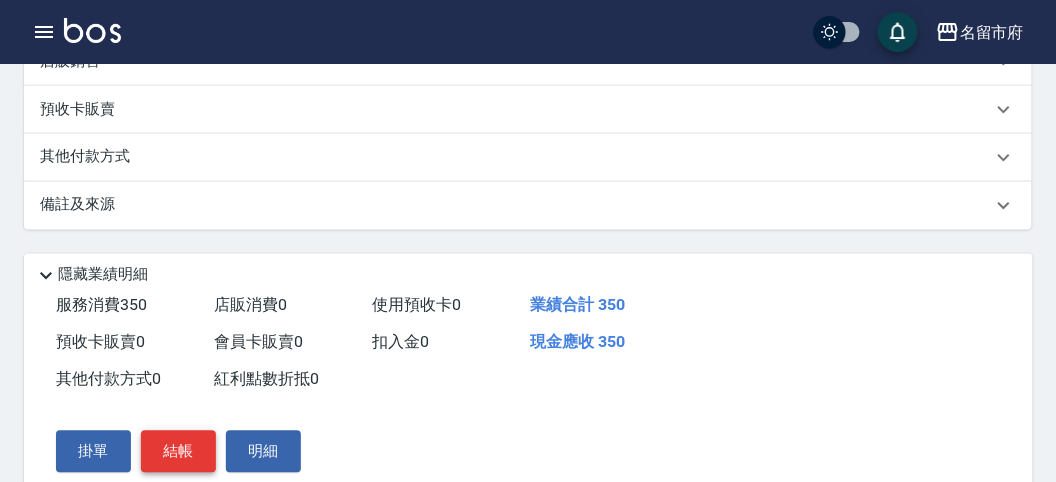 click on "結帳" at bounding box center [178, 452] 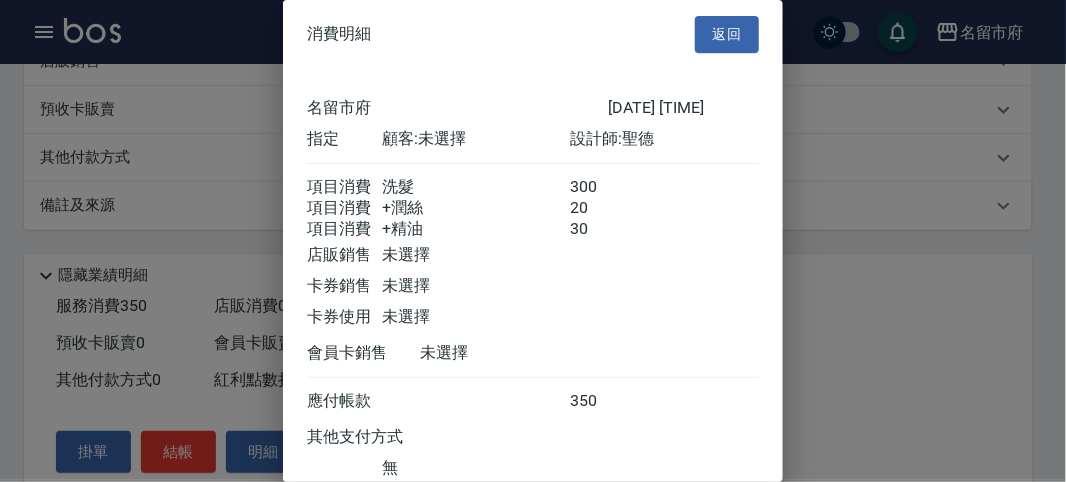 scroll, scrollTop: 156, scrollLeft: 0, axis: vertical 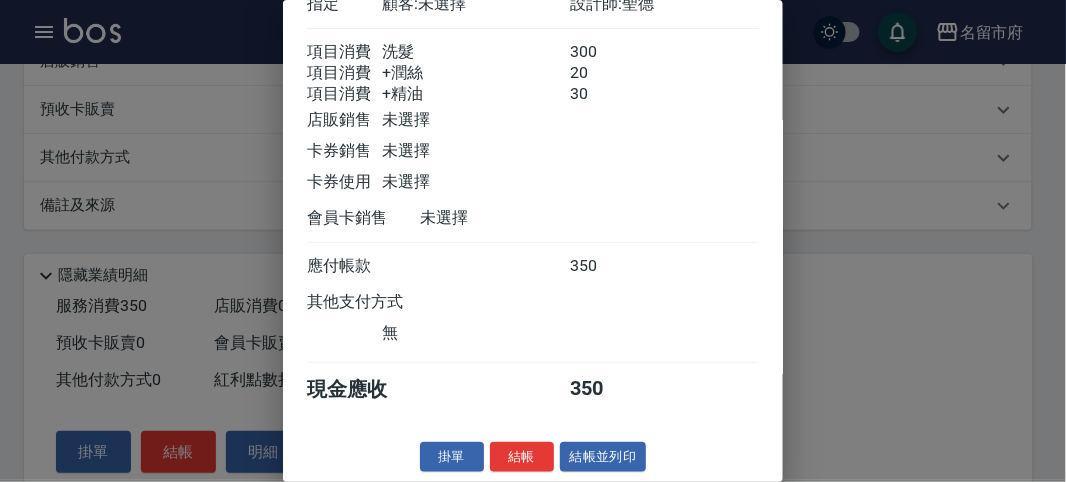 click on "結帳" at bounding box center (522, 457) 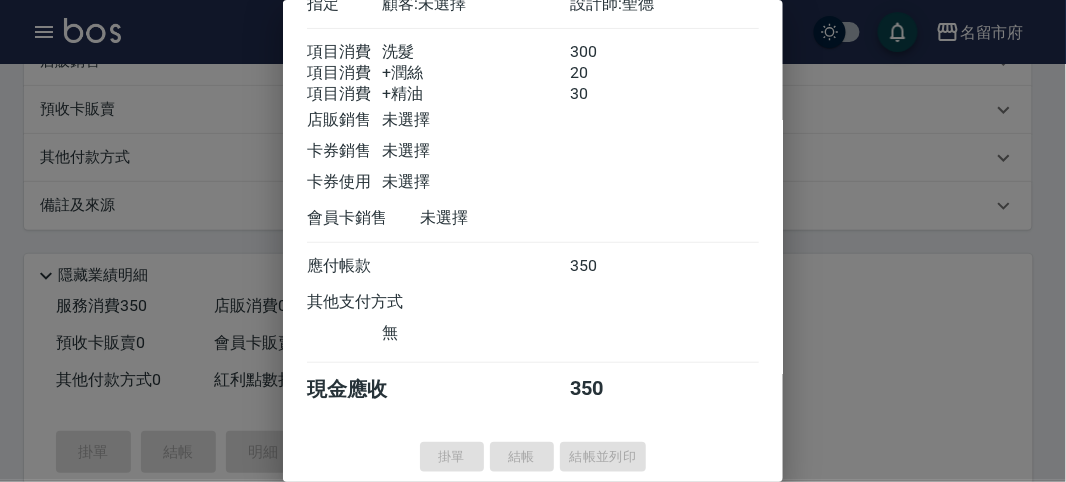 type on "[DATE] [TIME]" 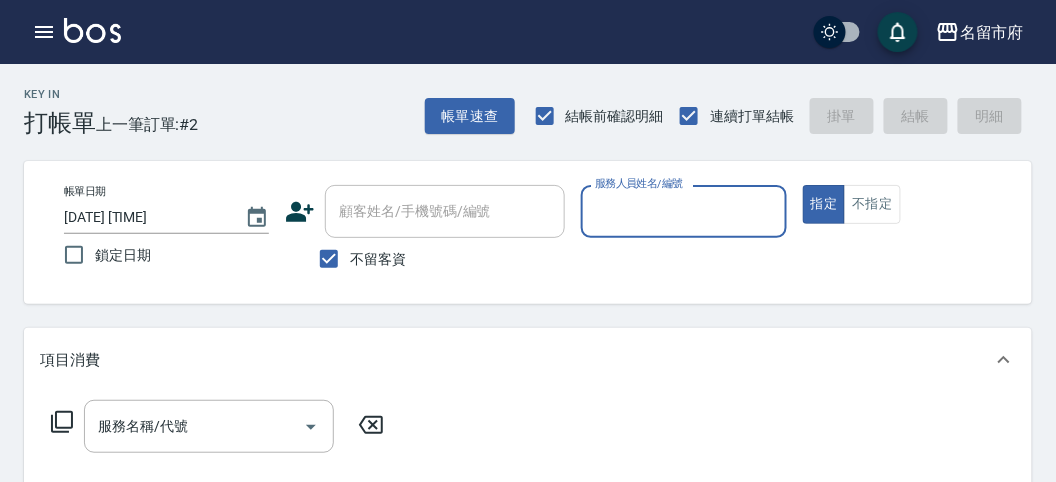 scroll, scrollTop: 111, scrollLeft: 0, axis: vertical 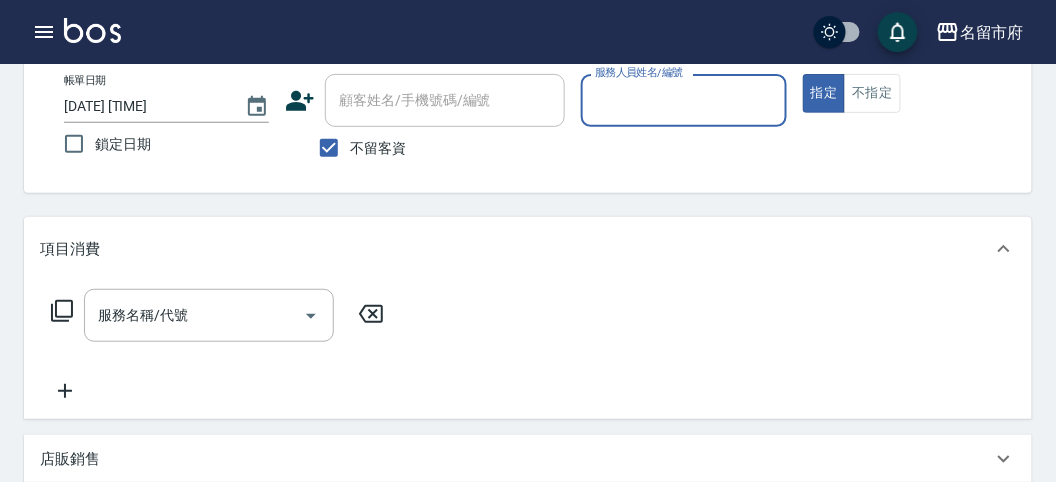 click on "服務人員姓名/編號" at bounding box center [683, 100] 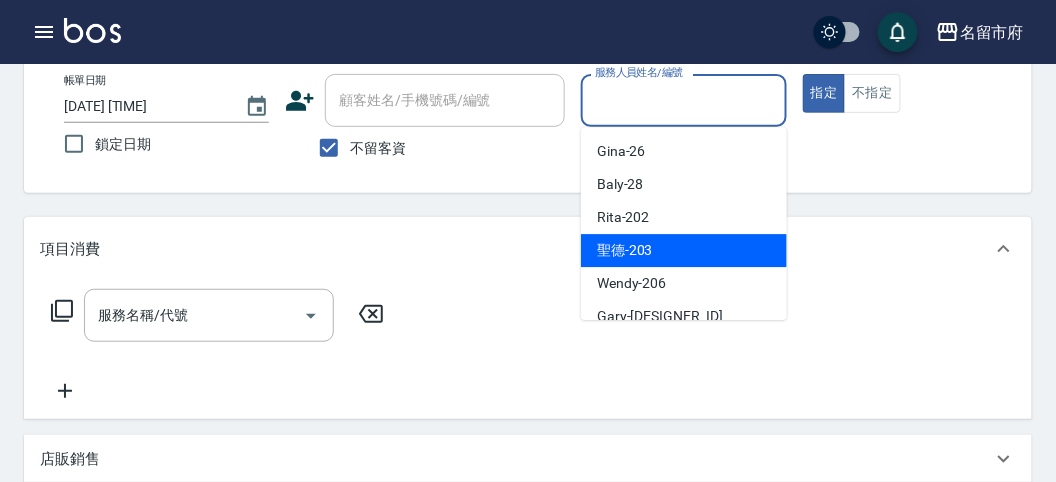 drag, startPoint x: 641, startPoint y: 246, endPoint x: 192, endPoint y: 392, distance: 472.14087 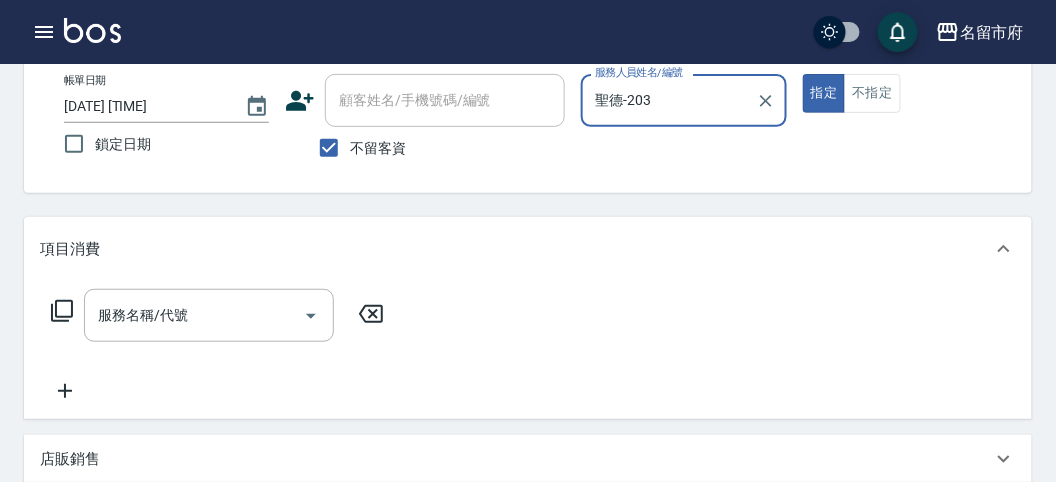 click 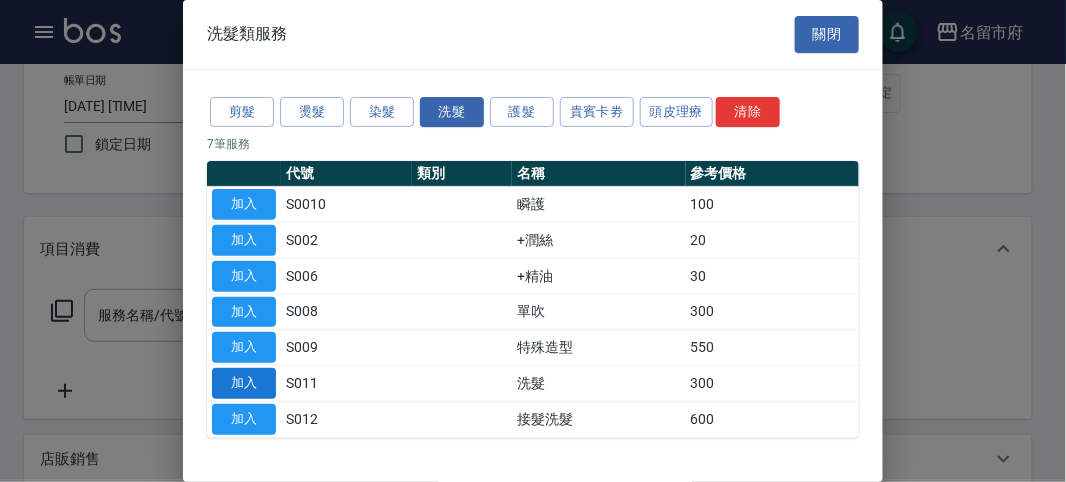 click on "加入" at bounding box center [244, 383] 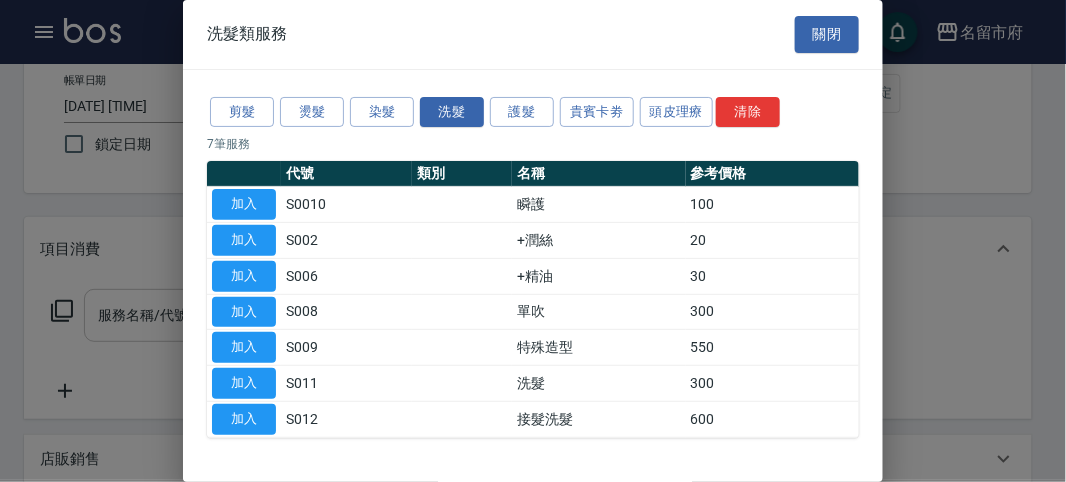 type on "洗髮(S011)" 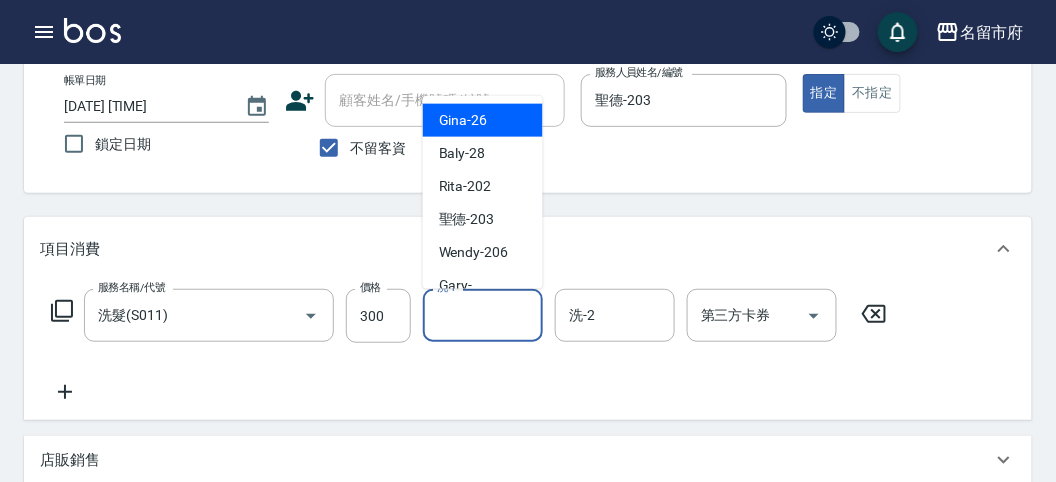 click on "洗-1 洗-1" at bounding box center [483, 315] 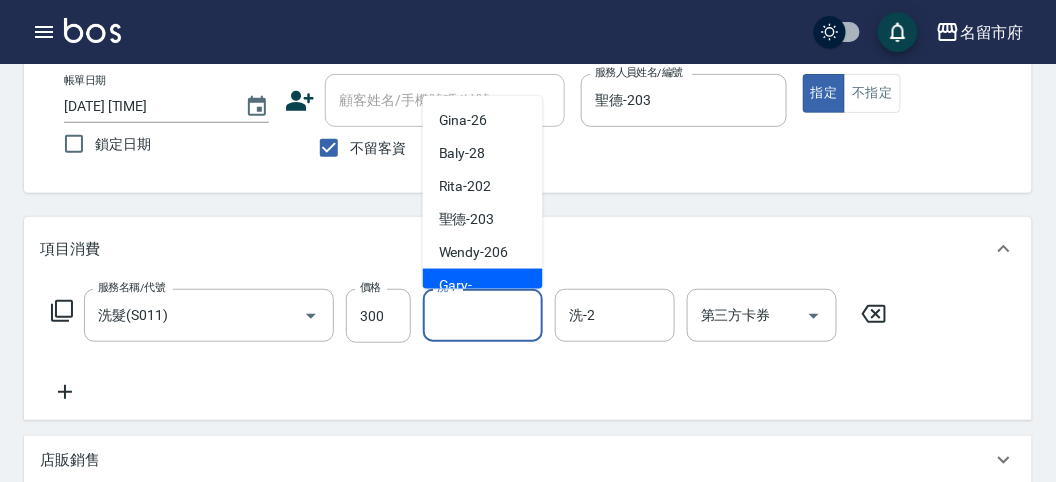 scroll, scrollTop: 153, scrollLeft: 0, axis: vertical 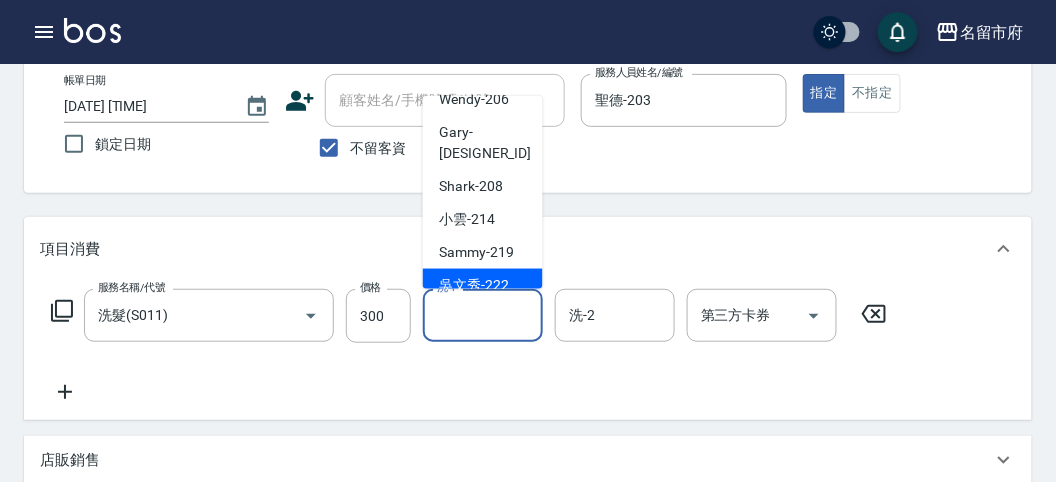 click on "吳文秀 -222" at bounding box center [474, 285] 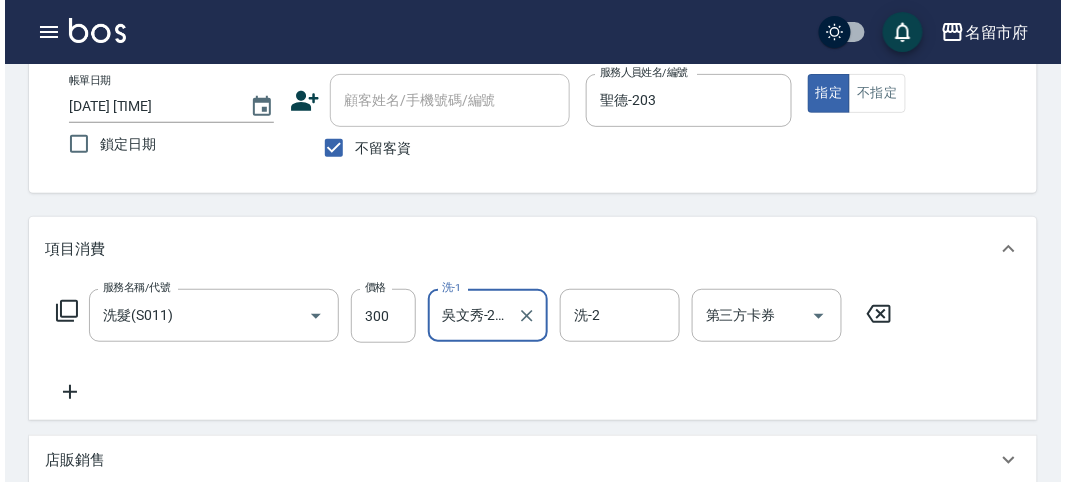 scroll, scrollTop: 585, scrollLeft: 0, axis: vertical 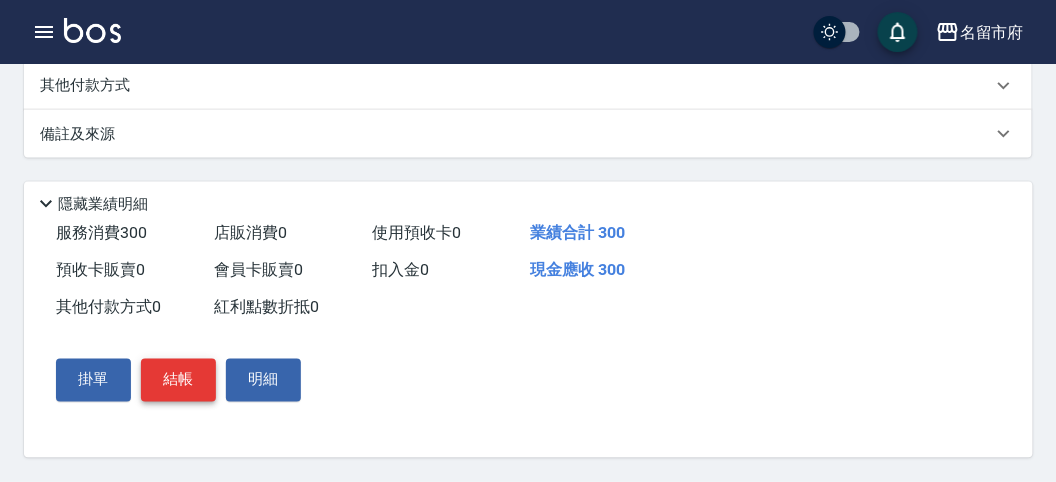 drag, startPoint x: 150, startPoint y: 371, endPoint x: 167, endPoint y: 360, distance: 20.248457 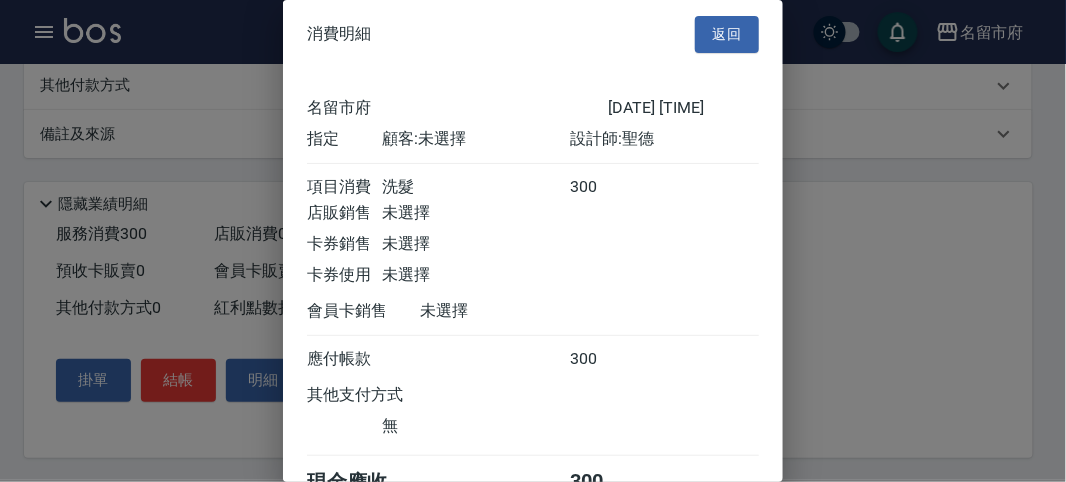 scroll, scrollTop: 111, scrollLeft: 0, axis: vertical 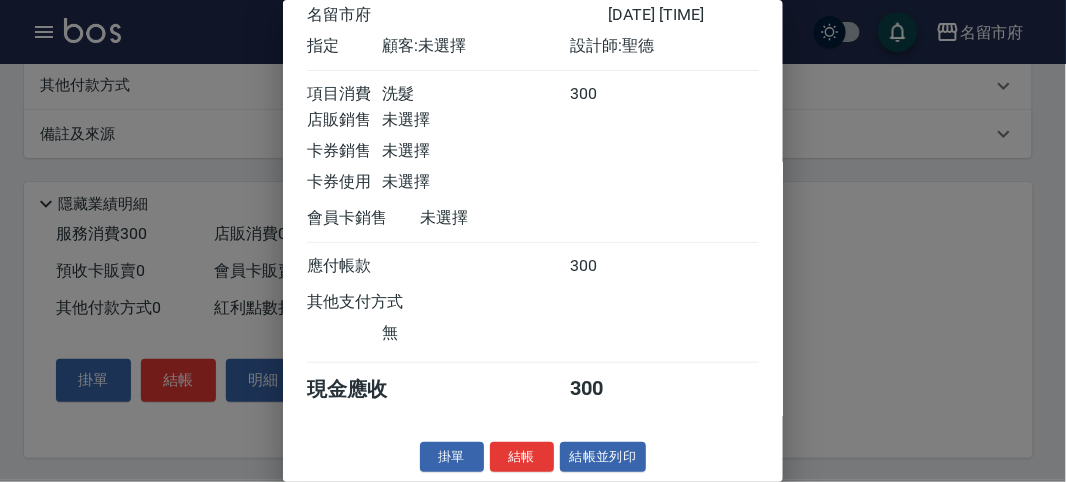 click on "結帳" at bounding box center [522, 457] 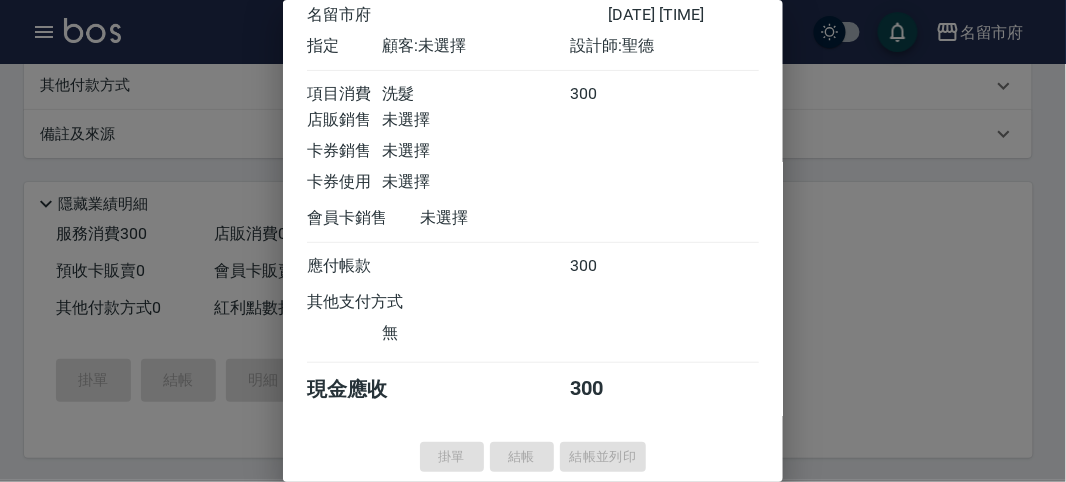 type on "[DATE] [TIME]" 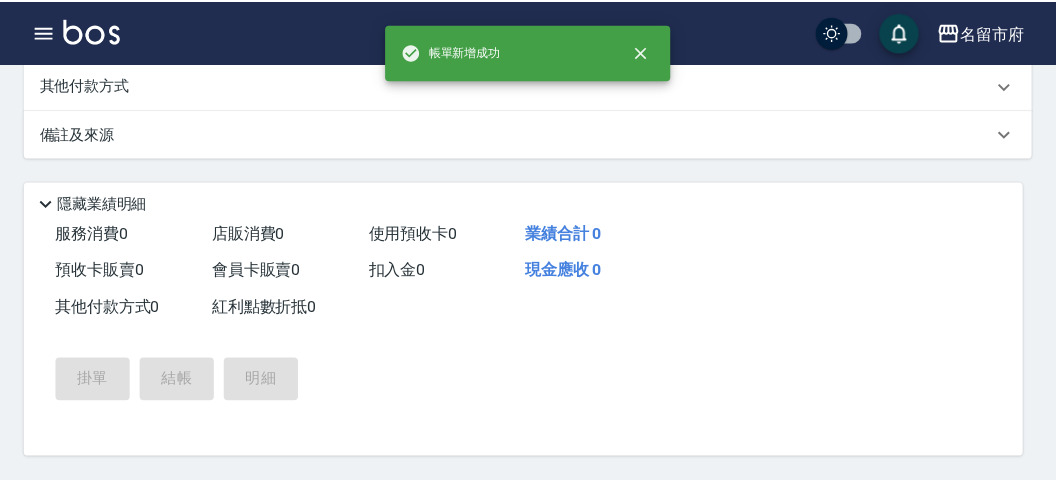 scroll, scrollTop: 0, scrollLeft: 0, axis: both 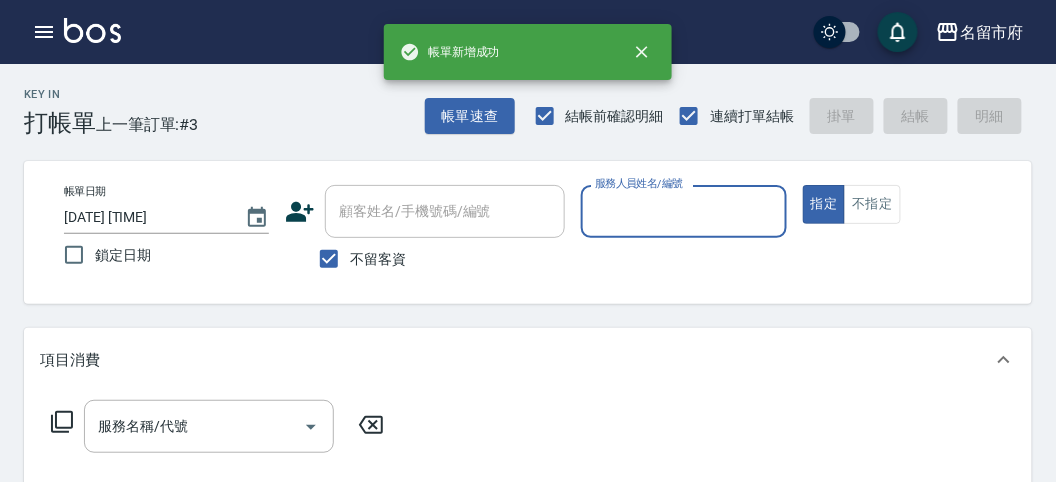click on "服務人員姓名/編號" at bounding box center [639, 183] 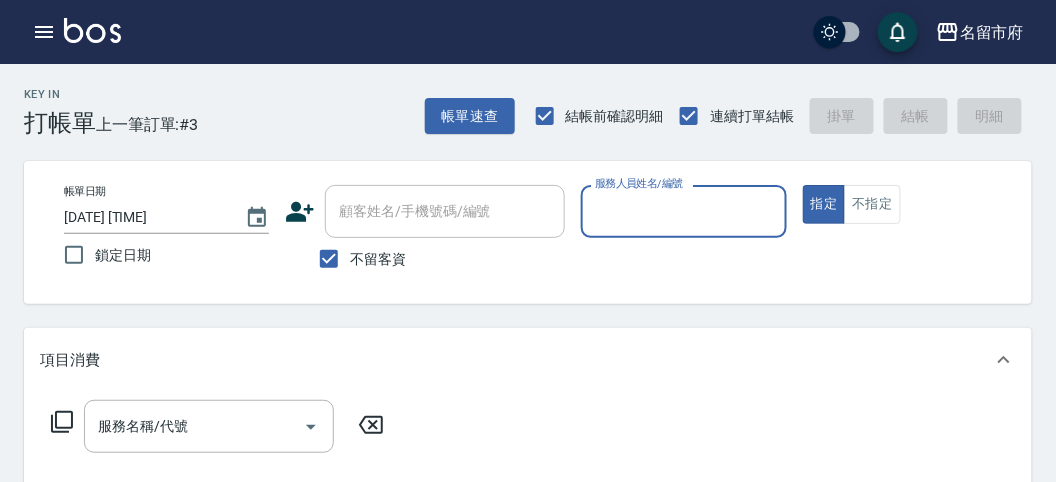click on "服務人員姓名/編號" at bounding box center [683, 211] 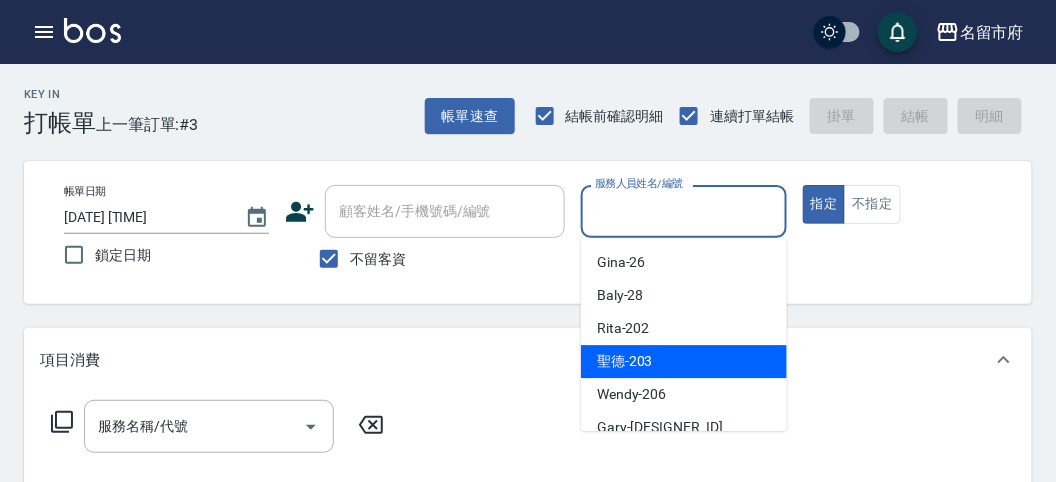 click on "聖德 -203" at bounding box center [625, 361] 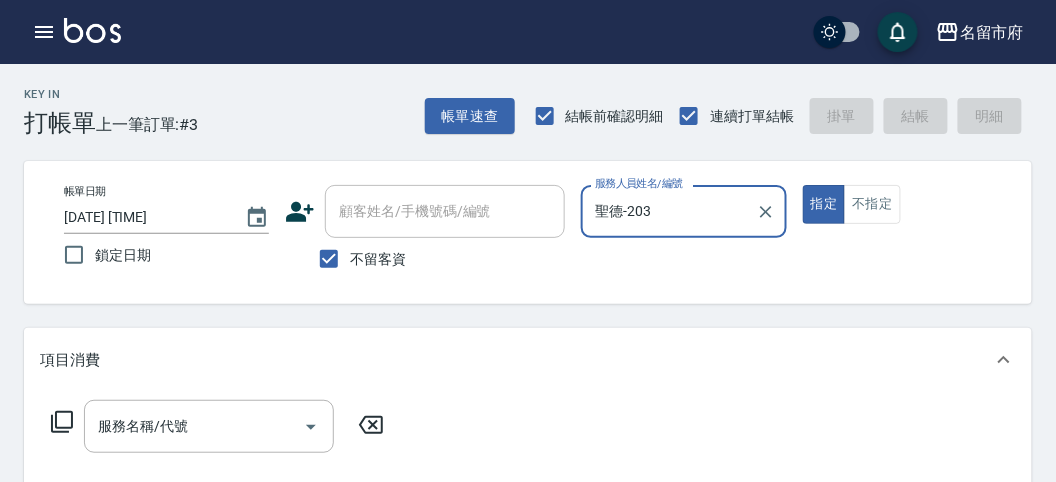 click 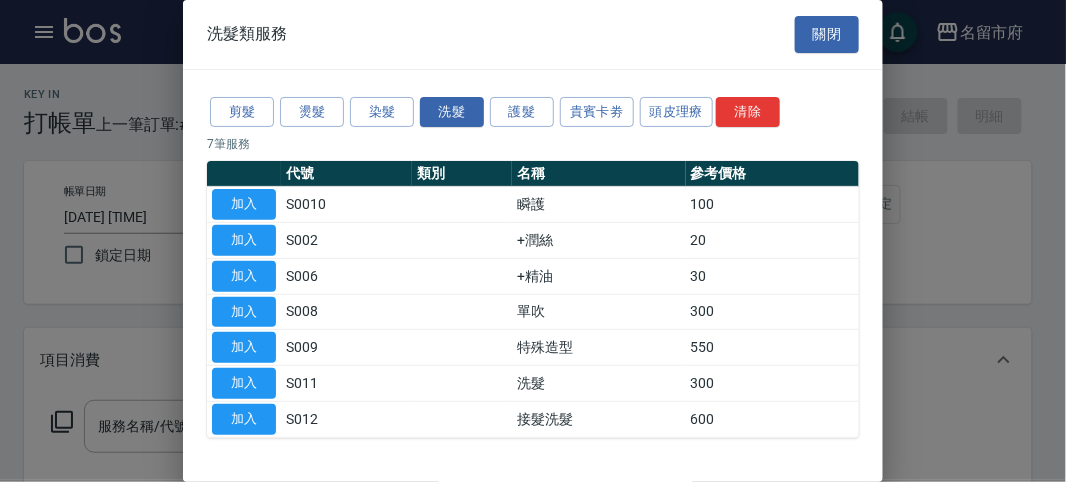 click on "加入" at bounding box center (244, 383) 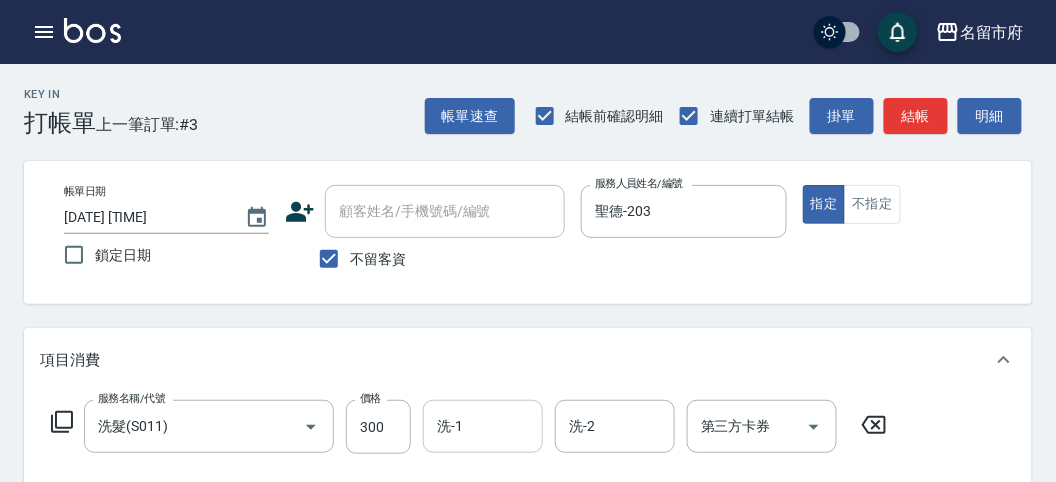 click on "洗-1 洗-1" at bounding box center (483, 426) 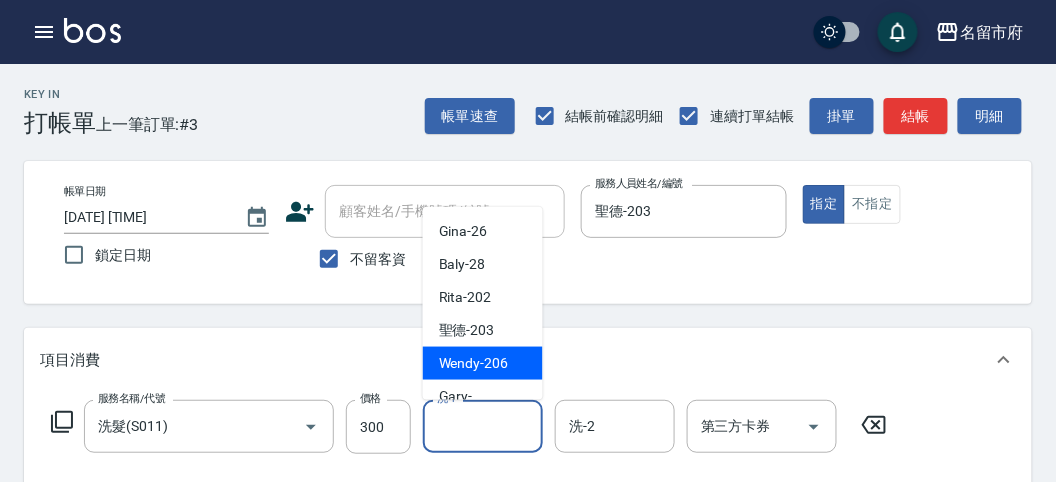scroll, scrollTop: 153, scrollLeft: 0, axis: vertical 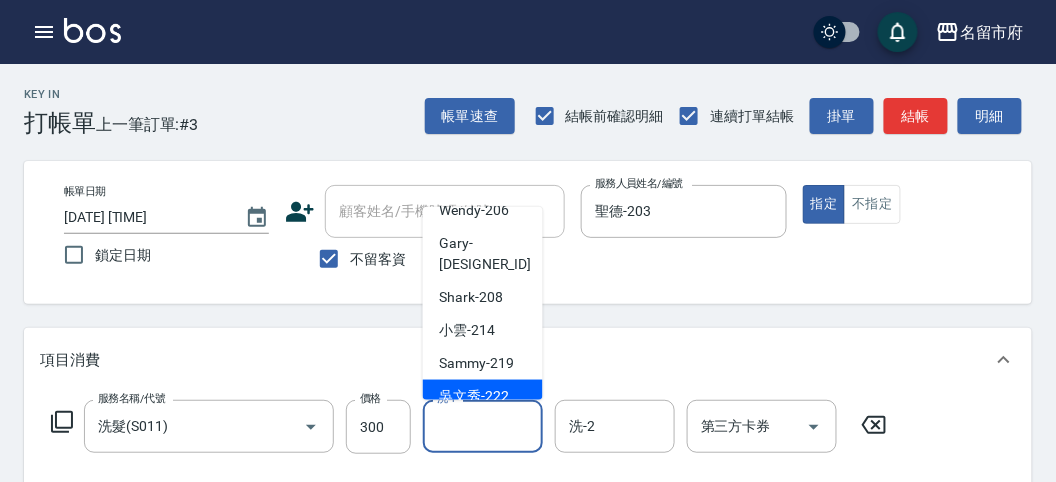 click on "吳文秀 -222" at bounding box center (474, 396) 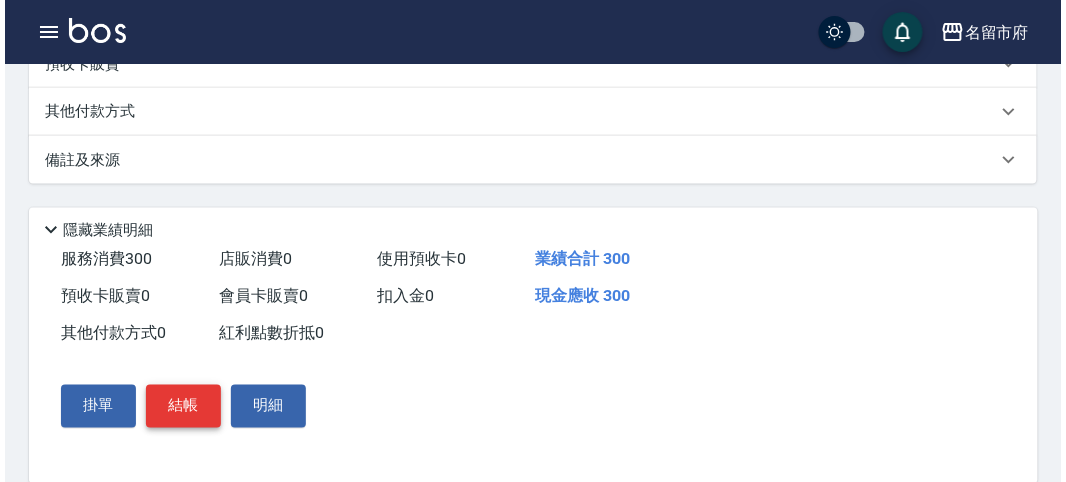 scroll, scrollTop: 585, scrollLeft: 0, axis: vertical 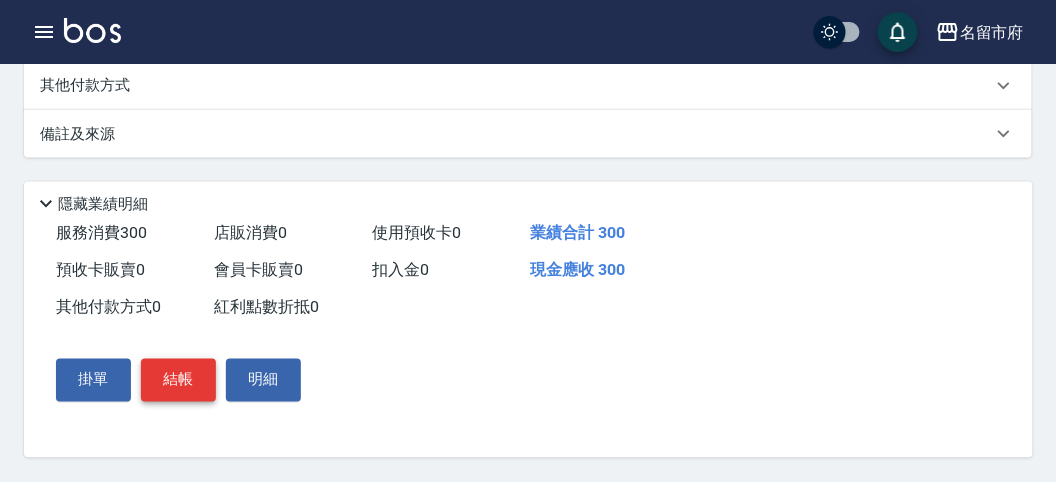 click on "結帳" at bounding box center [178, 380] 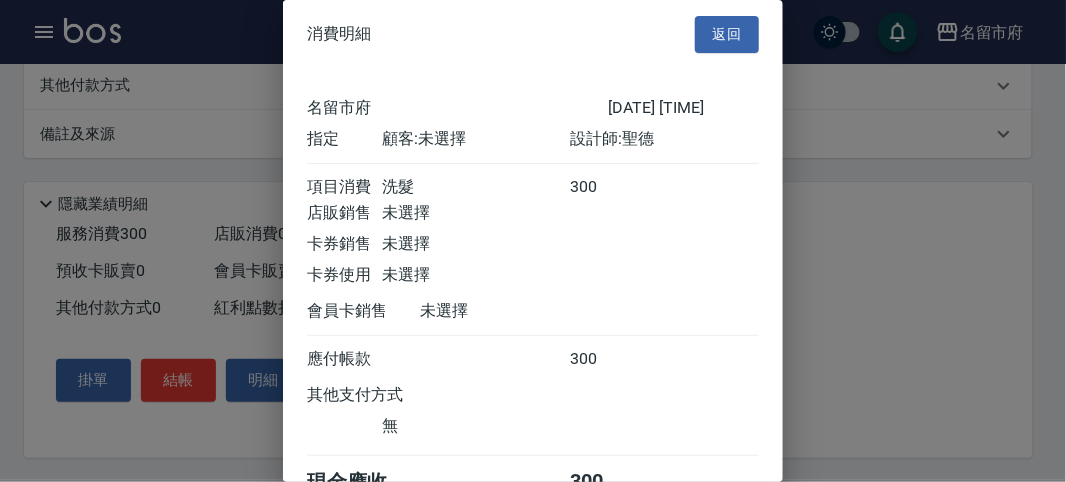 scroll, scrollTop: 111, scrollLeft: 0, axis: vertical 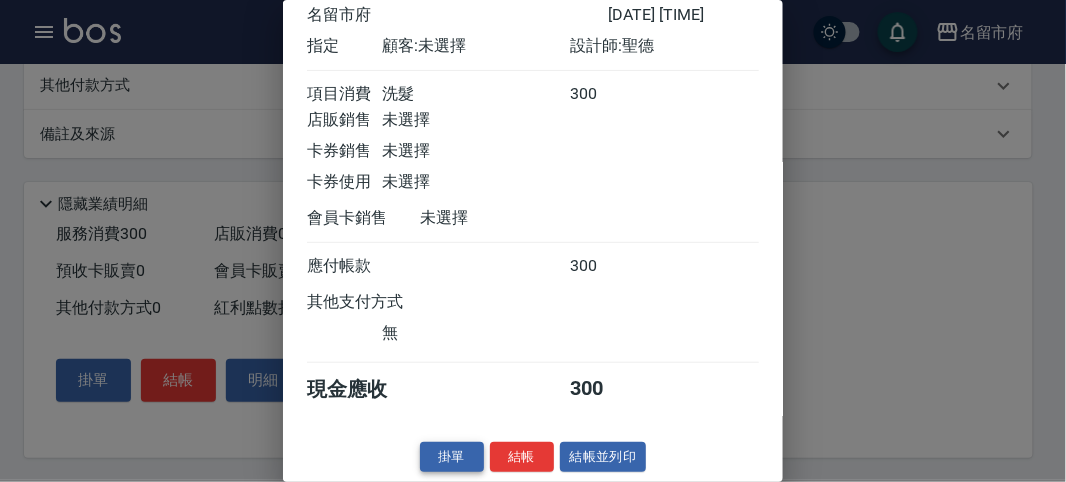 click on "掛單" at bounding box center [452, 457] 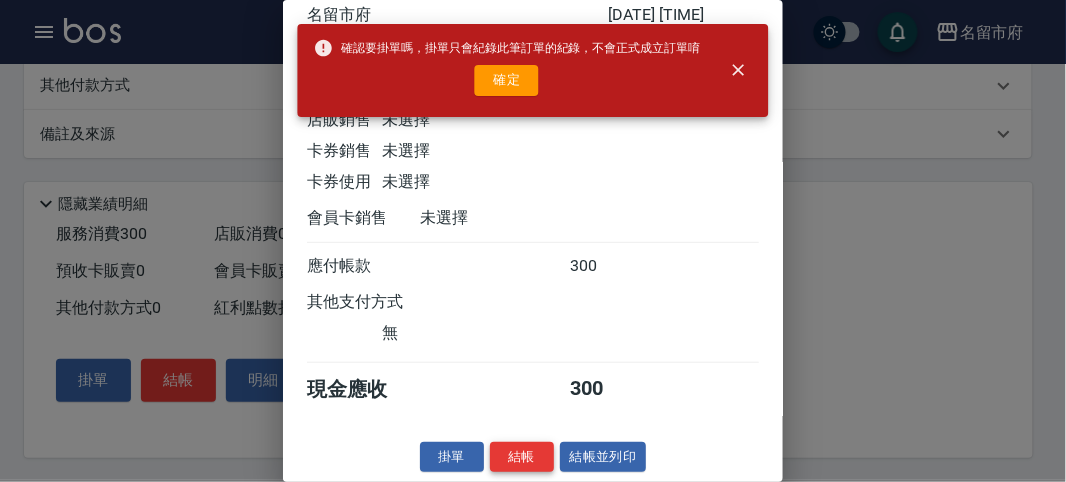 click on "結帳" at bounding box center [522, 457] 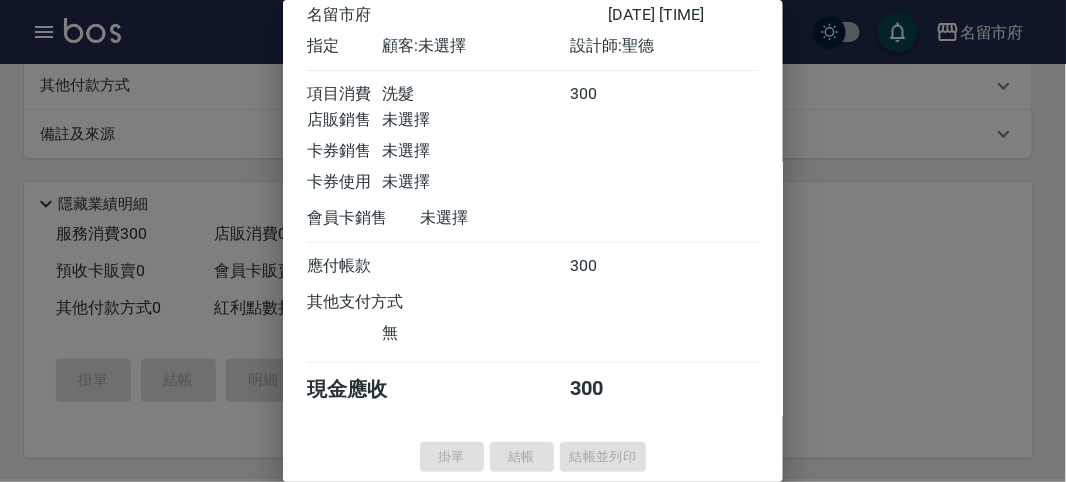 type 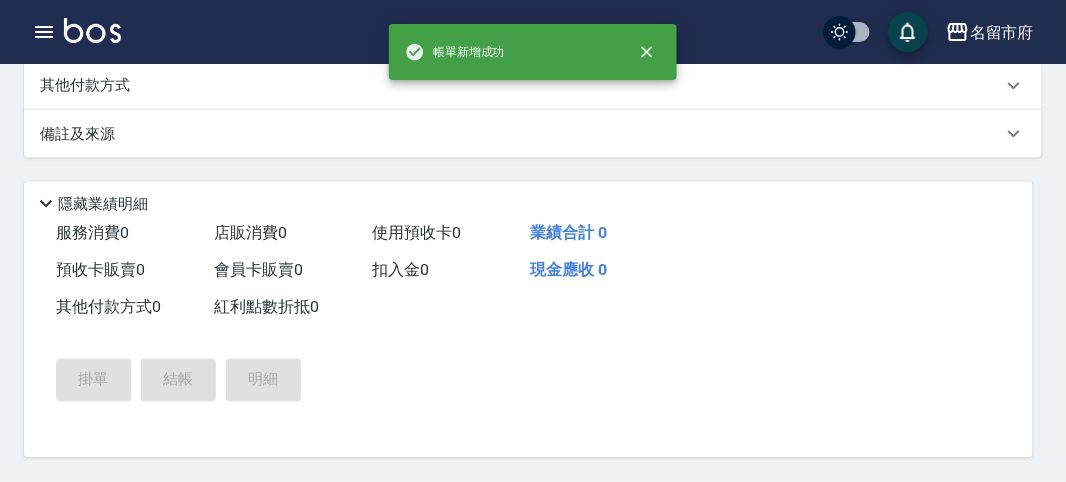 scroll, scrollTop: 0, scrollLeft: 0, axis: both 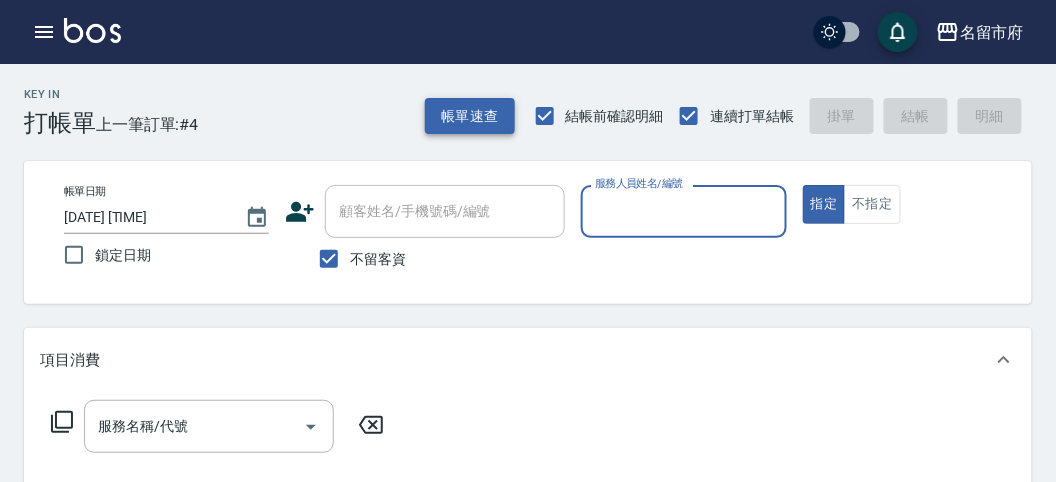 click on "帳單速查" at bounding box center (470, 116) 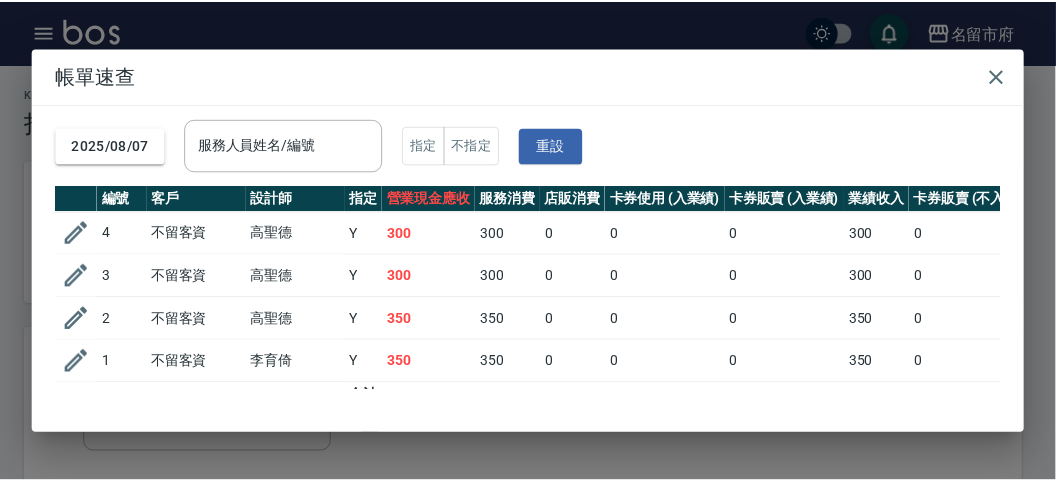 scroll, scrollTop: 35, scrollLeft: 0, axis: vertical 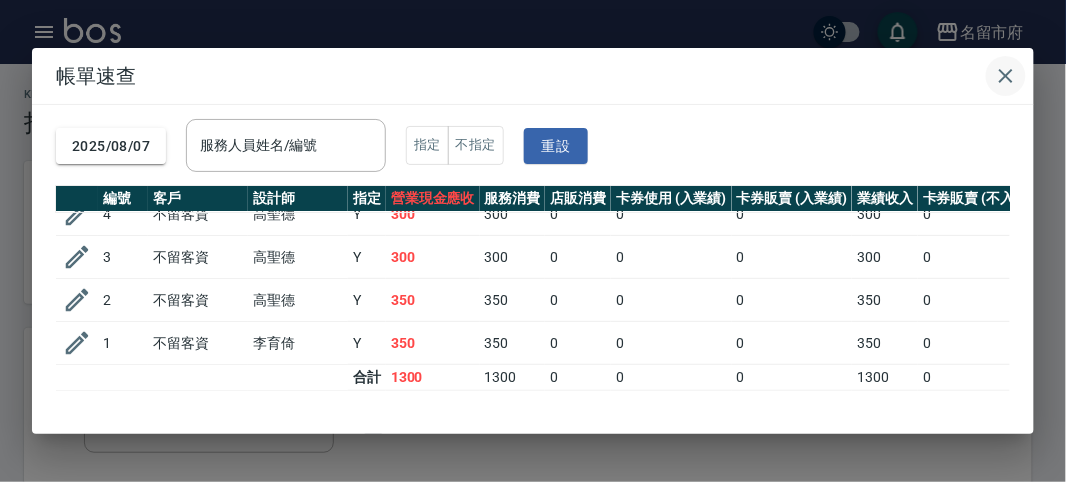 click at bounding box center [1006, 76] 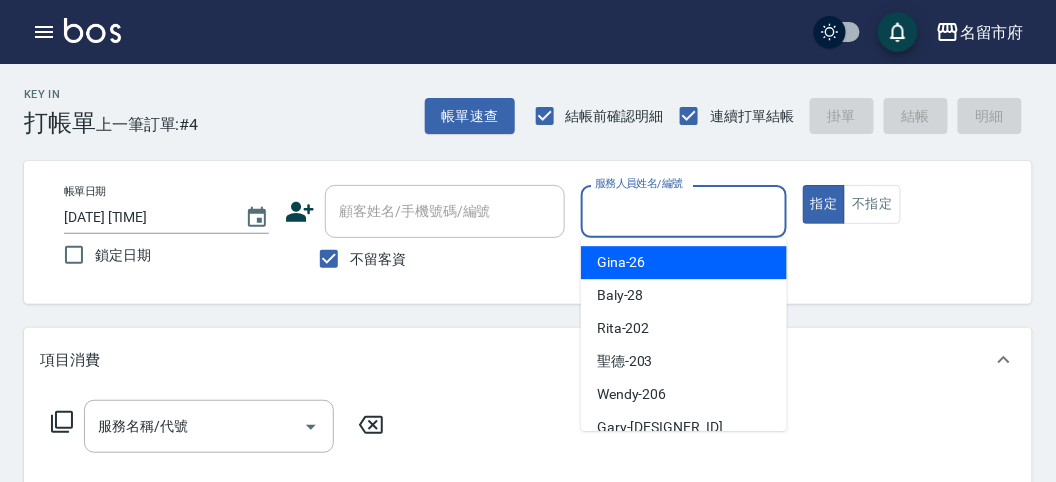 click on "服務人員姓名/編號" at bounding box center [683, 211] 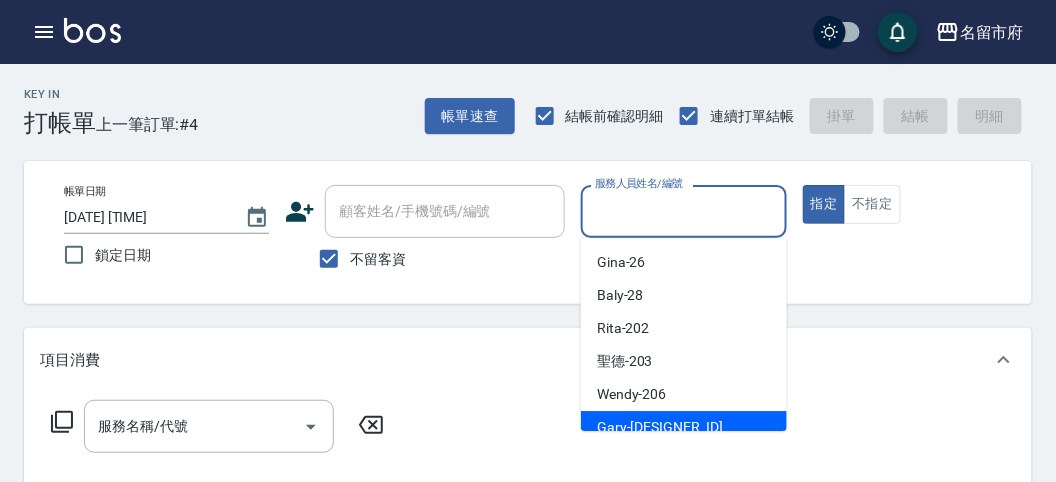 click on "Gary -207" at bounding box center (660, 427) 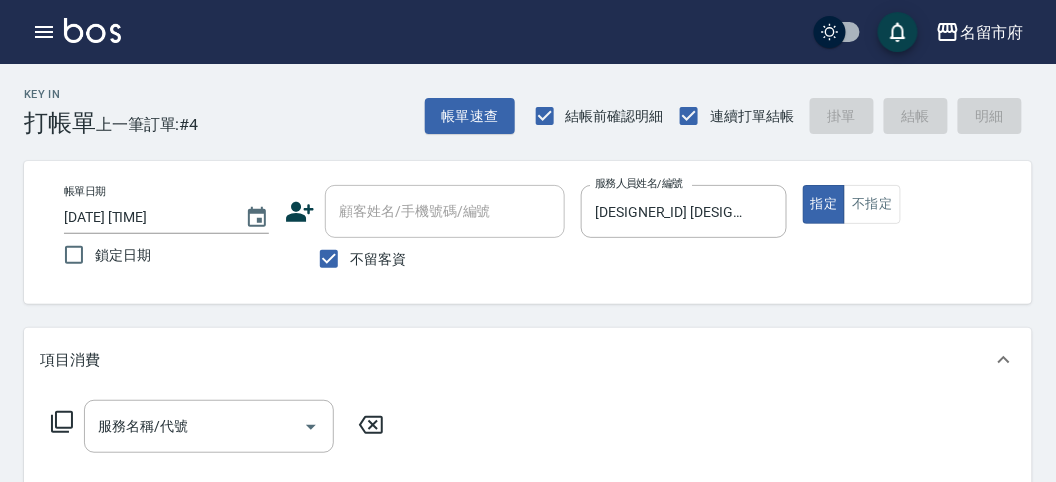 click 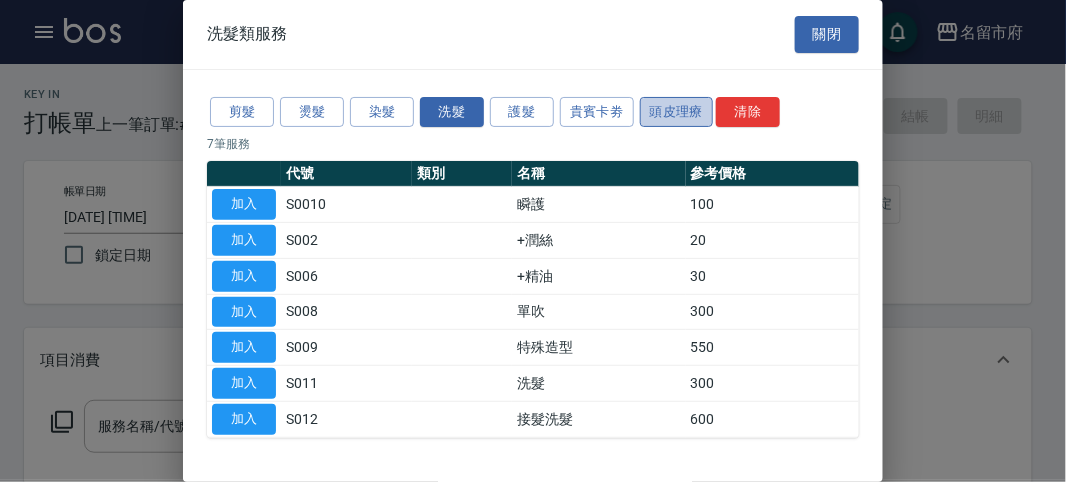 click on "頭皮理療" at bounding box center [677, 112] 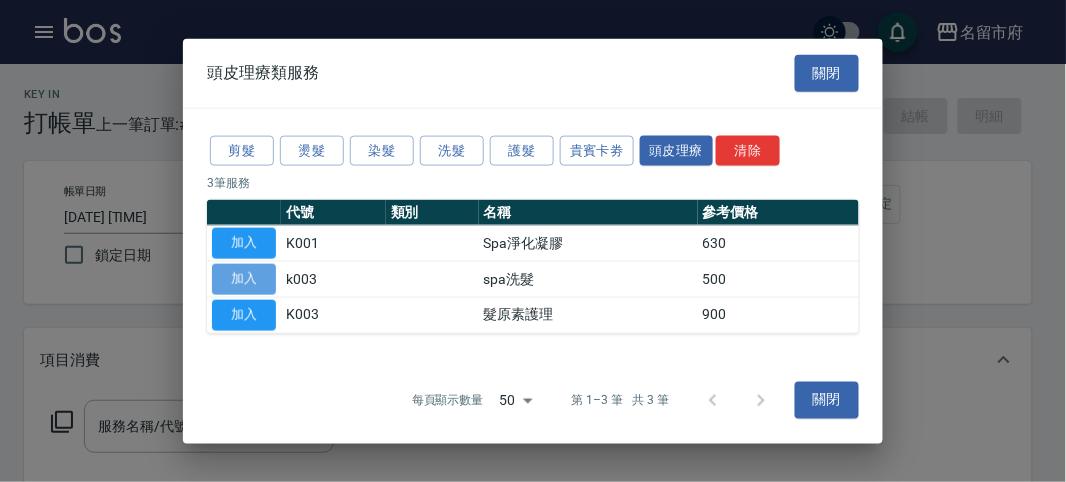 click on "加入" at bounding box center (244, 279) 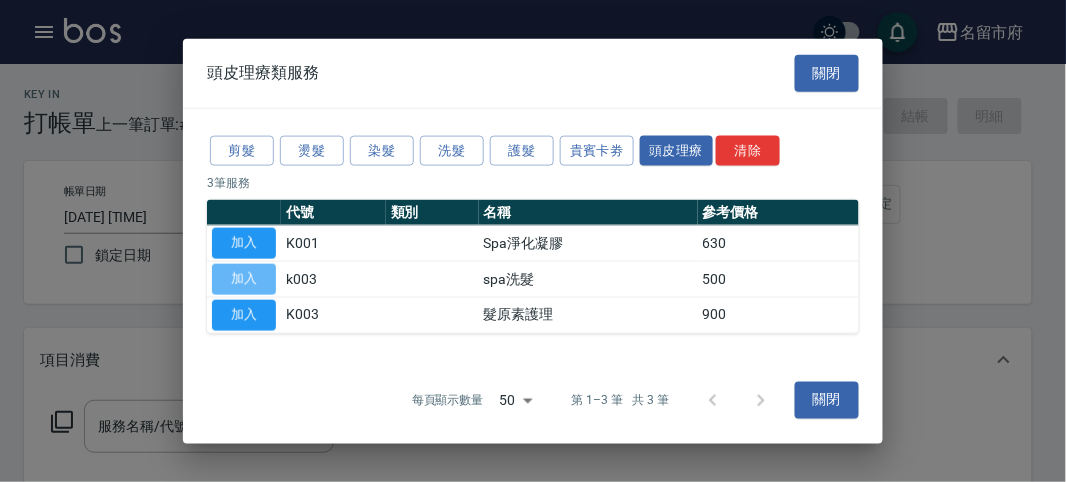type on "spa洗髮(k003)" 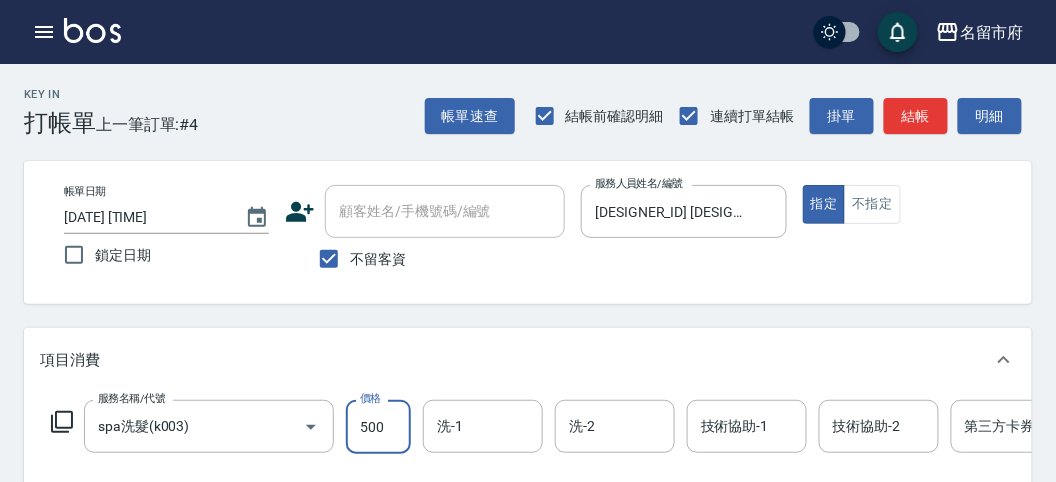 click on "500" at bounding box center [378, 427] 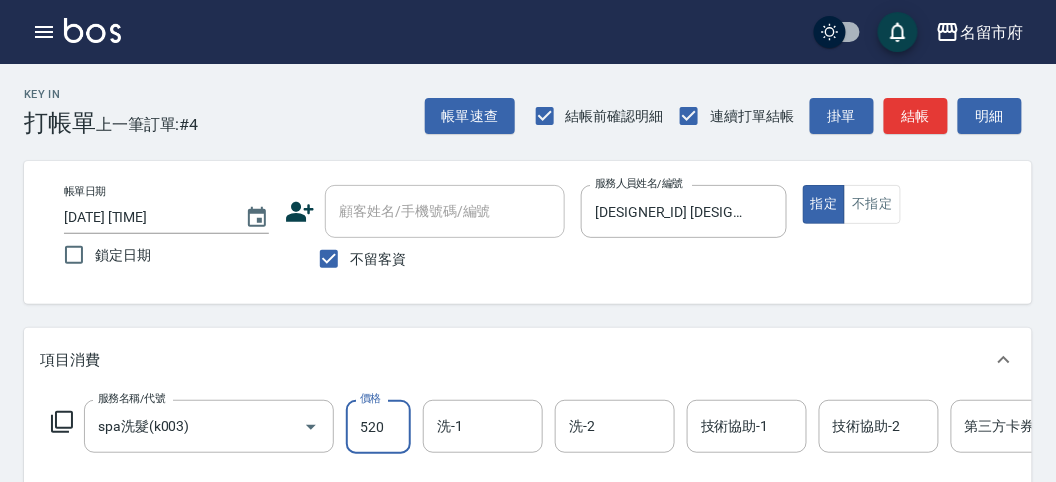 type on "520" 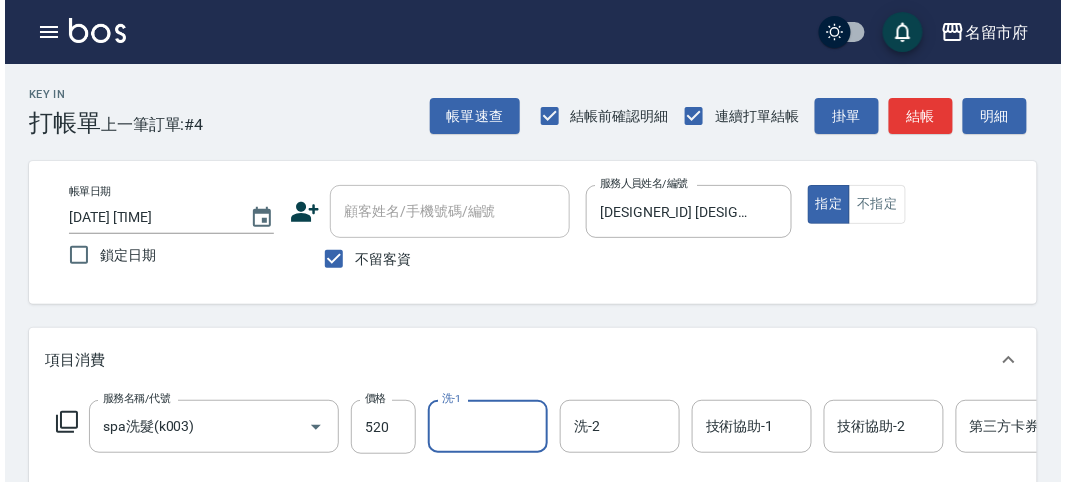 scroll, scrollTop: 604, scrollLeft: 0, axis: vertical 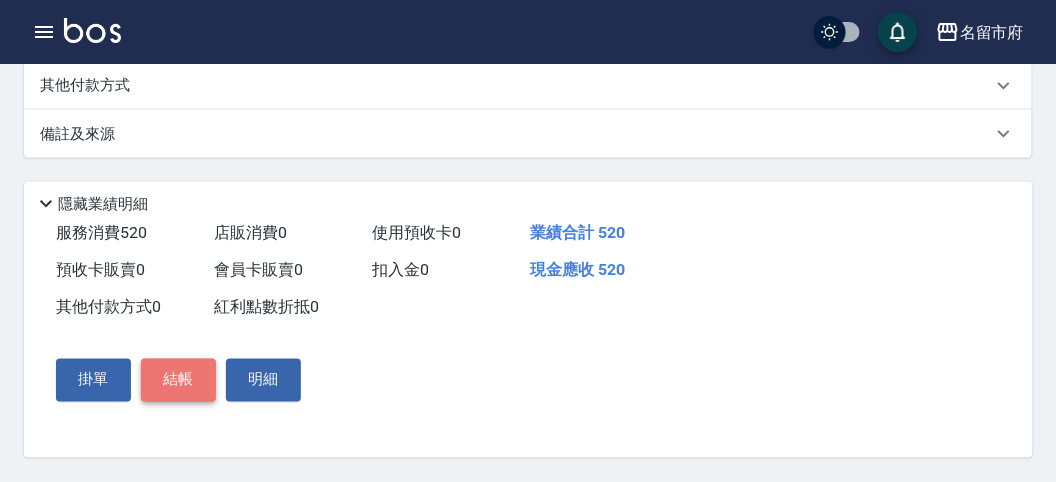 click on "結帳" at bounding box center (178, 380) 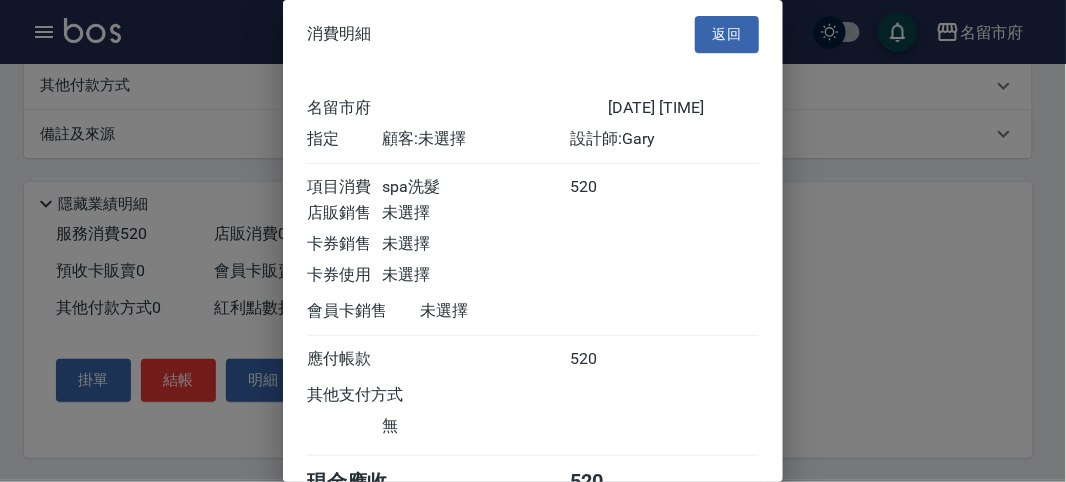 scroll, scrollTop: 111, scrollLeft: 0, axis: vertical 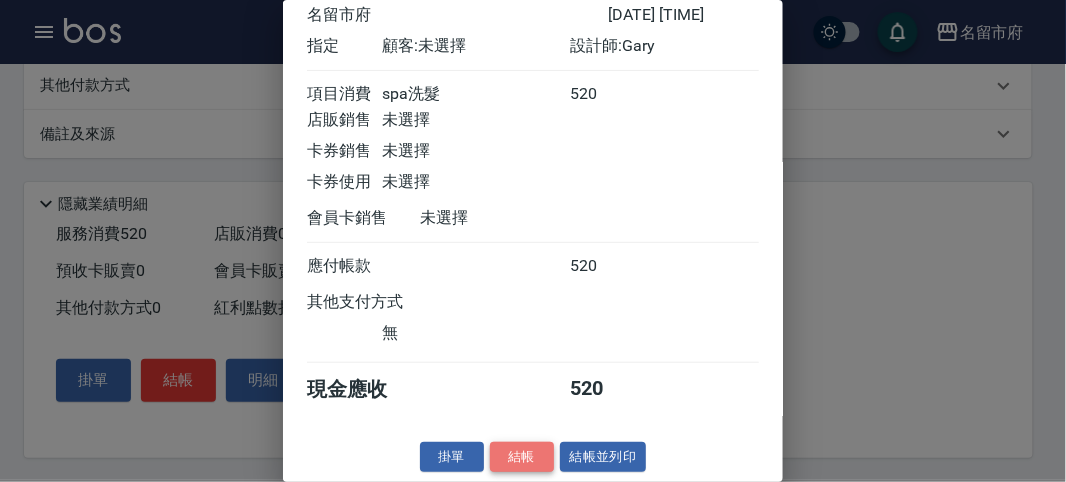 click on "結帳" at bounding box center (522, 457) 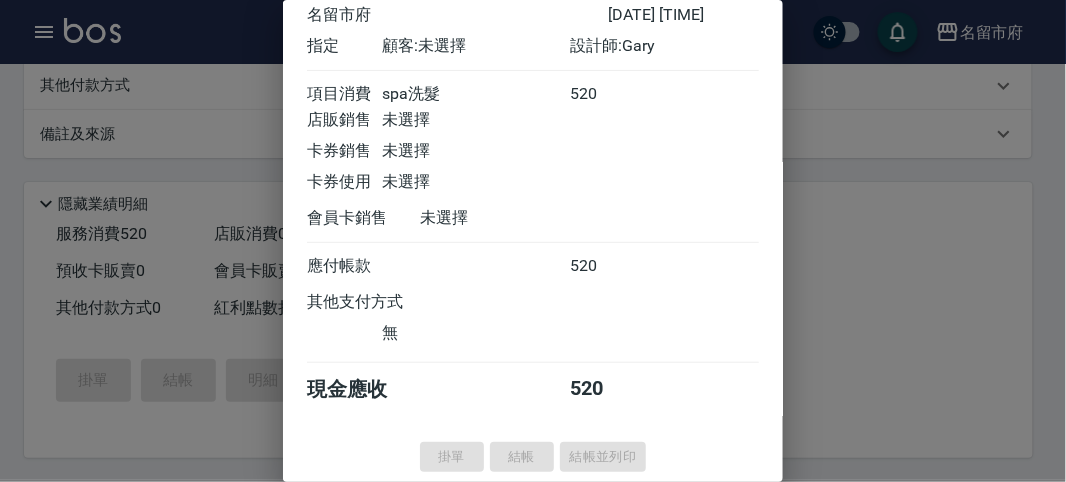 type on "2025/08/07 12:57" 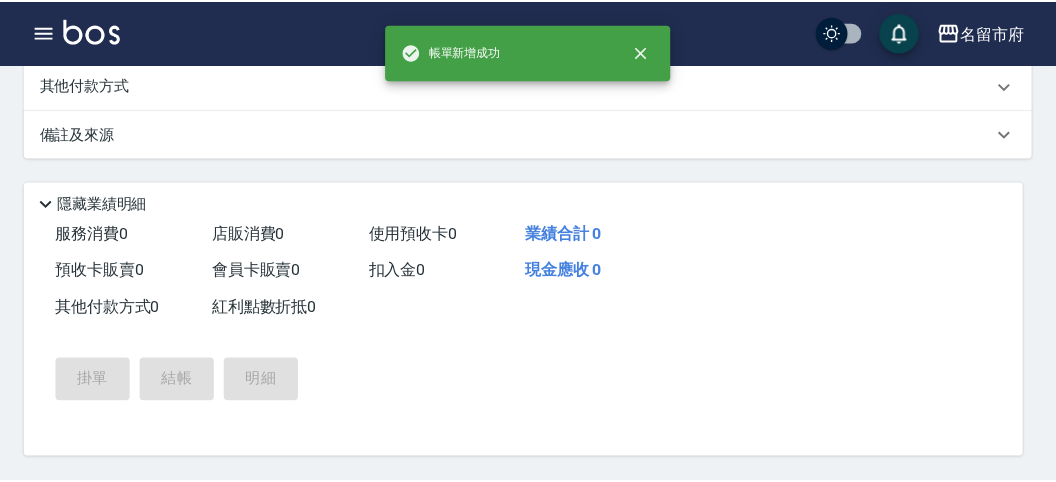 scroll, scrollTop: 0, scrollLeft: 0, axis: both 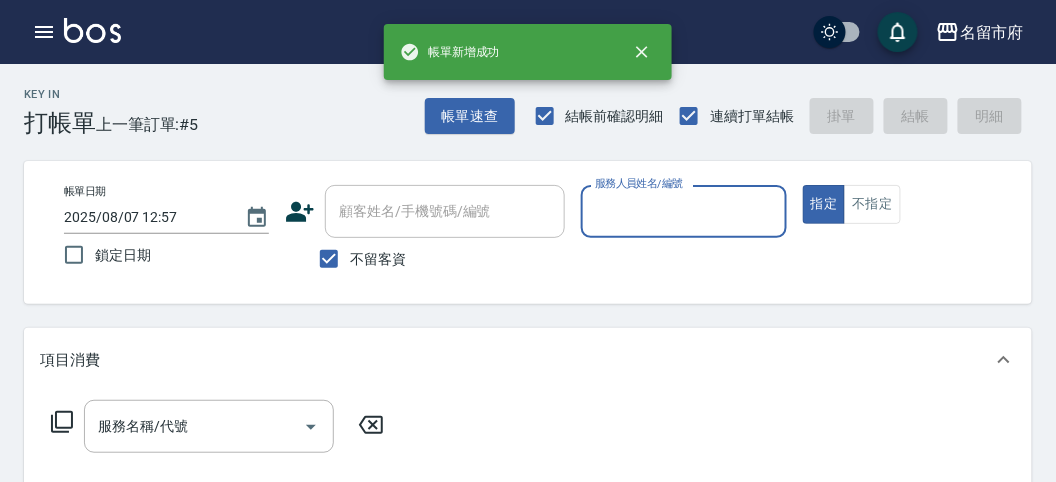 click on "服務人員姓名/編號" at bounding box center (683, 211) 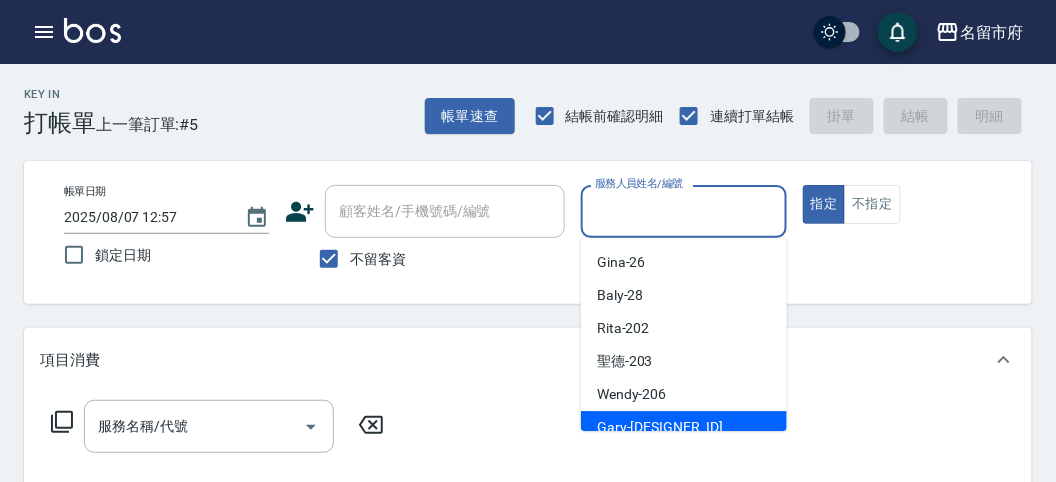 click on "Gary -207" at bounding box center [660, 427] 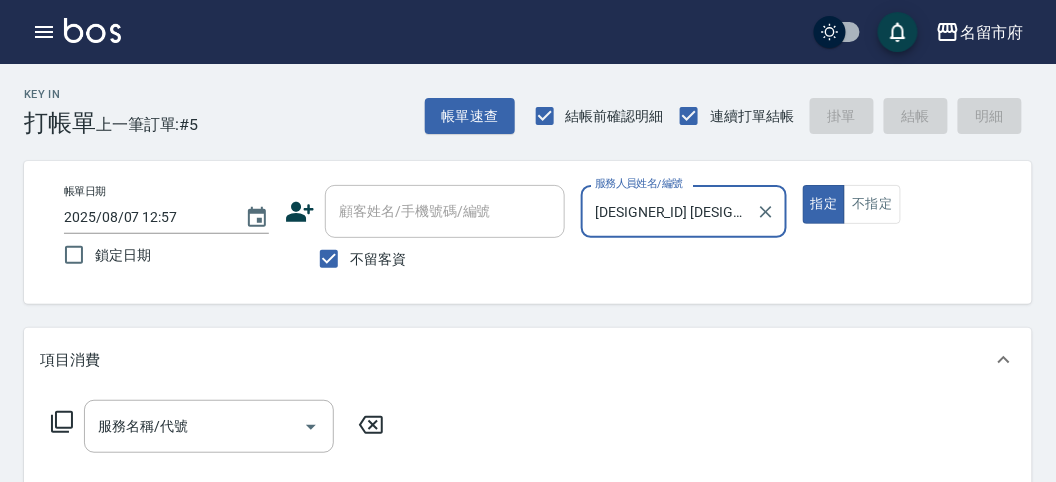 click 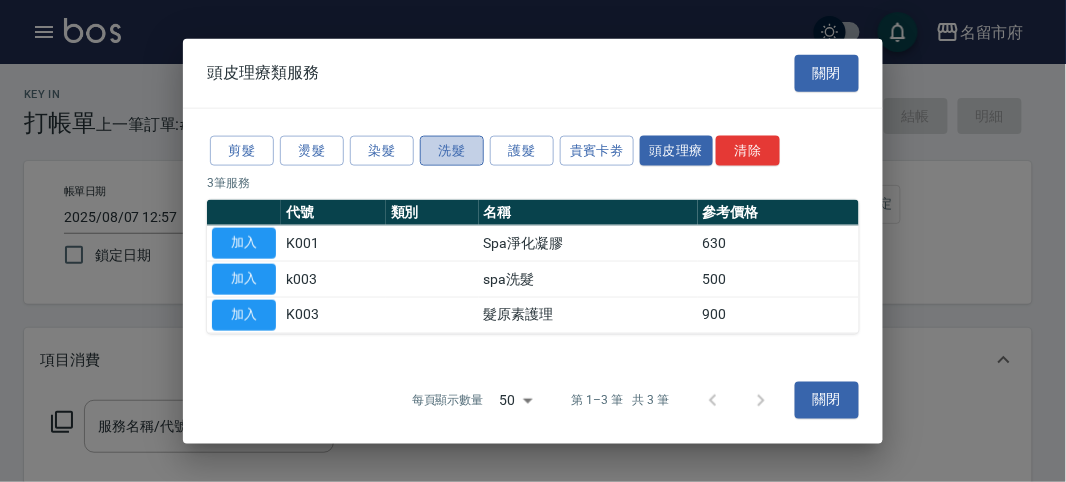 click on "洗髮" at bounding box center (452, 150) 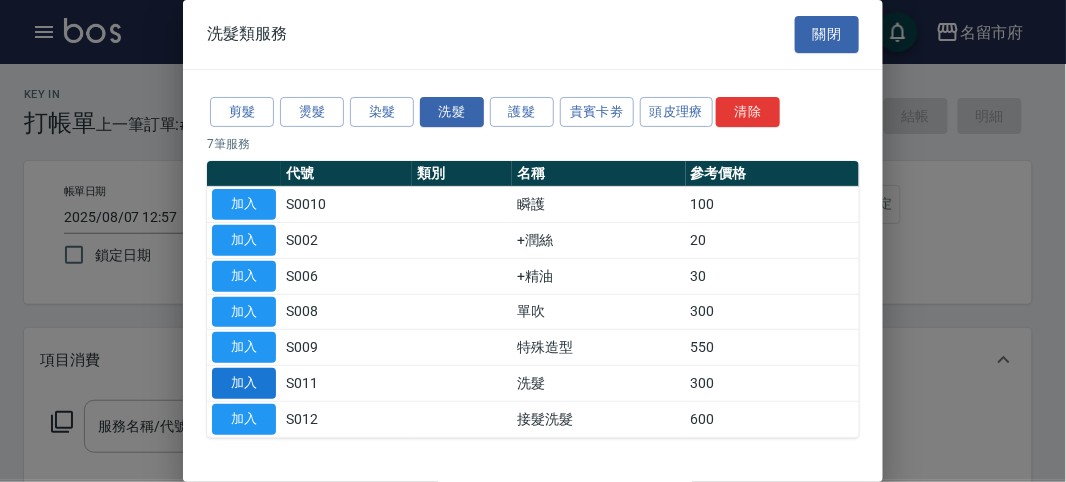 click on "加入" at bounding box center (244, 383) 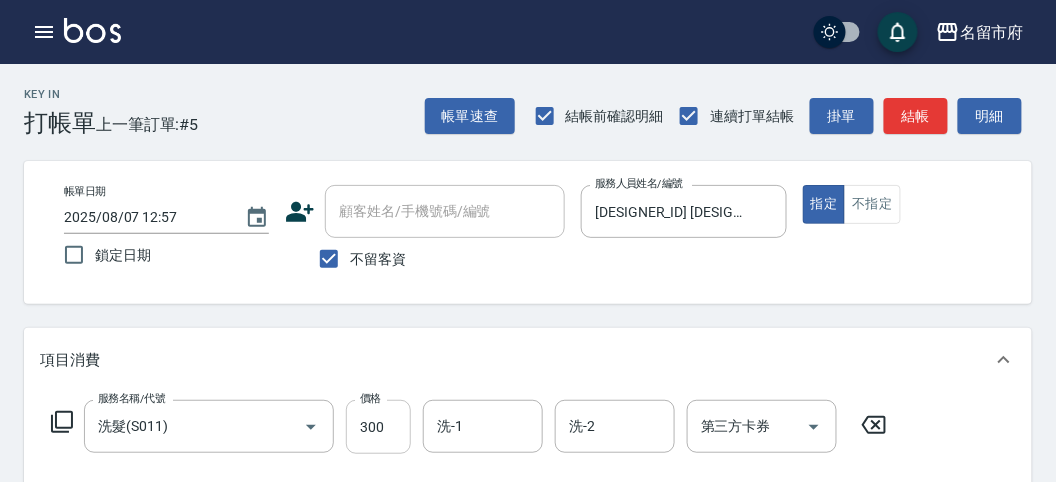 click on "300" at bounding box center (378, 427) 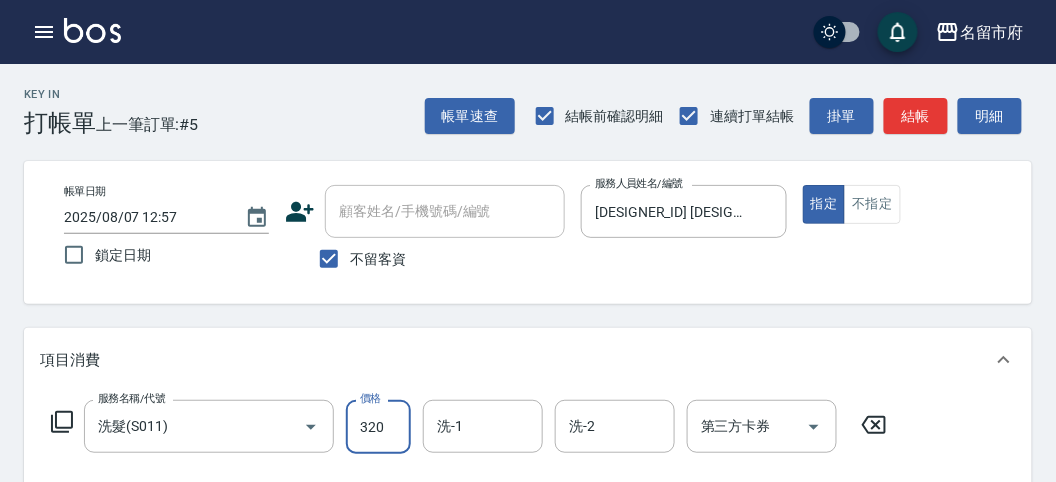 type on "320" 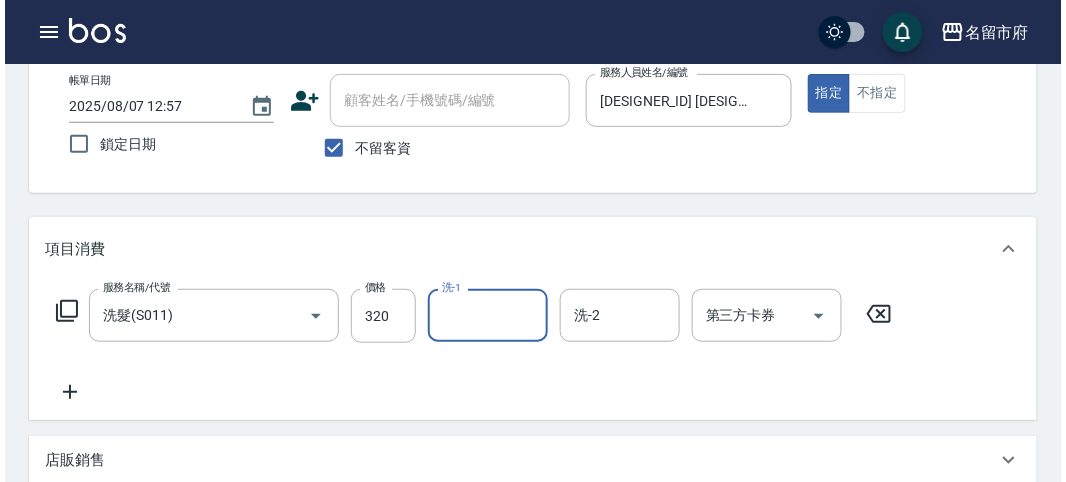 scroll, scrollTop: 585, scrollLeft: 0, axis: vertical 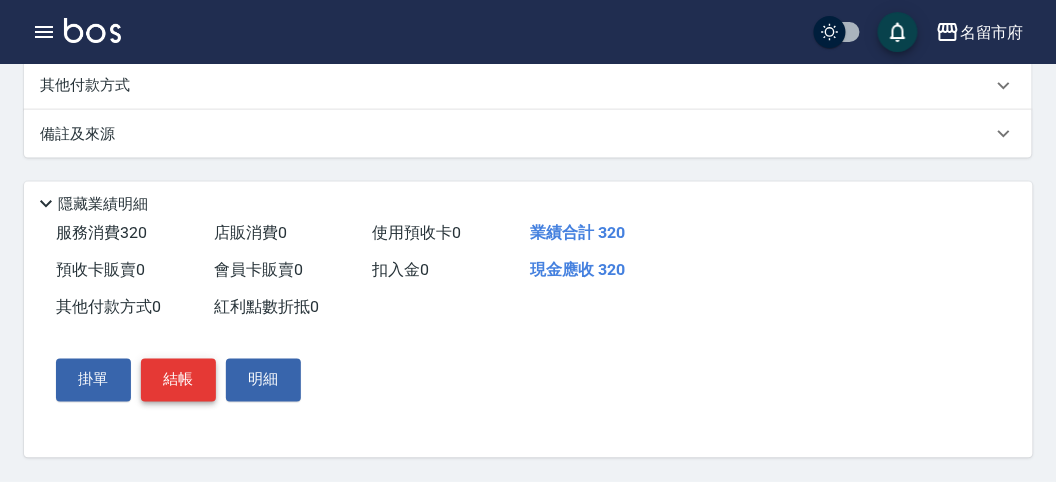 click on "結帳" at bounding box center (178, 380) 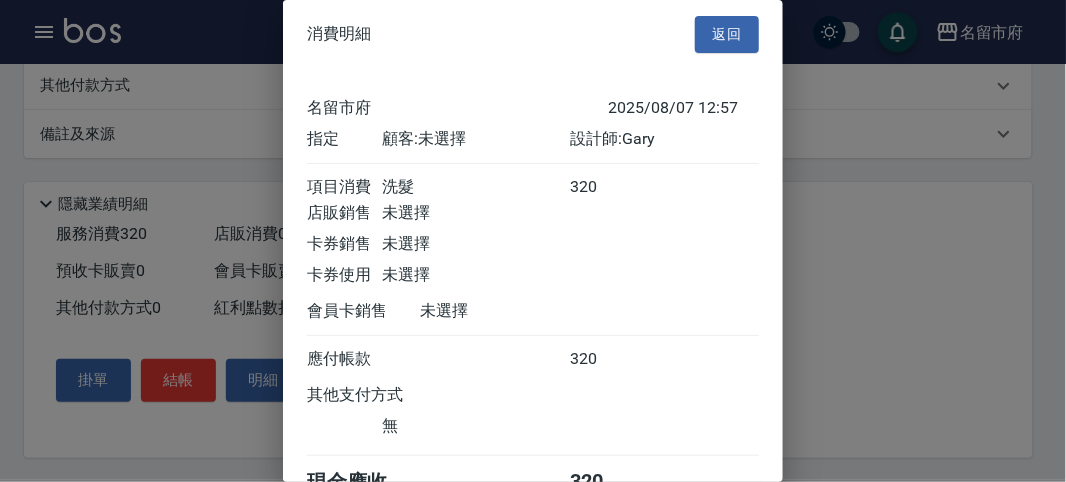 scroll, scrollTop: 111, scrollLeft: 0, axis: vertical 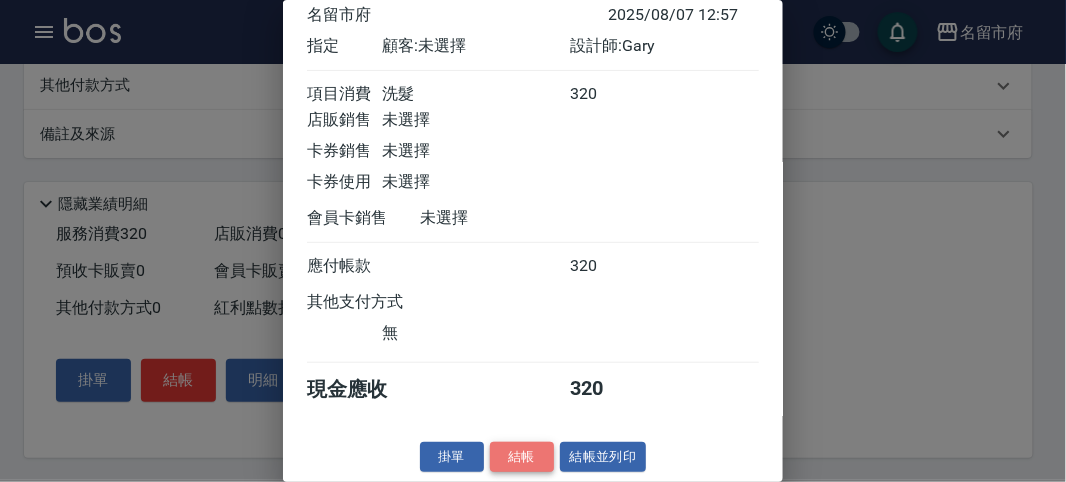click on "結帳" at bounding box center (522, 457) 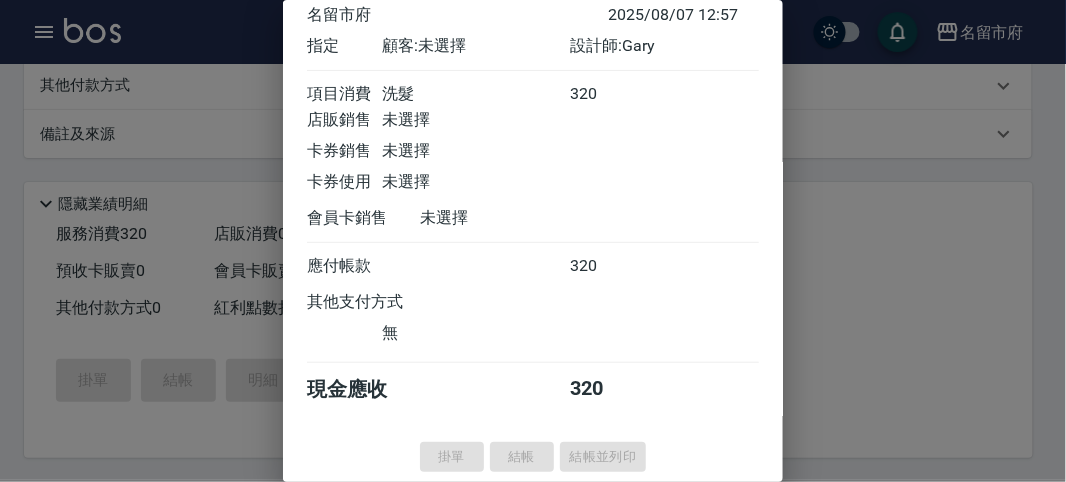 type 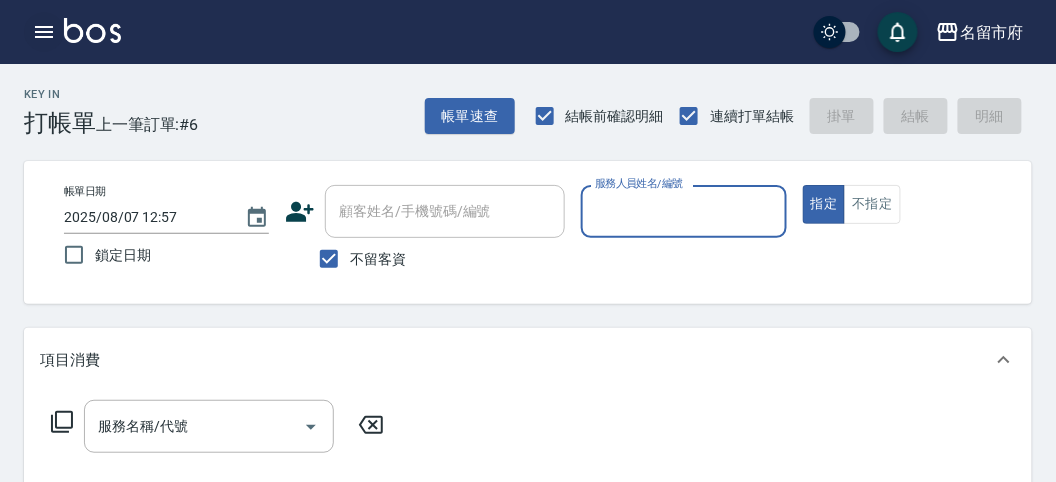 click 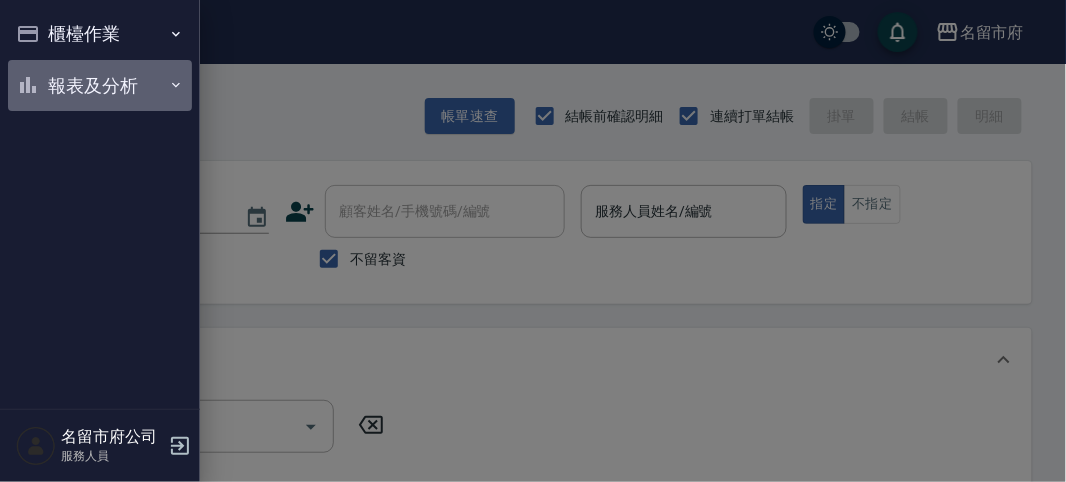 click on "報表及分析" at bounding box center (100, 86) 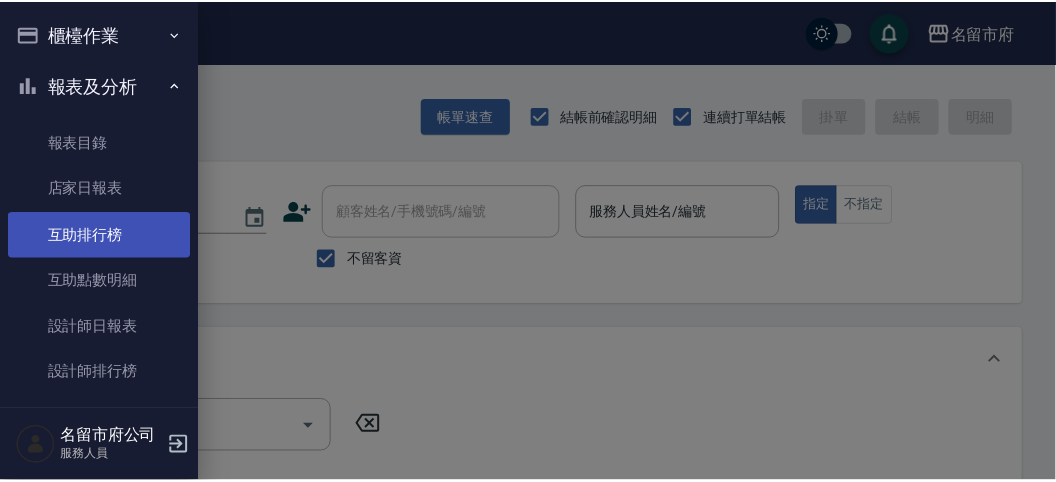 scroll, scrollTop: 65, scrollLeft: 0, axis: vertical 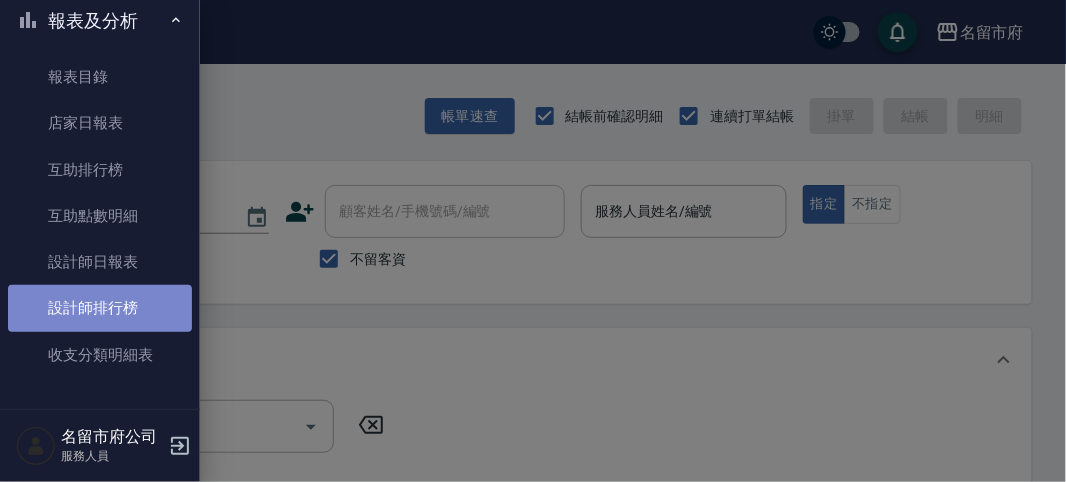 click on "設計師排行榜" at bounding box center (100, 308) 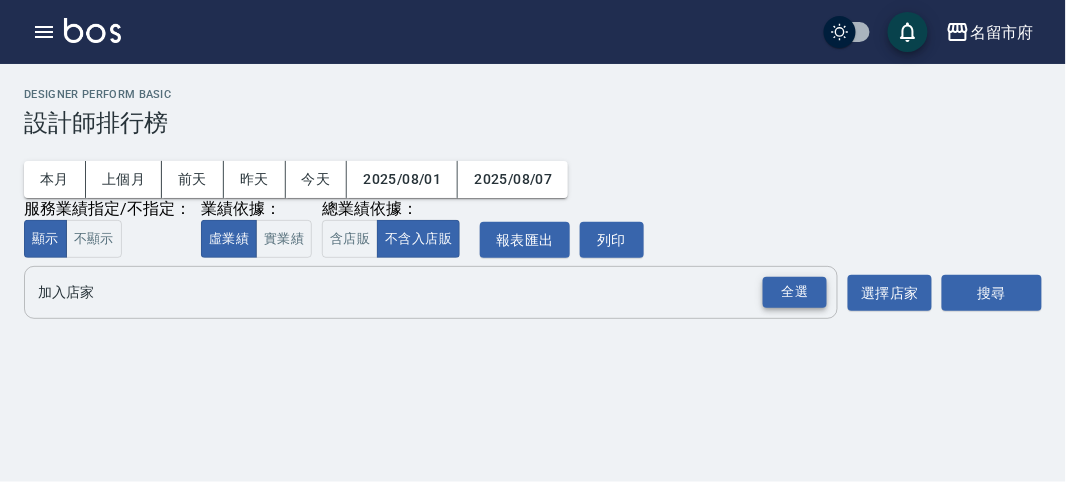 click on "全選" at bounding box center (795, 292) 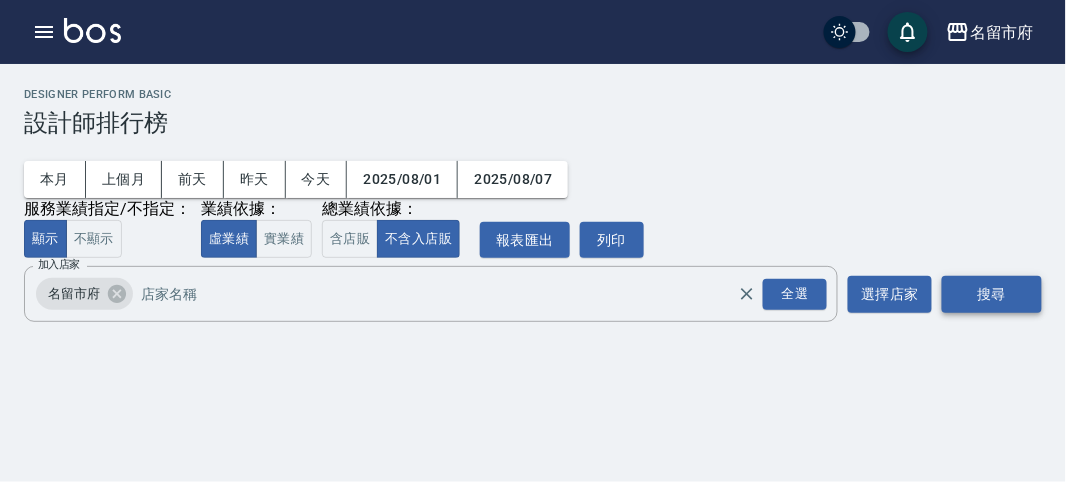 click on "搜尋" at bounding box center [992, 294] 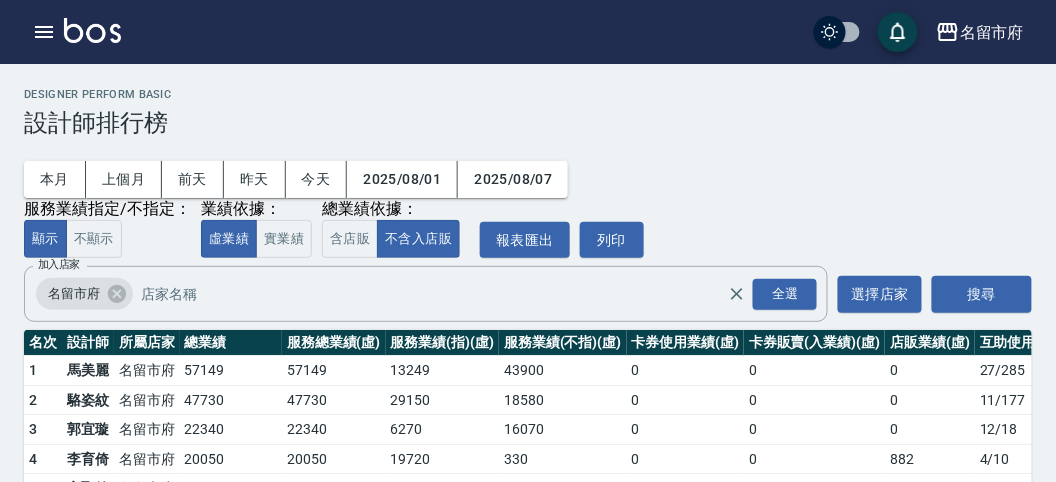 scroll, scrollTop: 175, scrollLeft: 0, axis: vertical 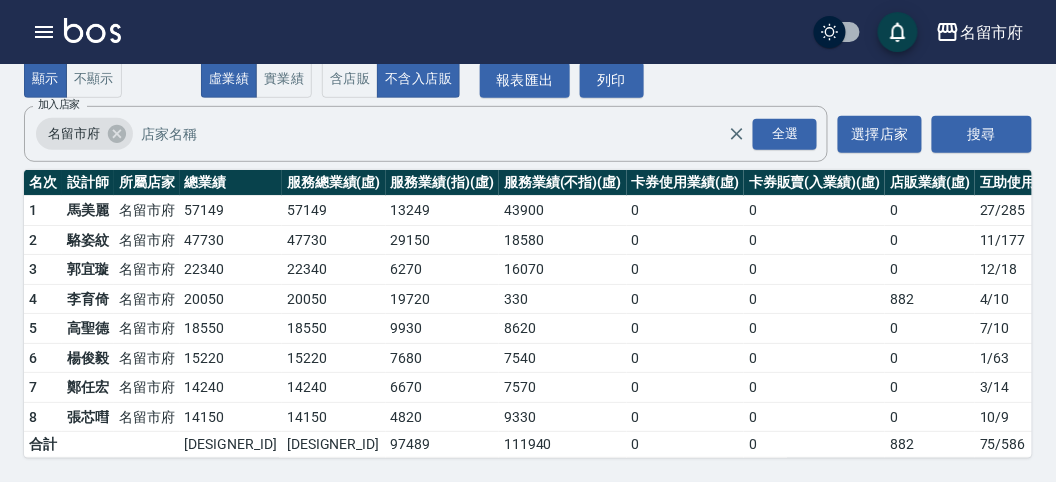 click at bounding box center [92, 30] 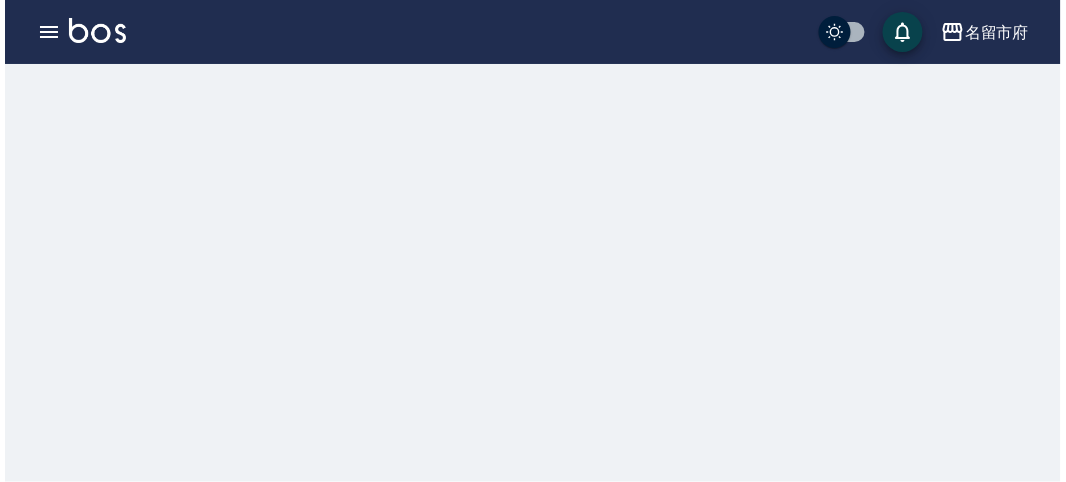 scroll, scrollTop: 0, scrollLeft: 0, axis: both 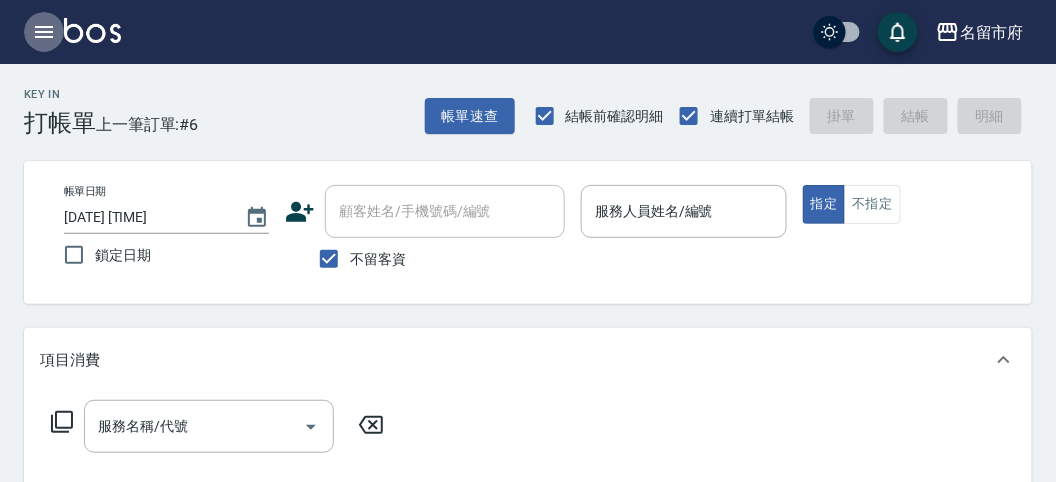 click 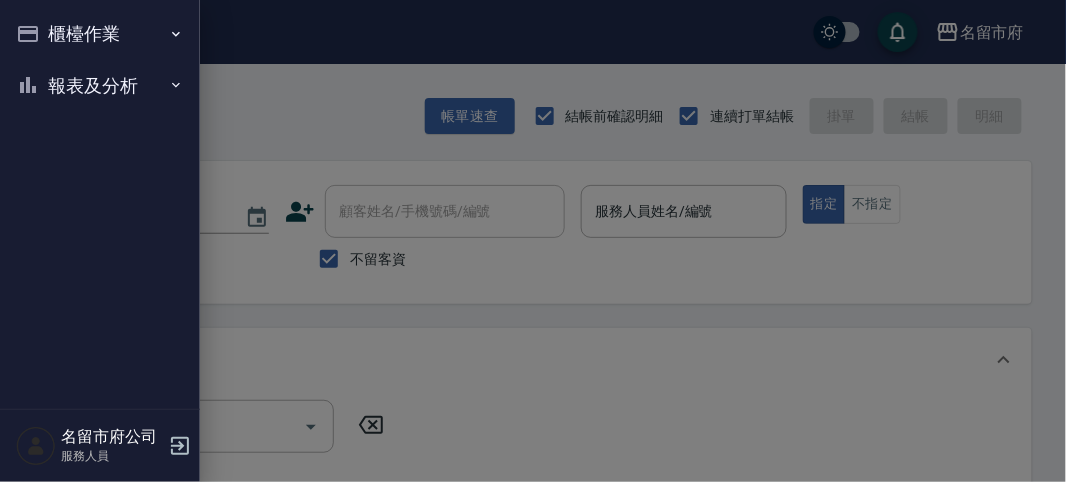 click on "報表及分析" at bounding box center [100, 86] 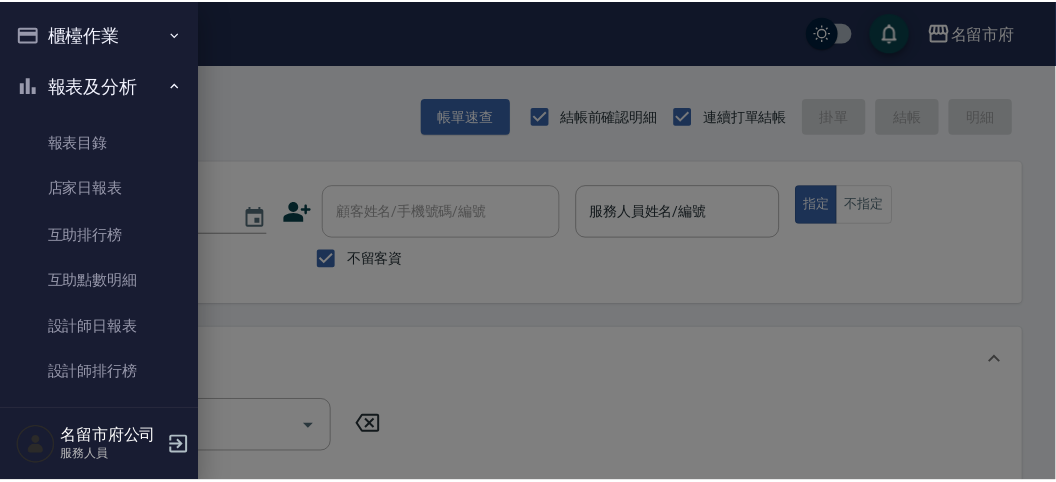 scroll, scrollTop: 65, scrollLeft: 0, axis: vertical 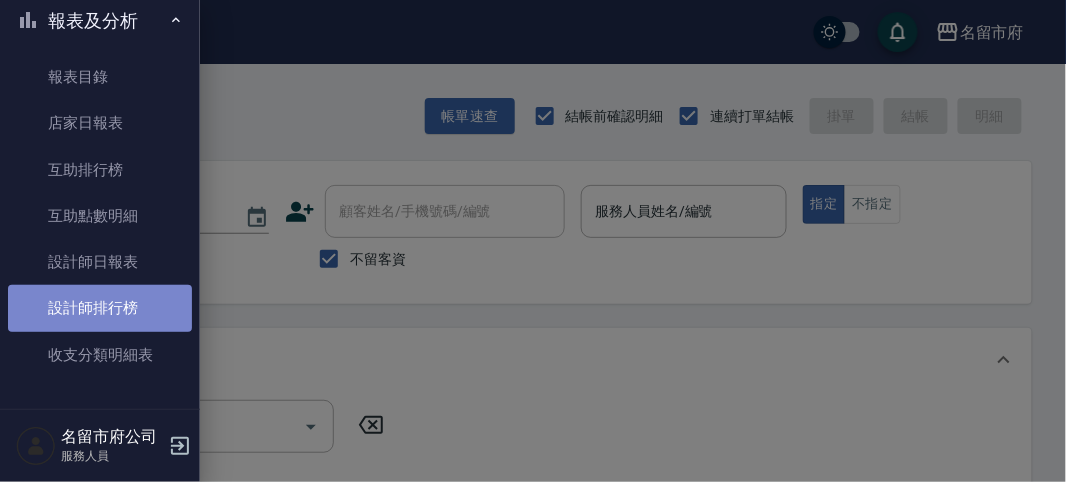 click on "設計師排行榜" at bounding box center (100, 308) 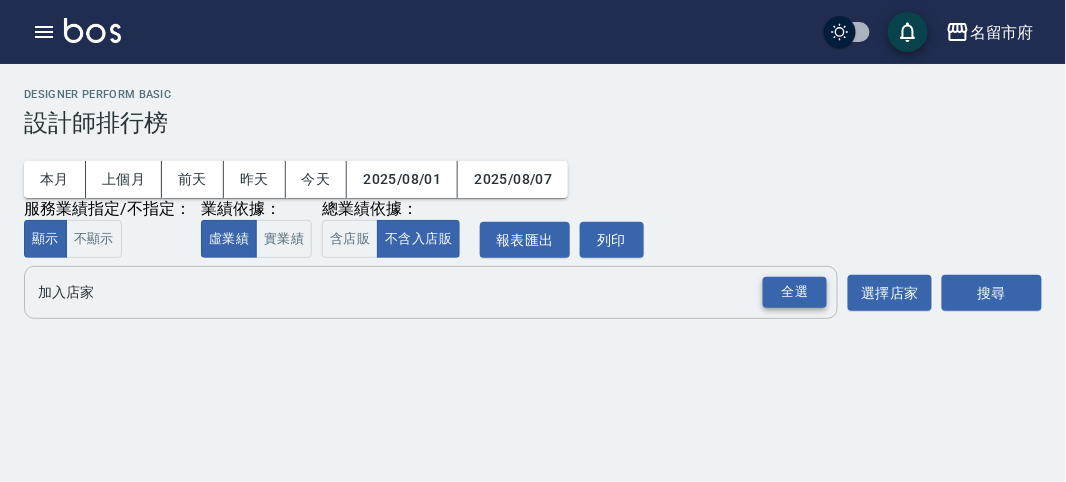 click on "全選" at bounding box center (795, 292) 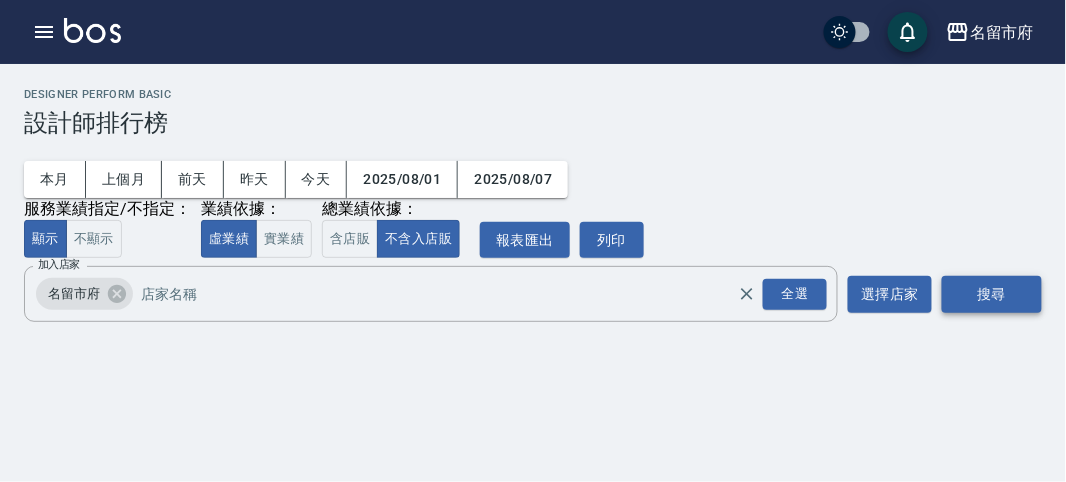 click on "搜尋" at bounding box center [992, 294] 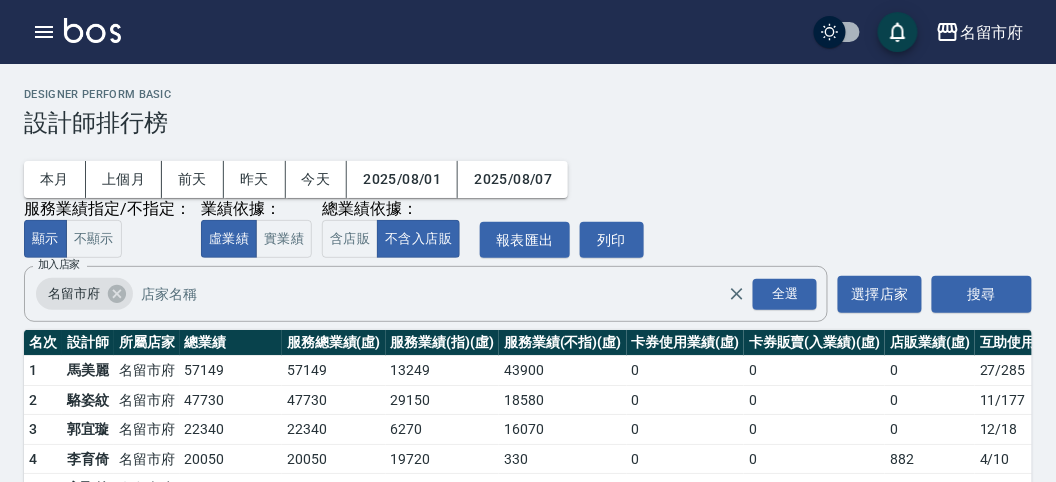 scroll, scrollTop: 175, scrollLeft: 0, axis: vertical 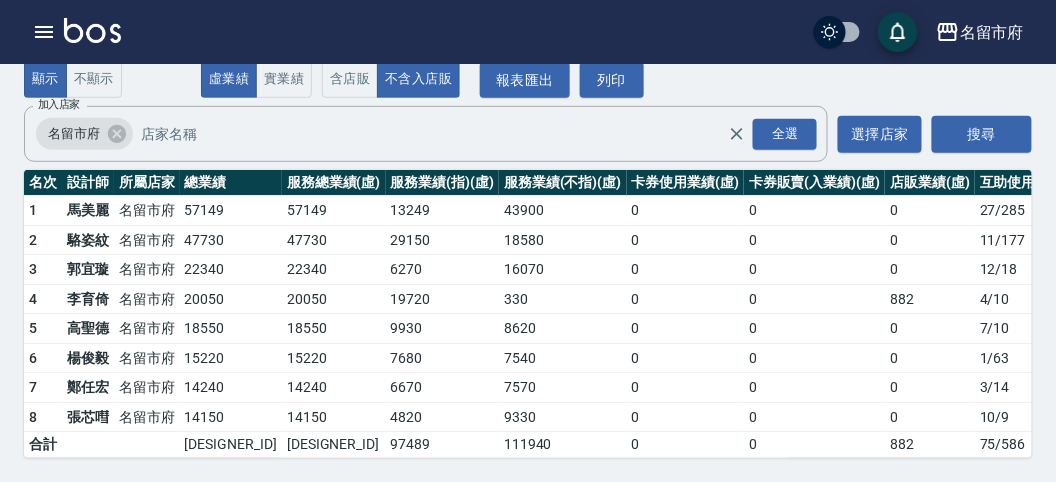 click at bounding box center [92, 30] 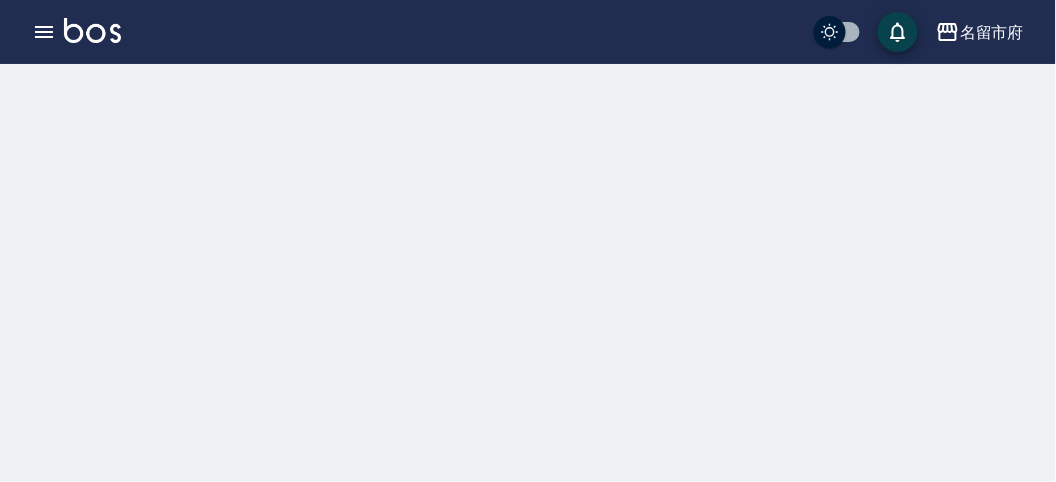 scroll, scrollTop: 0, scrollLeft: 0, axis: both 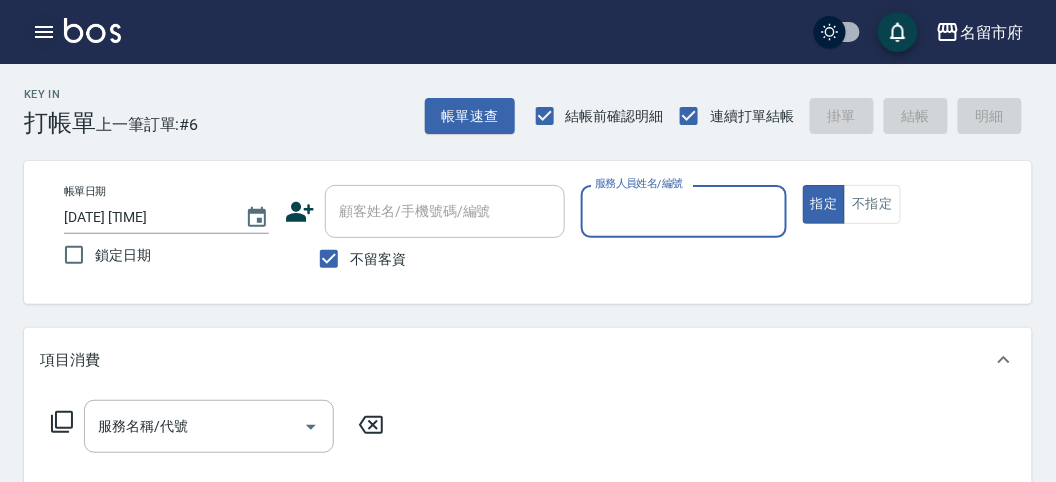 click 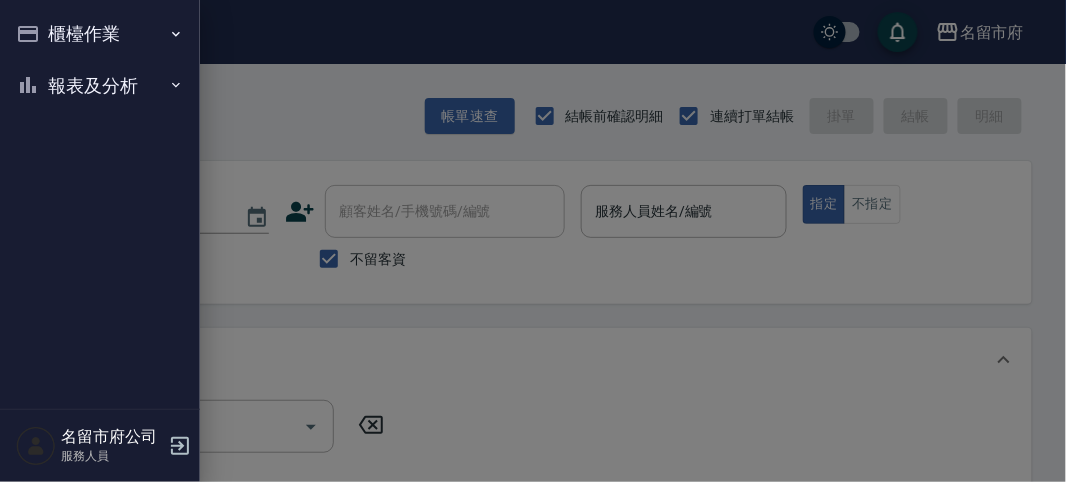 click on "櫃檯作業" at bounding box center (100, 34) 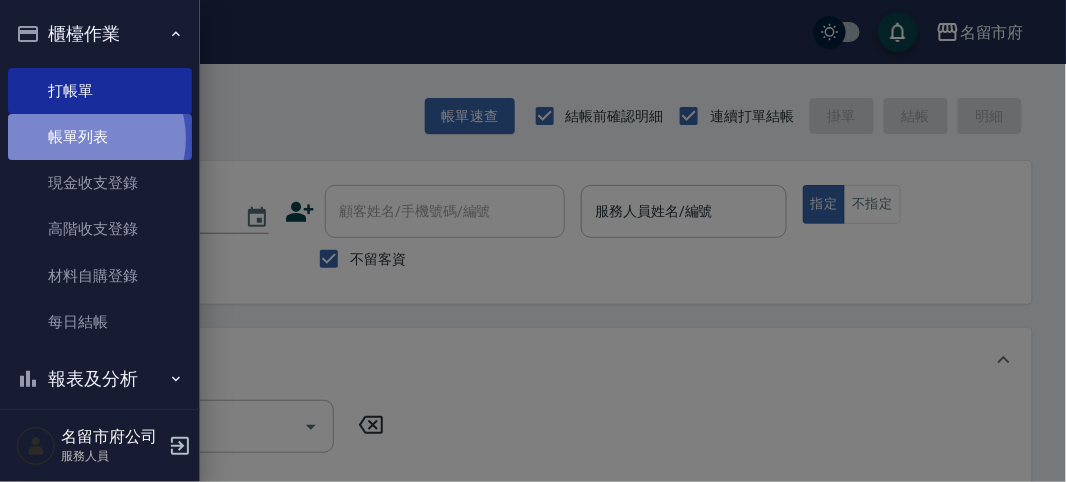 click on "帳單列表" at bounding box center [100, 137] 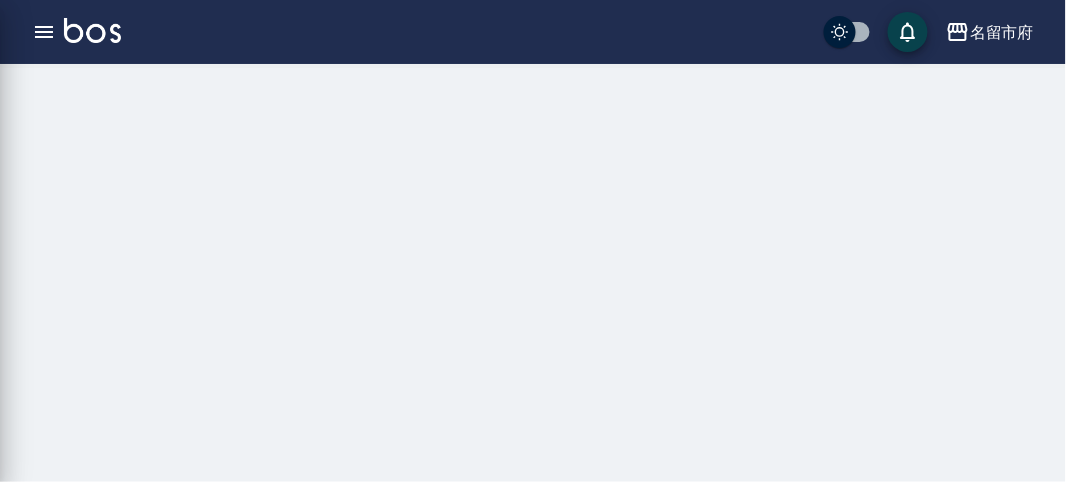 click on "櫃檯作業 打帳單 帳單列表 現金收支登錄 高階收支登錄 材料自購登錄 每日結帳 報表及分析 報表目錄 店家日報表 互助排行榜 互助點數明細 設計師日報表 設計師排行榜 收支分類明細表 名留市府公司 服務人員" at bounding box center [100, 241] 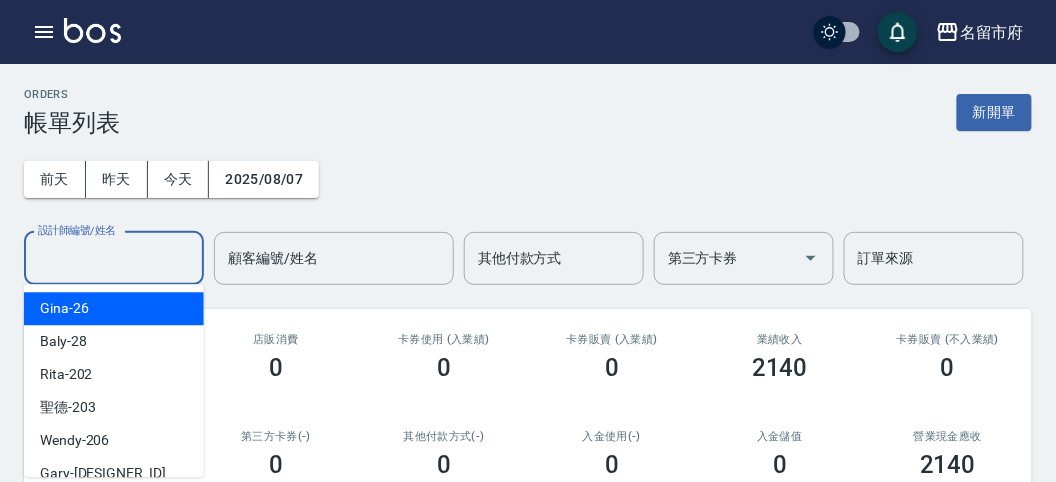 click on "設計師編號/姓名" at bounding box center [114, 258] 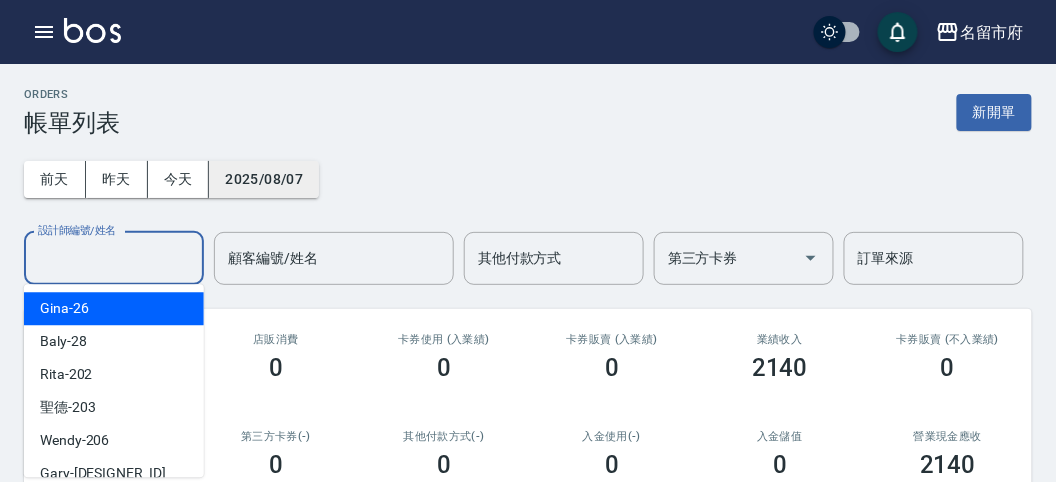 click on "2025/08/07" at bounding box center [264, 179] 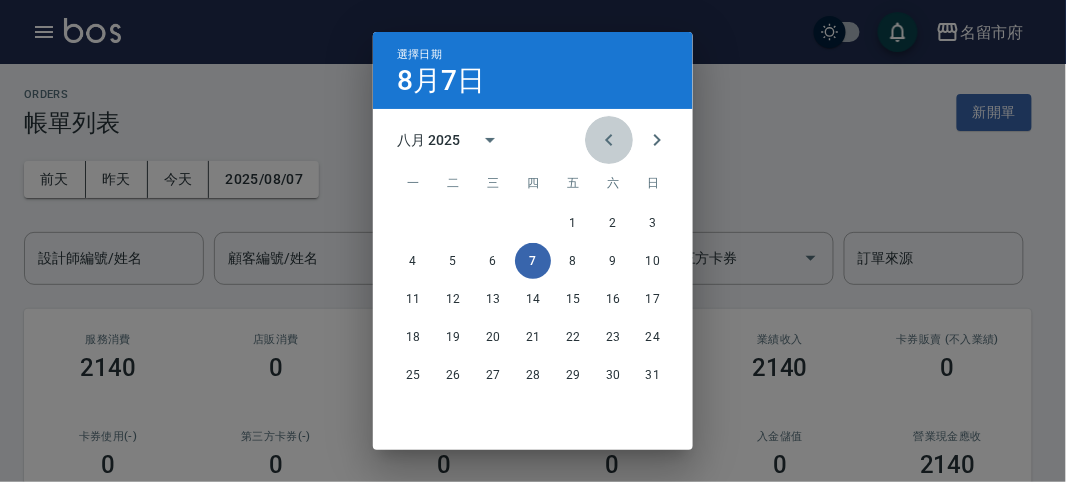 click 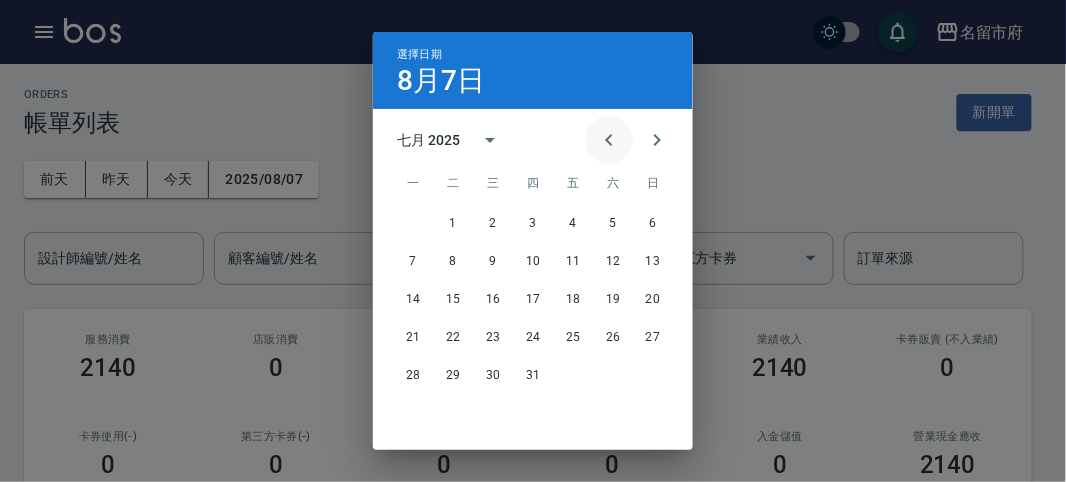 click 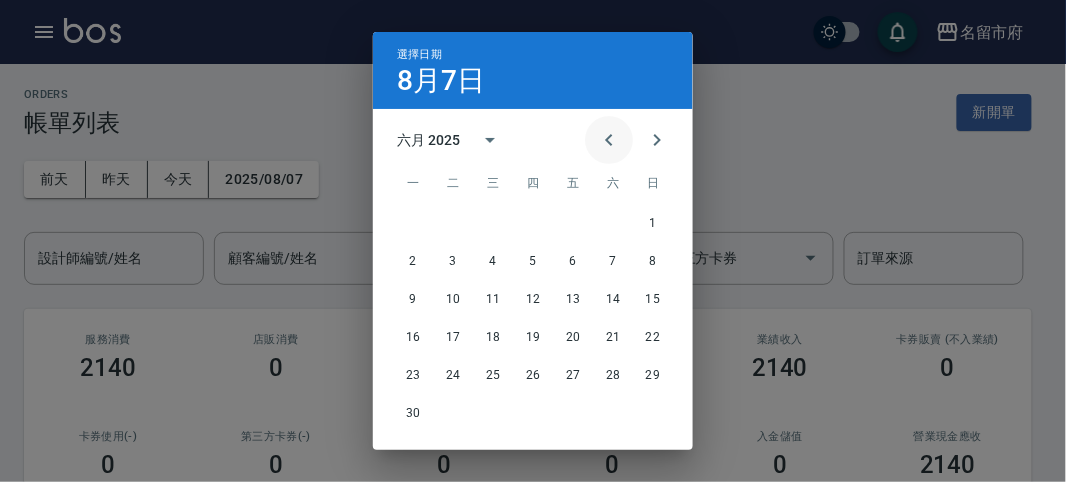 click 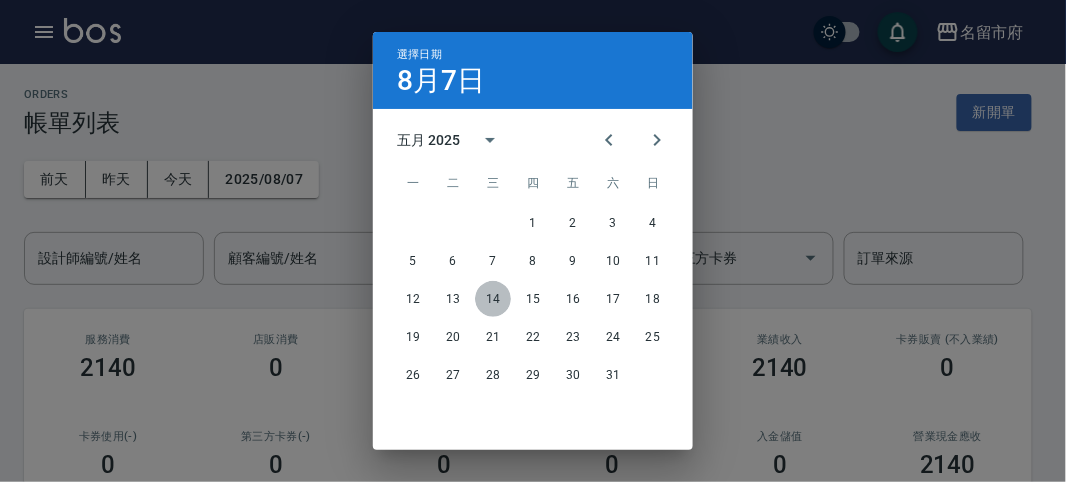 click on "14" at bounding box center [493, 299] 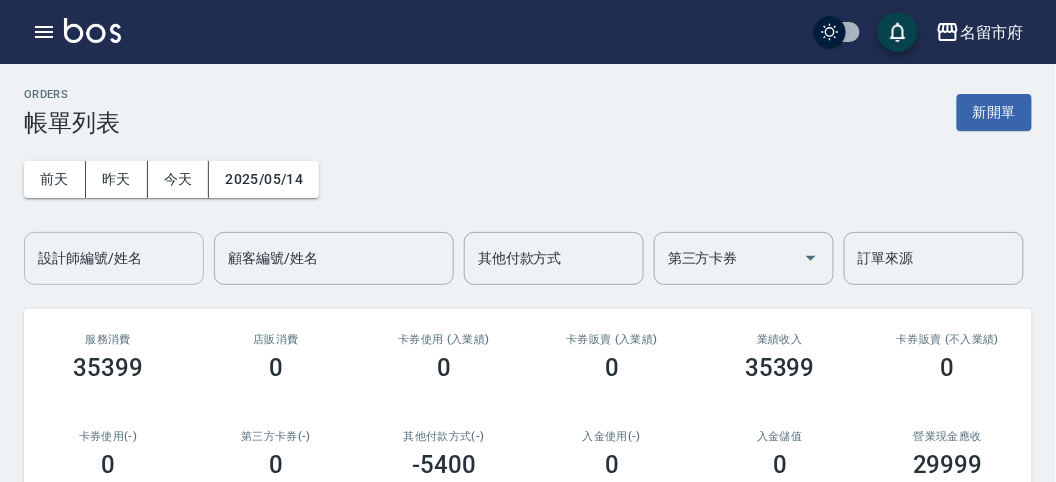 click on "設計師編號/姓名" at bounding box center [114, 258] 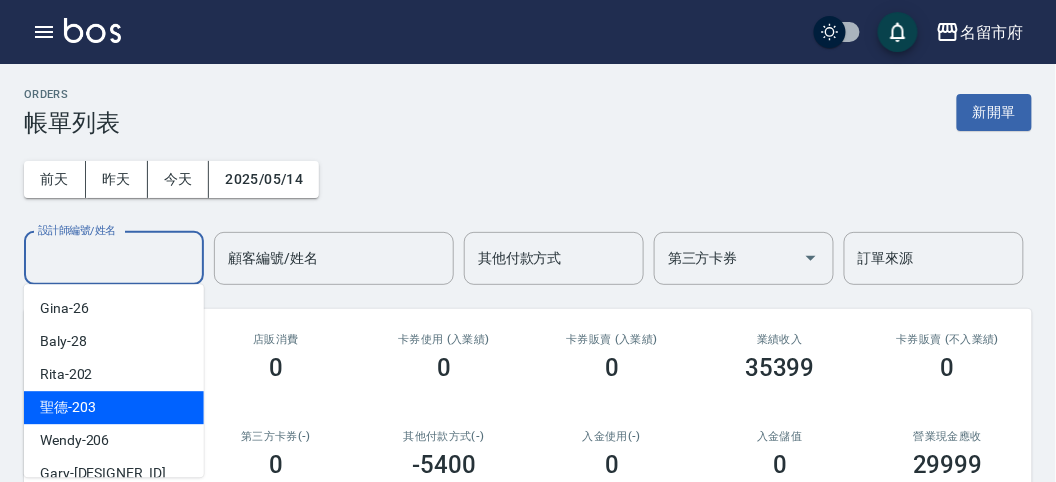 scroll, scrollTop: 153, scrollLeft: 0, axis: vertical 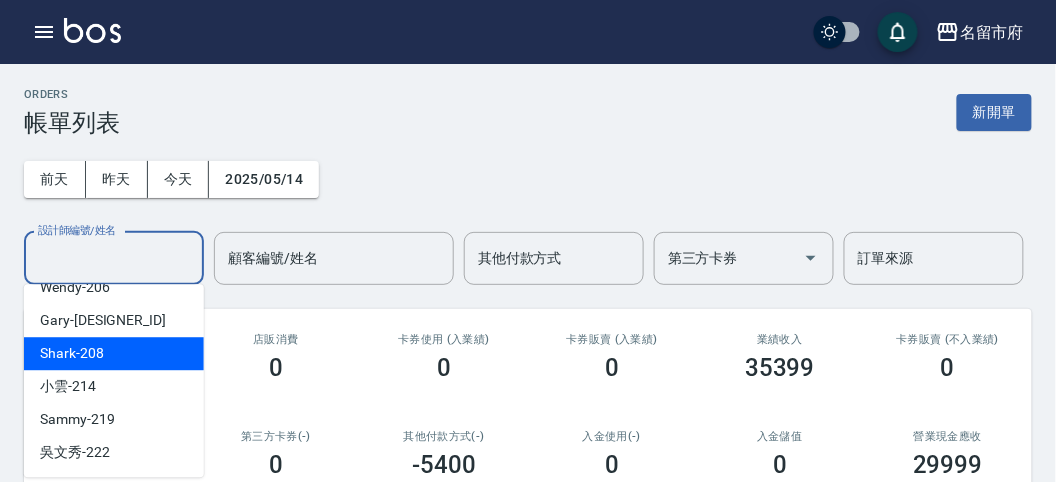 click on "Shark -208" at bounding box center [114, 353] 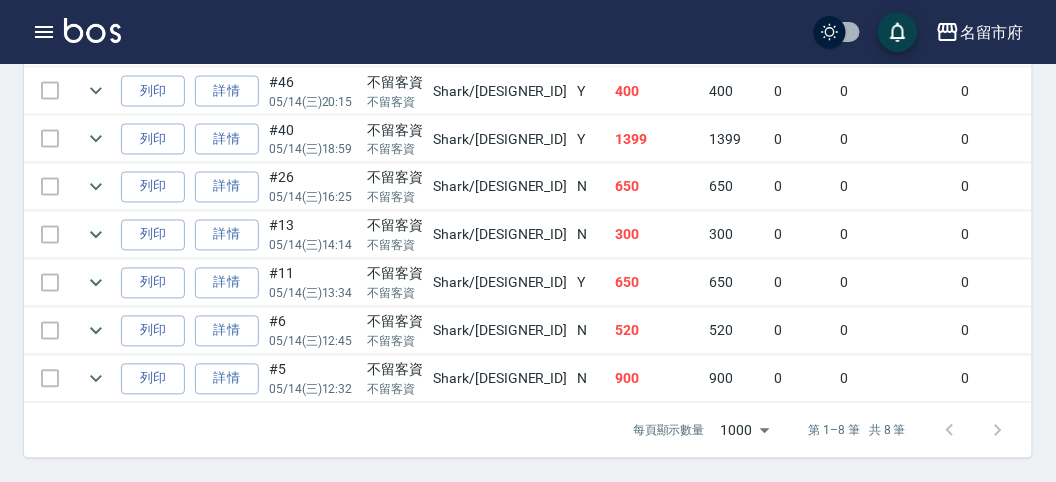 scroll, scrollTop: 544, scrollLeft: 0, axis: vertical 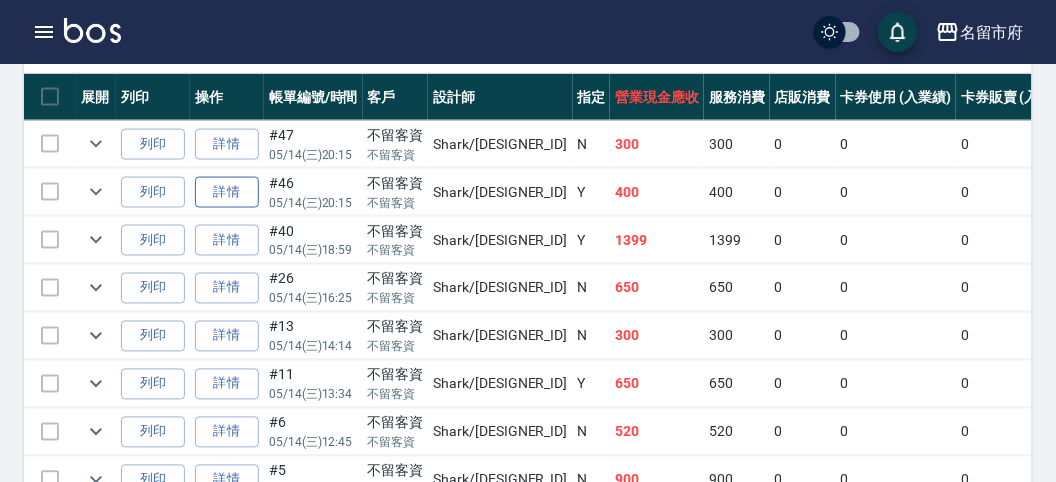 click on "詳情" at bounding box center (227, 192) 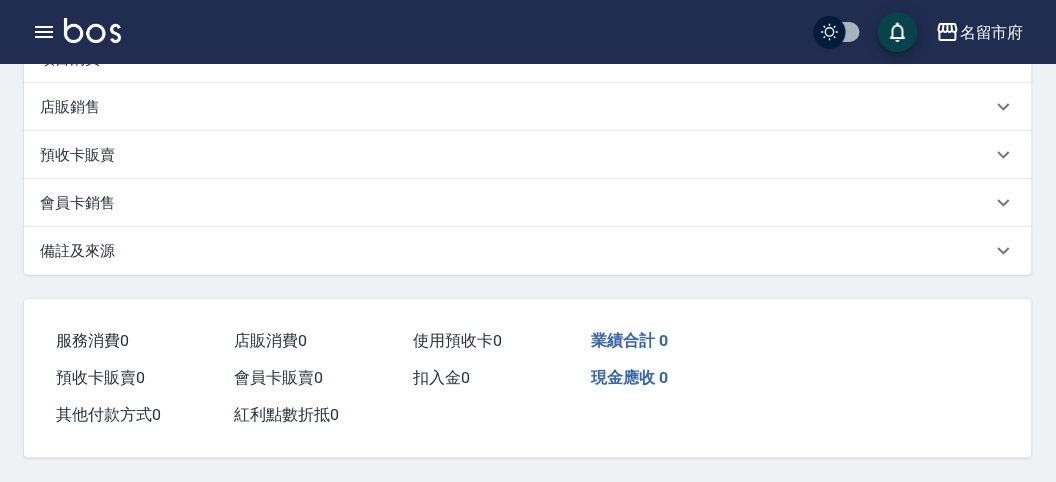 scroll, scrollTop: 0, scrollLeft: 0, axis: both 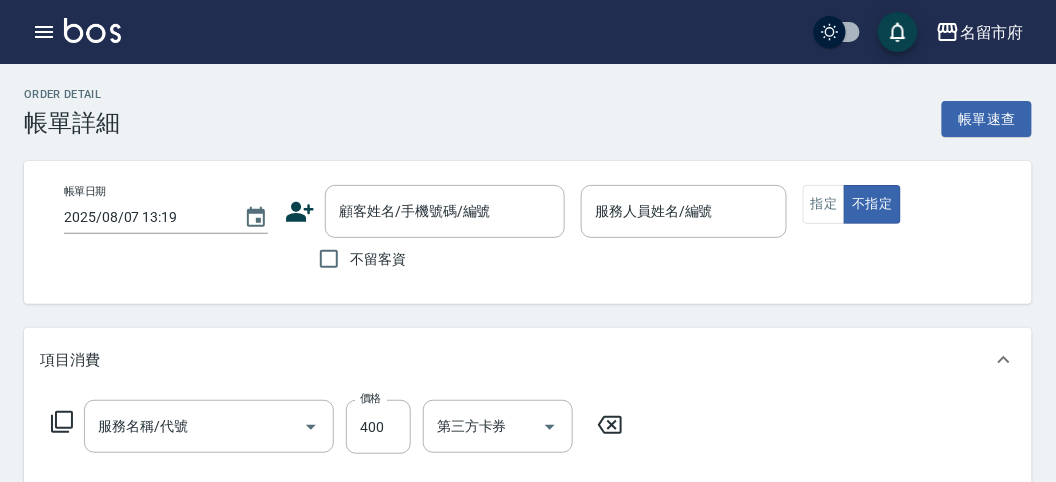 type on "2025/05/14 20:15" 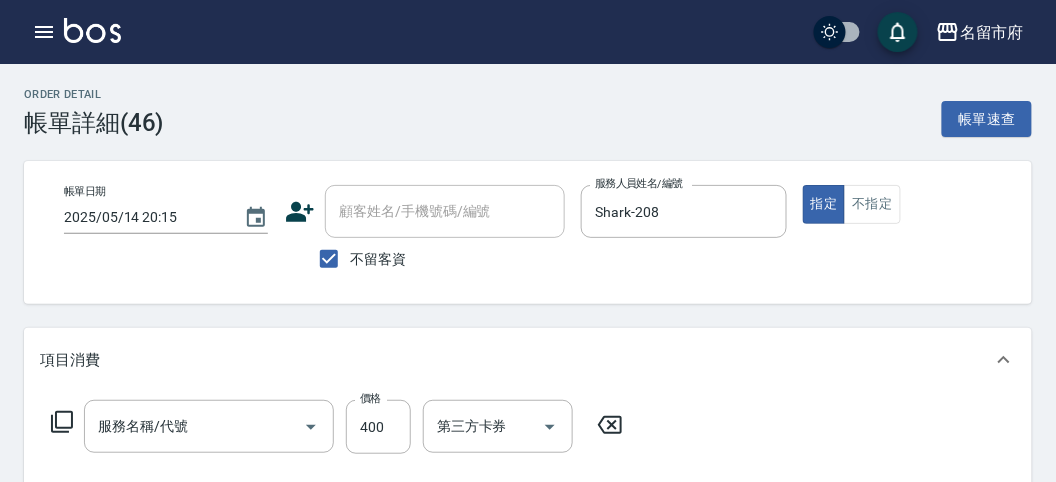type on "一般剪髮(C001)" 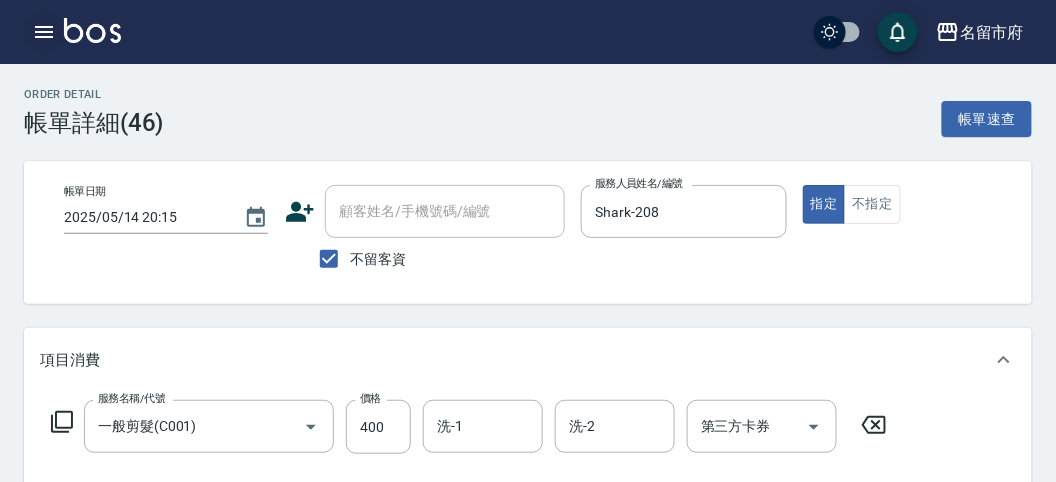 click 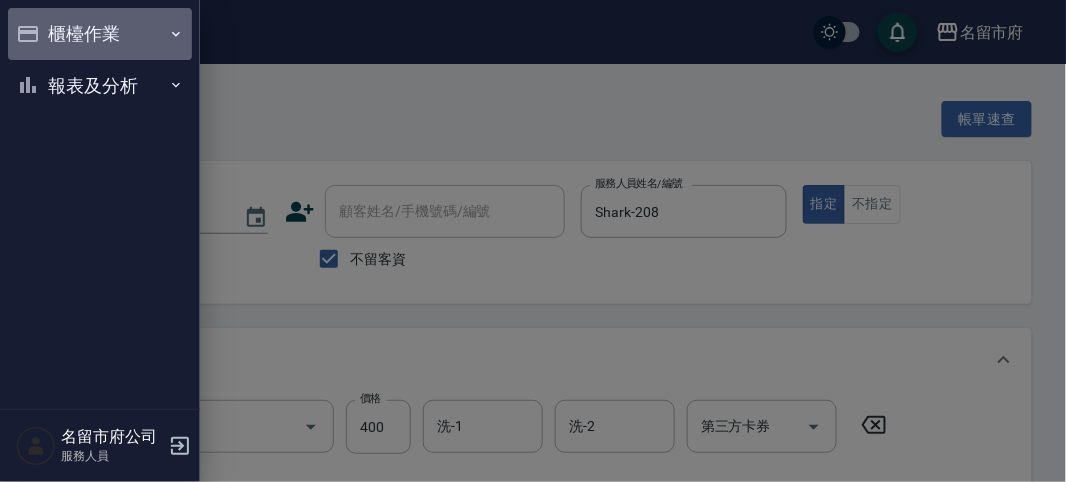 click on "櫃檯作業" at bounding box center (100, 34) 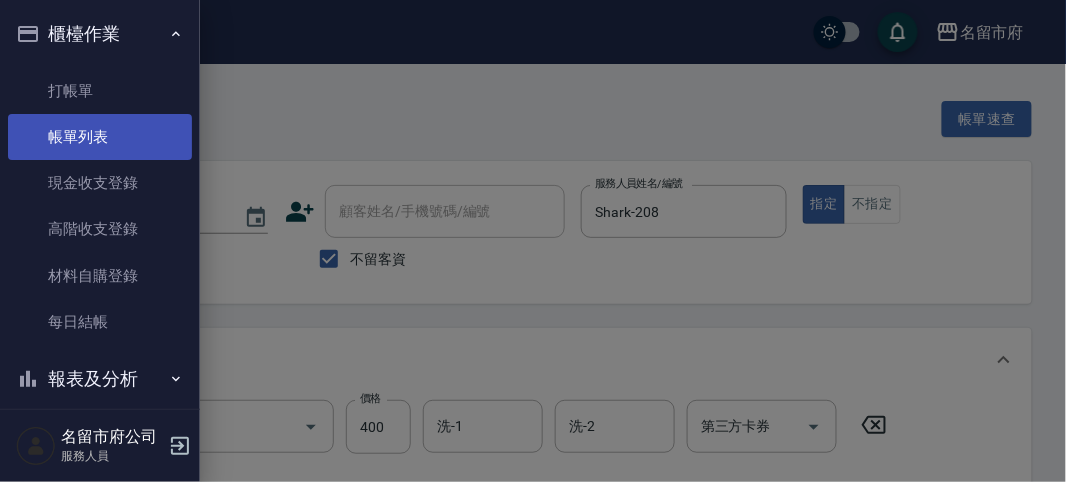 click on "帳單列表" at bounding box center (100, 137) 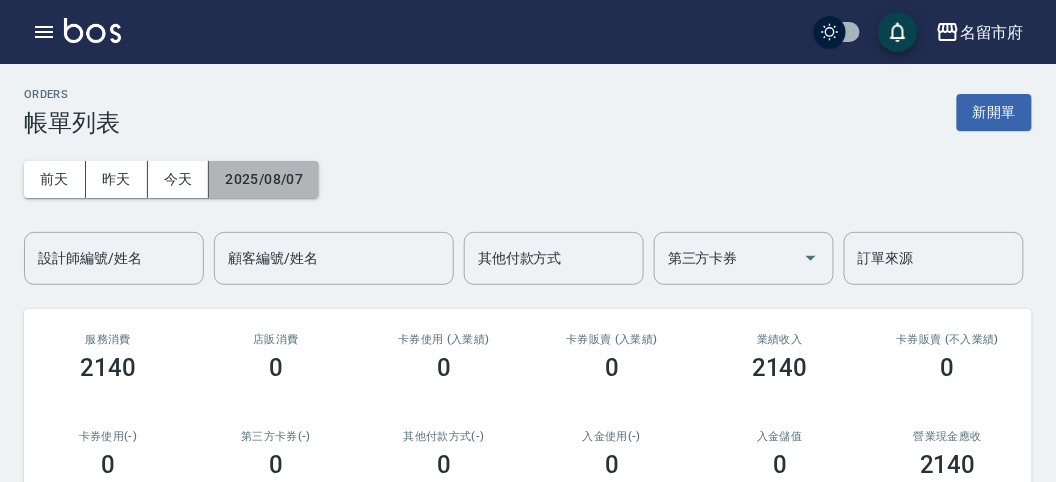 click on "2025/08/07" at bounding box center [264, 179] 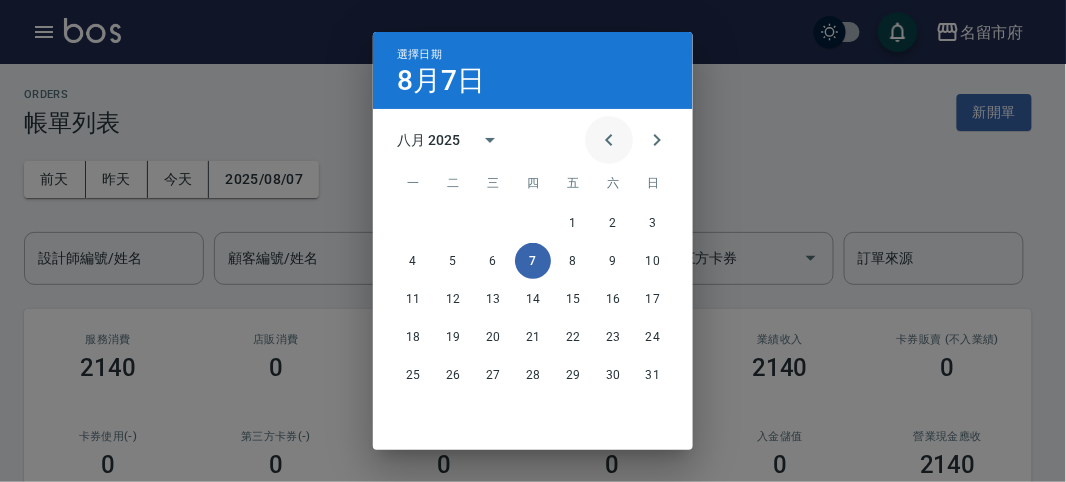click at bounding box center (609, 140) 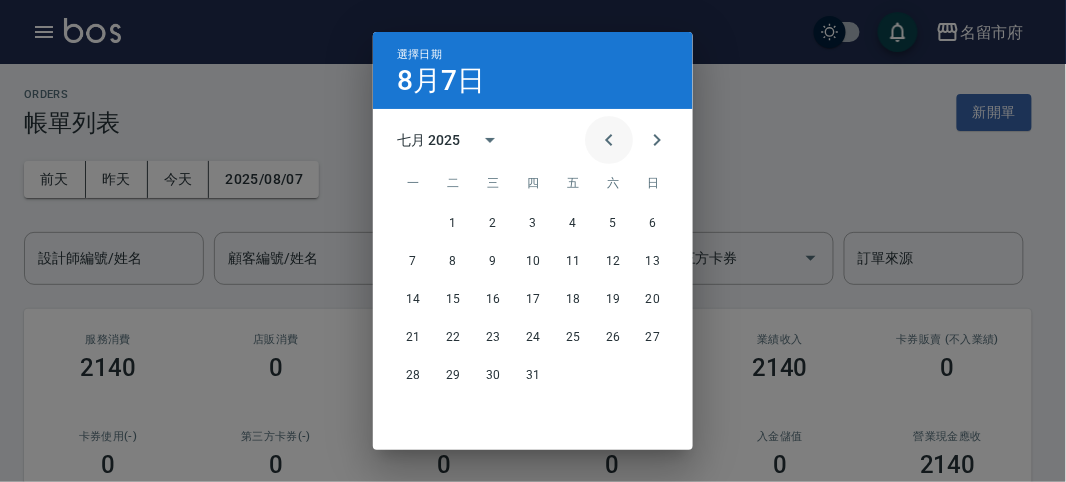 click 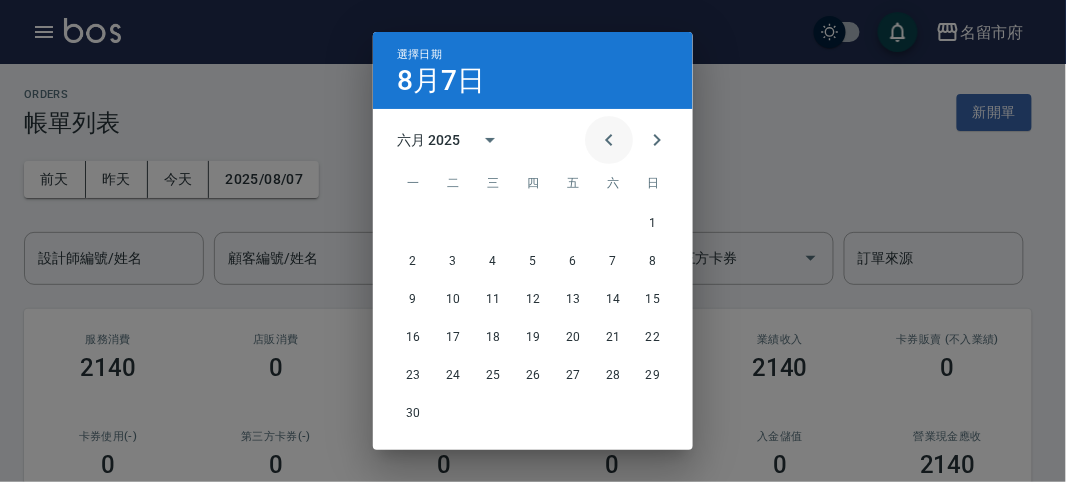 click 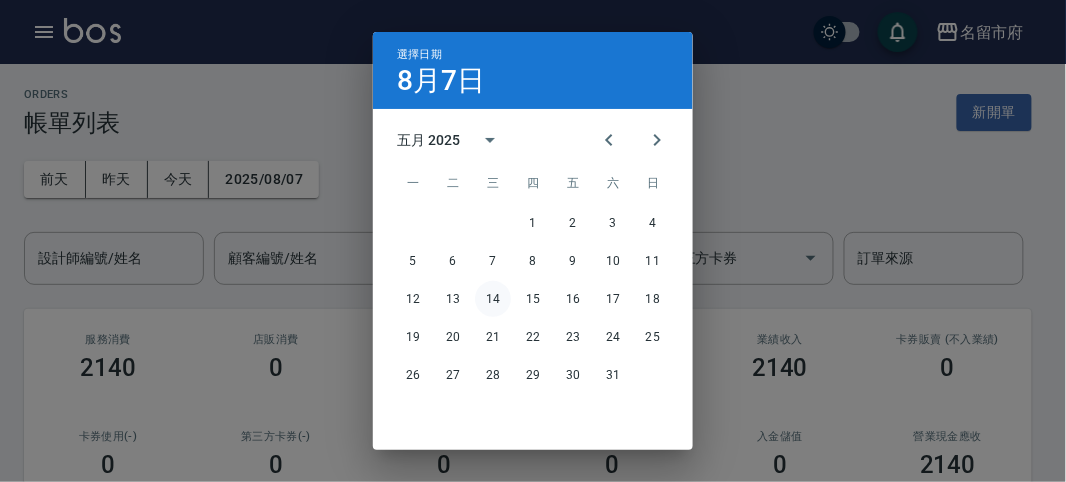 click on "14" at bounding box center [493, 299] 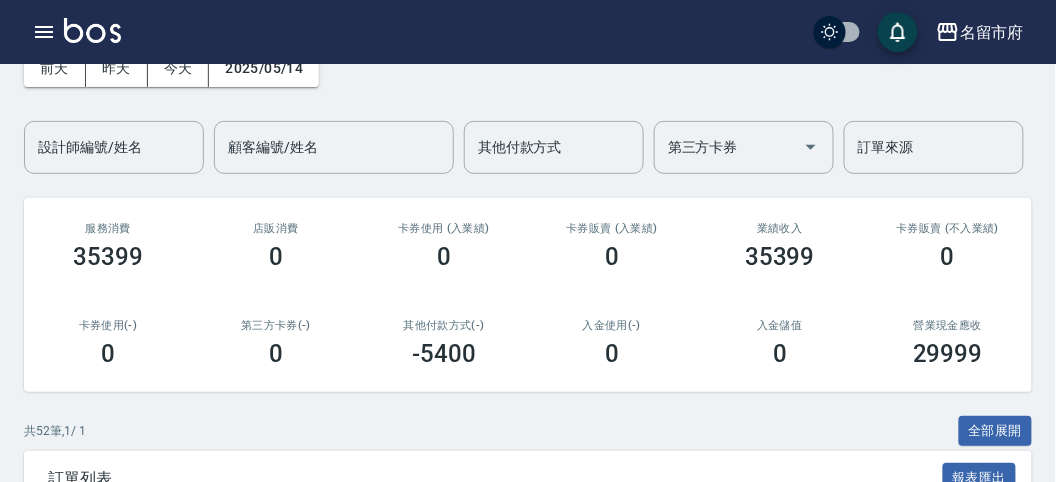 scroll, scrollTop: 0, scrollLeft: 0, axis: both 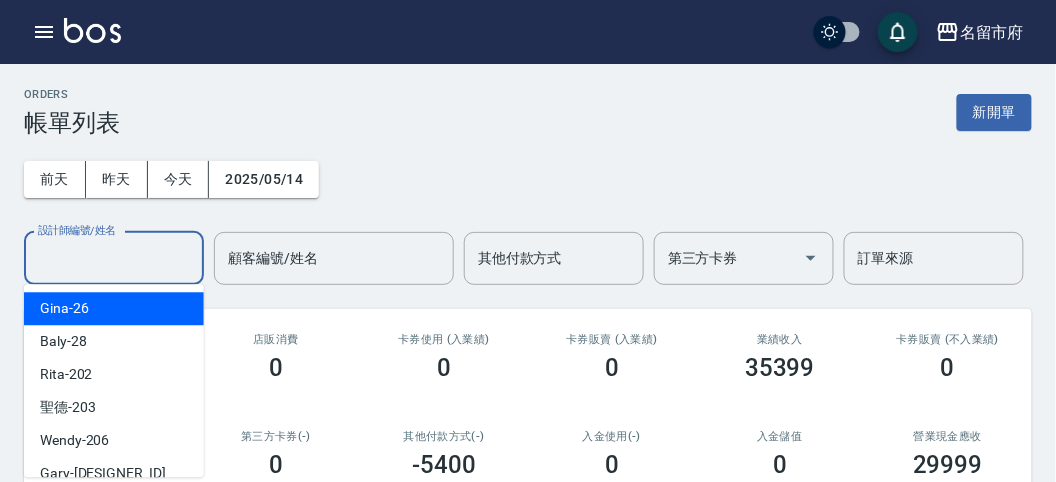 click on "設計師編號/姓名" at bounding box center (114, 258) 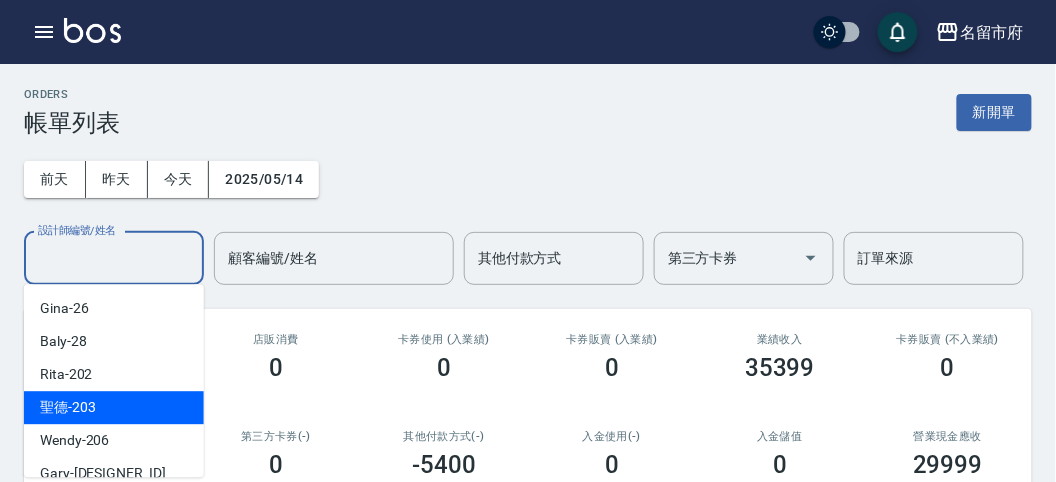 scroll, scrollTop: 153, scrollLeft: 0, axis: vertical 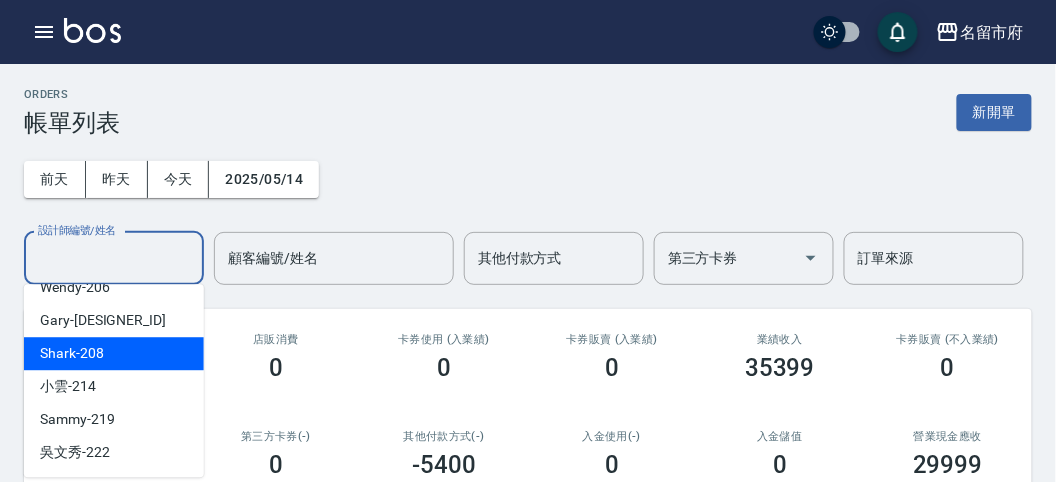 click on "Shark -208" at bounding box center (114, 353) 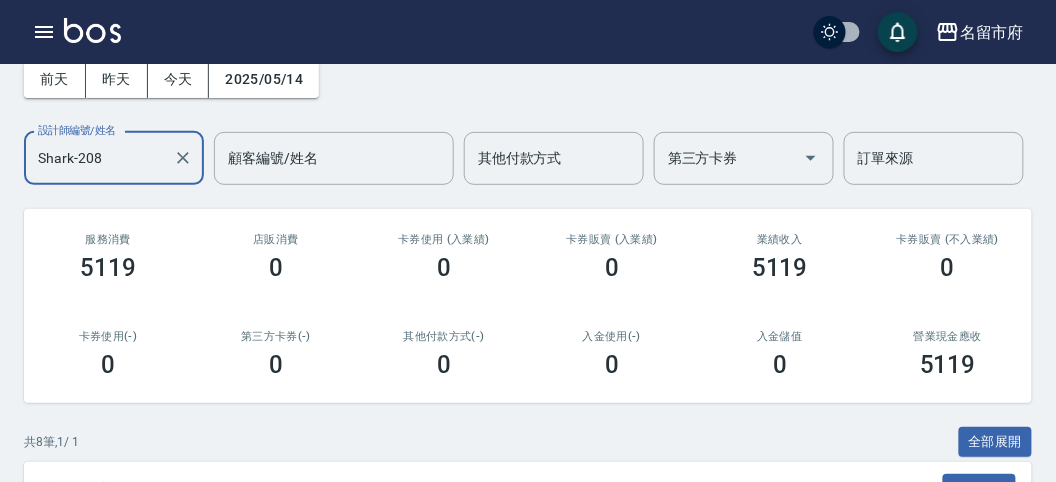 scroll, scrollTop: 0, scrollLeft: 0, axis: both 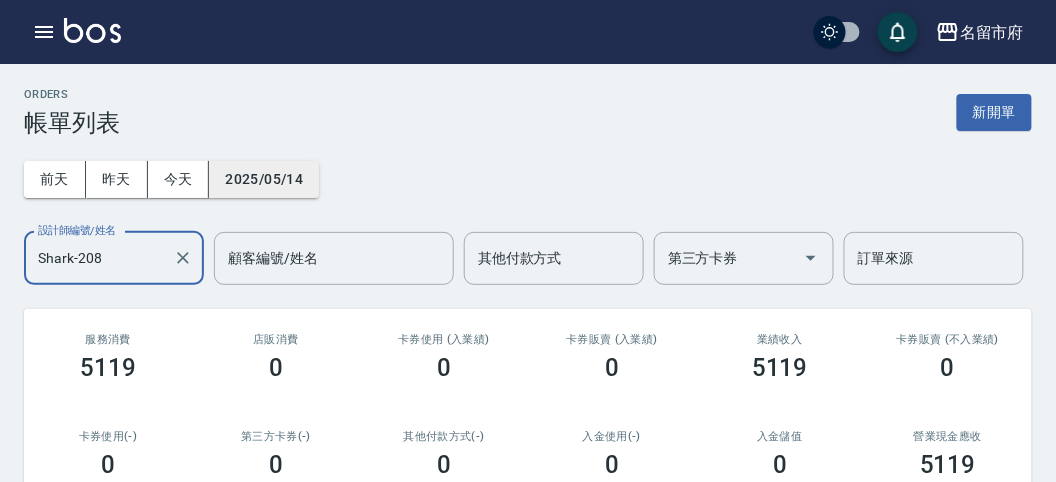 click on "2025/05/14" at bounding box center [264, 179] 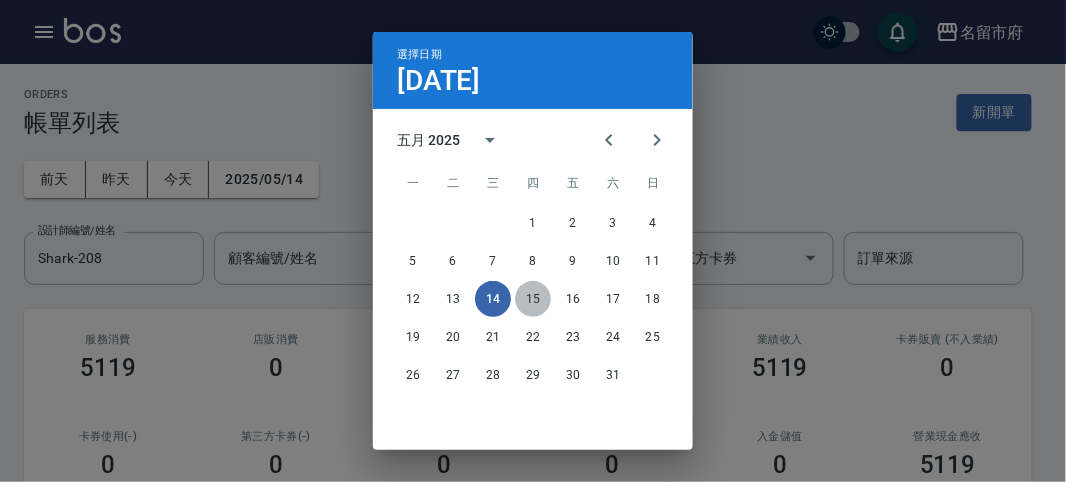 click on "15" at bounding box center (533, 299) 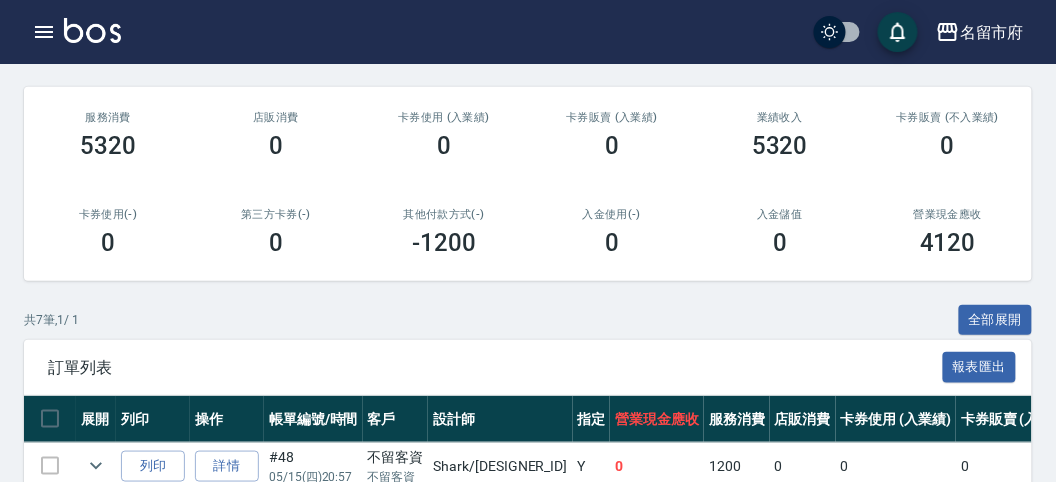scroll, scrollTop: 444, scrollLeft: 0, axis: vertical 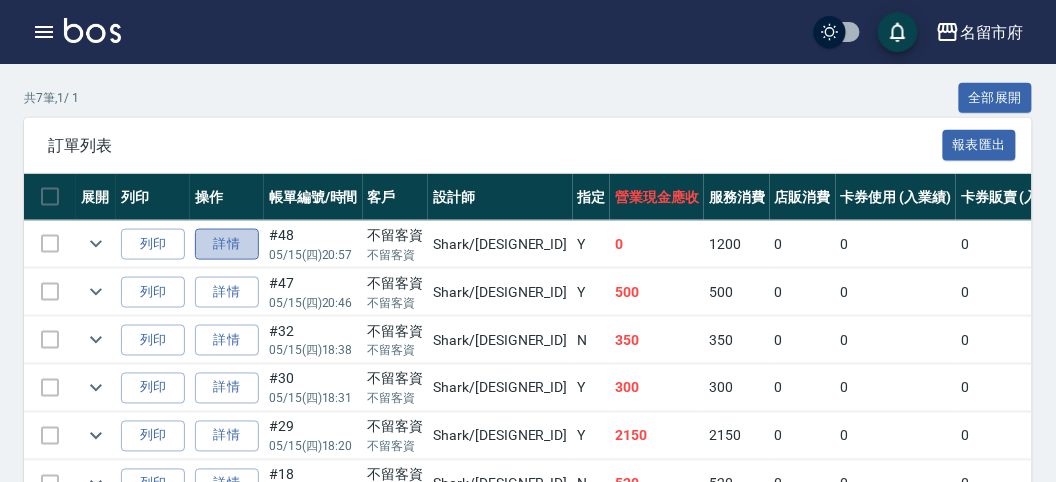 click on "詳情" at bounding box center (227, 244) 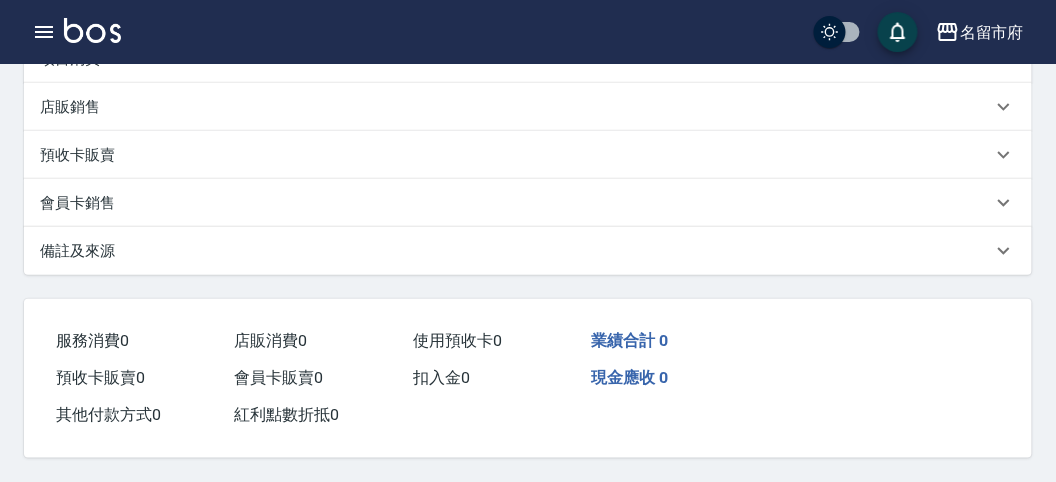 scroll, scrollTop: 0, scrollLeft: 0, axis: both 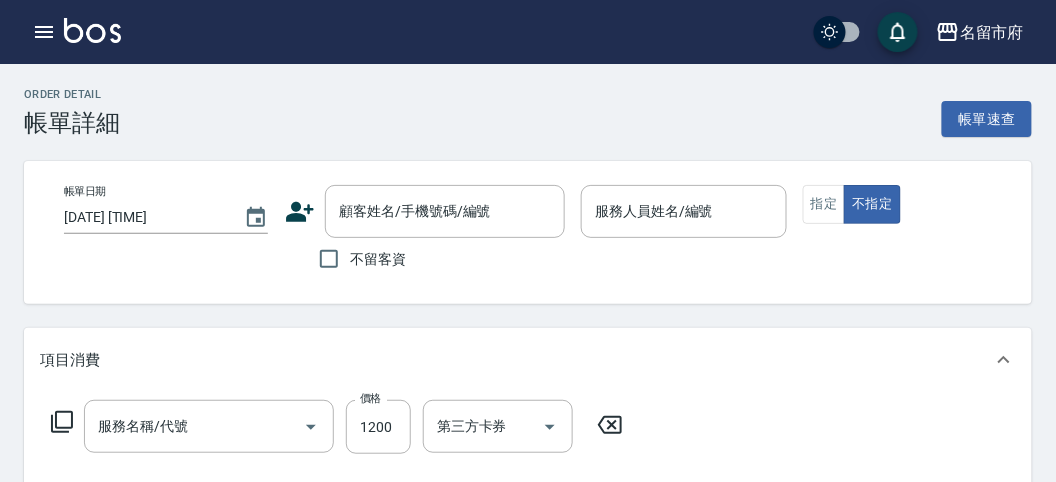 type on "[DATE] [TIME]" 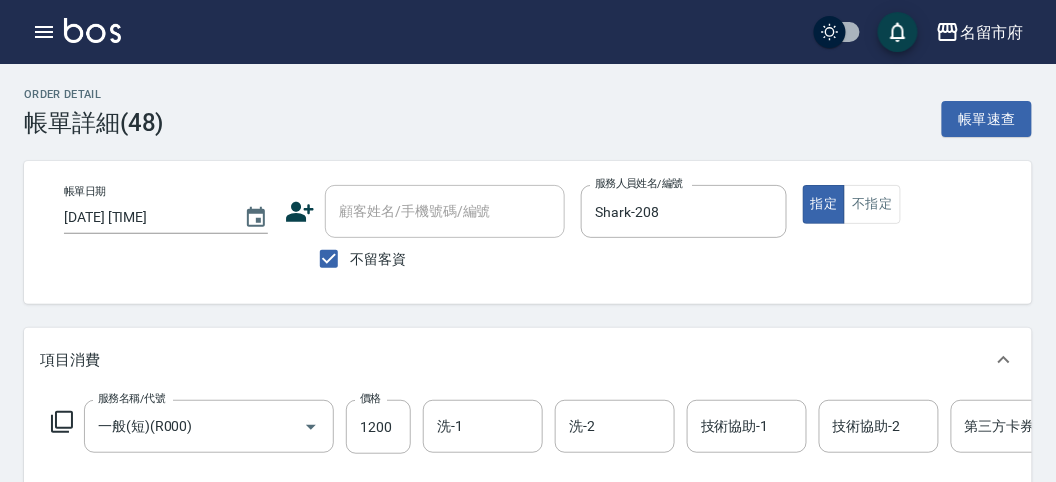type on "一般(短)(R000)" 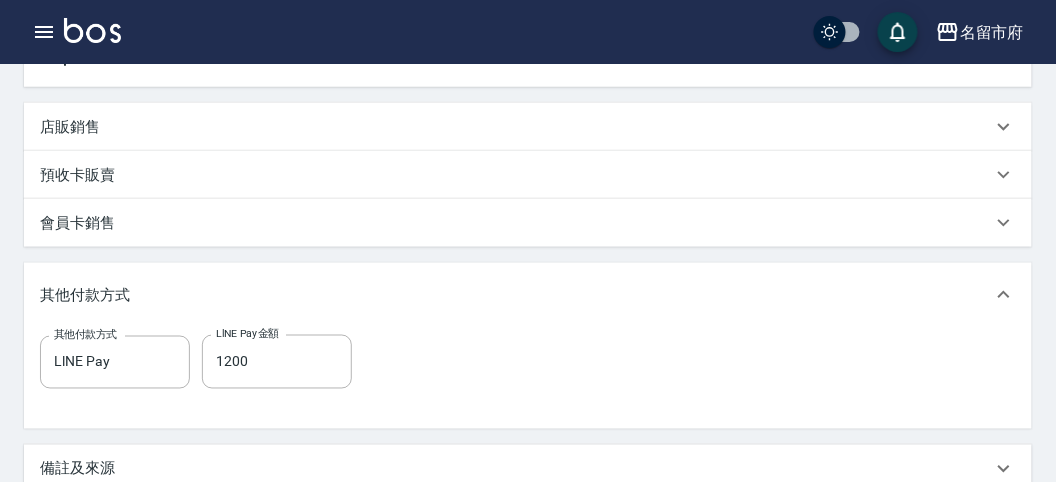scroll, scrollTop: 0, scrollLeft: 0, axis: both 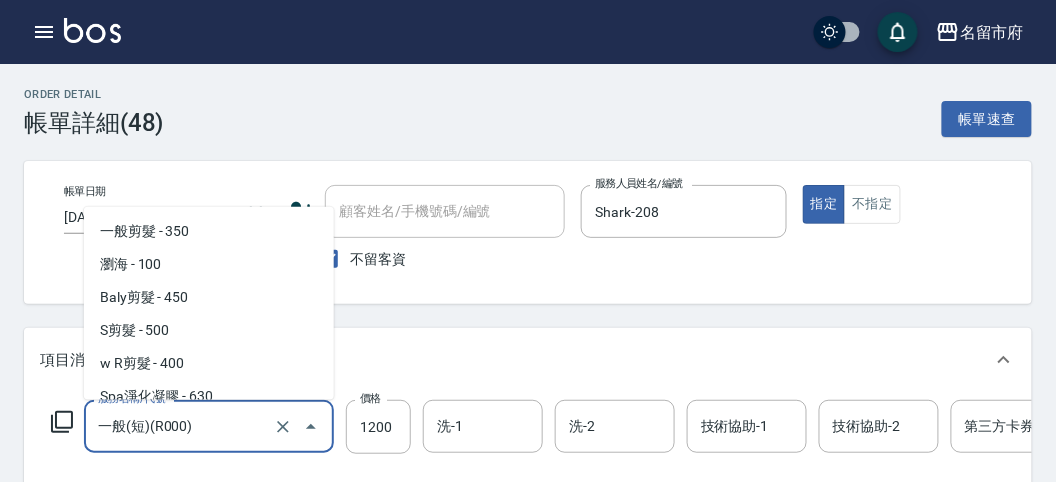 click on "一般(短)(R000)" at bounding box center [181, 426] 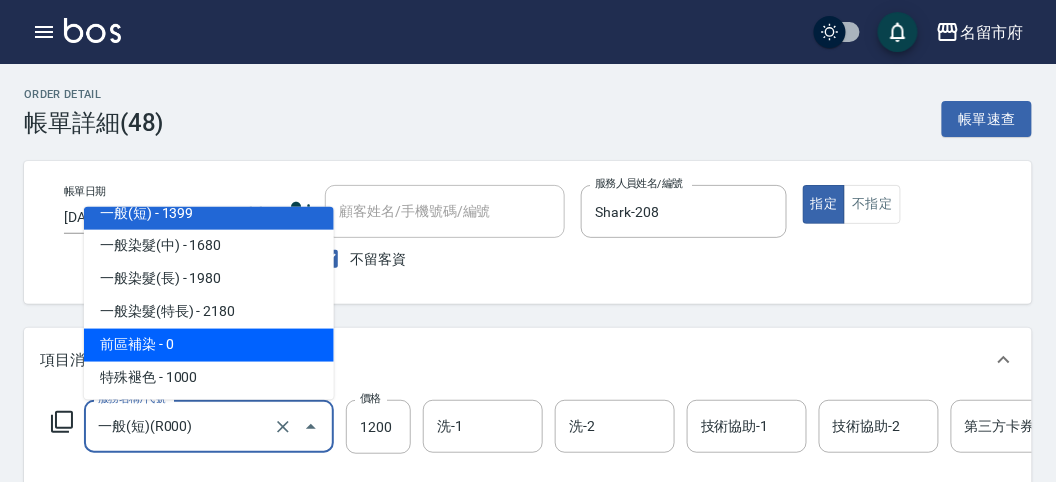 scroll, scrollTop: 888, scrollLeft: 0, axis: vertical 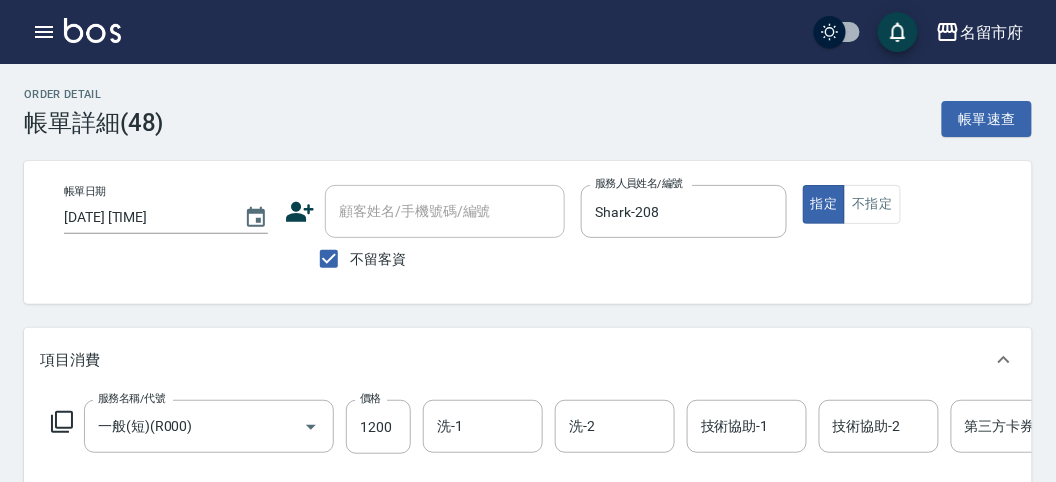 click on "項目消費" at bounding box center (528, 360) 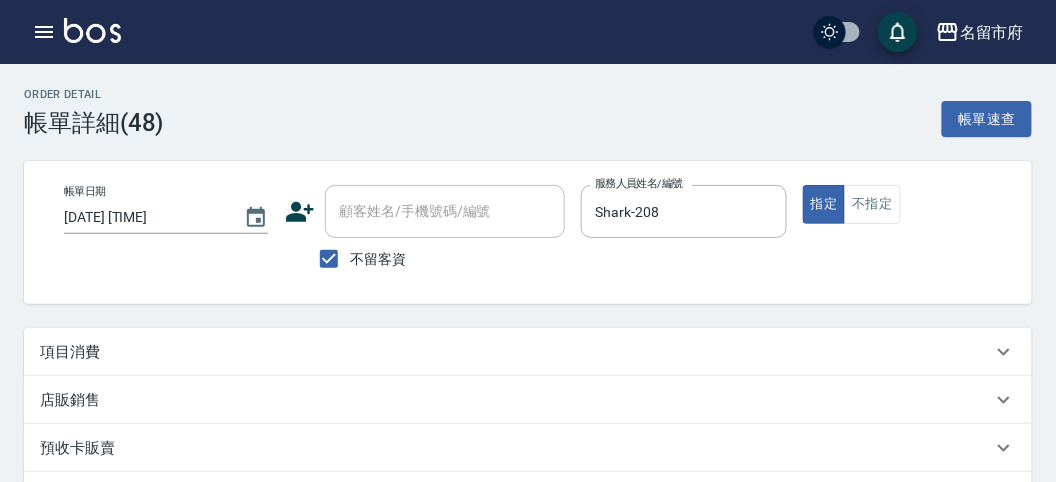 click on "項目消費" at bounding box center (516, 352) 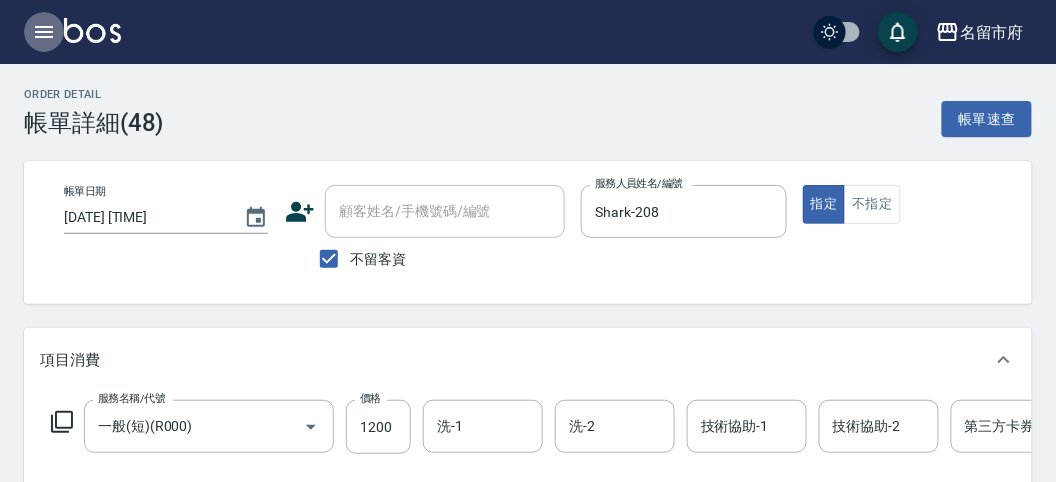 click 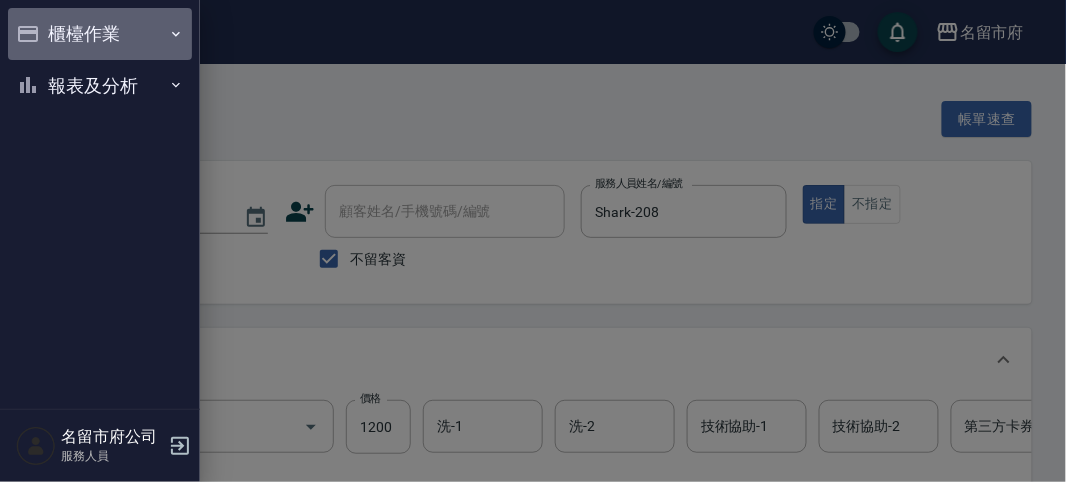 click on "櫃檯作業" at bounding box center [100, 34] 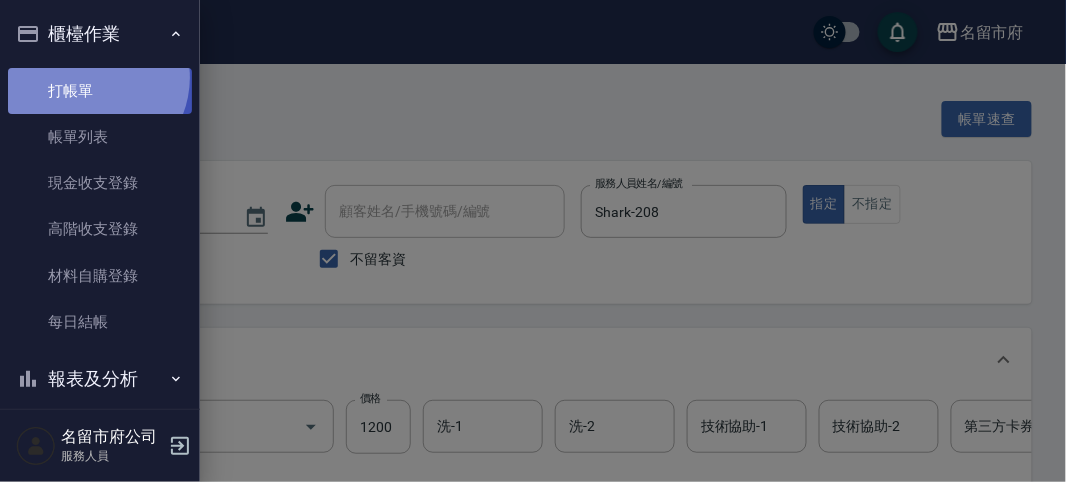 click on "打帳單" at bounding box center (100, 91) 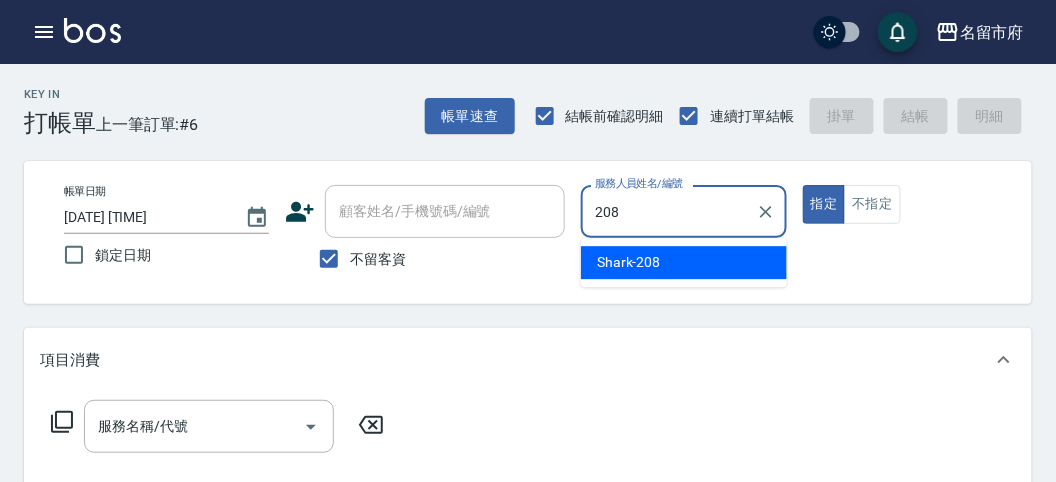 click on "Shark -208" at bounding box center (684, 262) 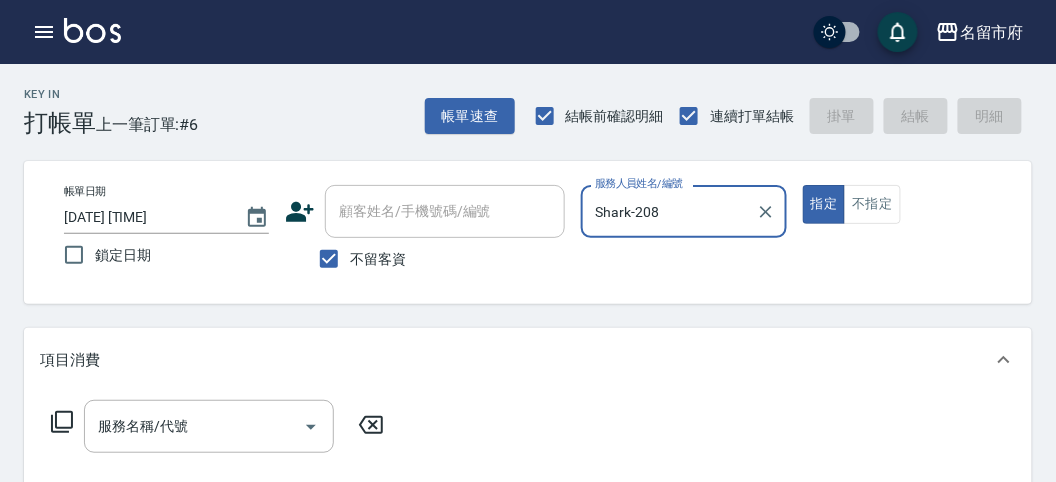 type on "Shark-208" 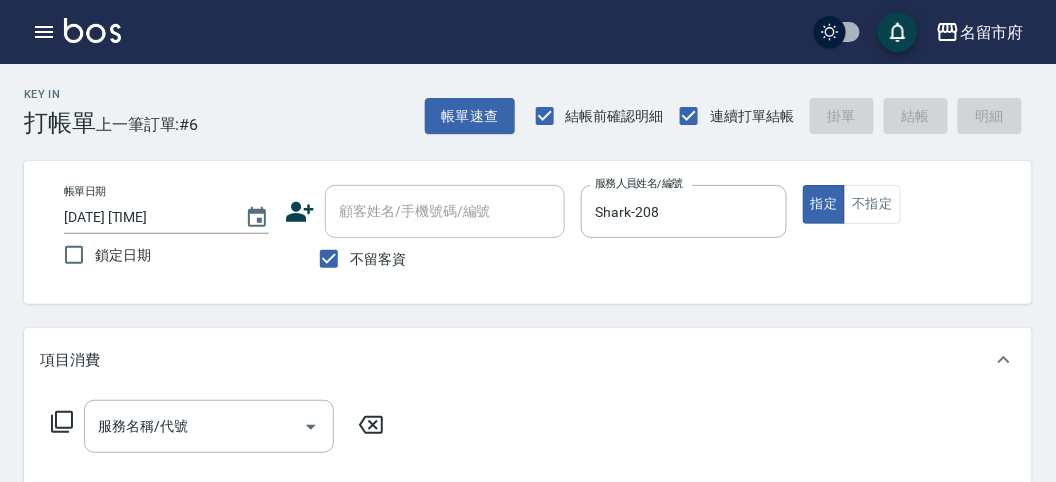 click 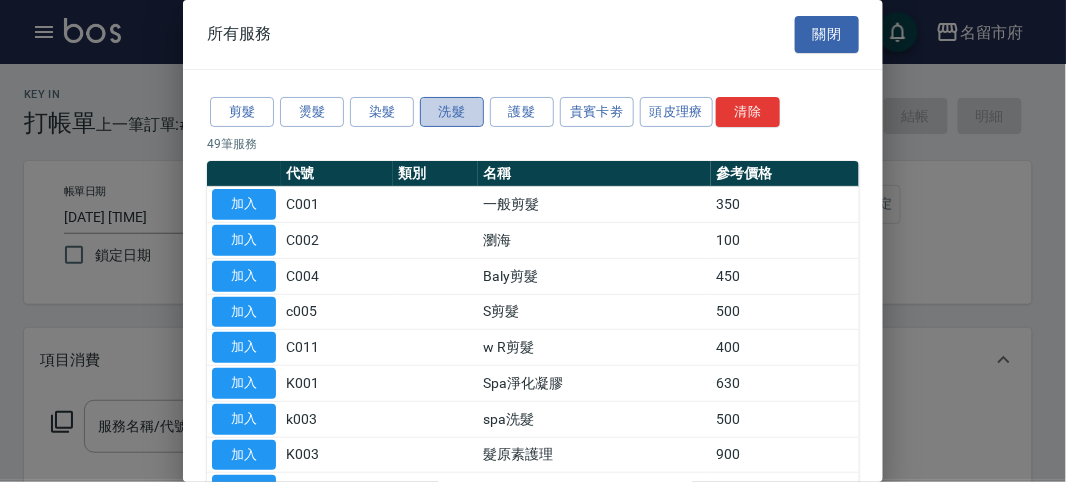 click on "洗髮" at bounding box center [452, 112] 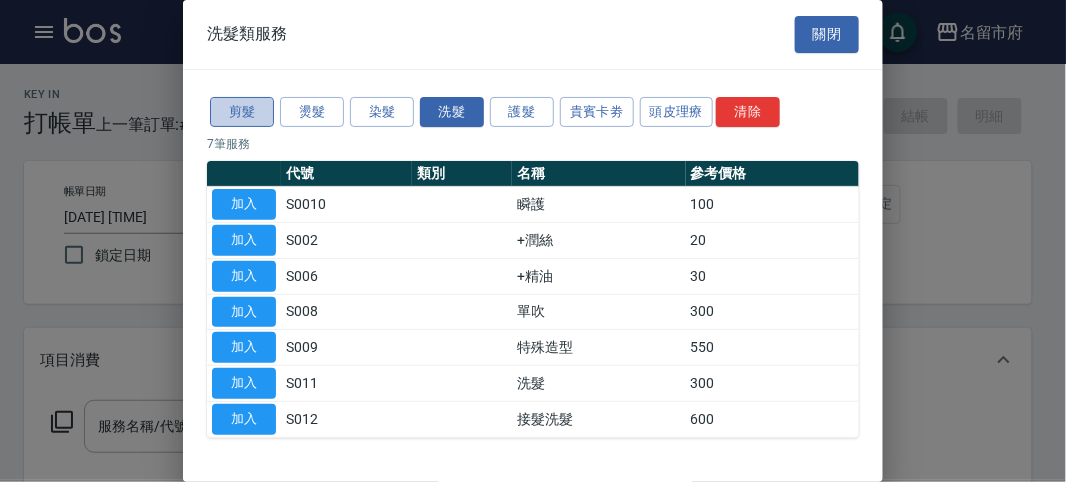 click on "剪髮" at bounding box center [242, 112] 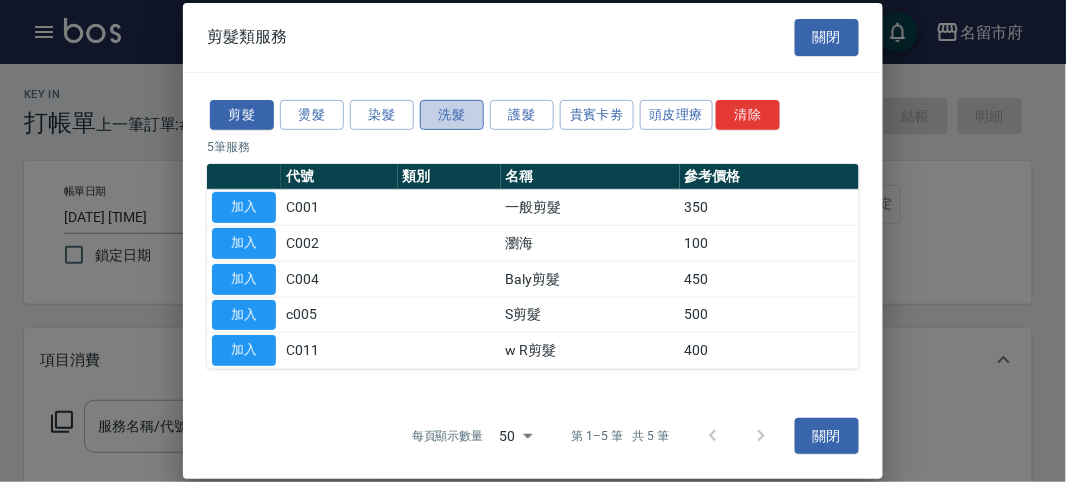click on "洗髮" at bounding box center [452, 114] 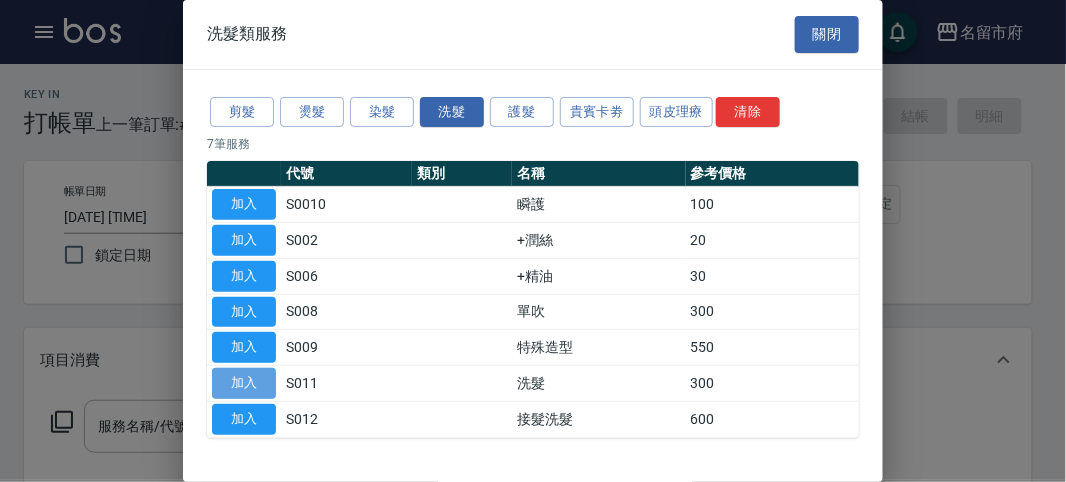 click on "加入" at bounding box center (244, 383) 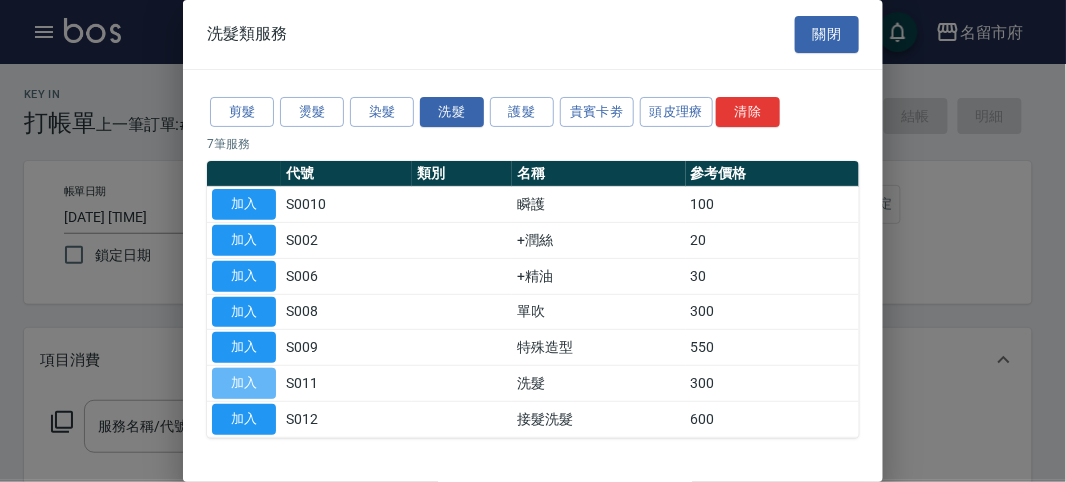 type on "洗髮(S011)" 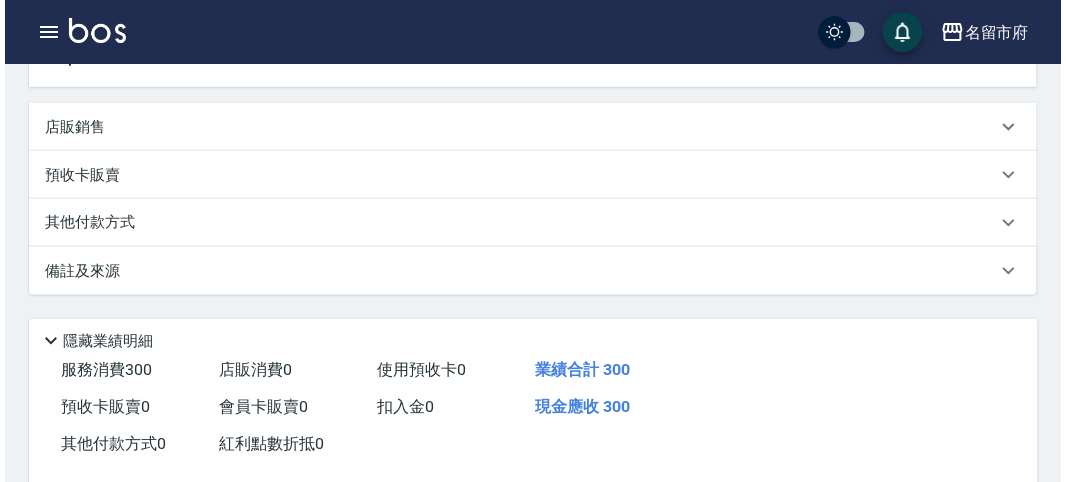 scroll, scrollTop: 555, scrollLeft: 0, axis: vertical 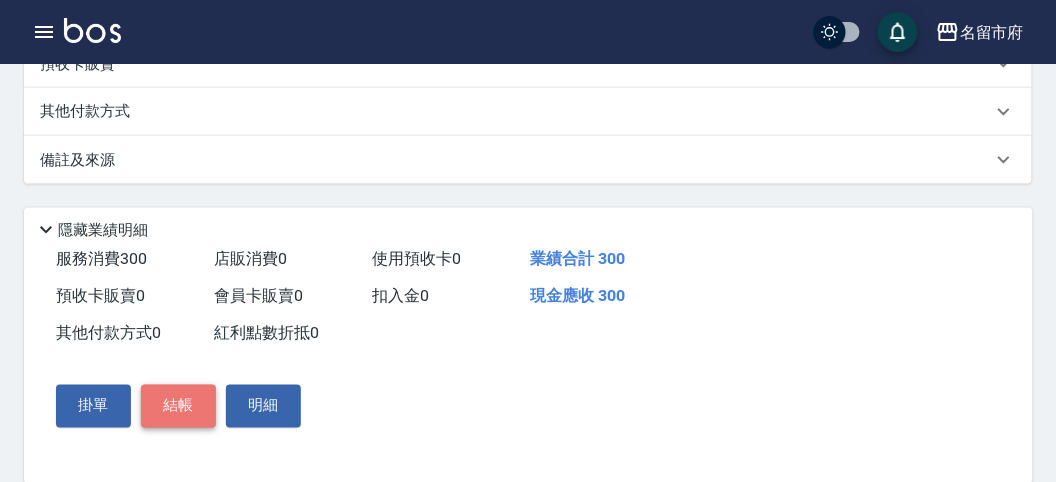 click on "結帳" at bounding box center [178, 406] 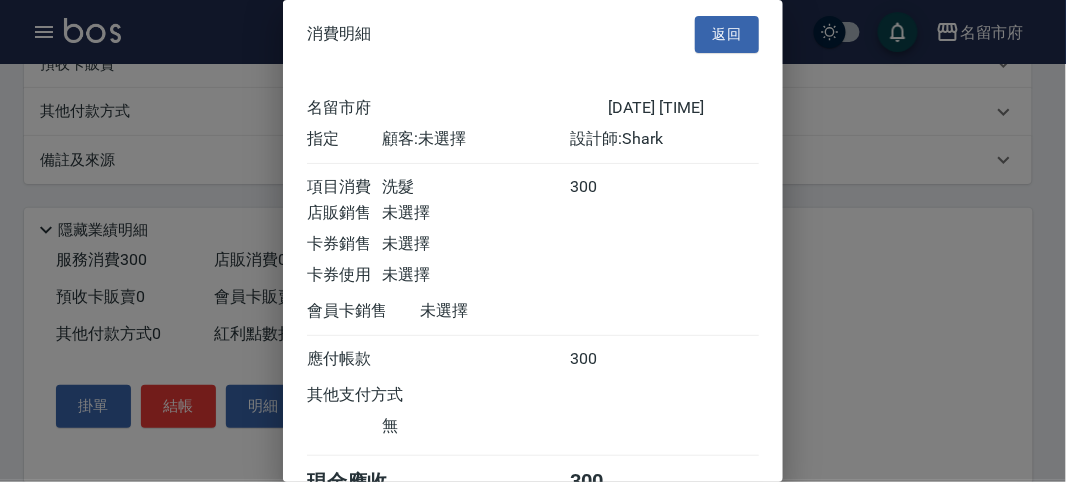 scroll, scrollTop: 111, scrollLeft: 0, axis: vertical 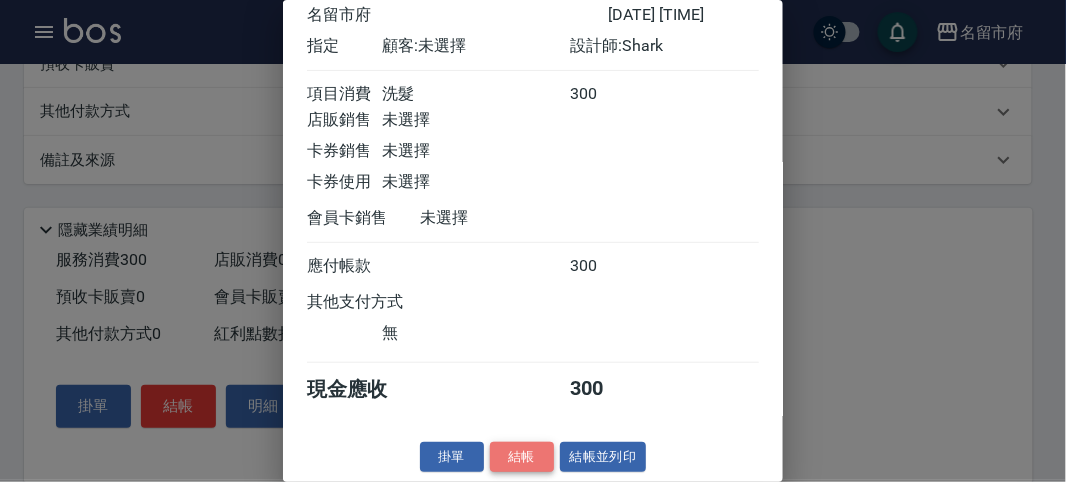 click on "結帳" at bounding box center (522, 457) 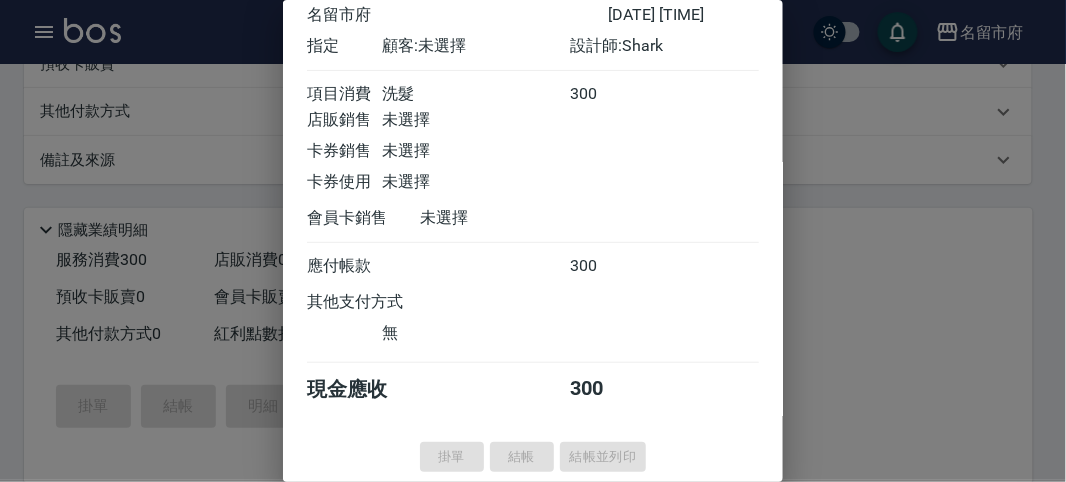 type on "[DATE] [TIME]" 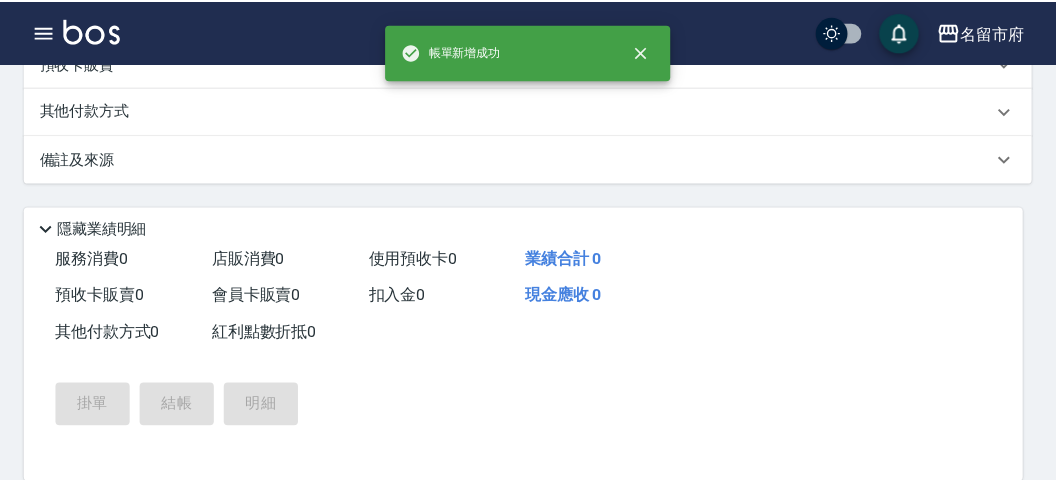 scroll, scrollTop: 0, scrollLeft: 0, axis: both 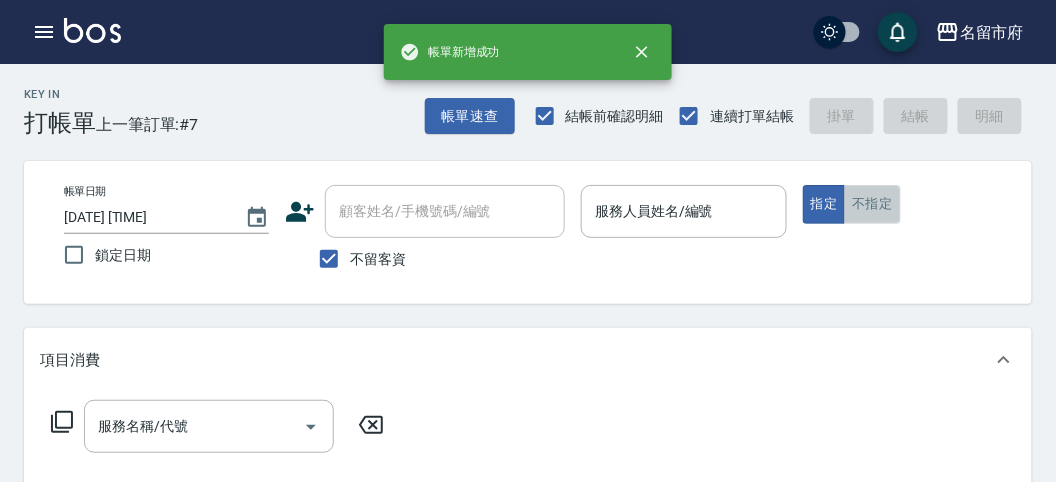 click on "不指定" at bounding box center [872, 204] 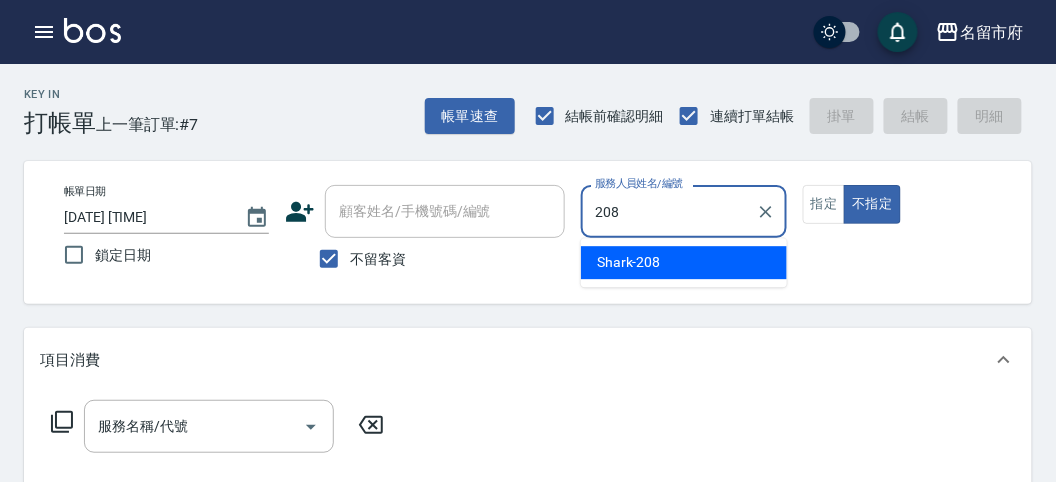 click on "Shark -208" at bounding box center [629, 262] 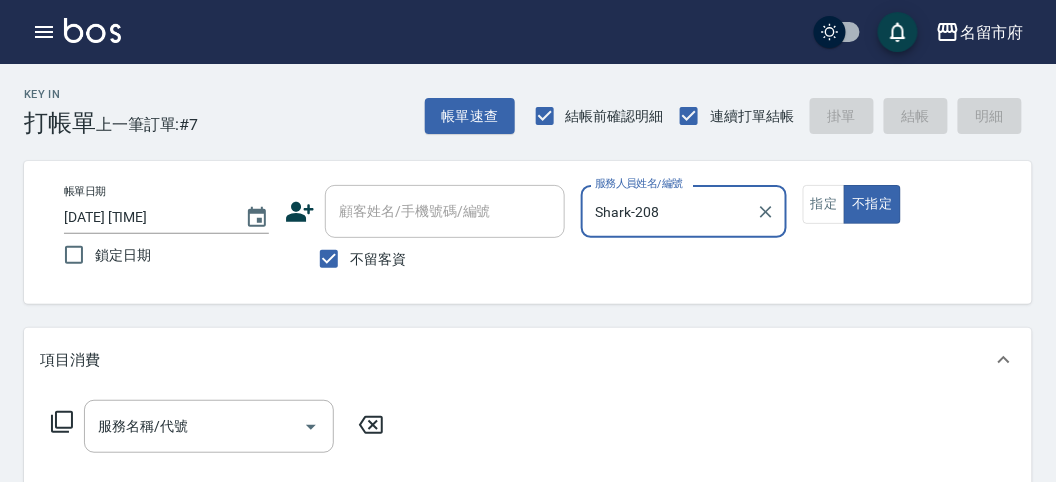 type on "Shark-208" 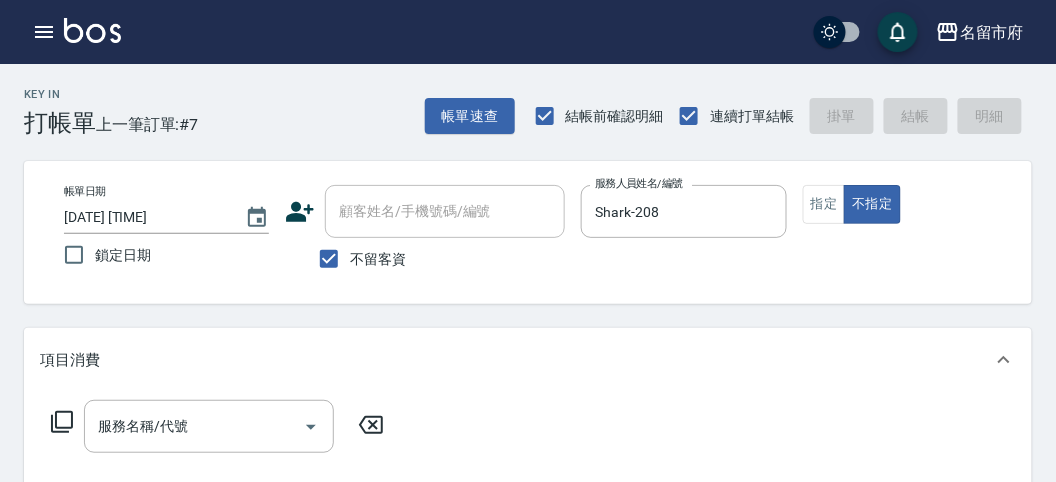 click 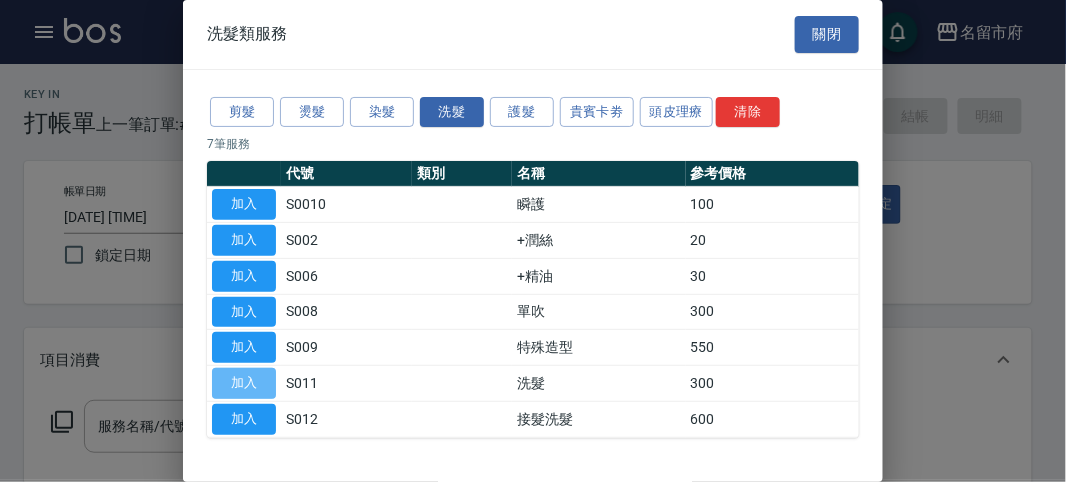 click on "加入" at bounding box center [244, 383] 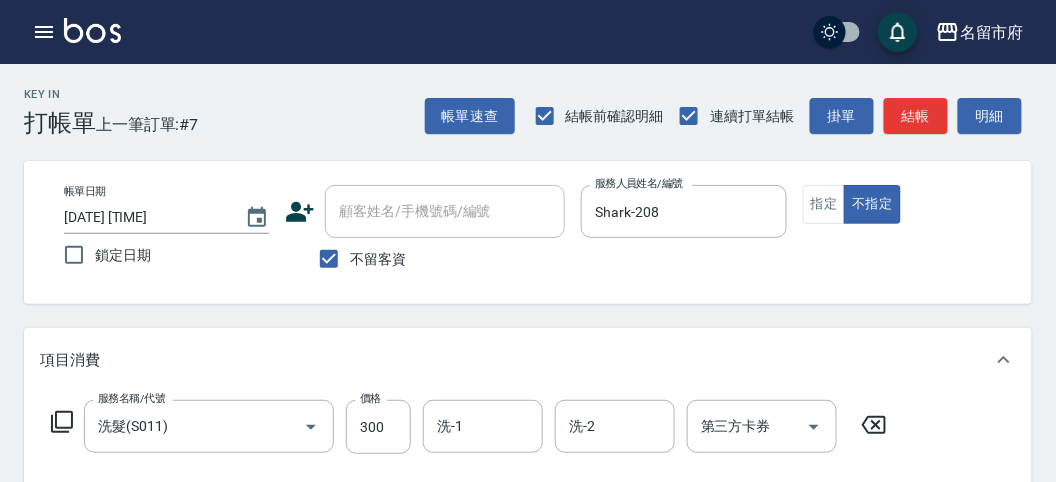 click 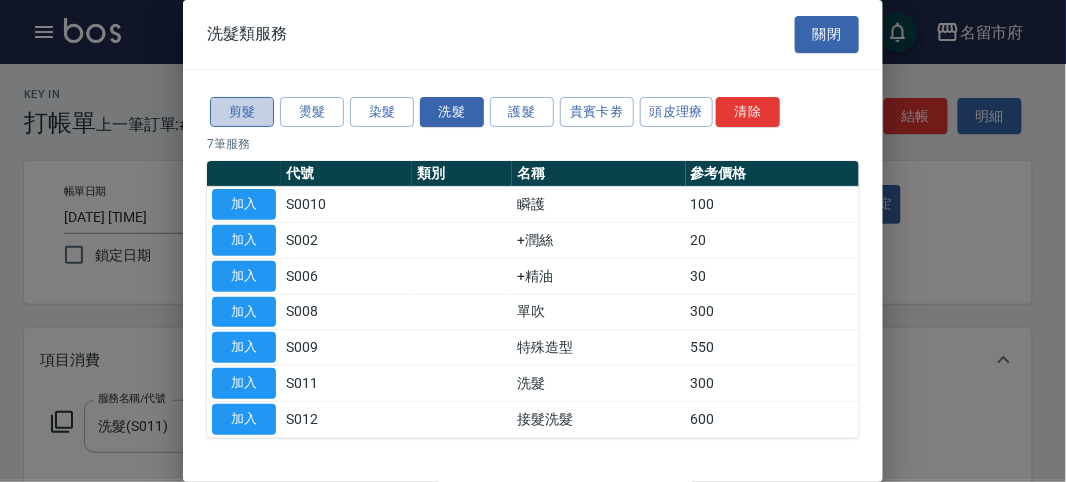 click on "剪髮" at bounding box center [242, 112] 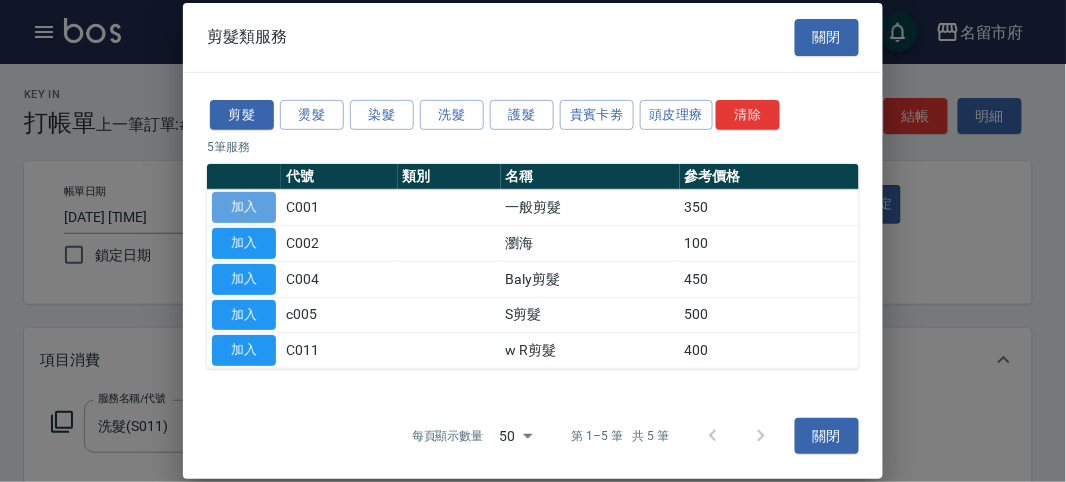 click on "加入" at bounding box center (244, 207) 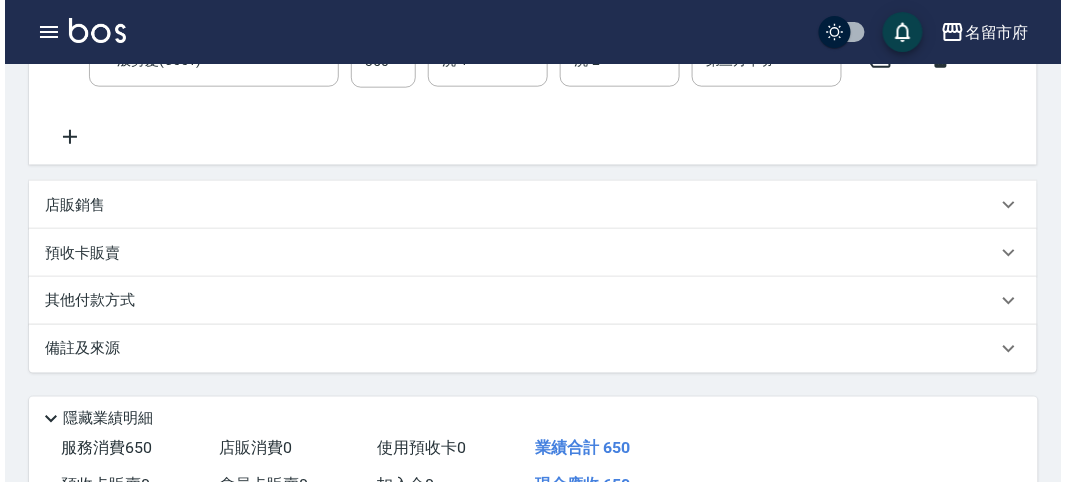 scroll, scrollTop: 663, scrollLeft: 0, axis: vertical 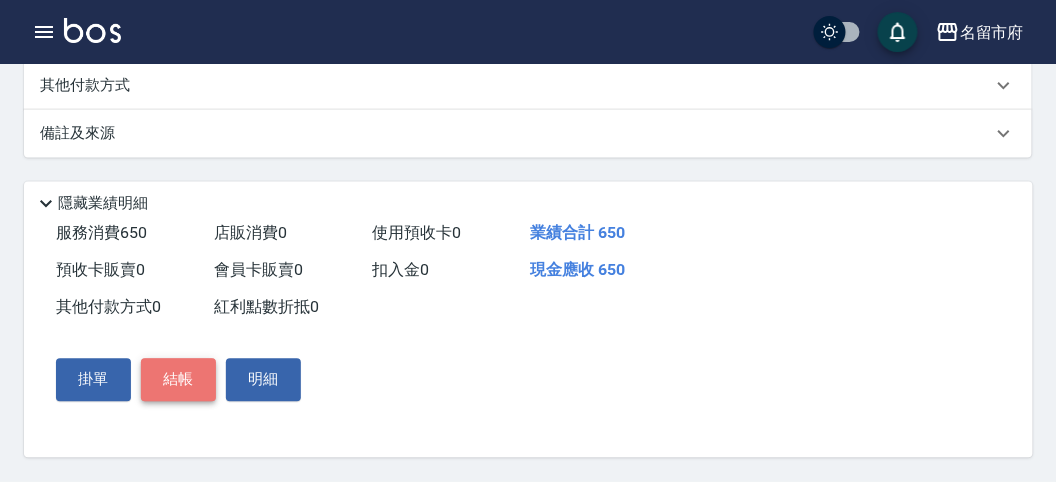click on "結帳" at bounding box center (178, 380) 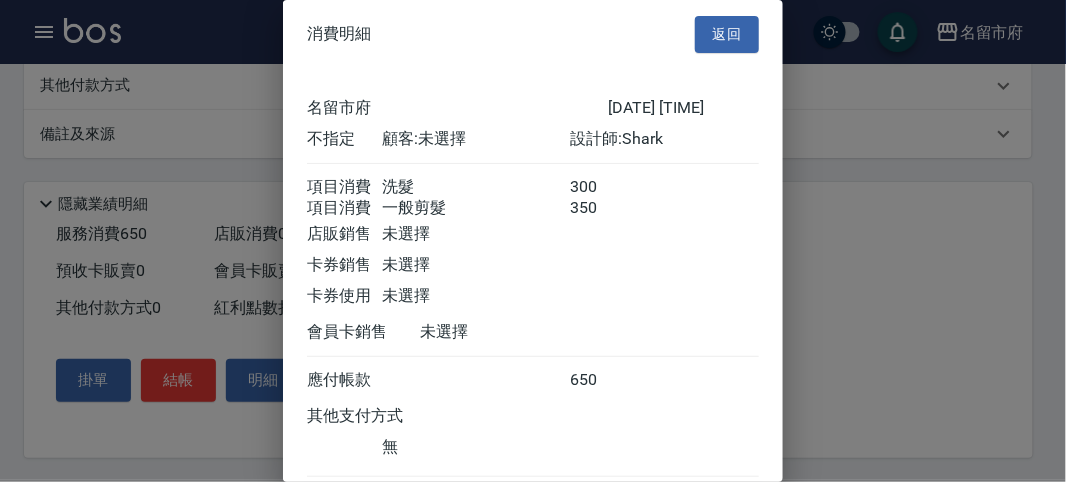 scroll, scrollTop: 133, scrollLeft: 0, axis: vertical 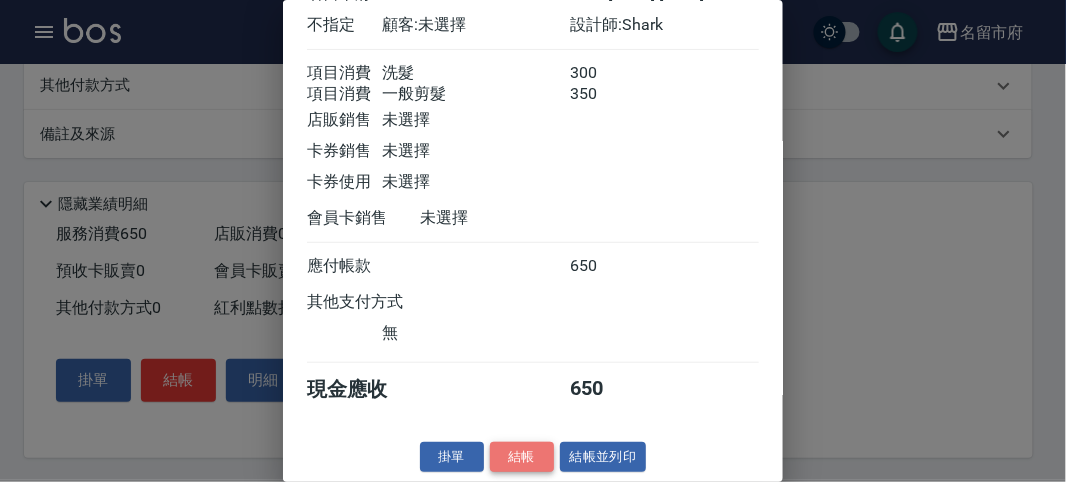 click on "結帳" at bounding box center [522, 457] 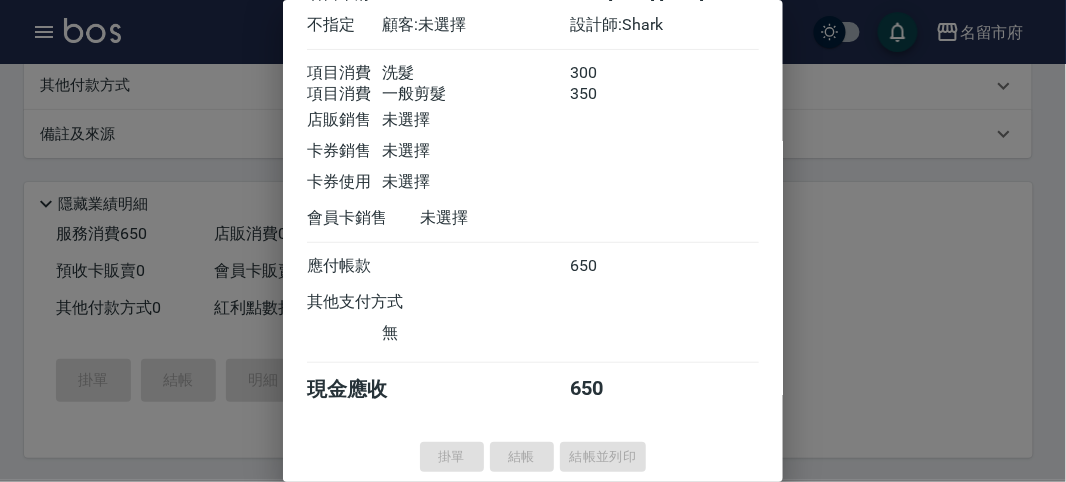 type 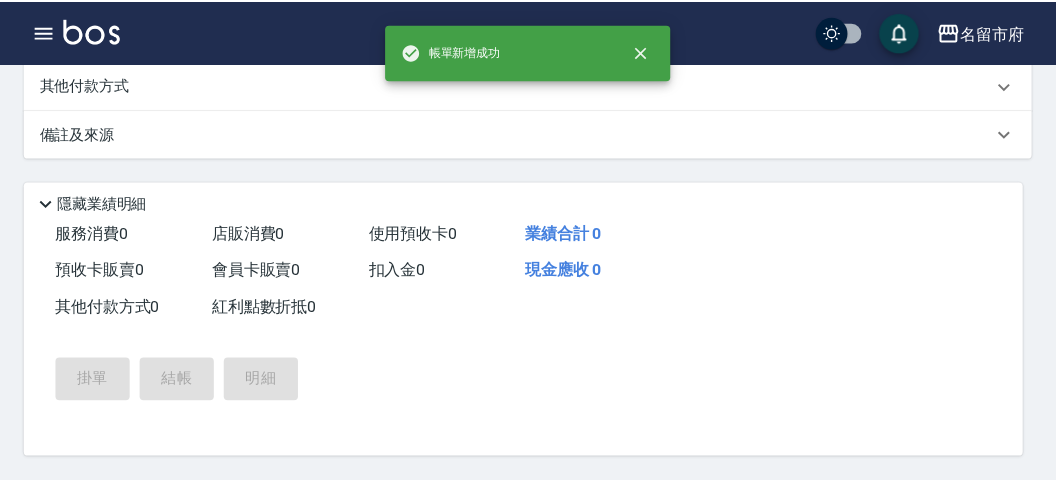 scroll, scrollTop: 0, scrollLeft: 0, axis: both 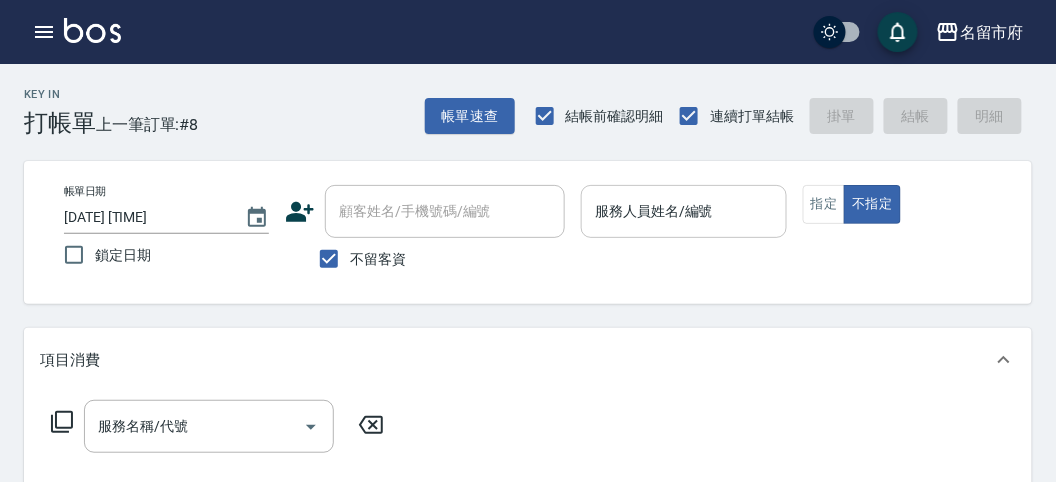 click on "服務人員姓名/編號" at bounding box center [683, 211] 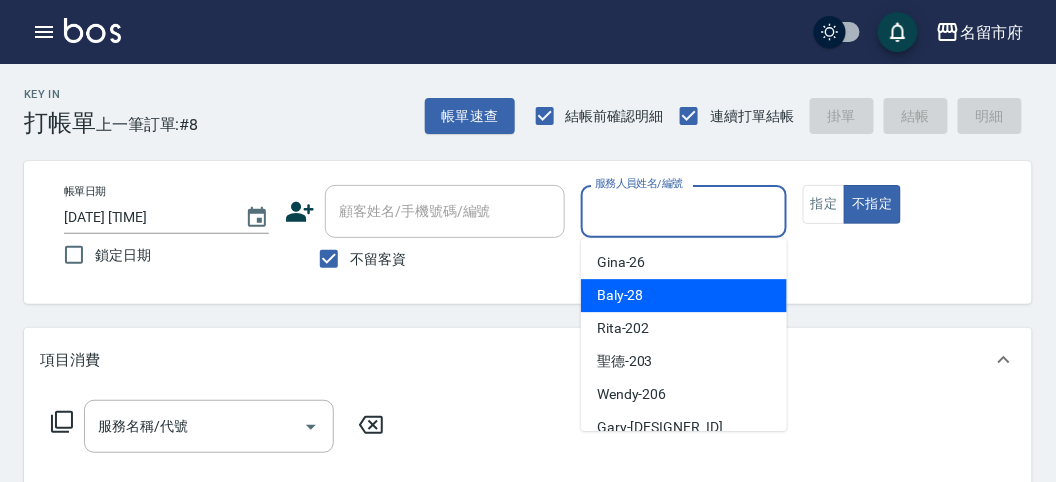 click on "Baly -28" at bounding box center (684, 295) 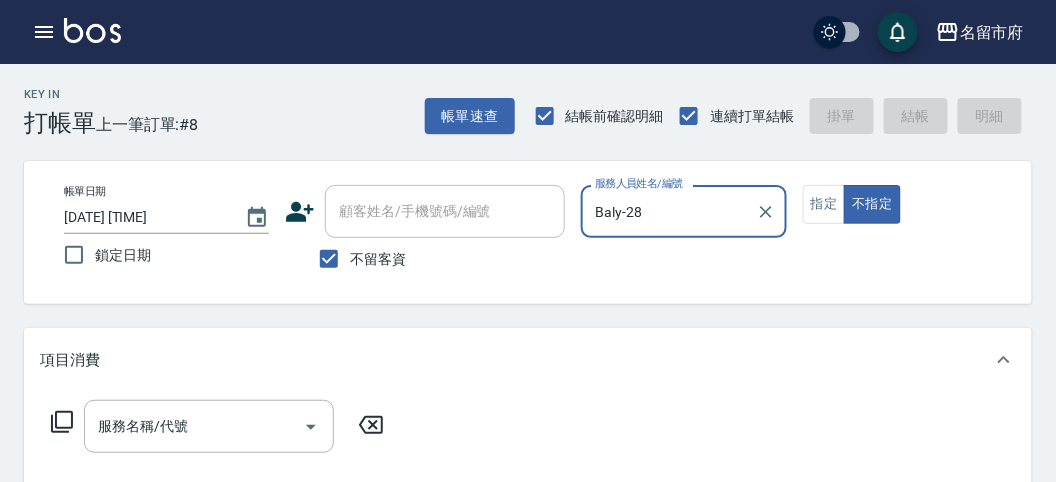 click 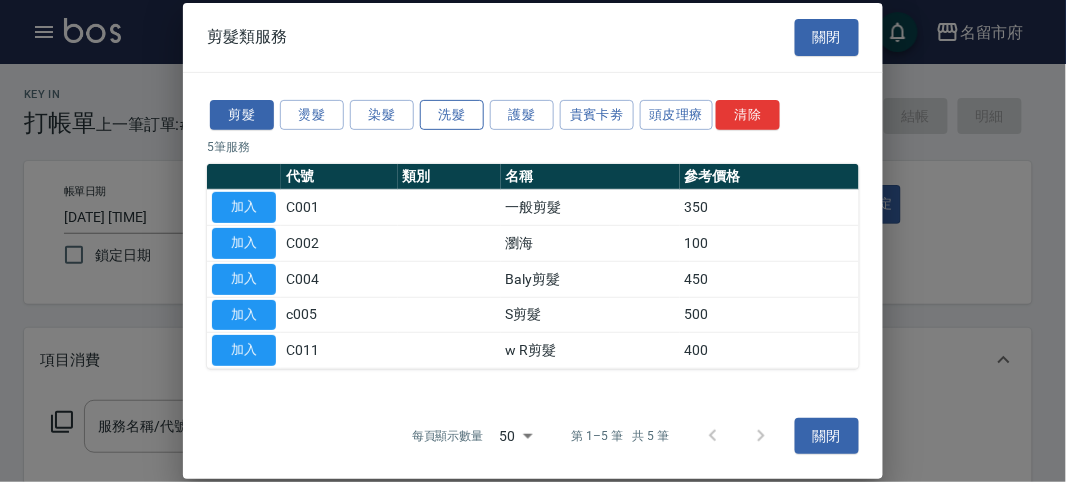 click on "洗髮" at bounding box center (452, 114) 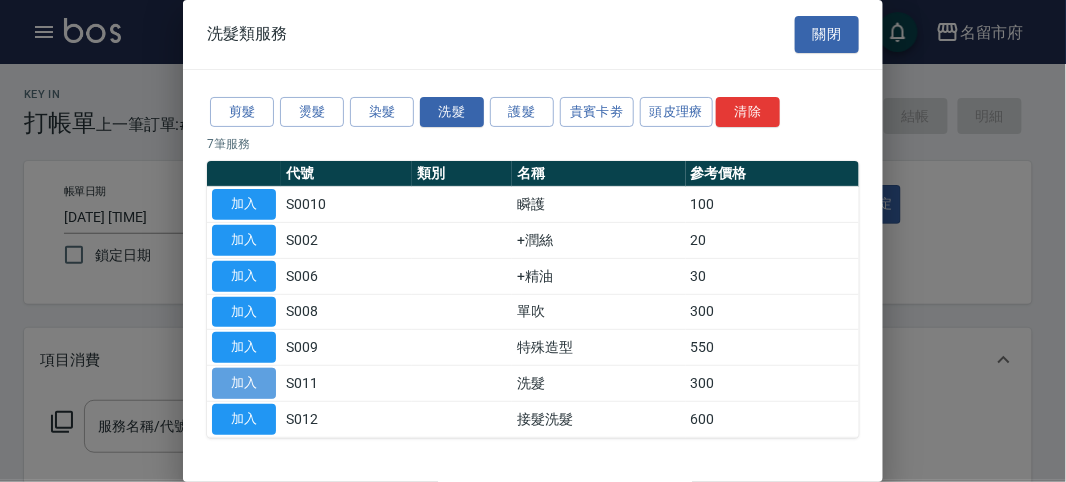 click on "加入" at bounding box center [244, 383] 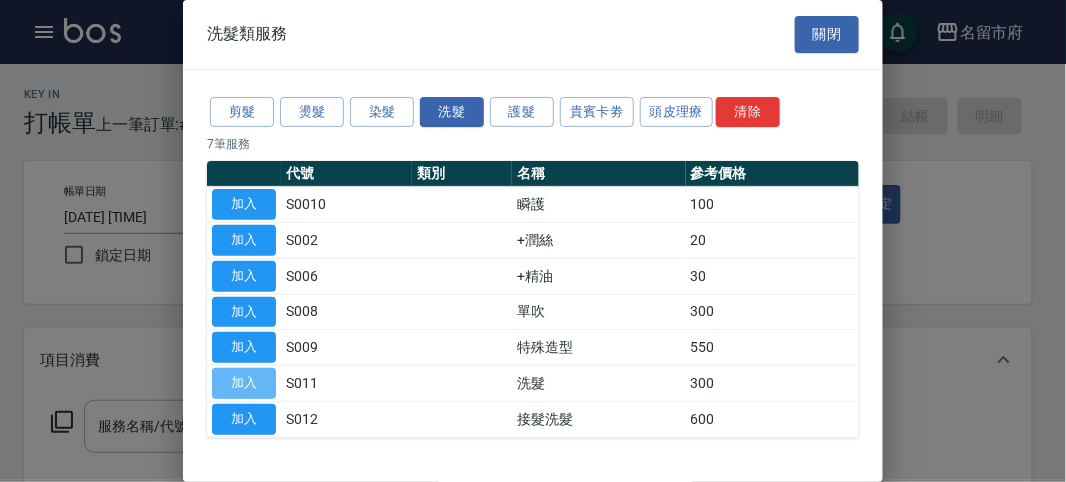 type on "洗髮(S011)" 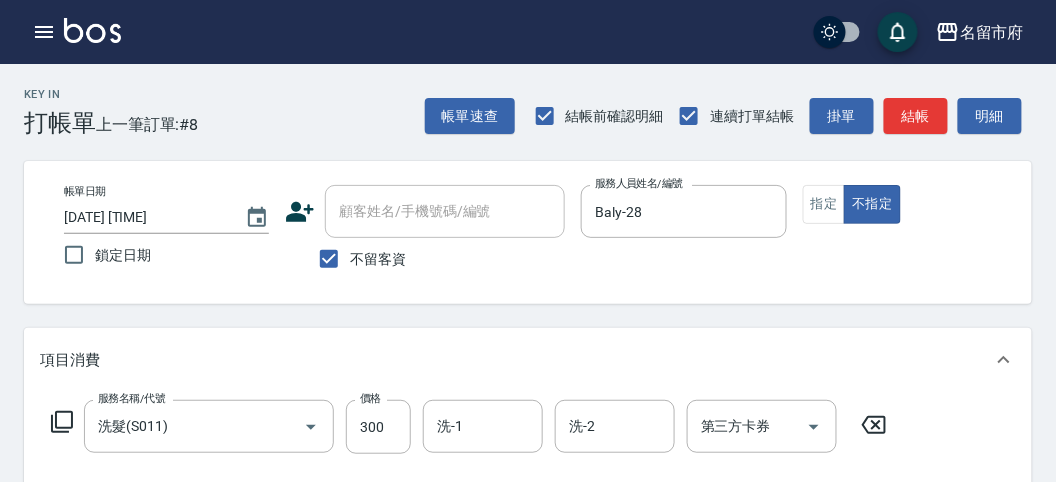 click 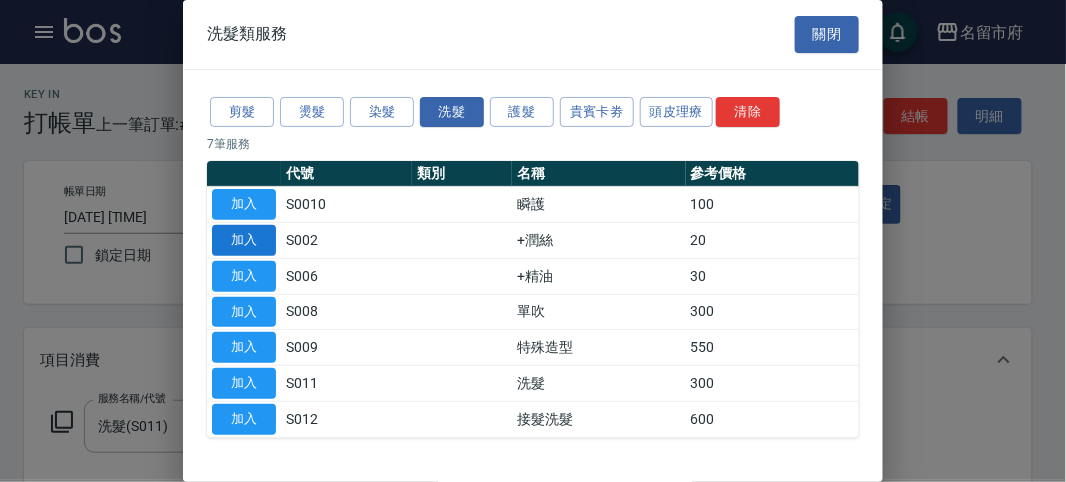click on "加入" at bounding box center [244, 240] 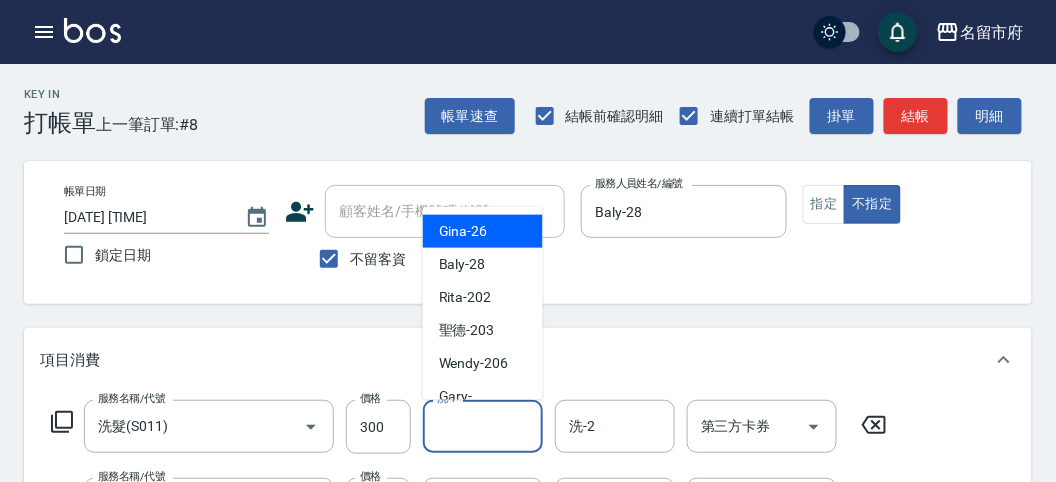 click on "洗-1" at bounding box center (483, 426) 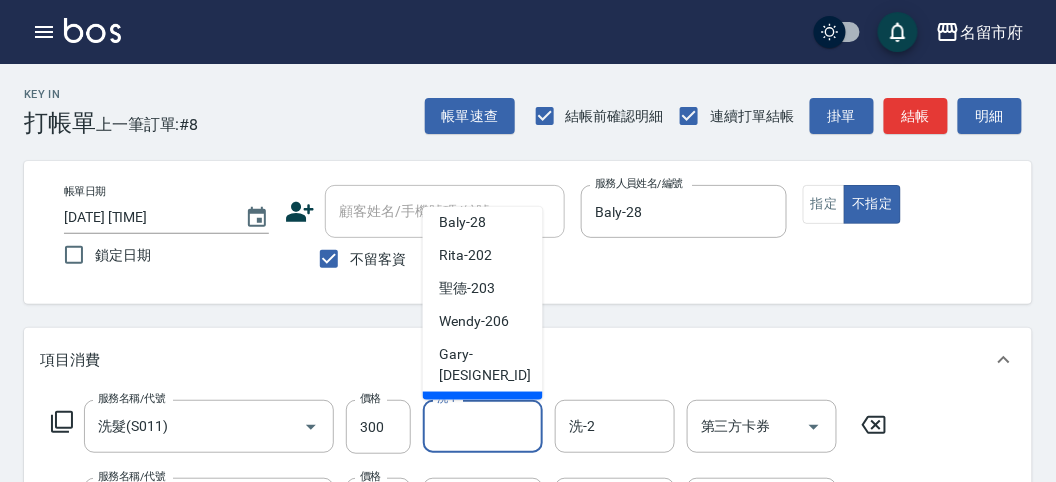 scroll, scrollTop: 153, scrollLeft: 0, axis: vertical 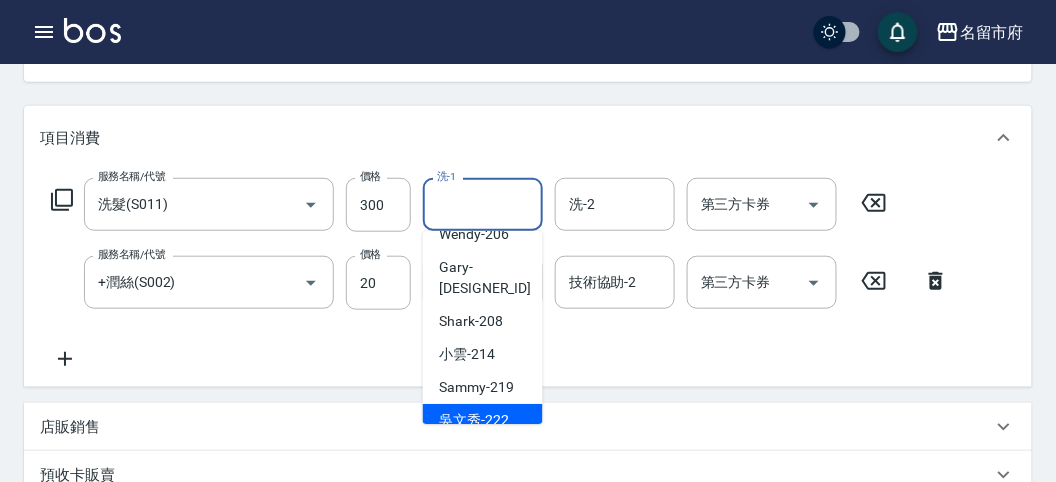 click on "吳文秀 -222" at bounding box center (483, 420) 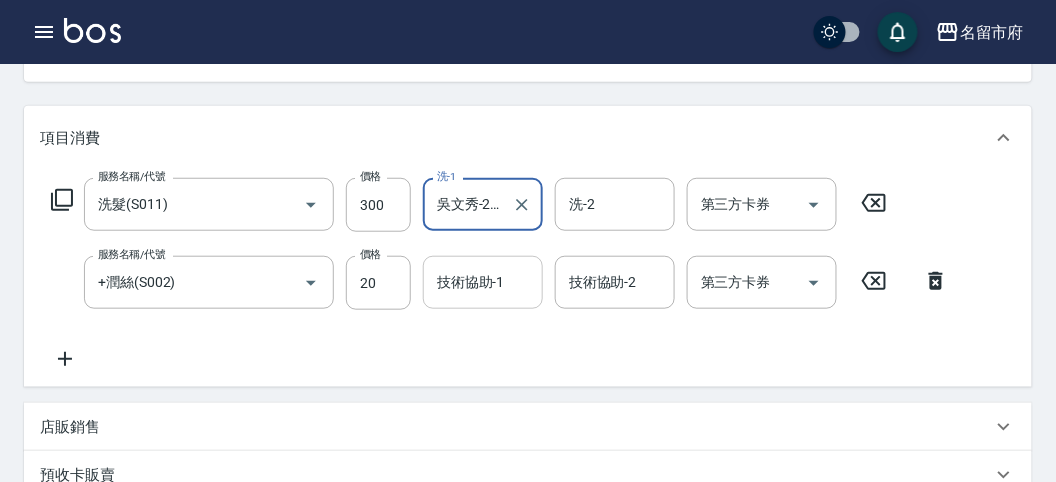 click on "技術協助-1 技術協助-1" at bounding box center (483, 282) 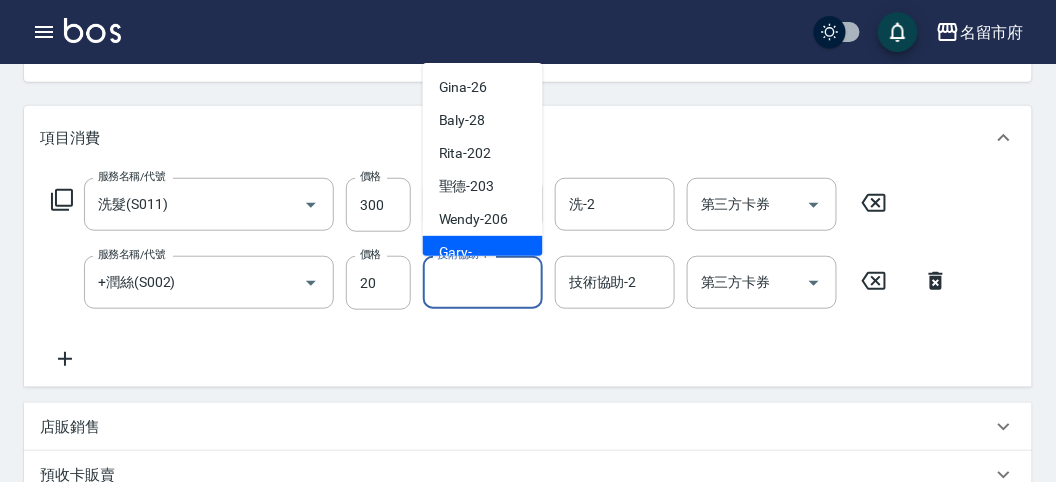 scroll, scrollTop: 153, scrollLeft: 0, axis: vertical 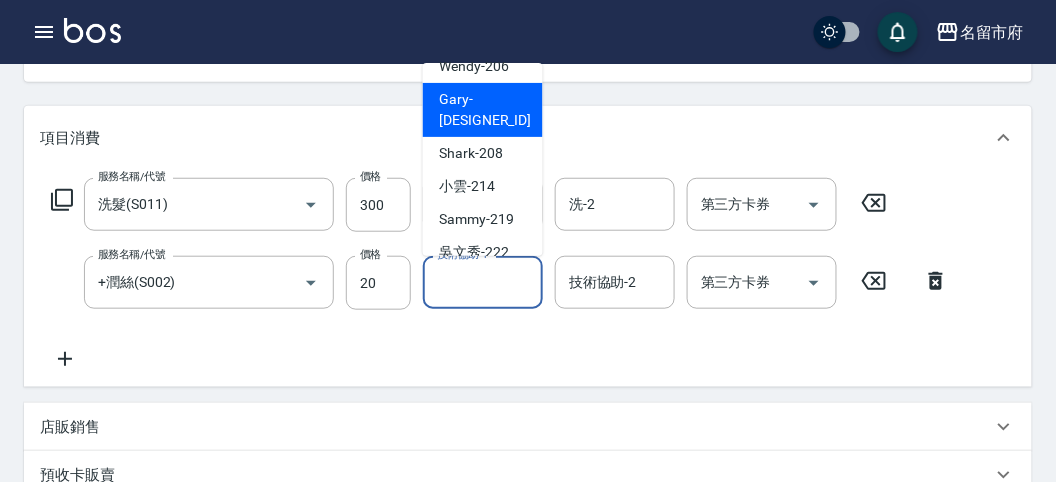 click on "吳文秀 -222" at bounding box center [474, 252] 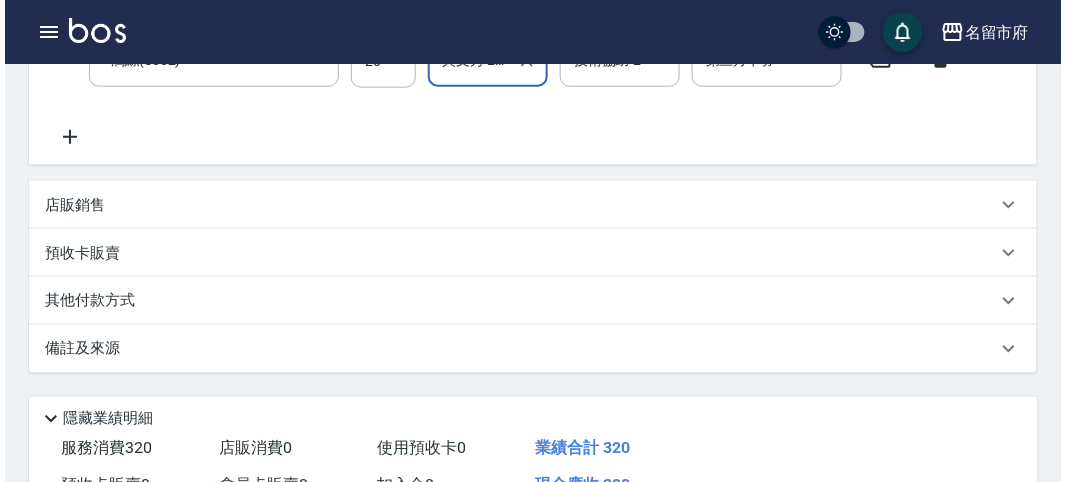 scroll, scrollTop: 663, scrollLeft: 0, axis: vertical 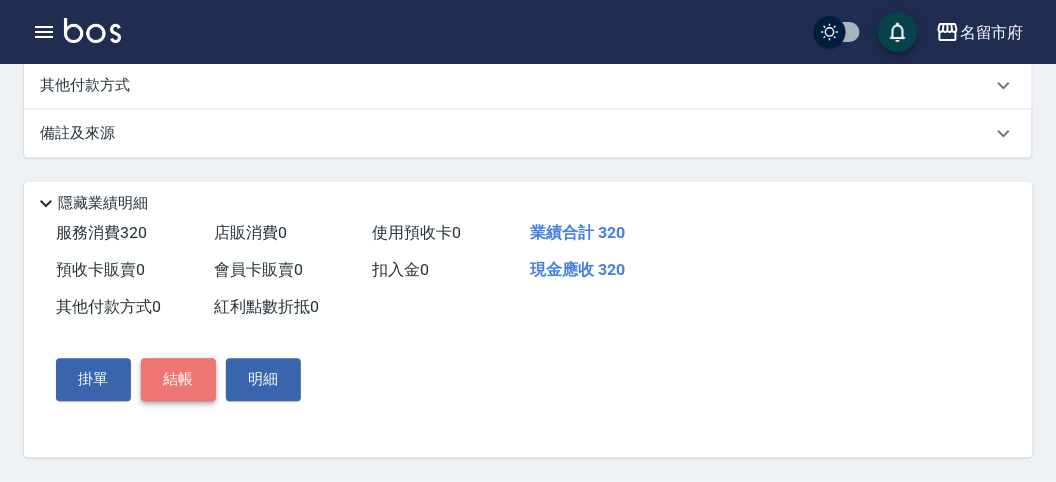click on "結帳" at bounding box center (178, 380) 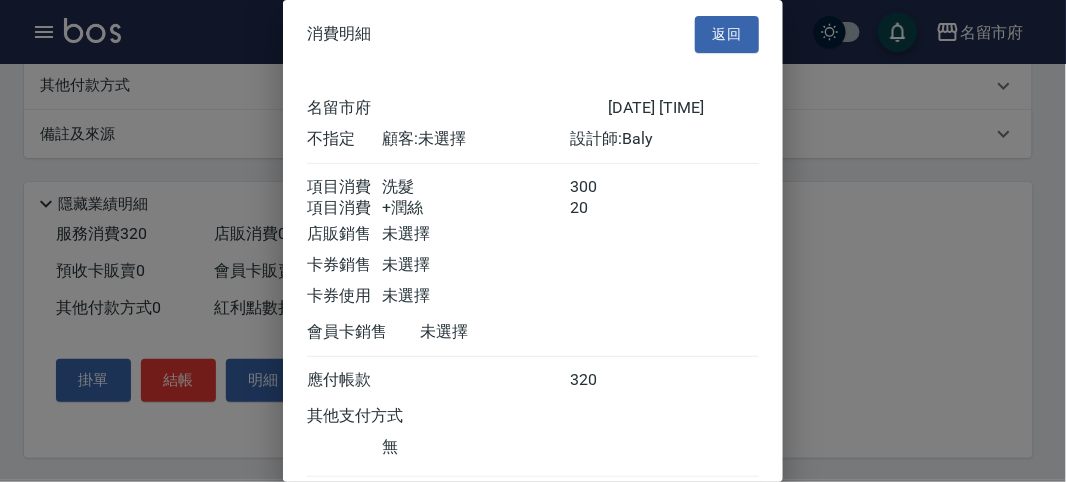 scroll, scrollTop: 133, scrollLeft: 0, axis: vertical 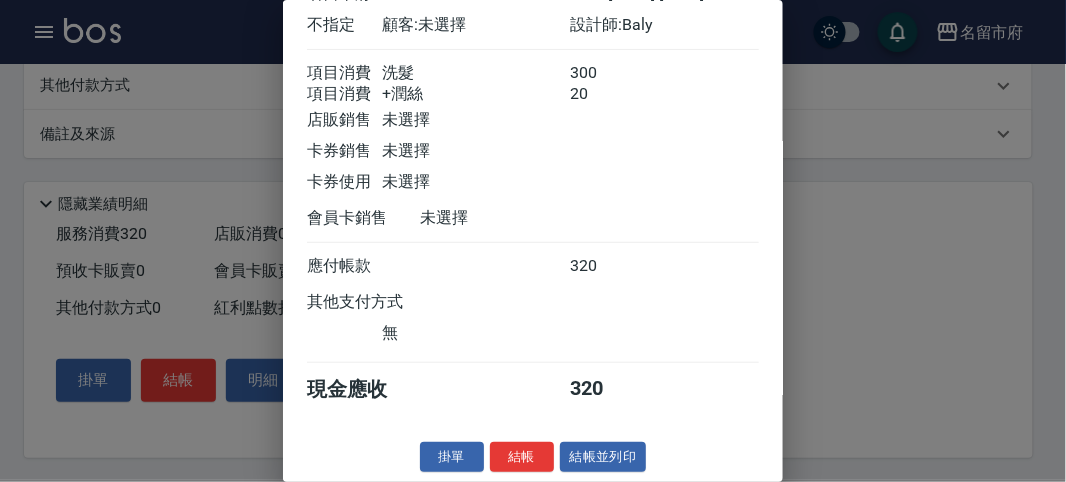 click on "結帳" at bounding box center [522, 457] 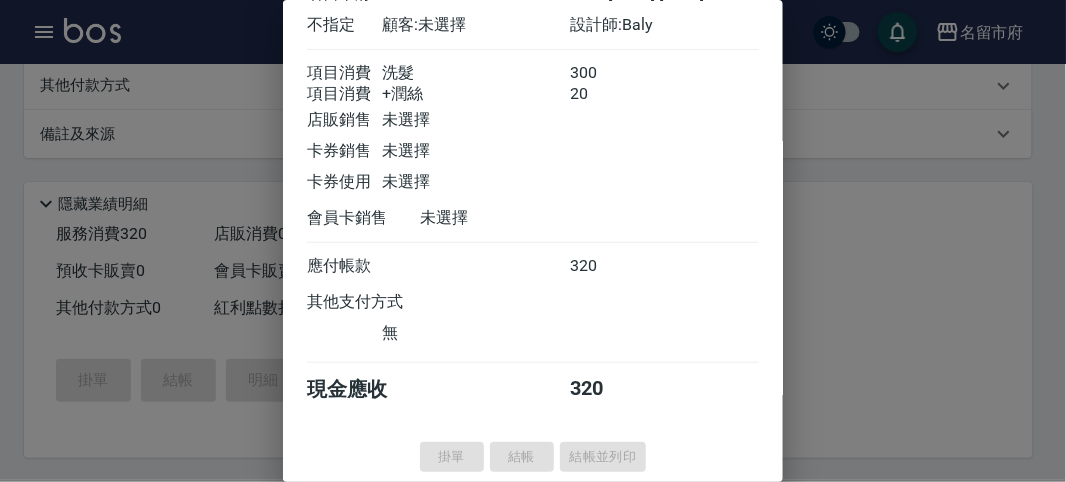 type on "2025/08/07 13:28" 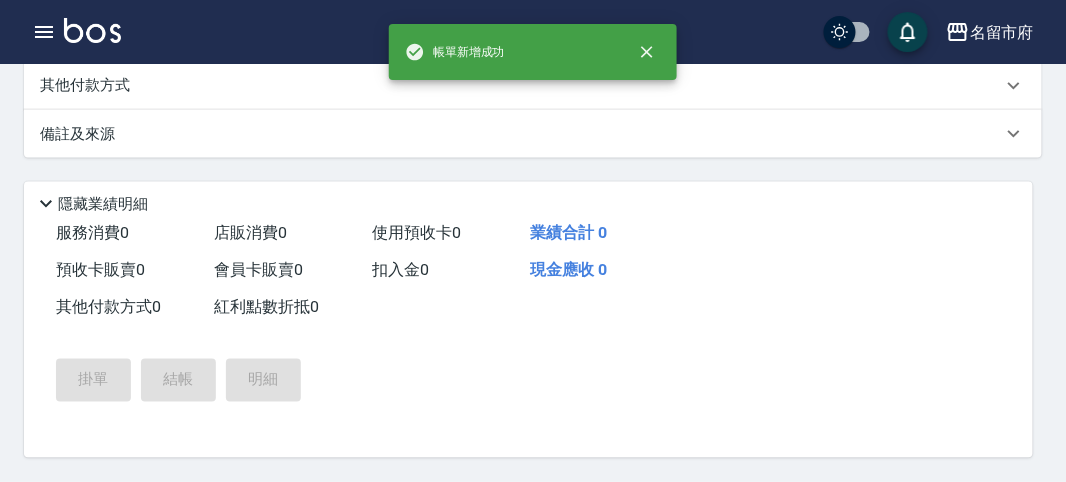 scroll, scrollTop: 0, scrollLeft: 0, axis: both 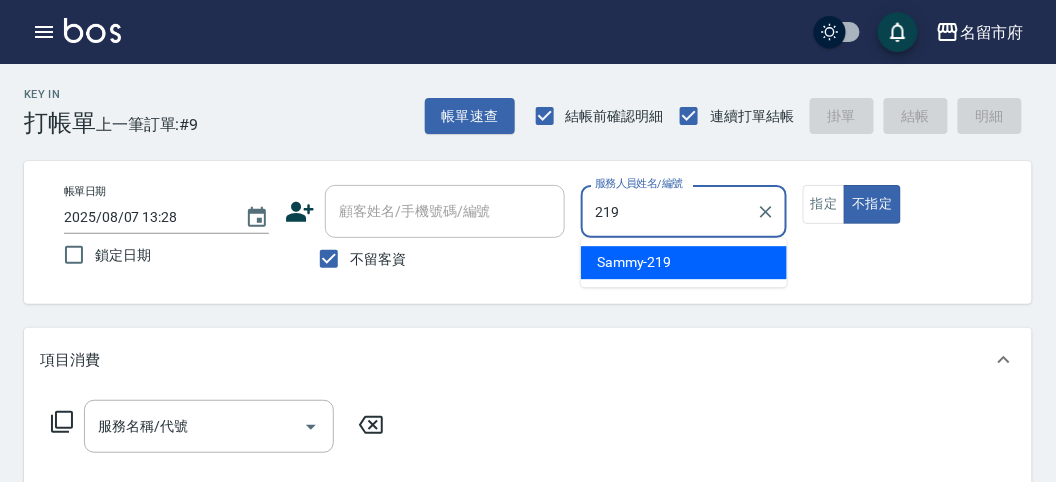 type on "Sammy-219" 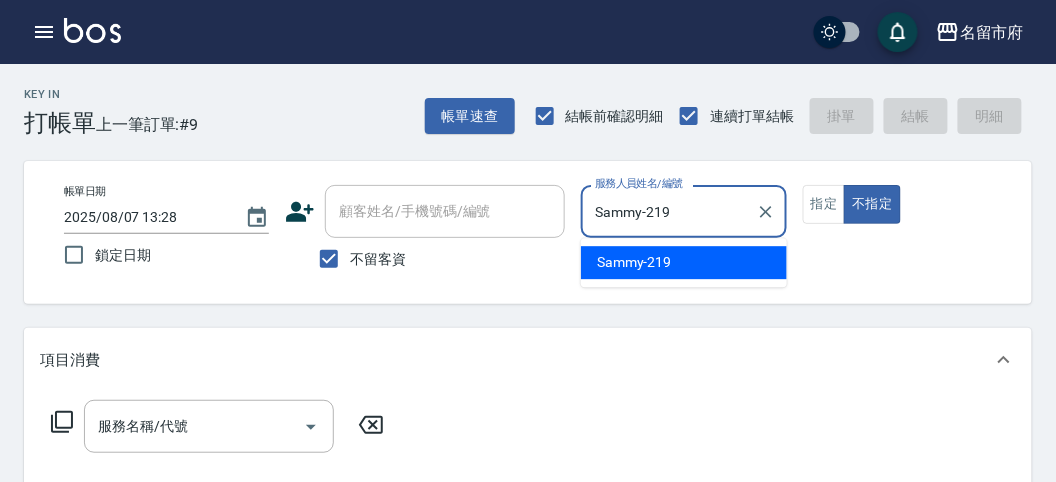 type on "false" 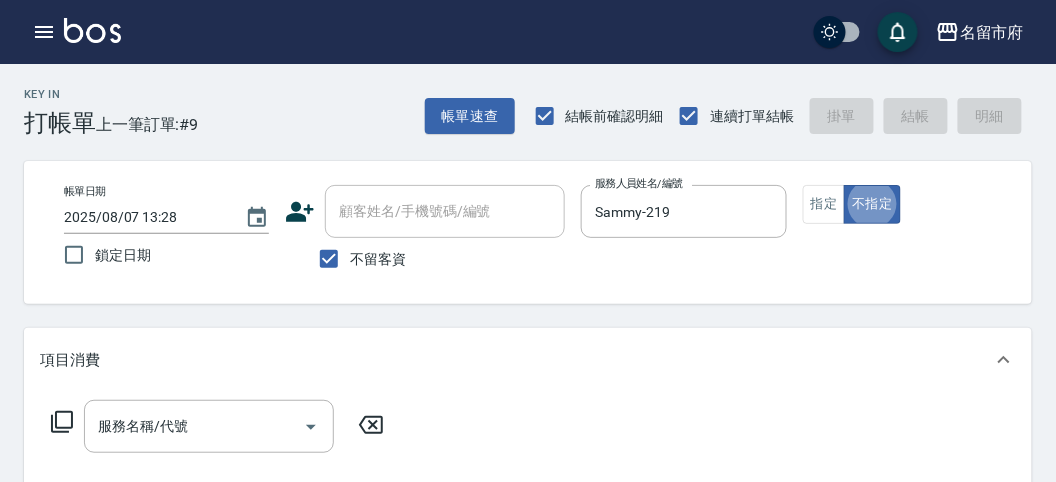 click 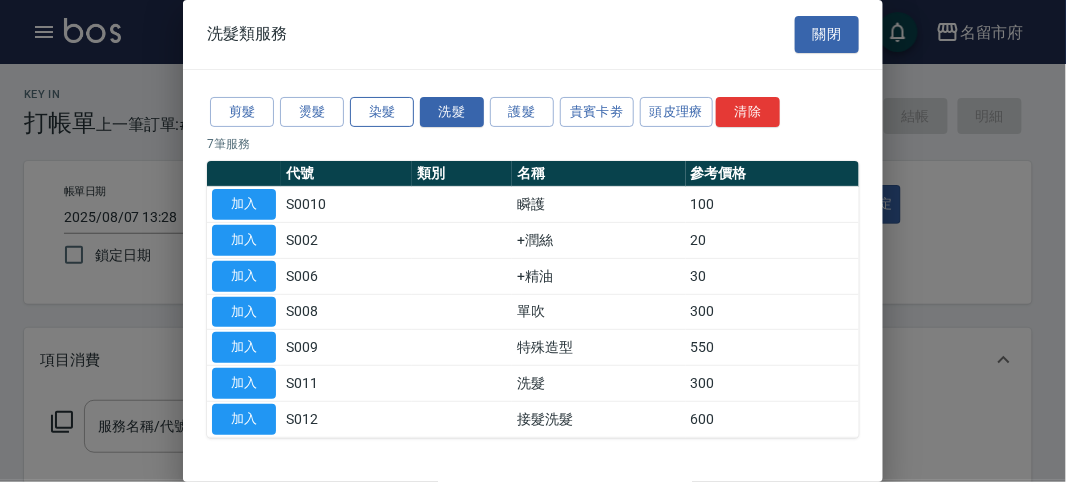 click on "染髮" at bounding box center (382, 112) 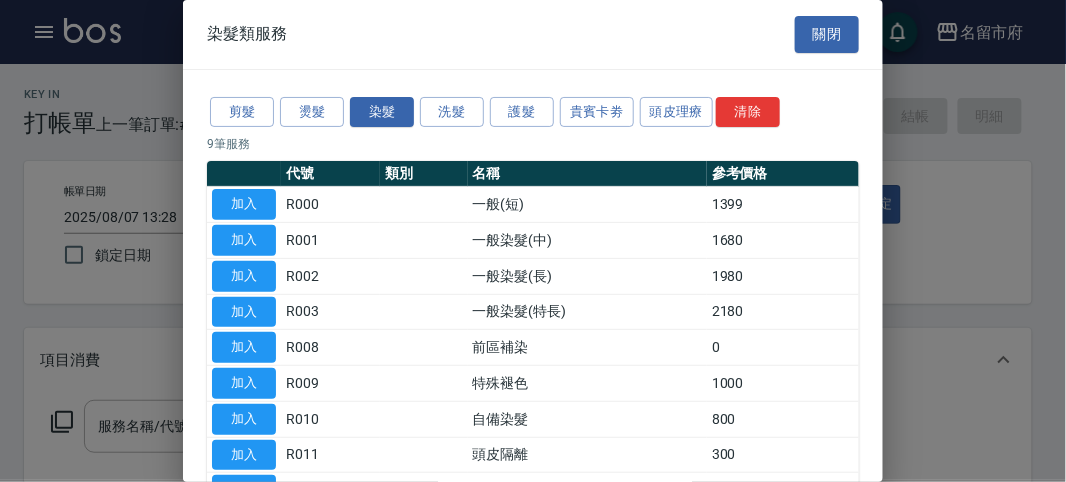 scroll, scrollTop: 131, scrollLeft: 0, axis: vertical 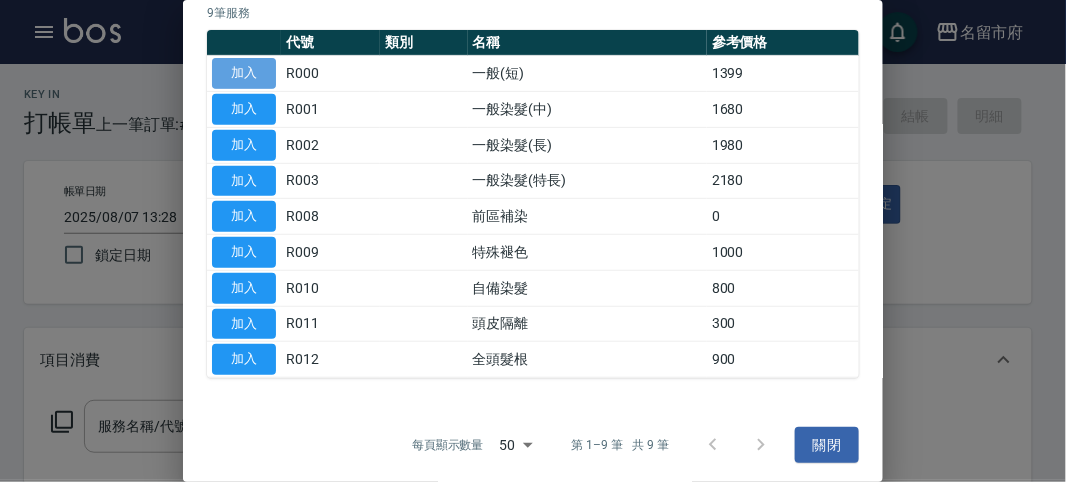click on "加入" at bounding box center [244, 73] 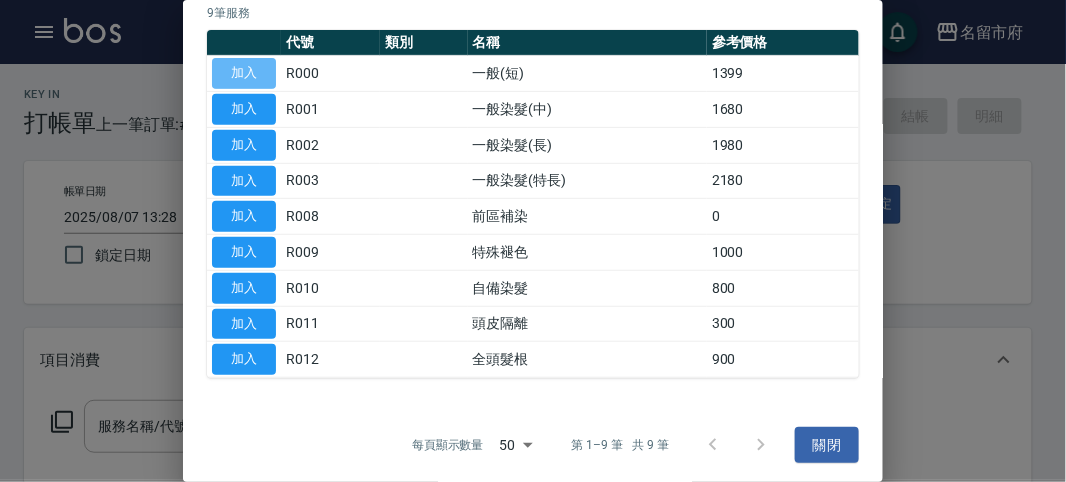type on "一般(短)(R000)" 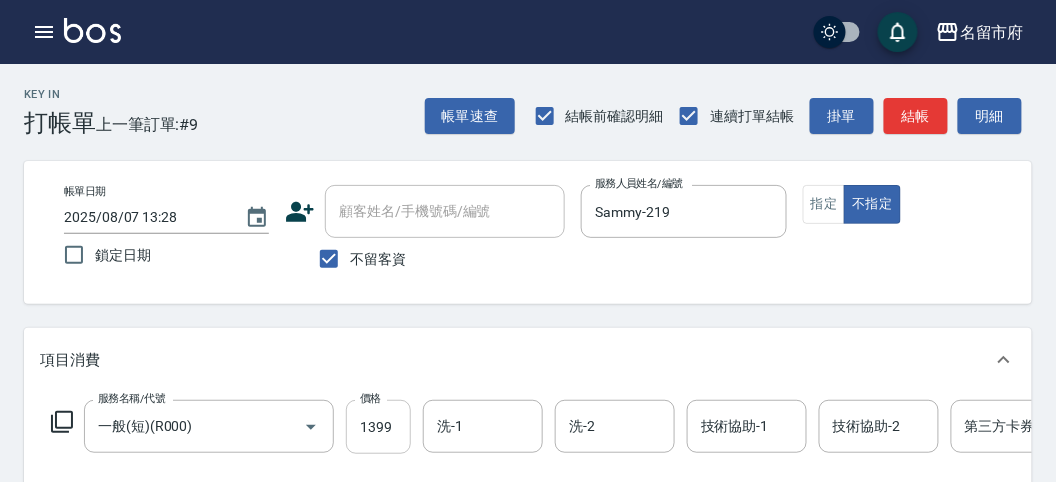 click on "1399" at bounding box center (378, 427) 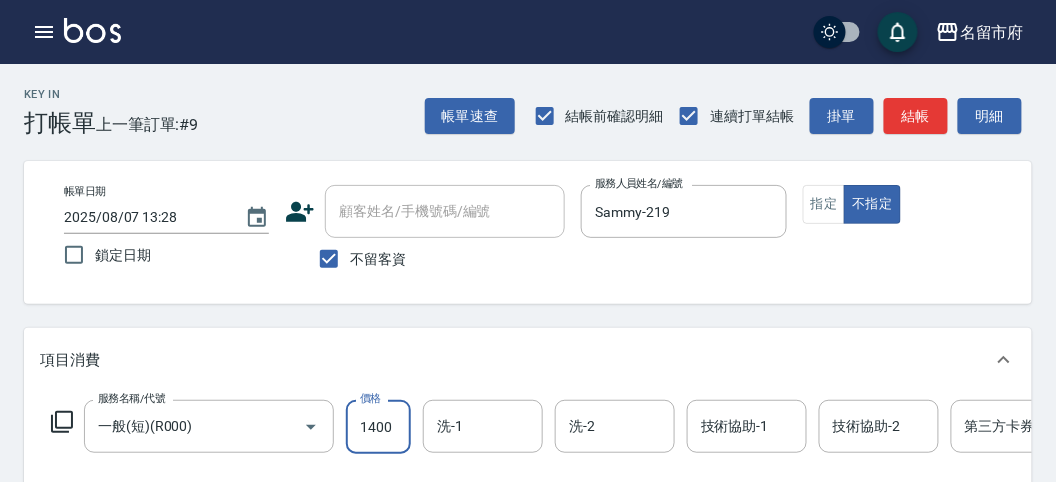 type on "1400" 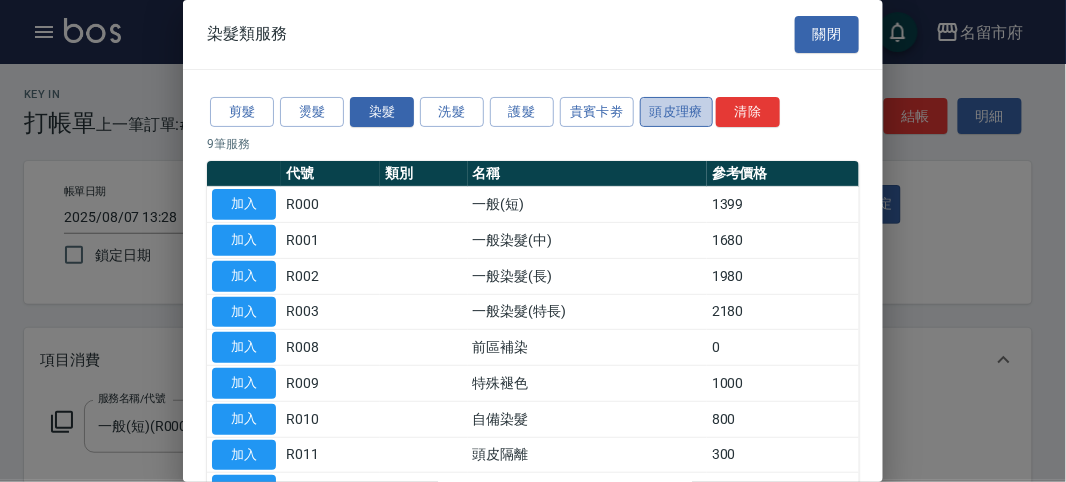 click on "頭皮理療" at bounding box center (677, 112) 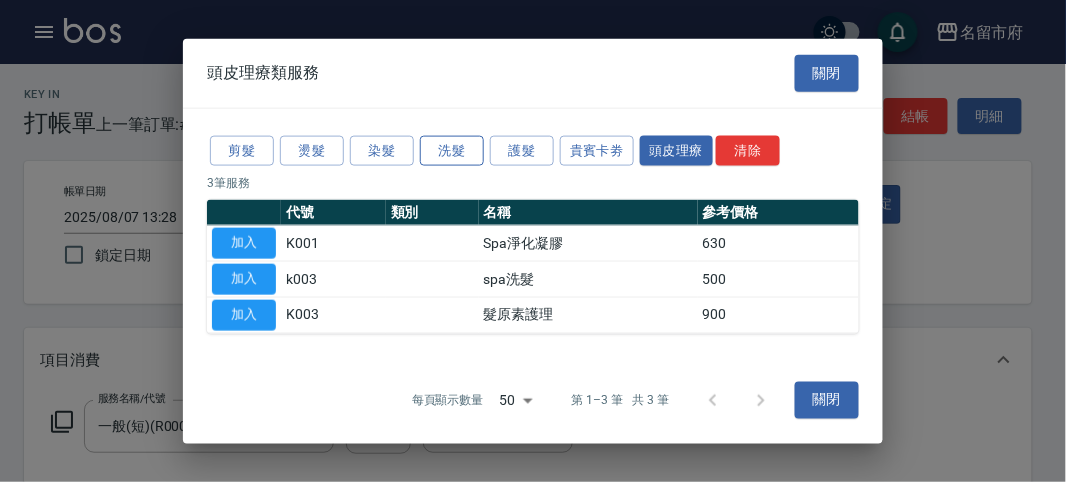 click on "洗髮" at bounding box center [452, 150] 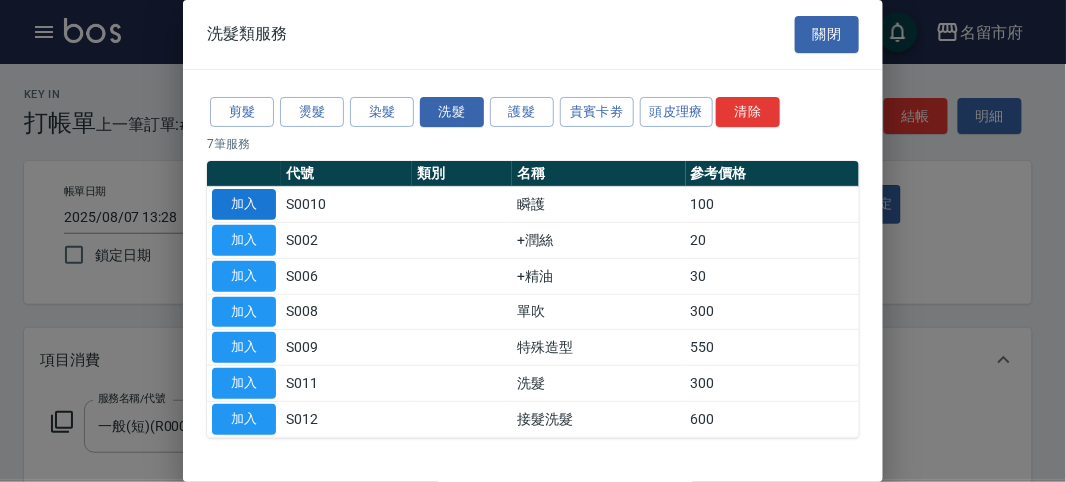 click on "加入" at bounding box center [244, 204] 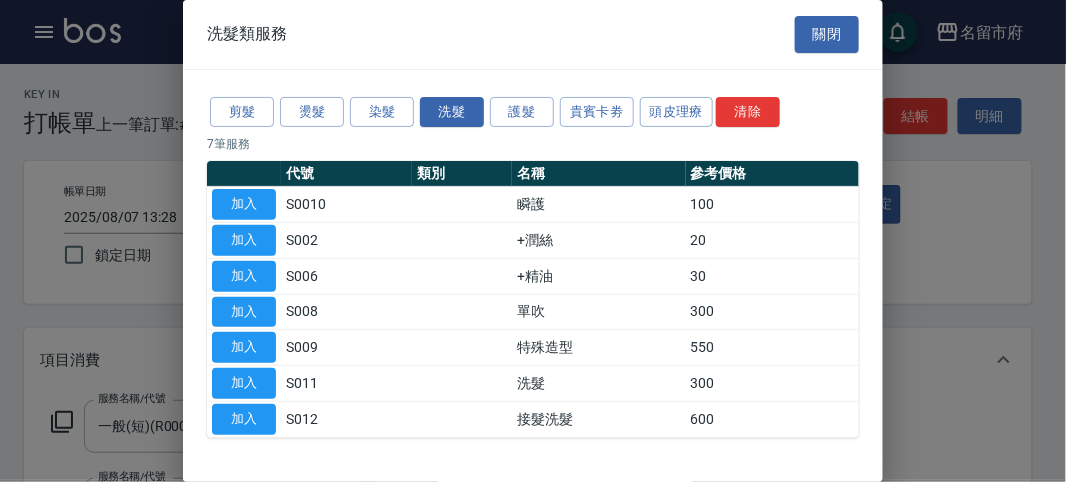 scroll, scrollTop: 50, scrollLeft: 0, axis: vertical 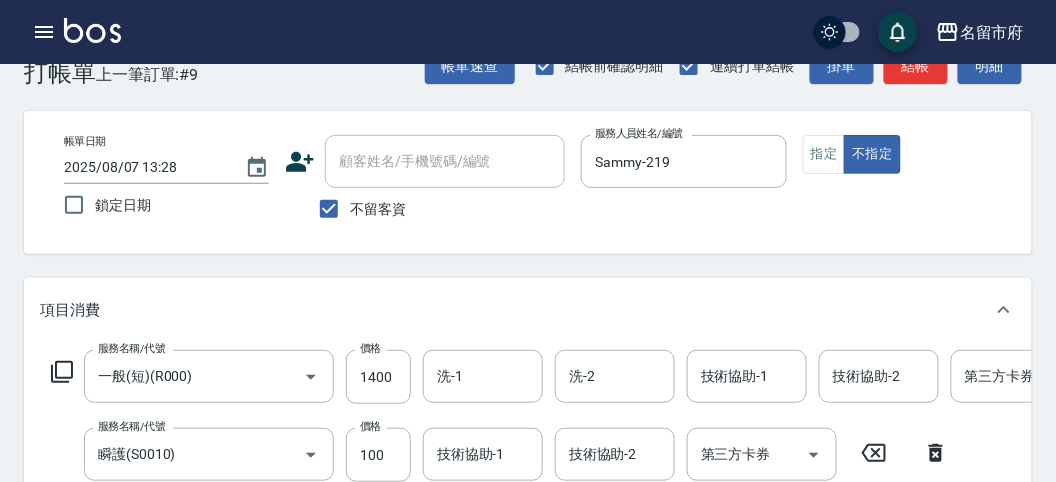 click 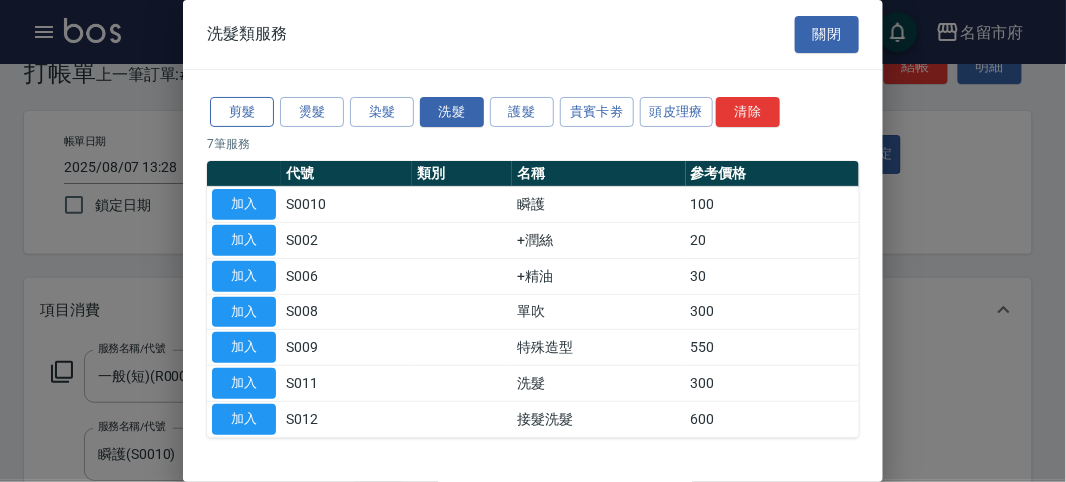 click on "剪髮" at bounding box center (242, 112) 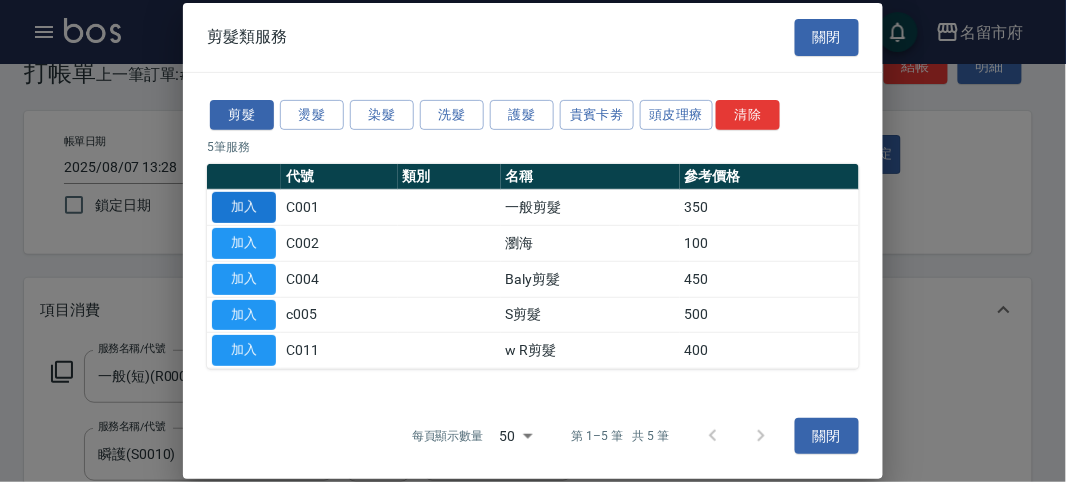 click on "加入" at bounding box center (244, 207) 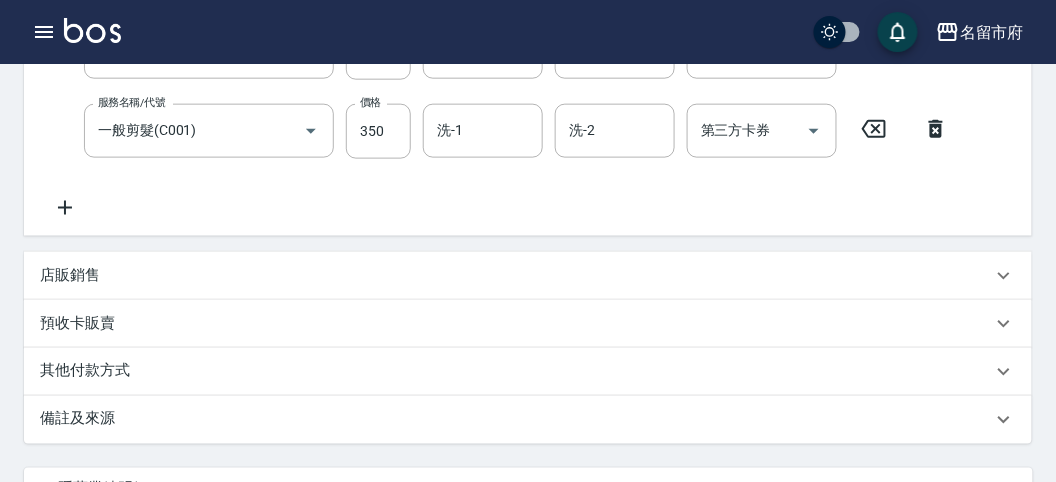 scroll, scrollTop: 760, scrollLeft: 0, axis: vertical 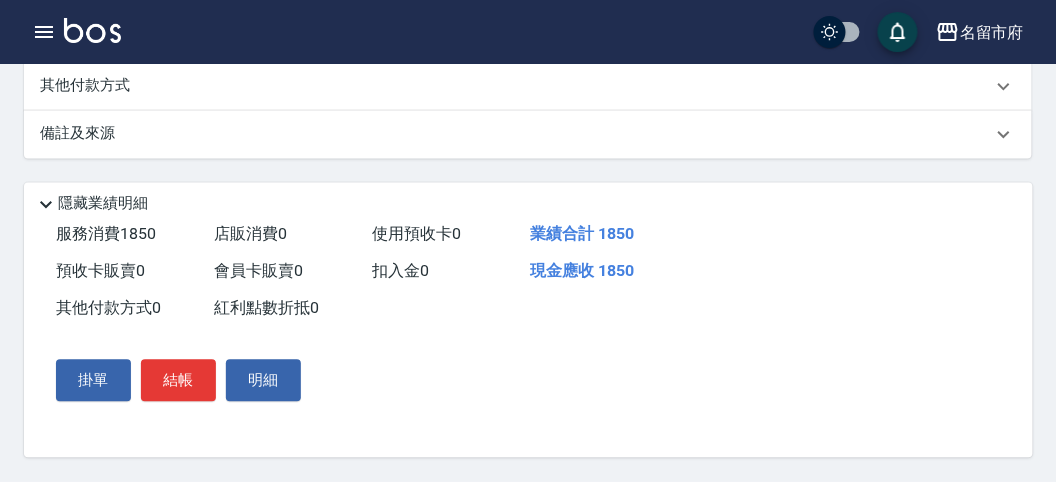 click on "其他付款方式" at bounding box center [516, 87] 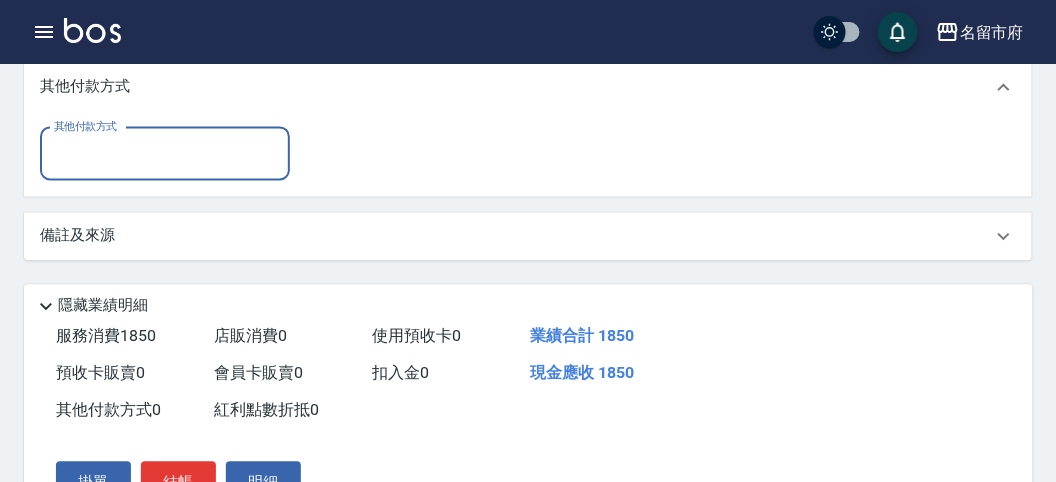 scroll, scrollTop: 0, scrollLeft: 0, axis: both 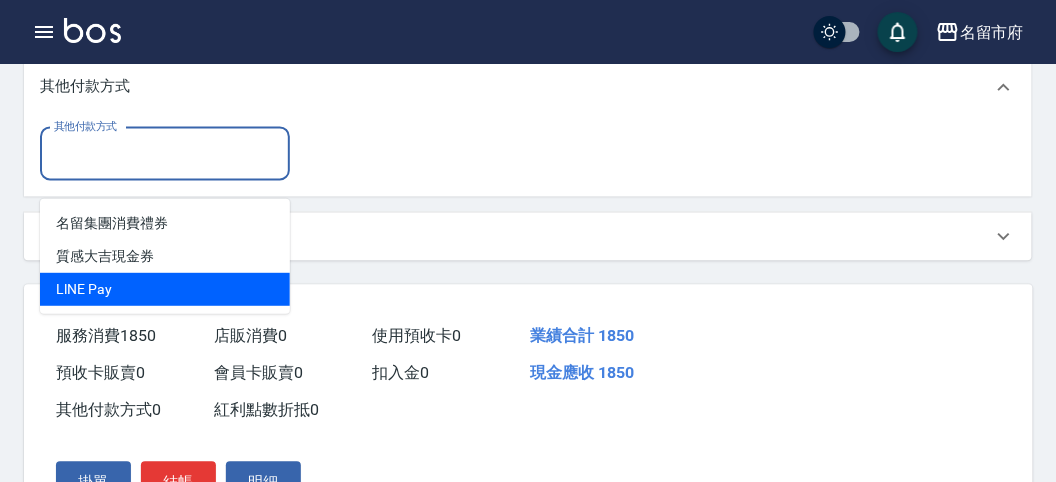 click on "LlNE Pay" at bounding box center (165, 289) 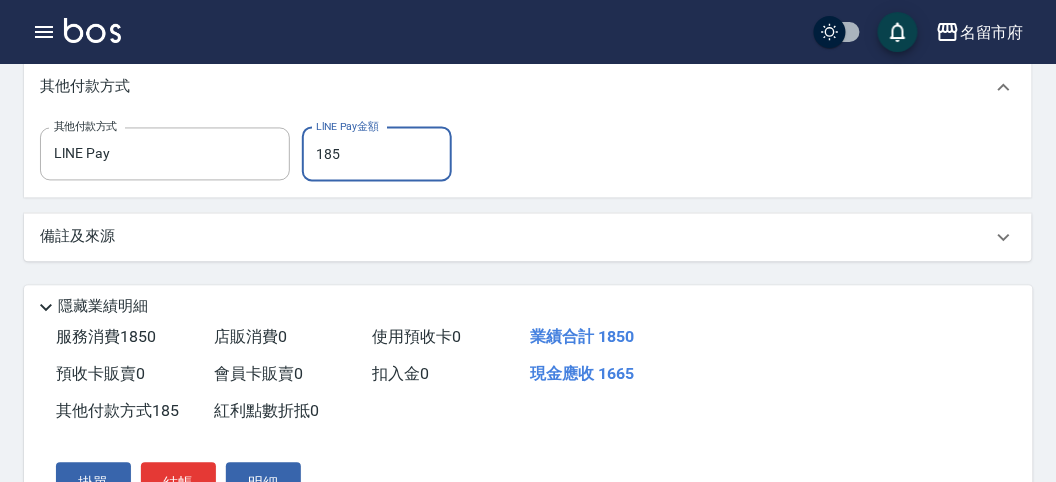 type on "1850" 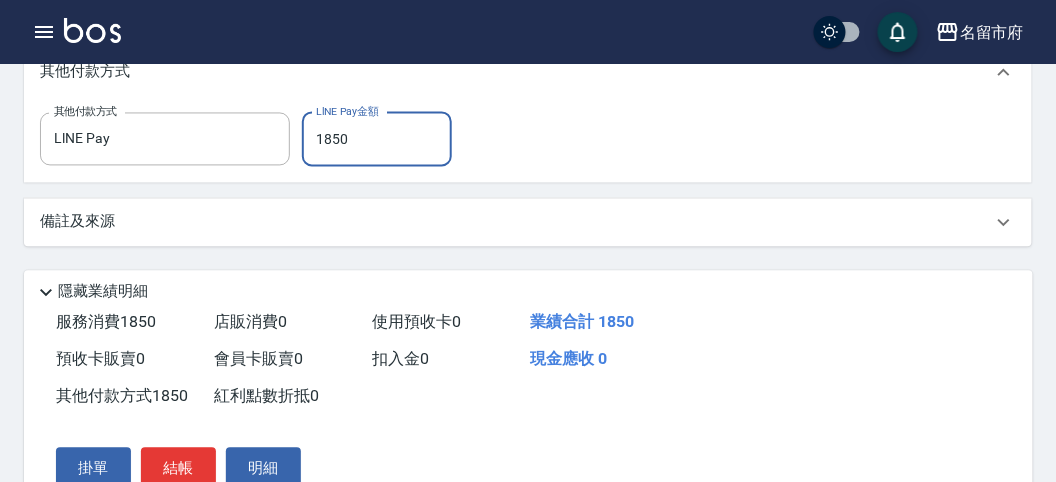 scroll, scrollTop: 664, scrollLeft: 0, axis: vertical 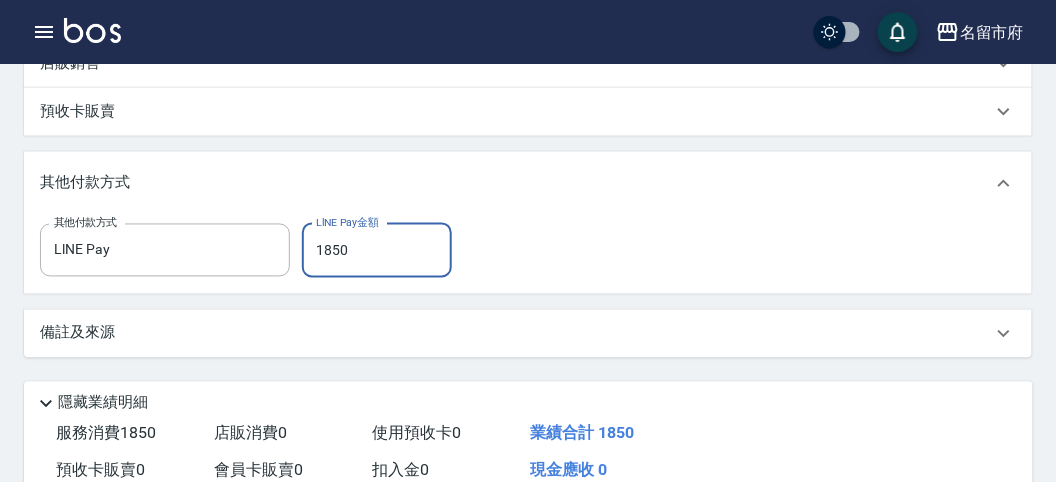 type on "[DATE] [TIME]" 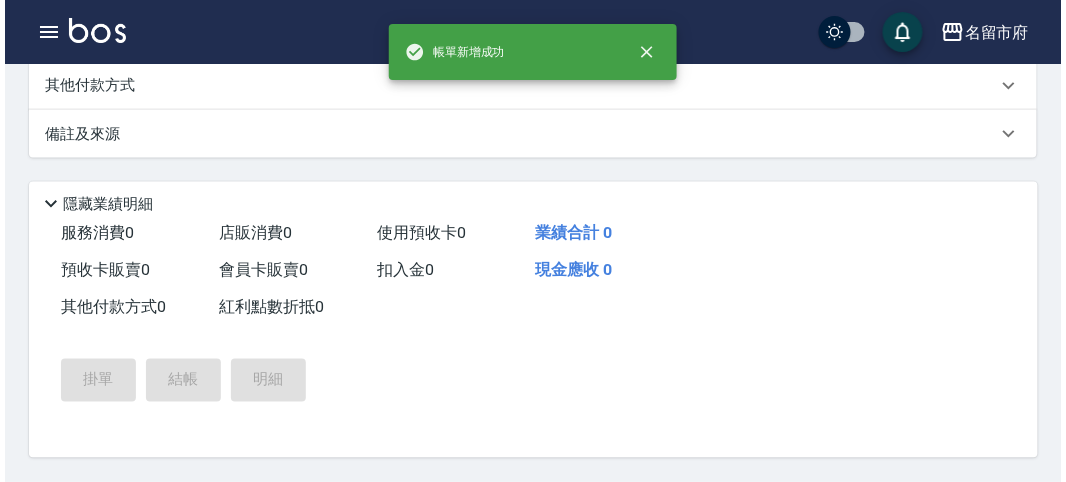 scroll, scrollTop: 0, scrollLeft: 0, axis: both 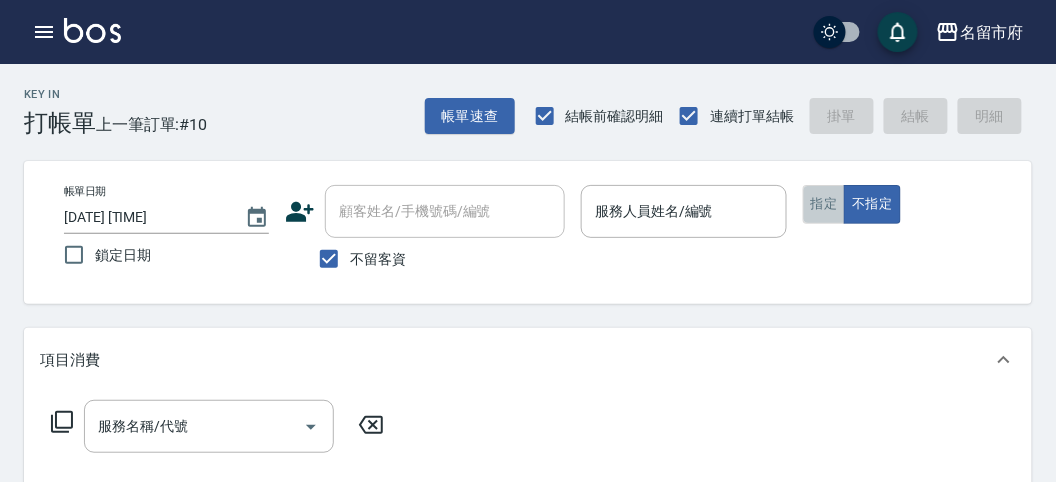 click on "指定" at bounding box center (824, 204) 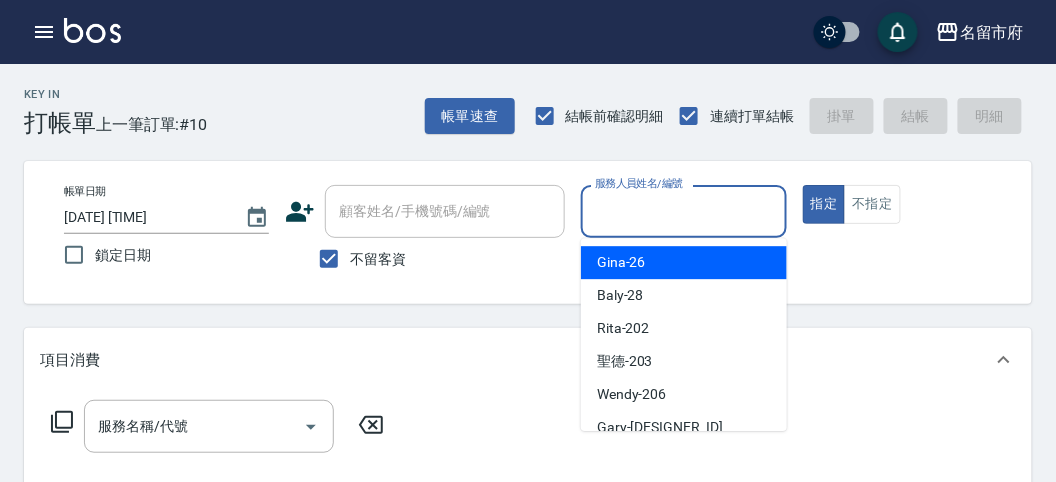 click on "服務人員姓名/編號" at bounding box center (683, 211) 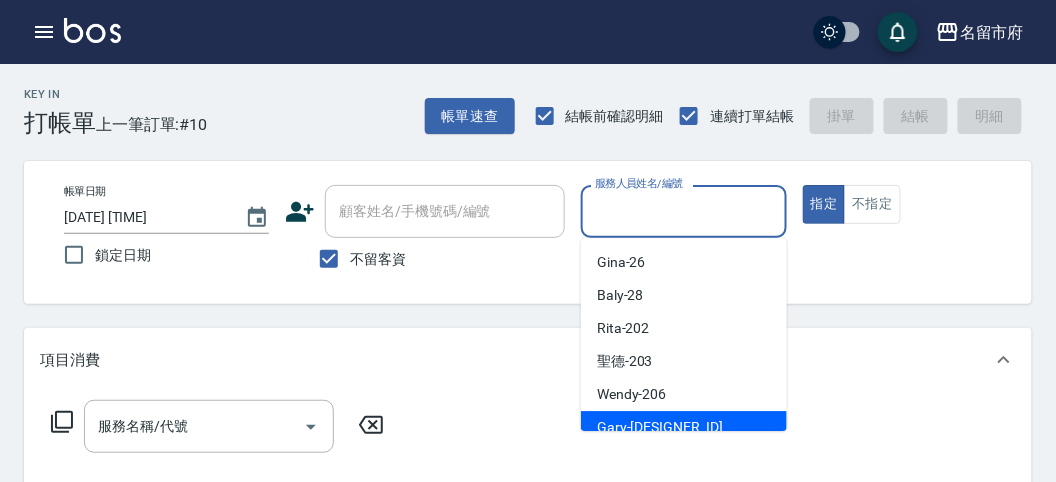 click on "Gary -207" at bounding box center (660, 427) 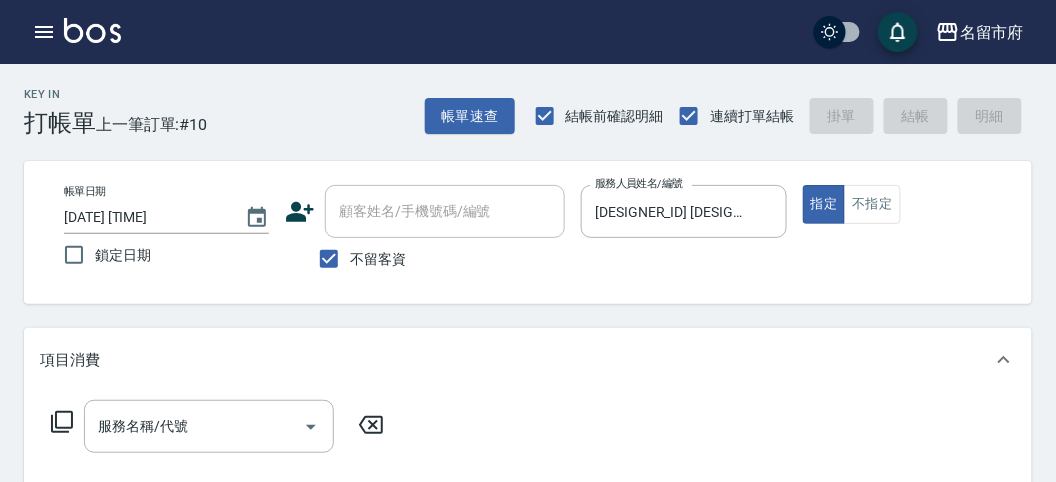 click 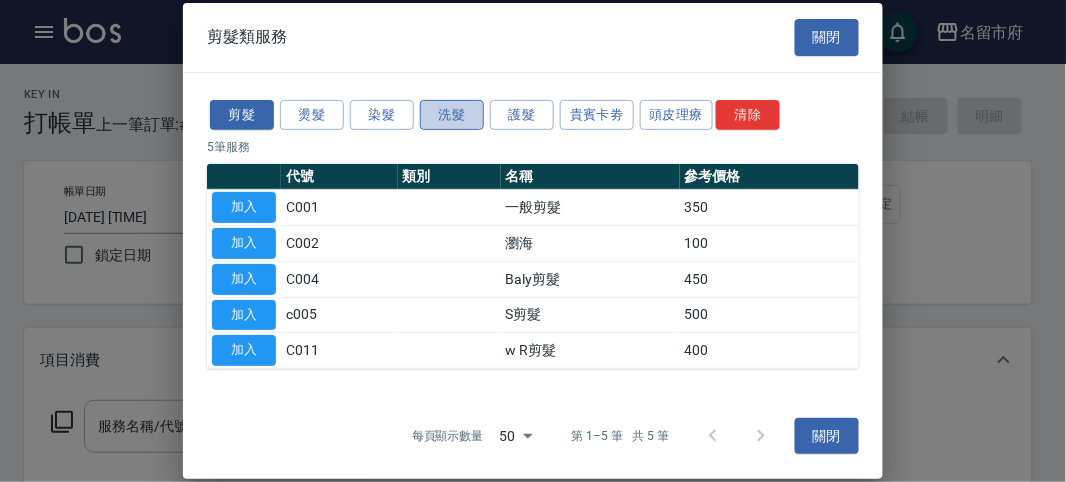 click on "洗髮" at bounding box center [452, 114] 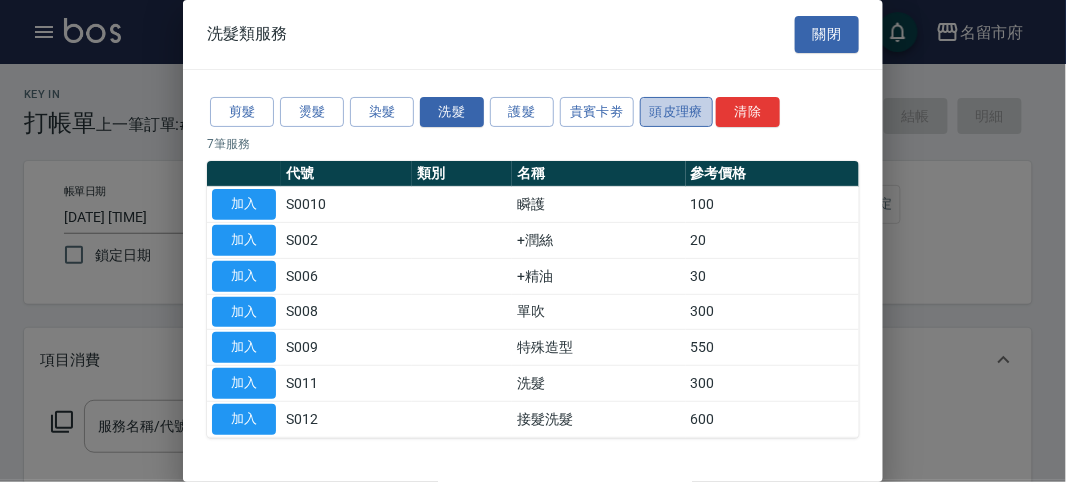 click on "頭皮理療" at bounding box center [677, 112] 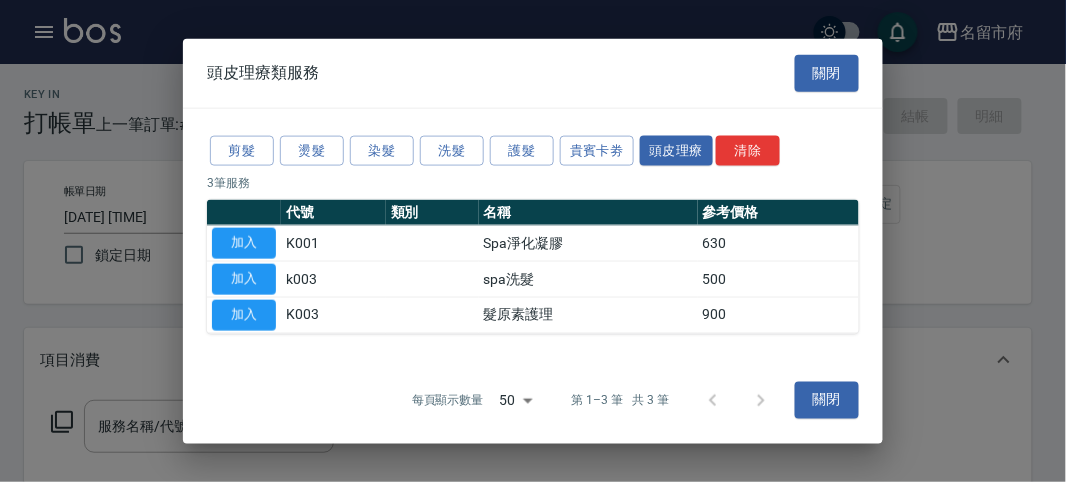 click on "加入" at bounding box center (244, 279) 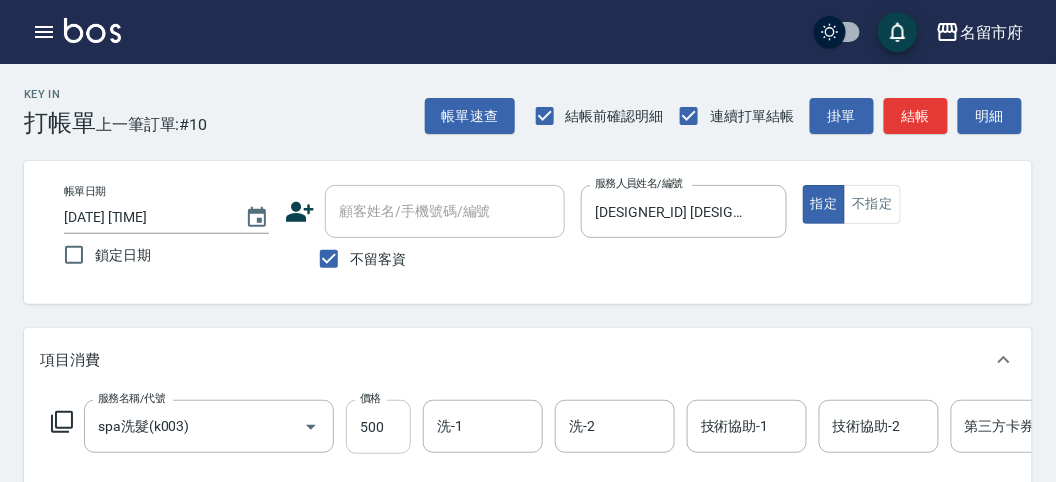 click on "500" at bounding box center [378, 427] 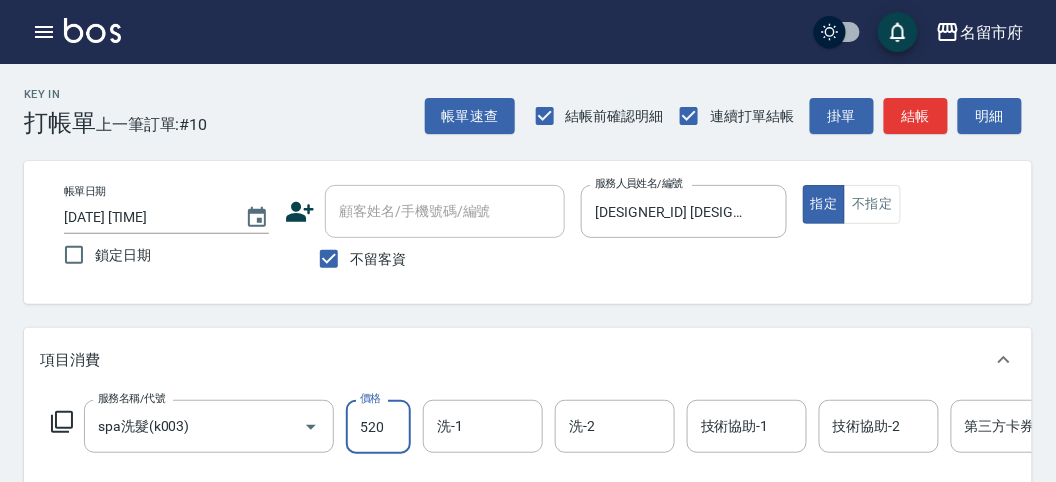 type on "520" 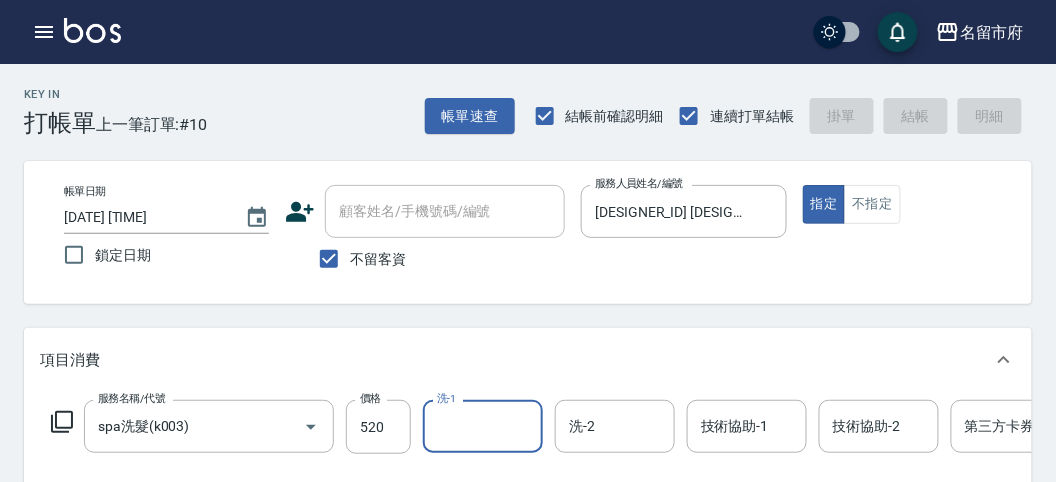 type on "[DATE] [TIME]" 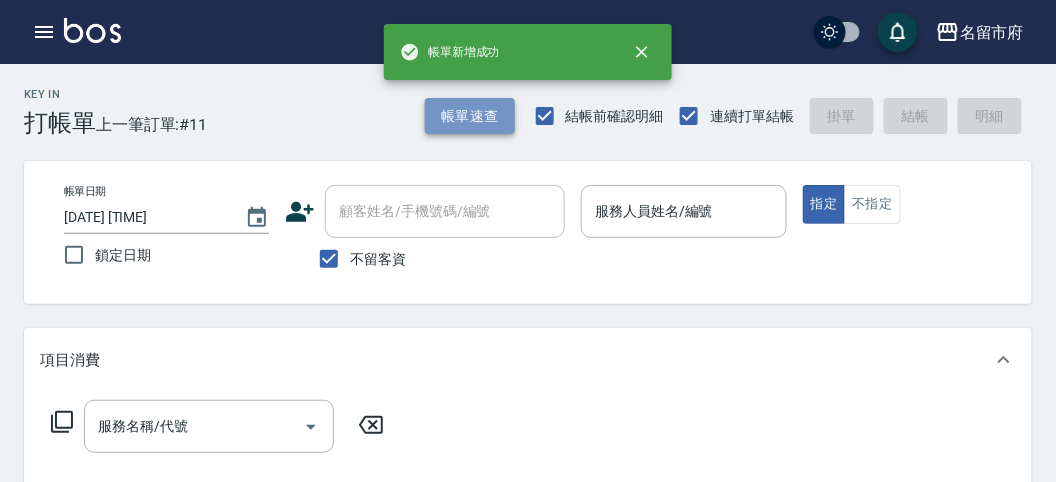 click on "帳單速查" at bounding box center [470, 116] 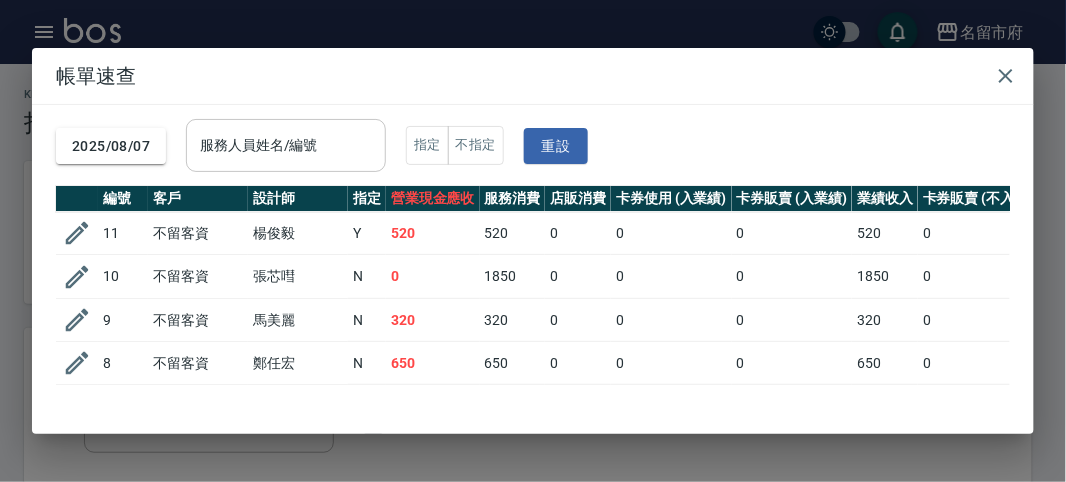 click on "服務人員姓名/編號" at bounding box center [286, 145] 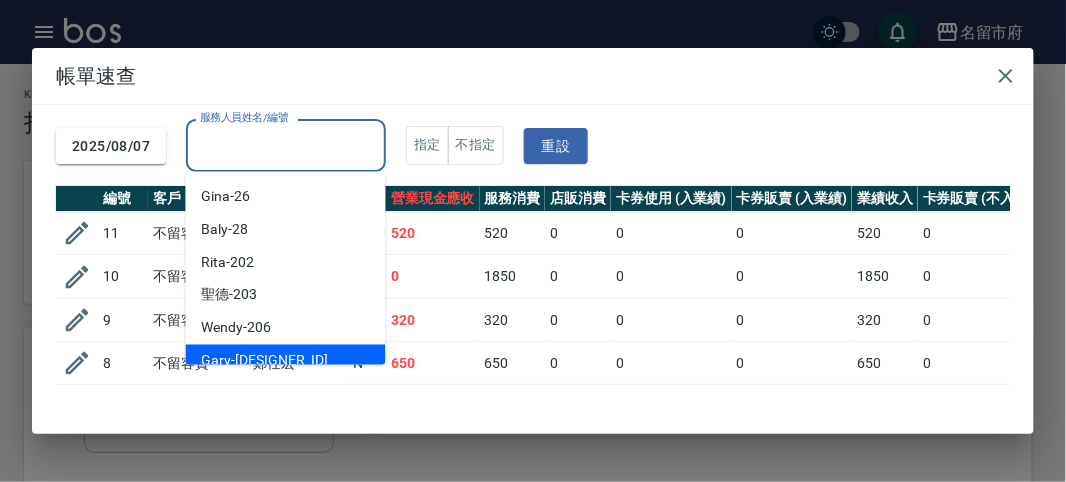 click on "Gary -207" at bounding box center [286, 361] 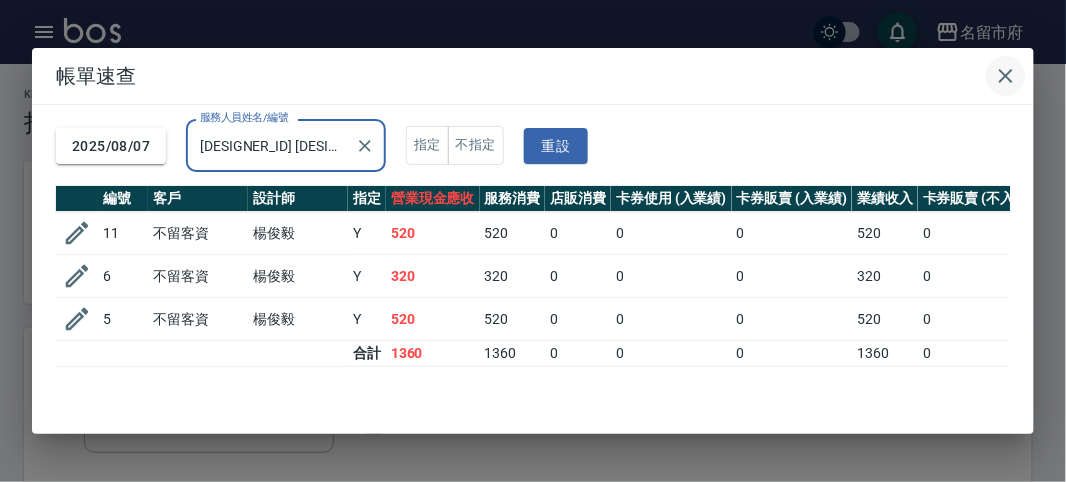 click 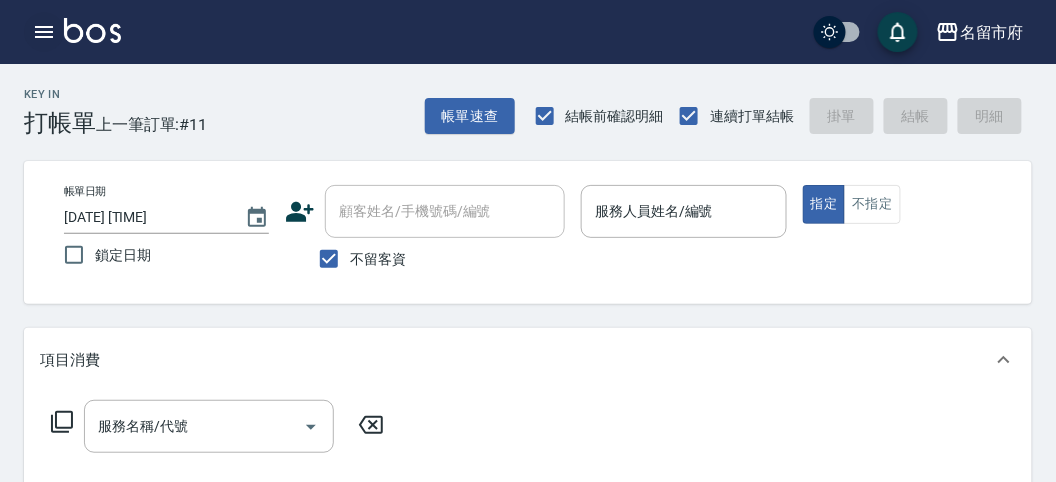 click 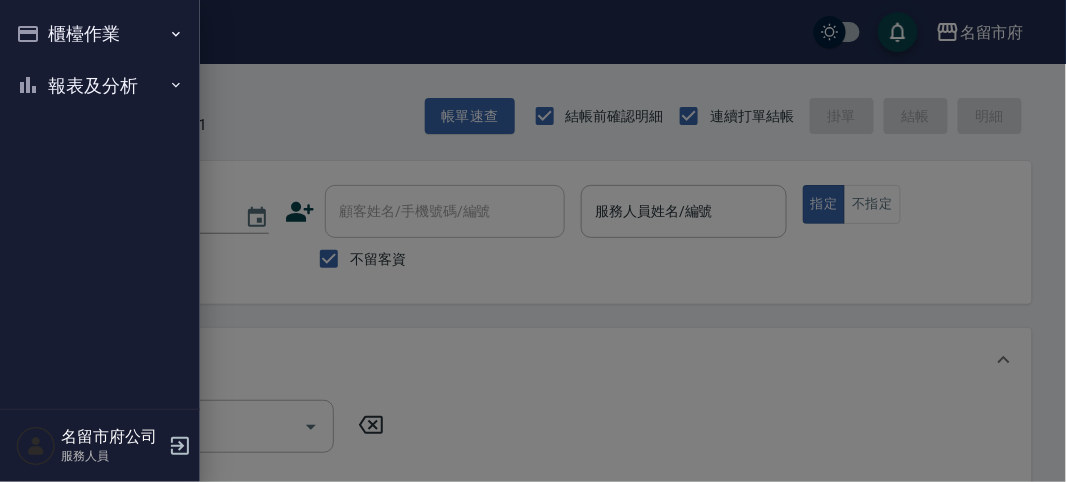 click on "報表及分析" at bounding box center [100, 86] 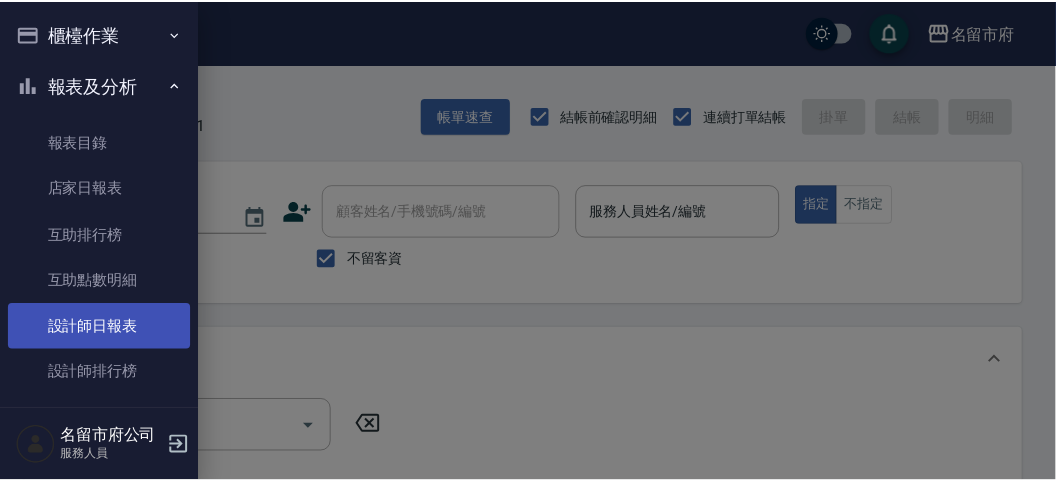 scroll, scrollTop: 65, scrollLeft: 0, axis: vertical 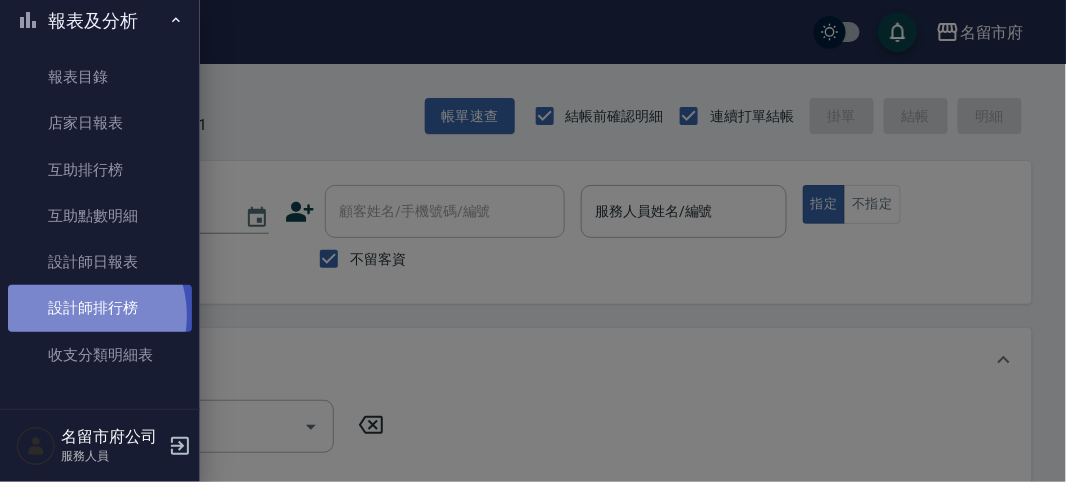 click on "設計師排行榜" at bounding box center [100, 308] 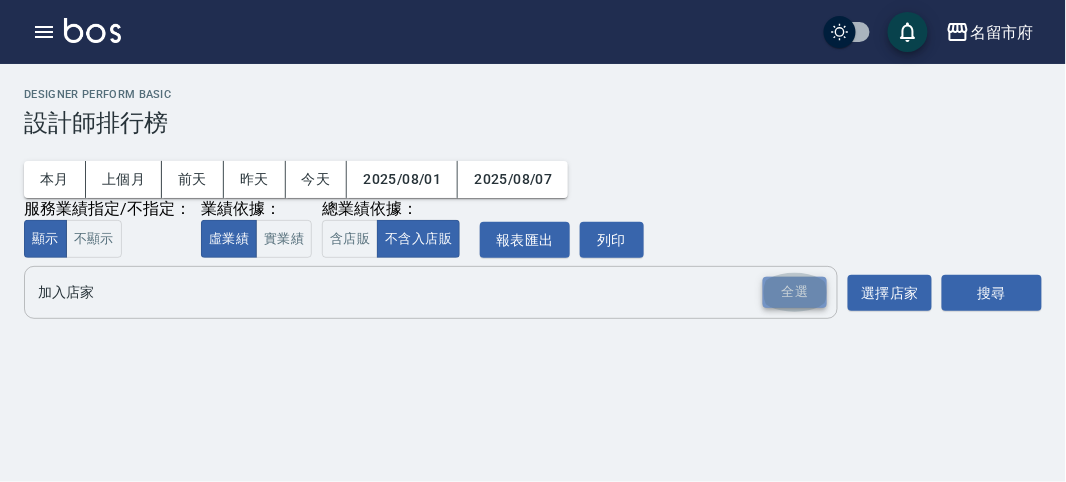 click on "全選" at bounding box center [795, 292] 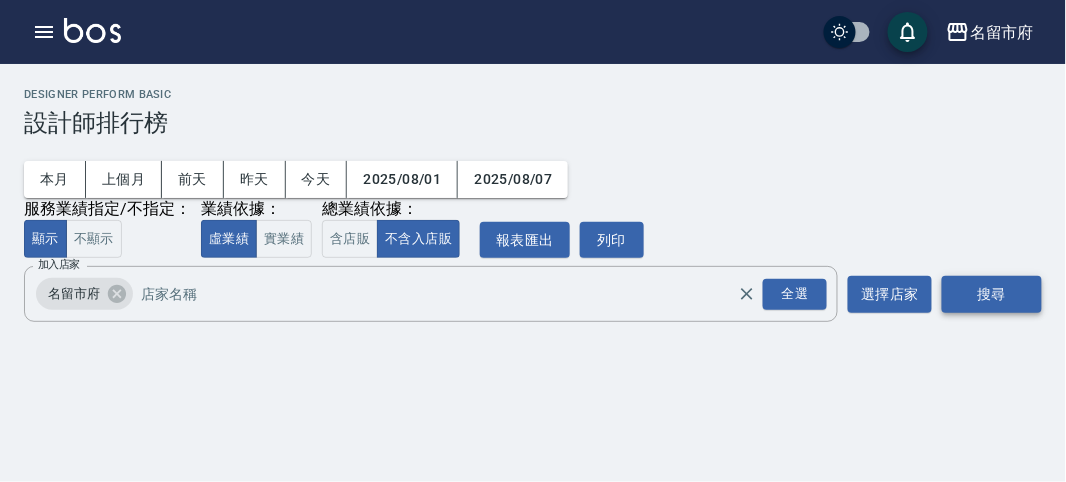 click on "搜尋" at bounding box center [992, 294] 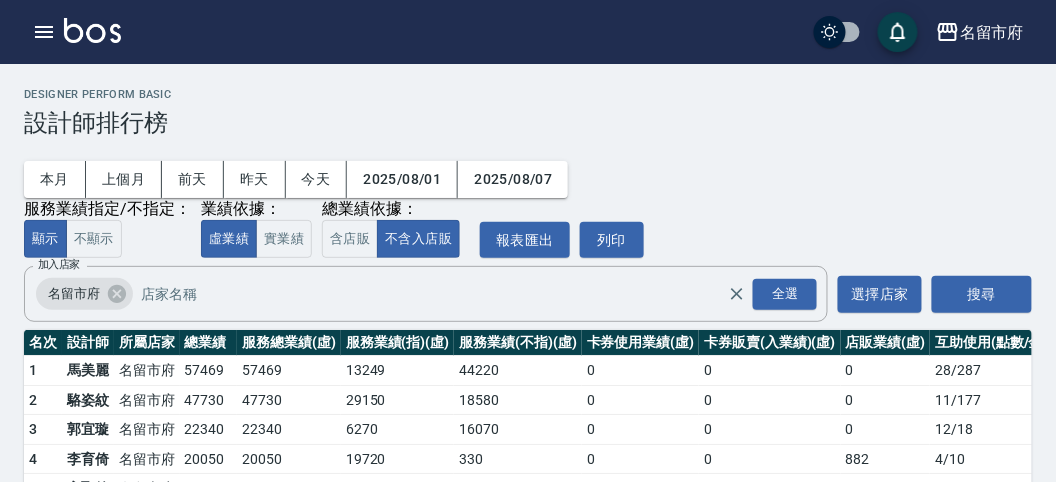 scroll, scrollTop: 175, scrollLeft: 0, axis: vertical 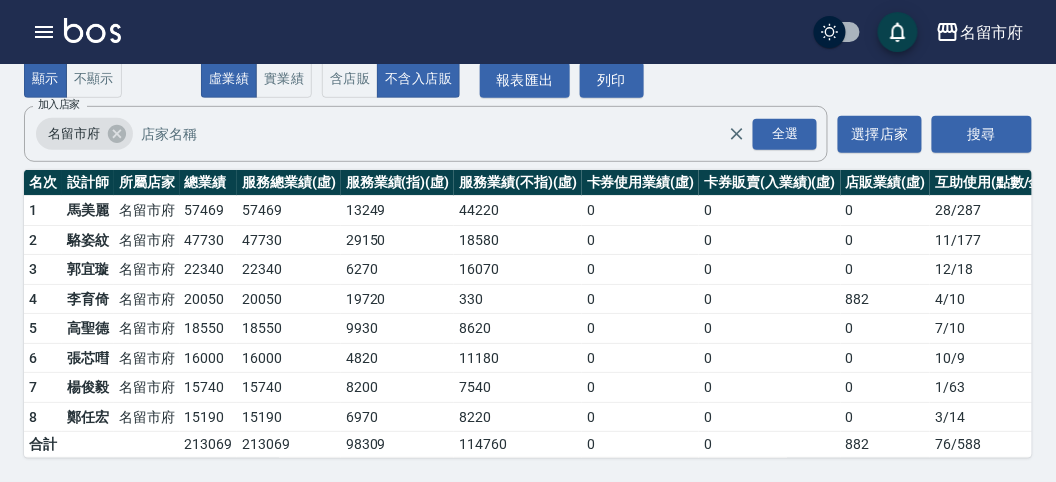 click at bounding box center (92, 30) 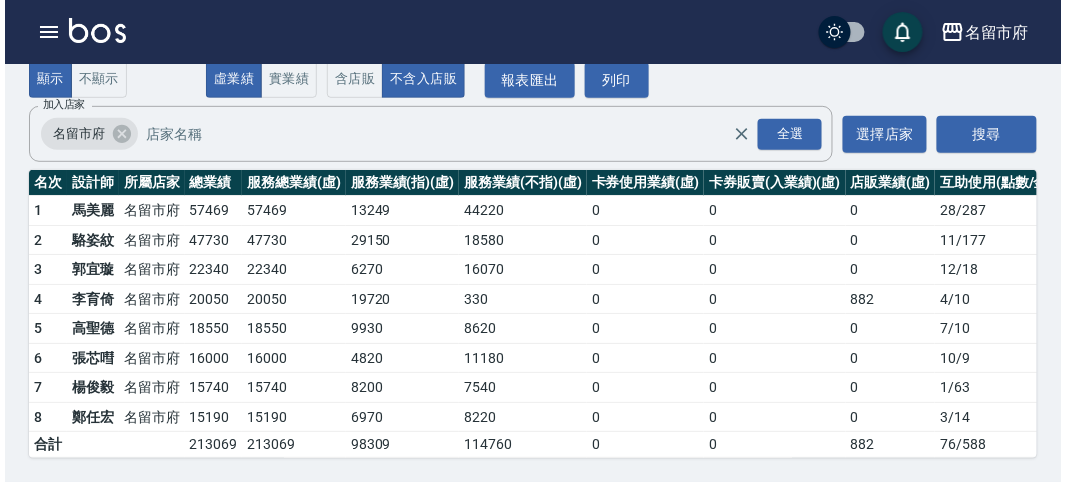 scroll, scrollTop: 0, scrollLeft: 0, axis: both 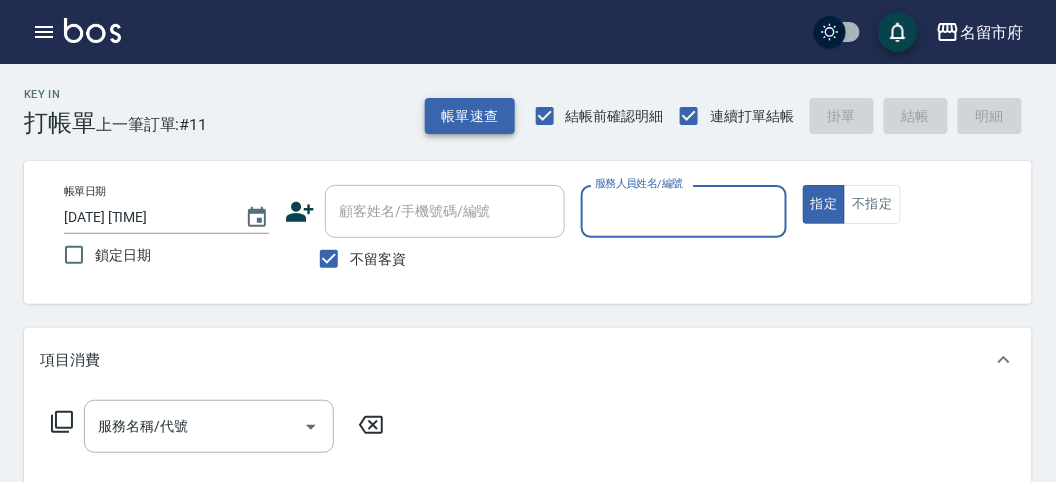 click on "帳單速查" at bounding box center [470, 116] 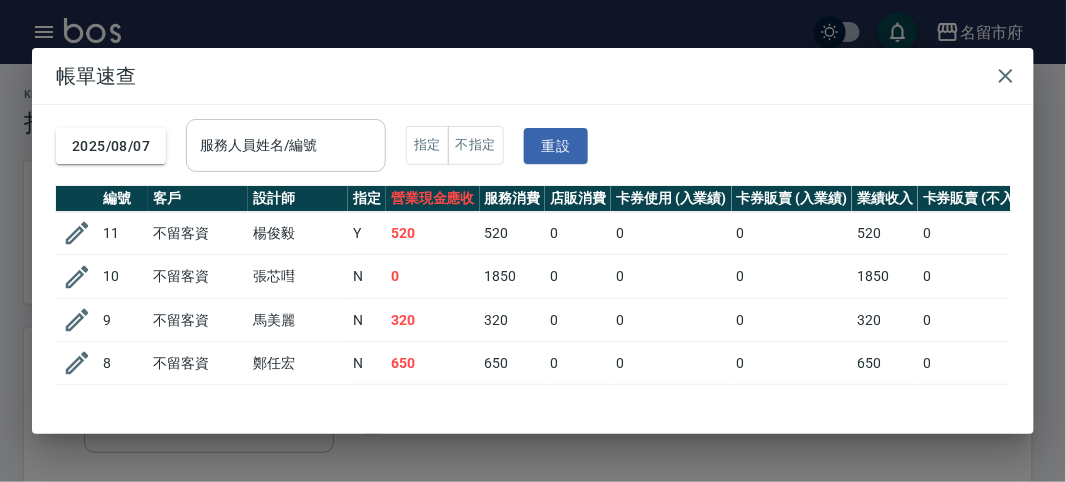 click on "服務人員姓名/編號" at bounding box center [286, 145] 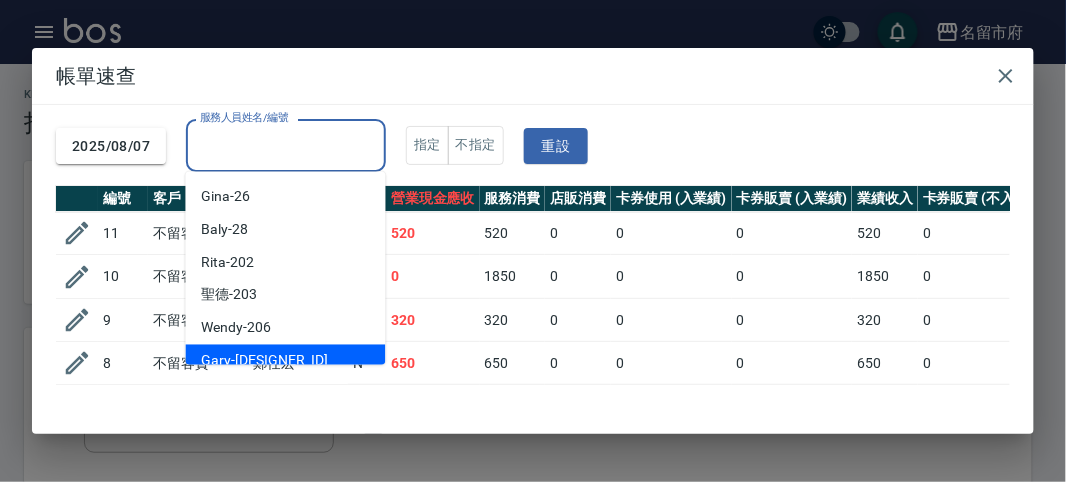 click on "Gary -207" at bounding box center [286, 361] 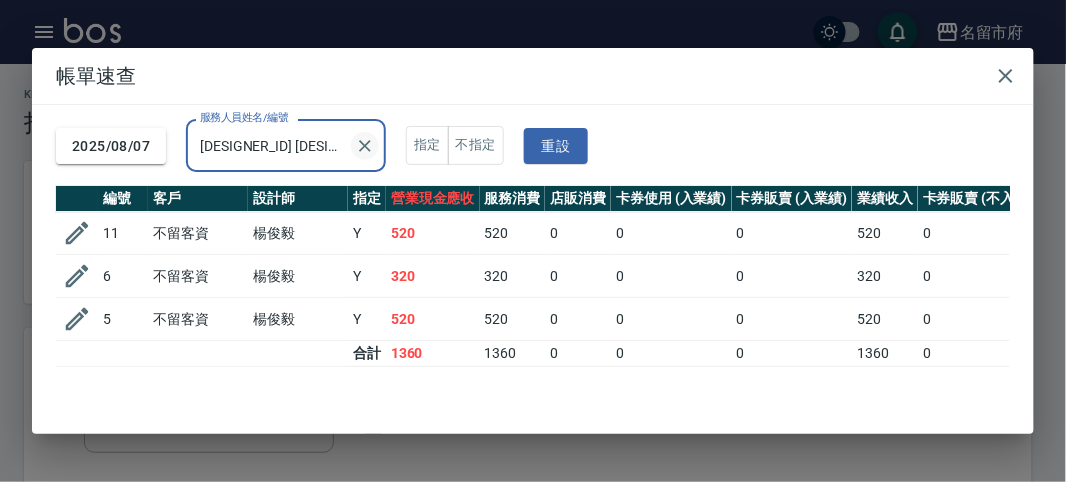 click 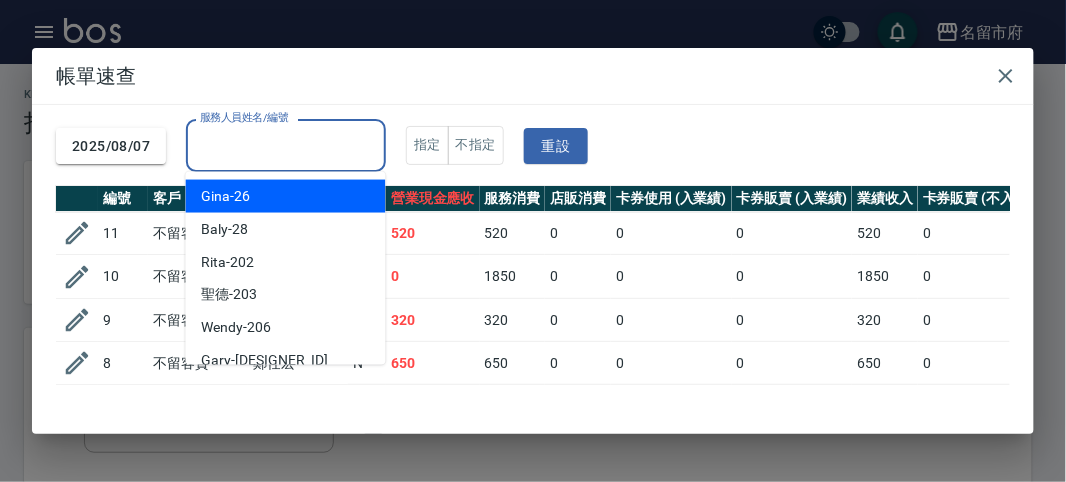 click on "服務人員姓名/編號" at bounding box center (286, 145) 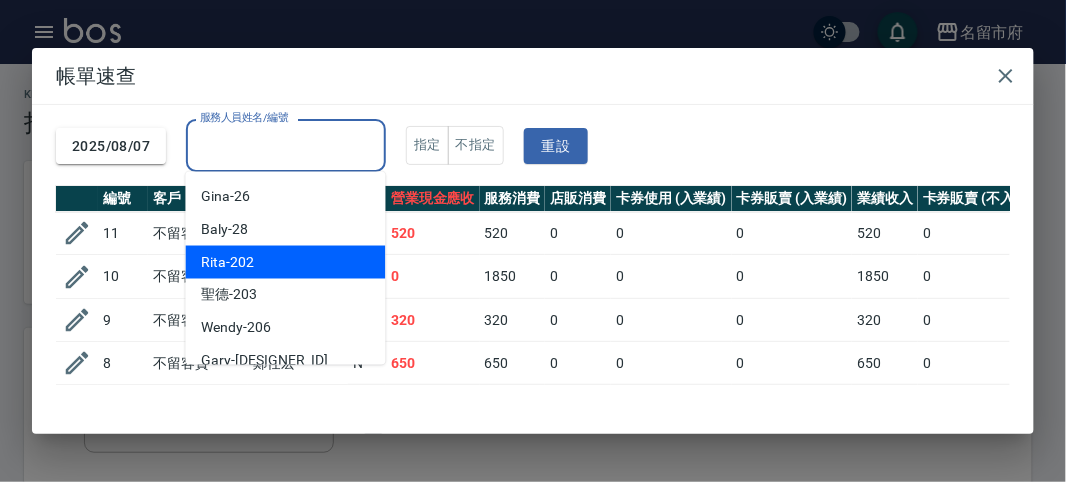 scroll, scrollTop: 111, scrollLeft: 0, axis: vertical 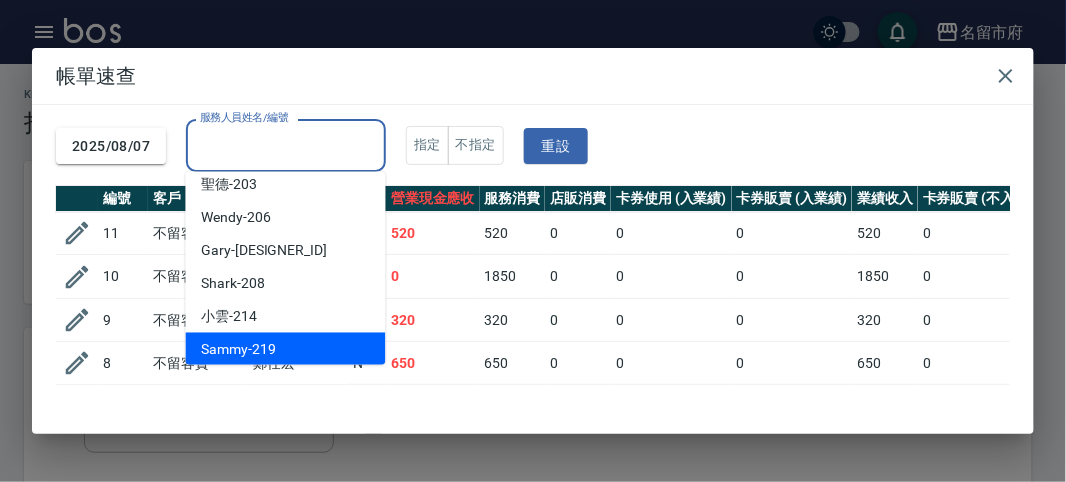 click on "[DESIGNER_NAME] -[DESIGNER_ID]" at bounding box center [286, 349] 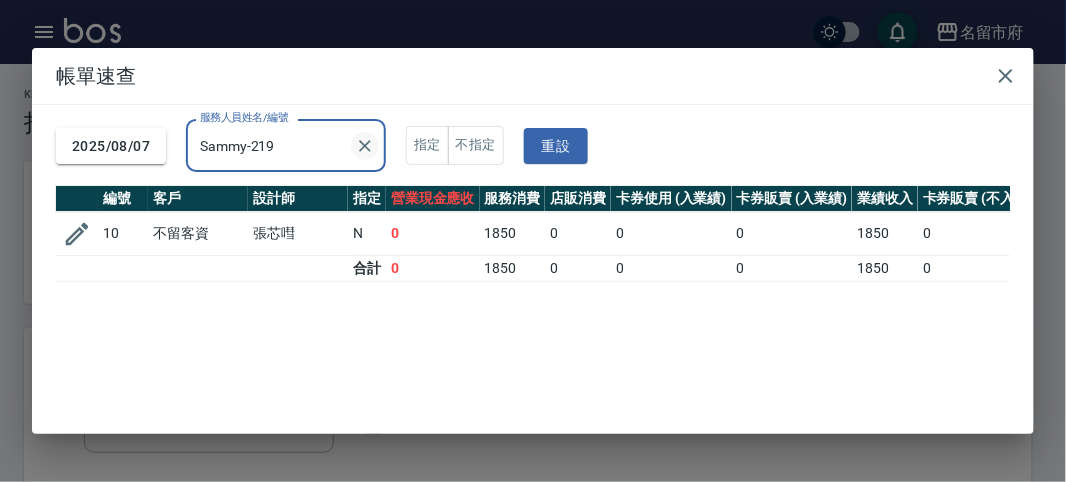 click 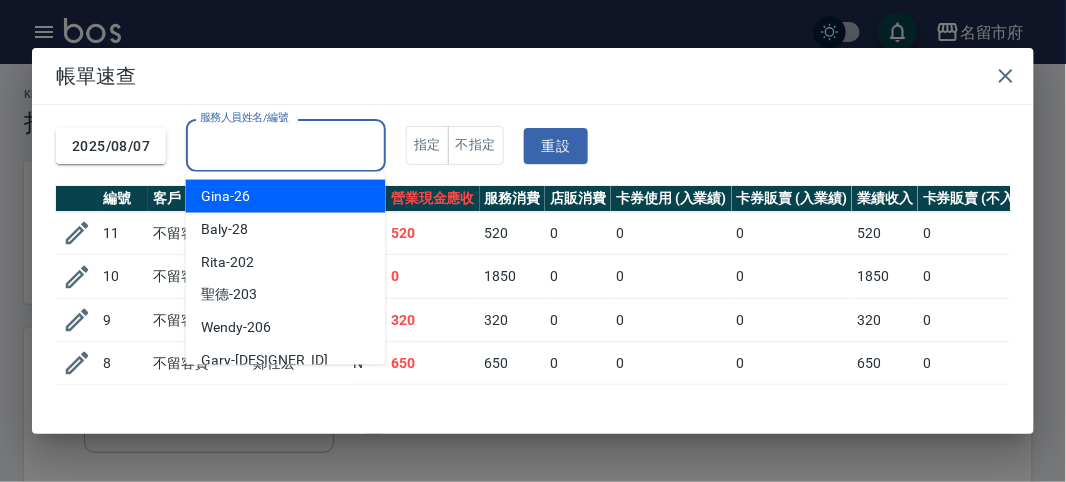 click on "服務人員姓名/編號" at bounding box center (286, 145) 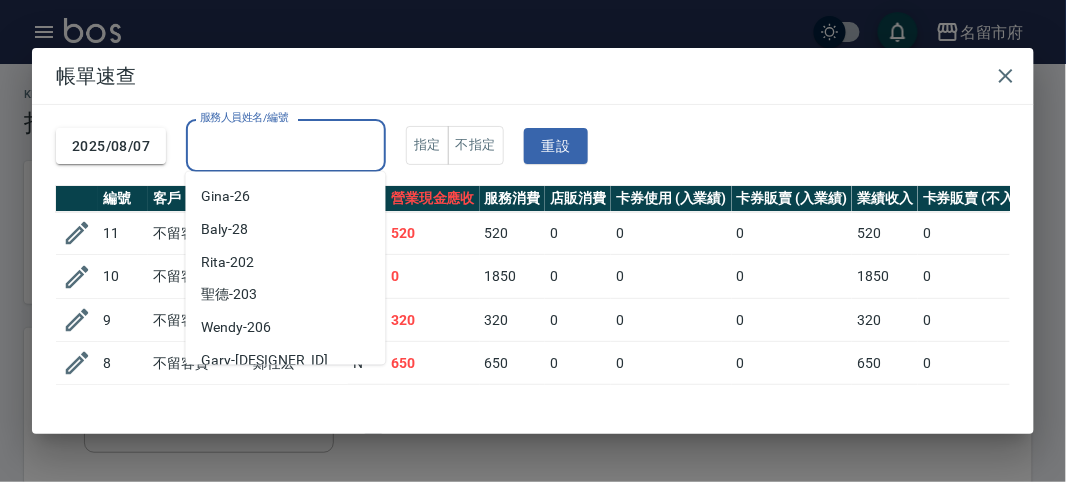 scroll, scrollTop: 111, scrollLeft: 0, axis: vertical 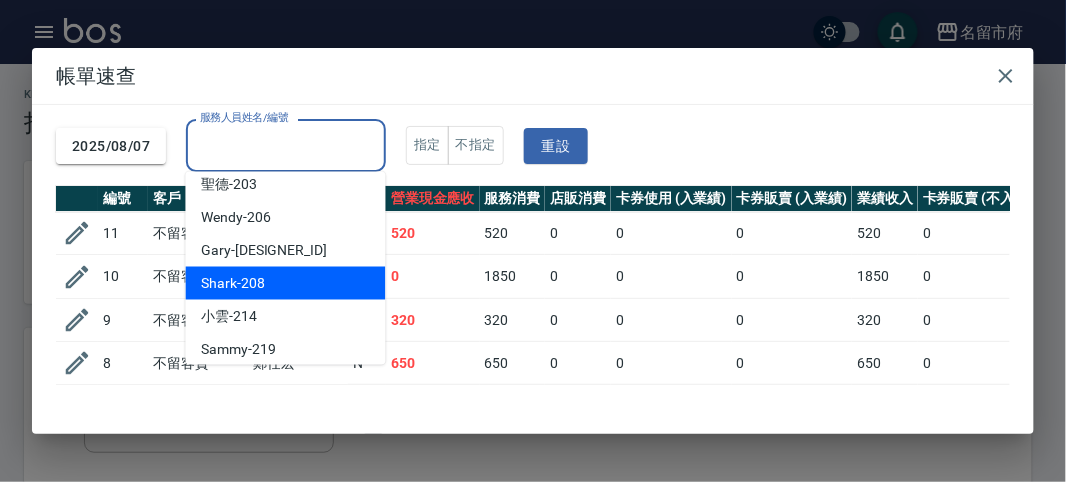 click on "Shark -208" at bounding box center [286, 283] 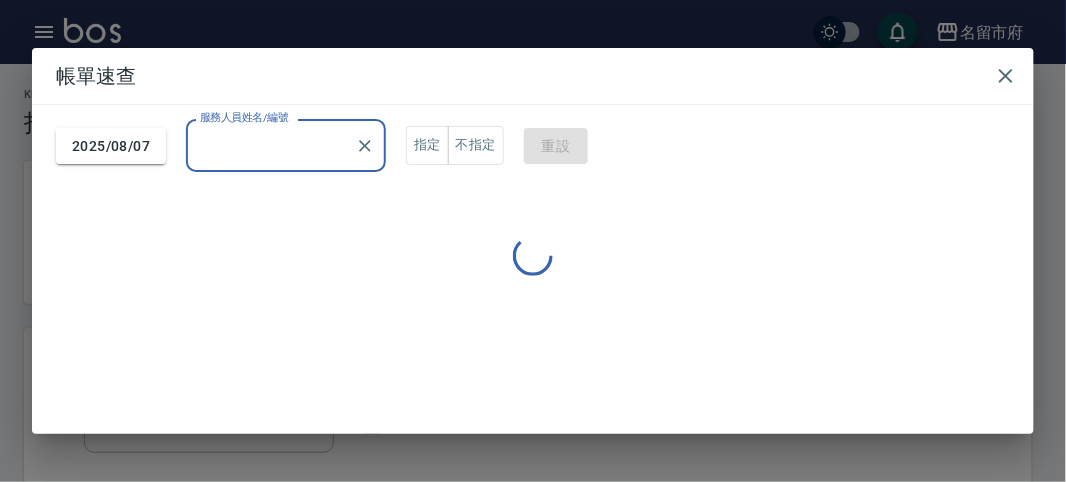 type on "Shark-208" 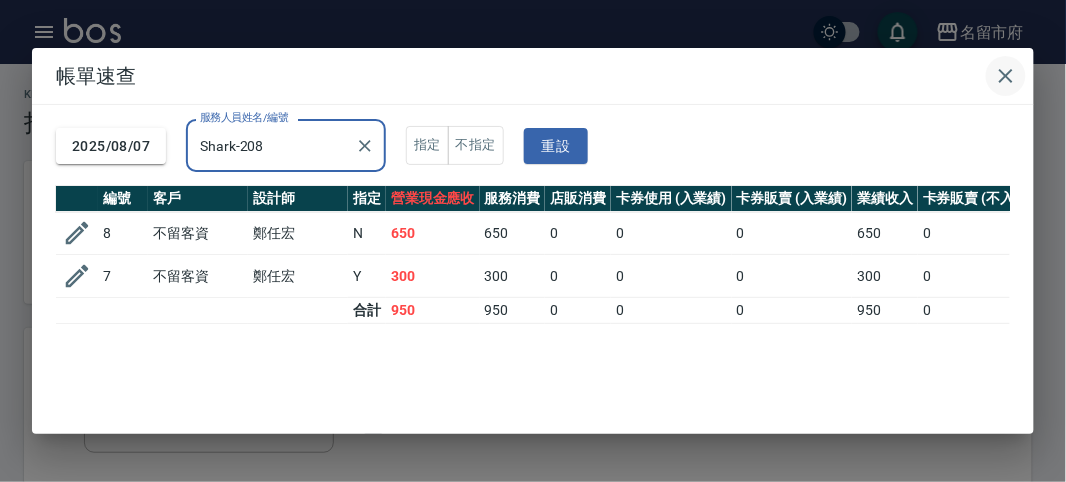 click 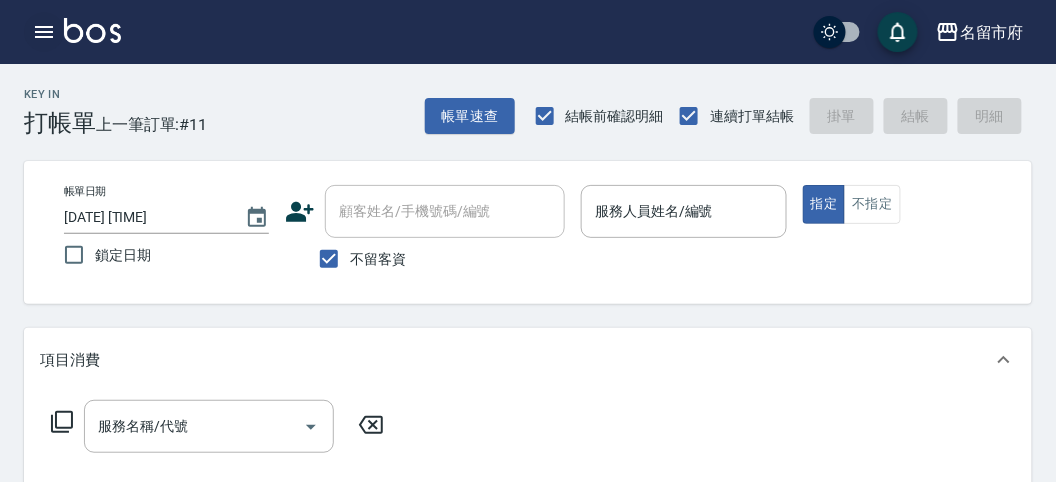 click at bounding box center (44, 32) 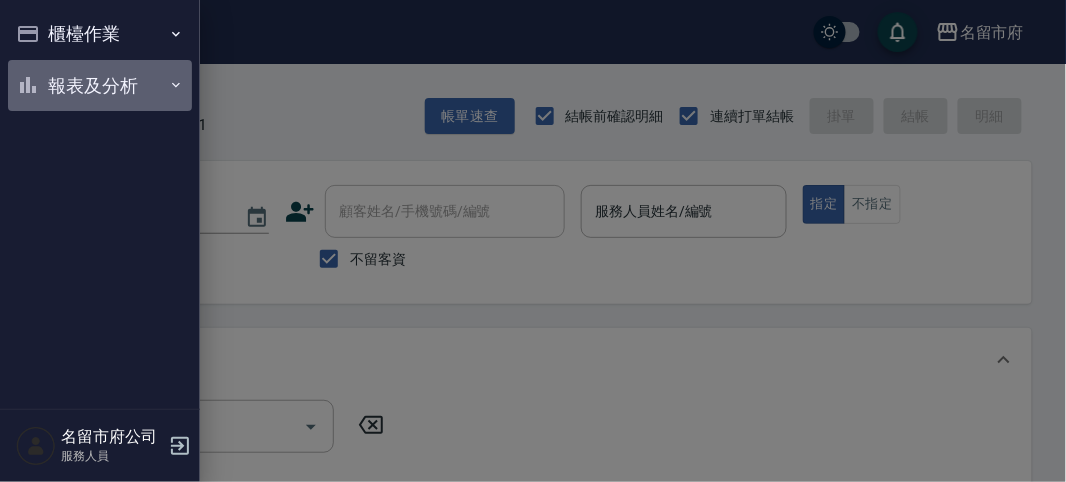 click on "報表及分析" at bounding box center [100, 86] 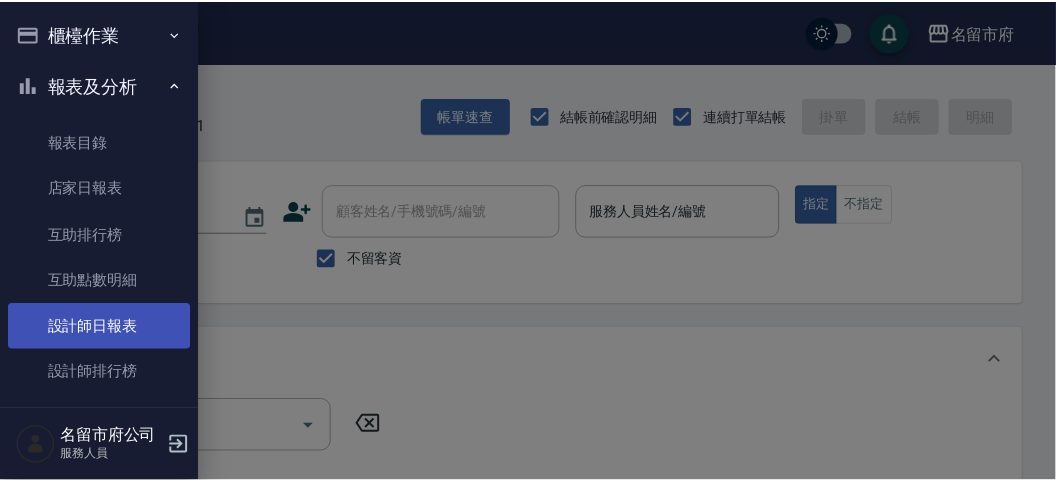 scroll, scrollTop: 60, scrollLeft: 0, axis: vertical 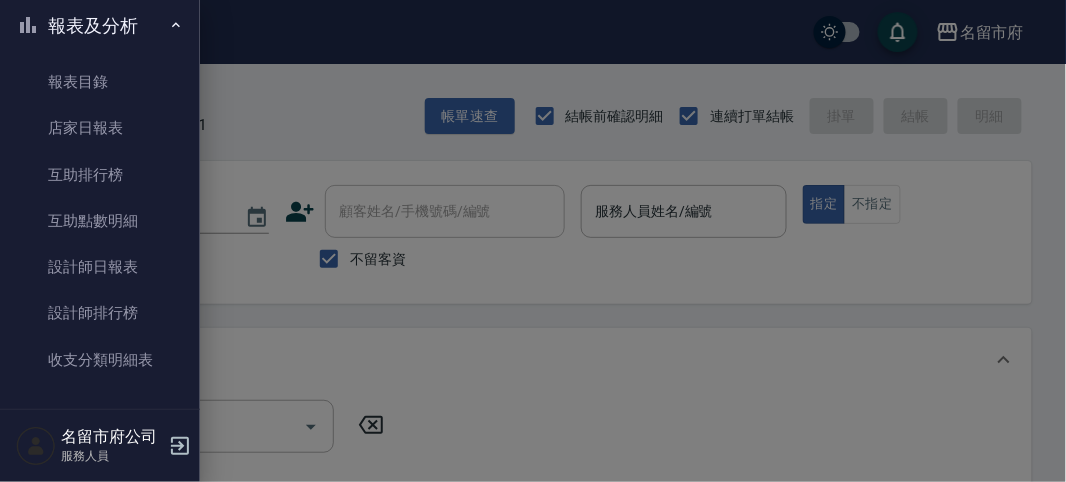 drag, startPoint x: 130, startPoint y: 322, endPoint x: 374, endPoint y: 306, distance: 244.52403 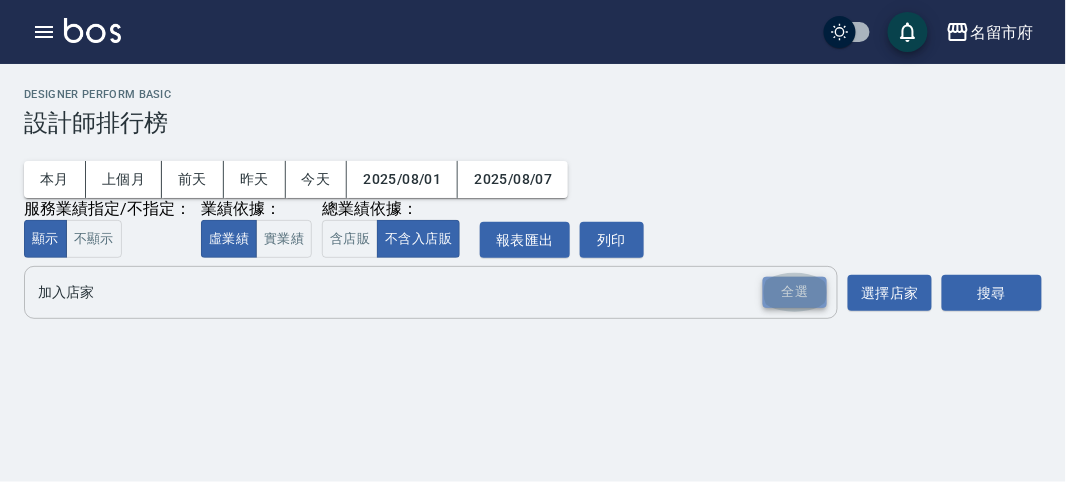 click on "全選" at bounding box center [795, 292] 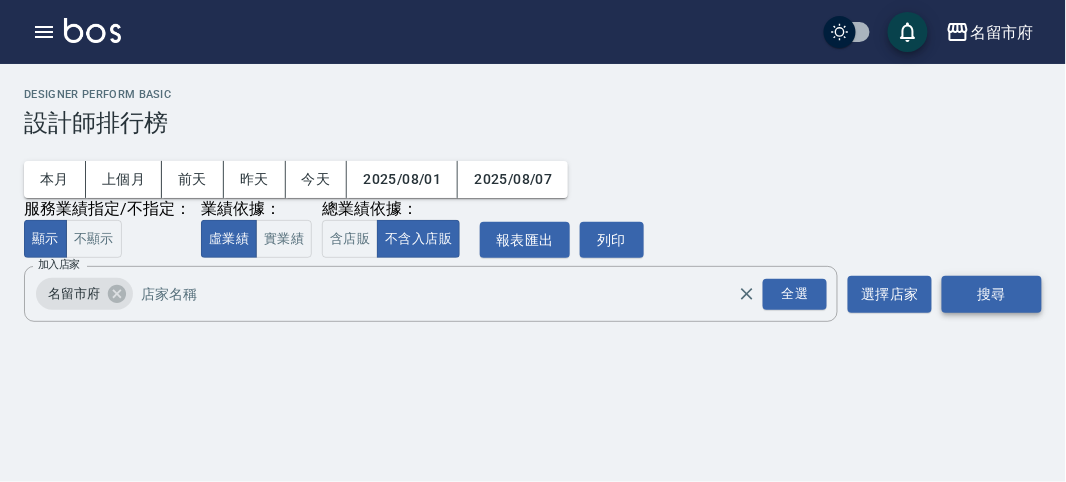 click on "搜尋" at bounding box center [992, 294] 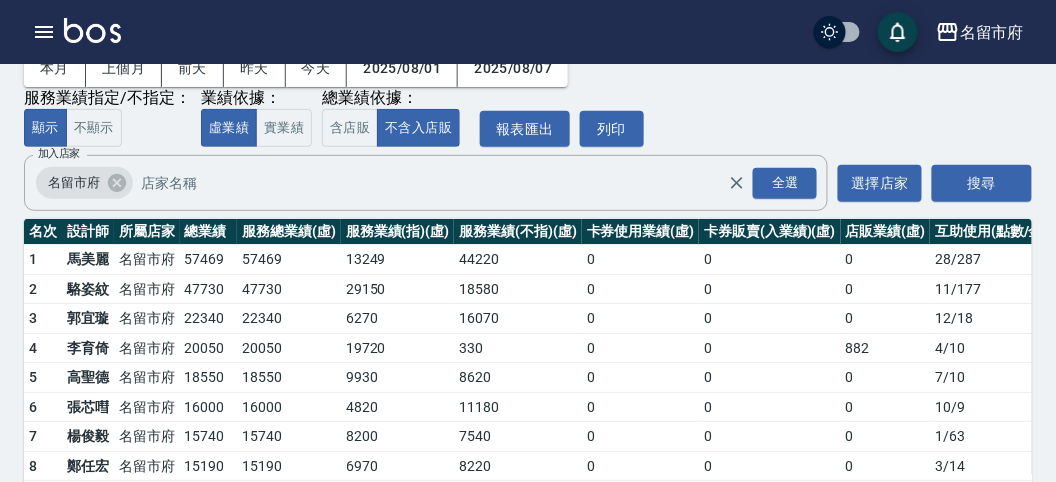 scroll, scrollTop: 175, scrollLeft: 0, axis: vertical 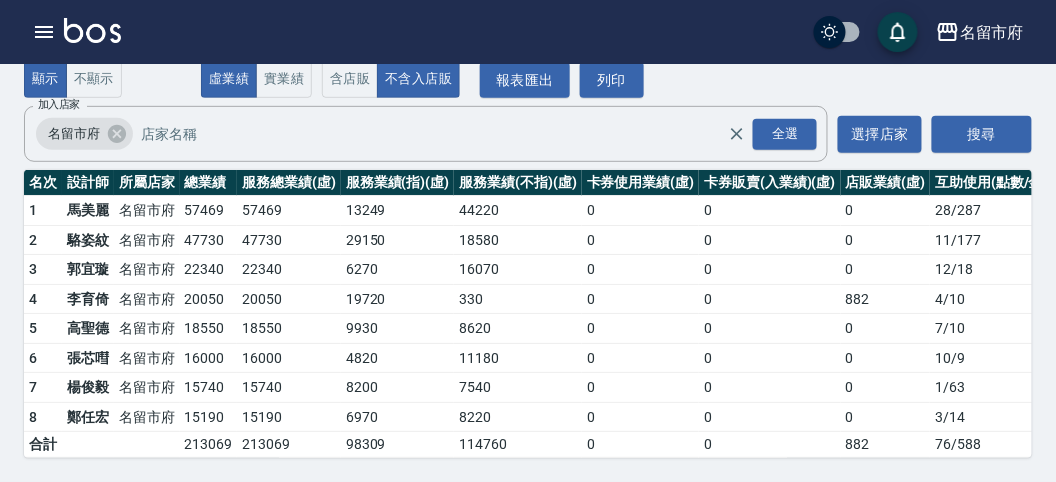 click at bounding box center [92, 30] 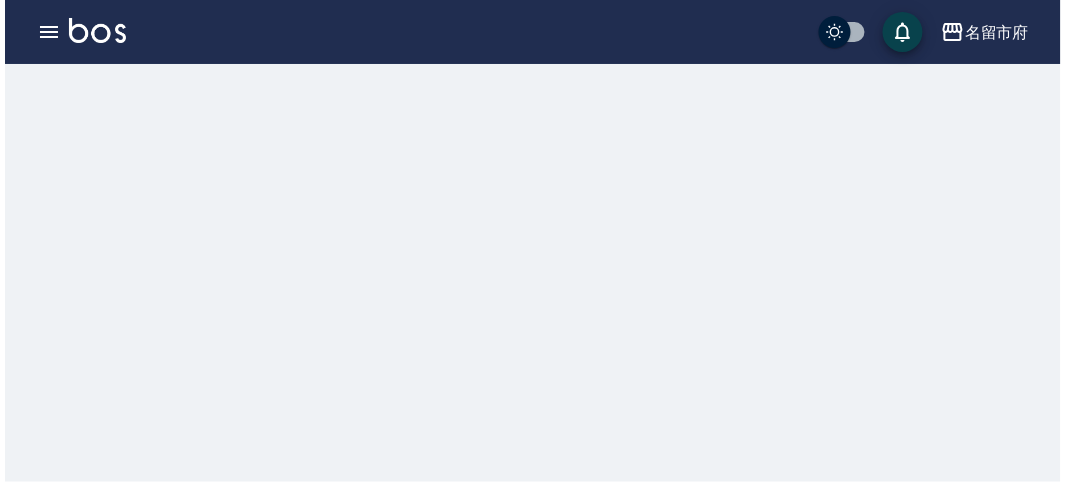 scroll, scrollTop: 0, scrollLeft: 0, axis: both 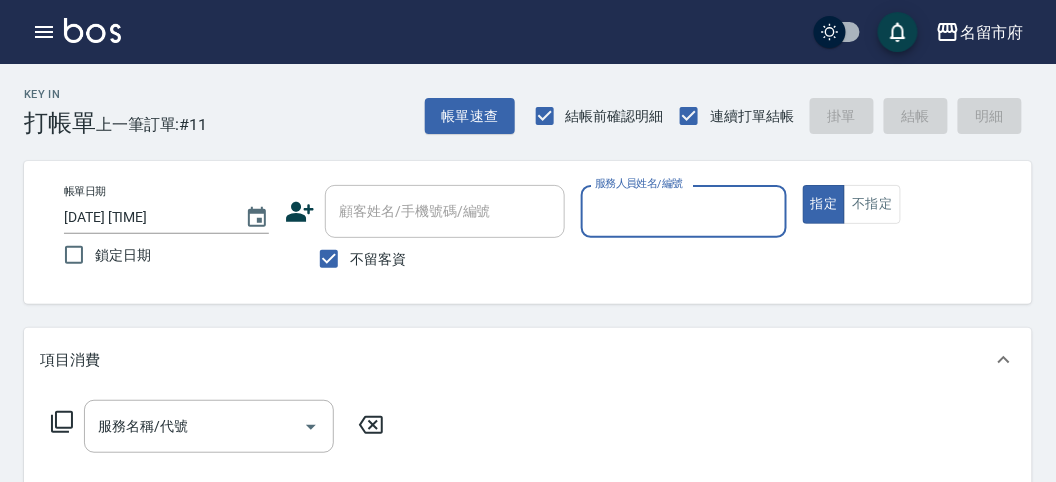 click on "服務人員姓名/編號" at bounding box center [683, 211] 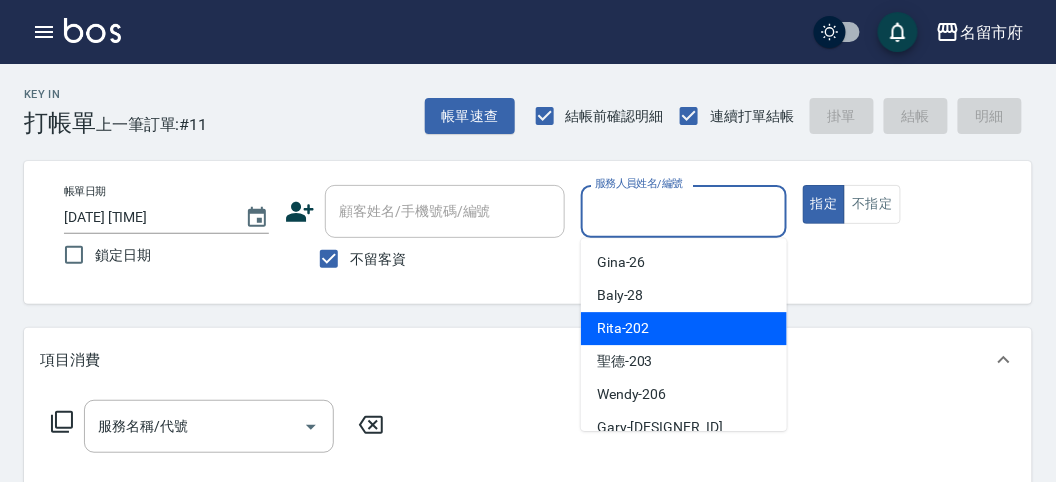 click on "聖德 -203" at bounding box center [684, 361] 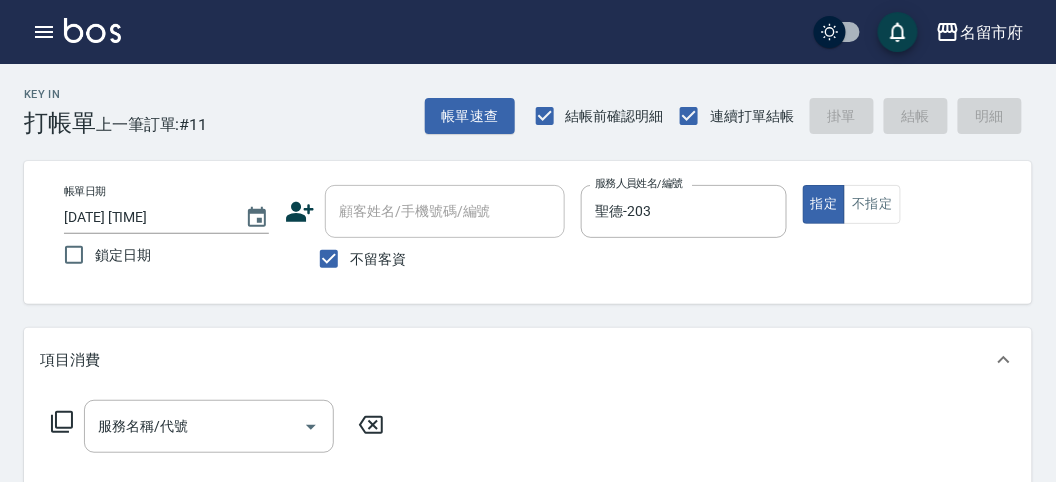 click on "服務名稱/代號 服務名稱/代號" at bounding box center (218, 426) 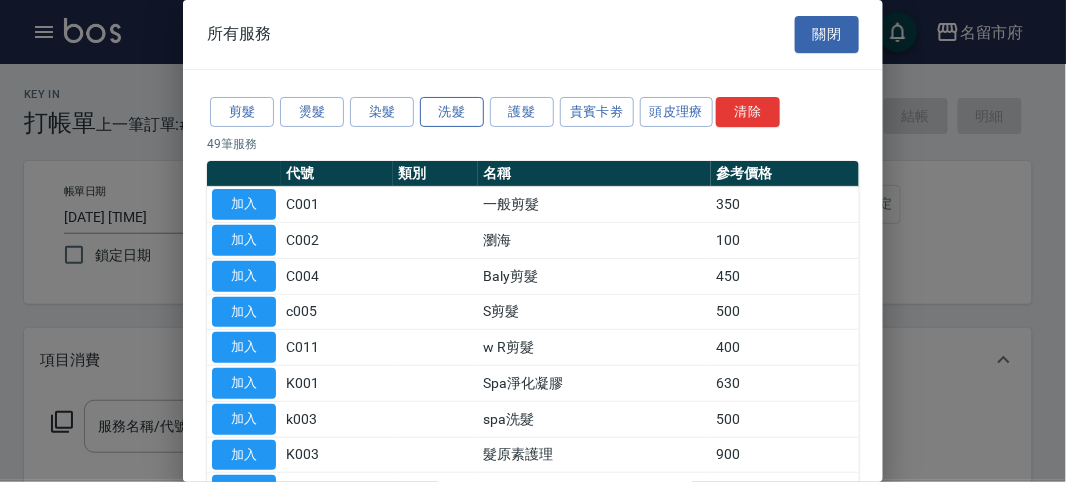 click on "洗髮" at bounding box center [452, 112] 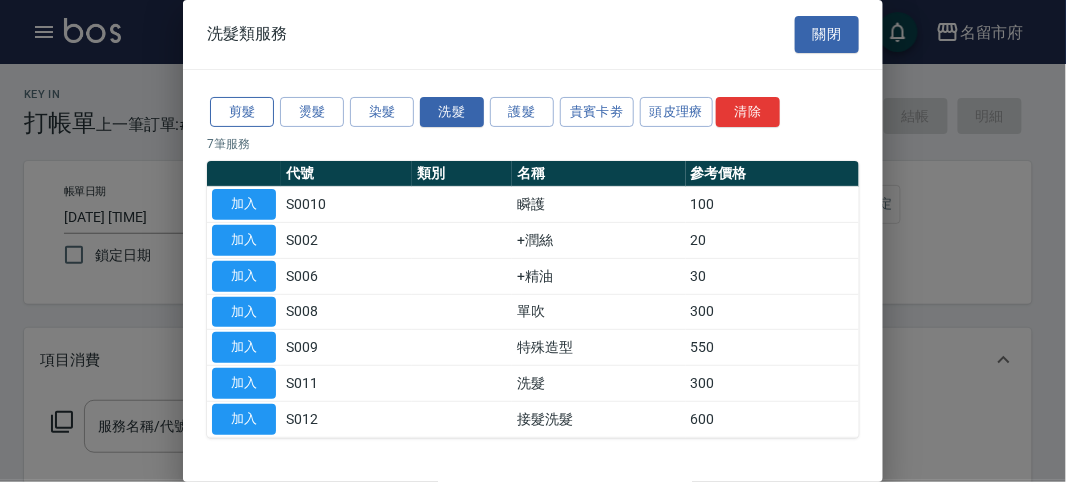 click on "剪髮" at bounding box center [242, 112] 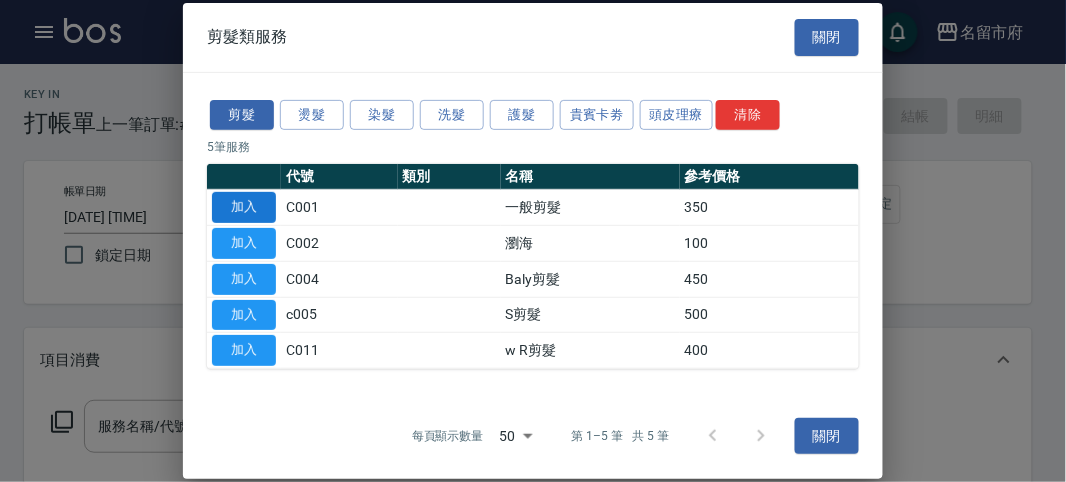 click on "加入" at bounding box center [244, 207] 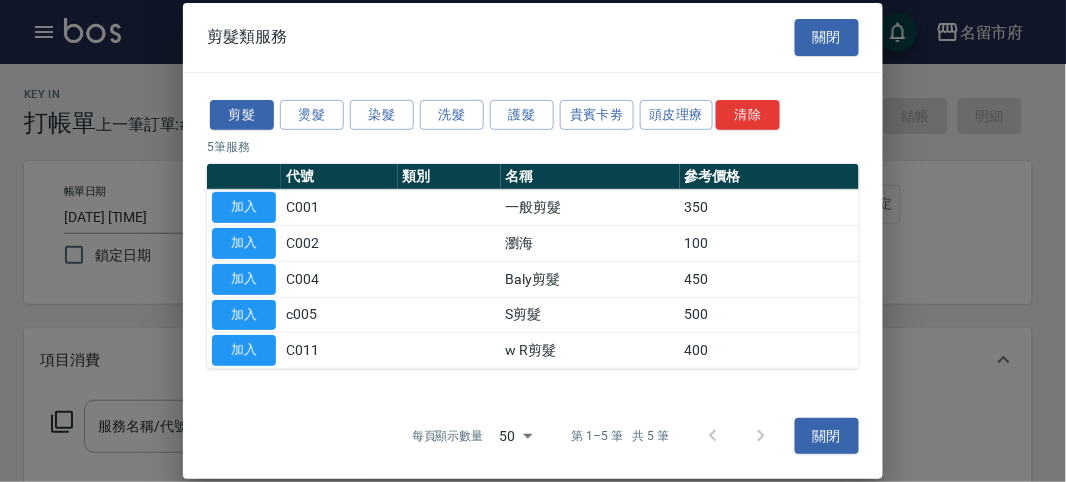 type on "一般剪髮(C001)" 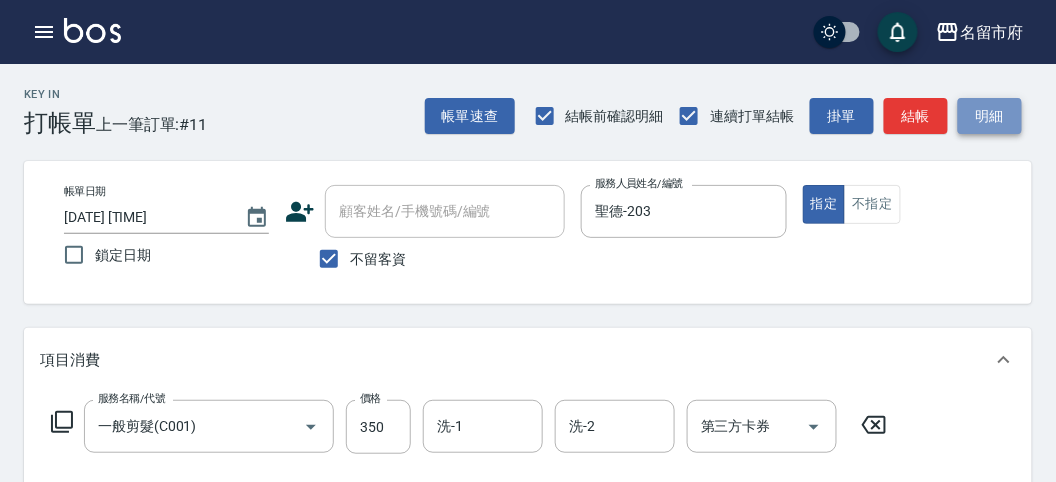 click on "明細" at bounding box center [990, 116] 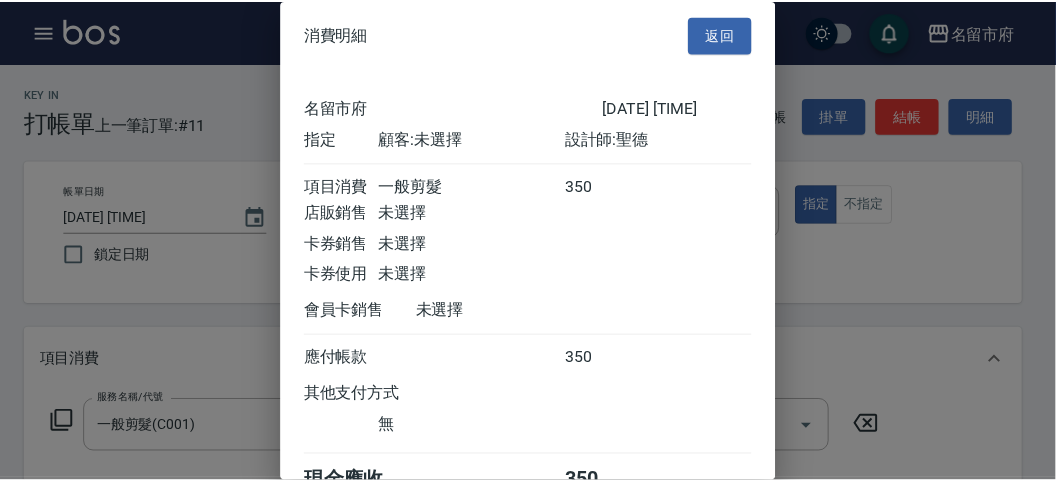 scroll, scrollTop: 111, scrollLeft: 0, axis: vertical 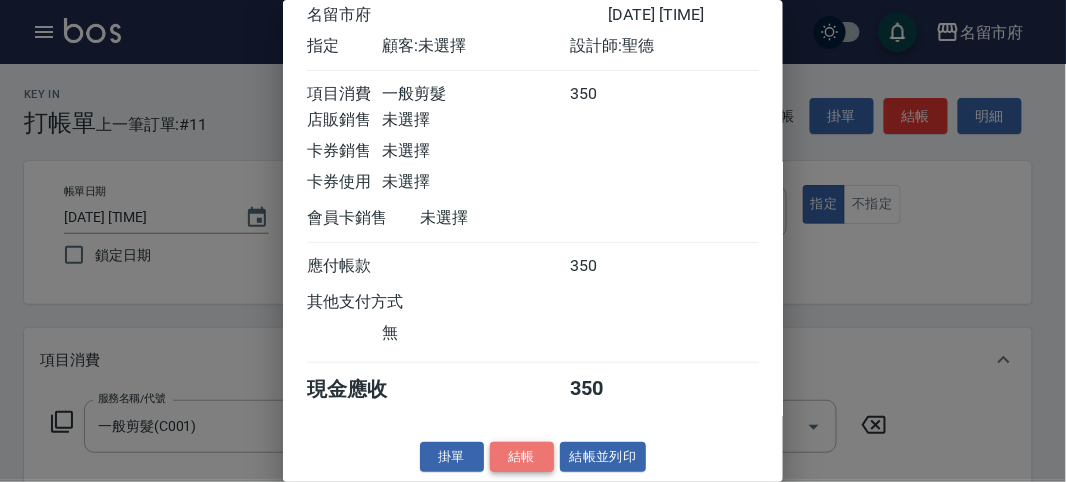 click on "結帳" at bounding box center [522, 457] 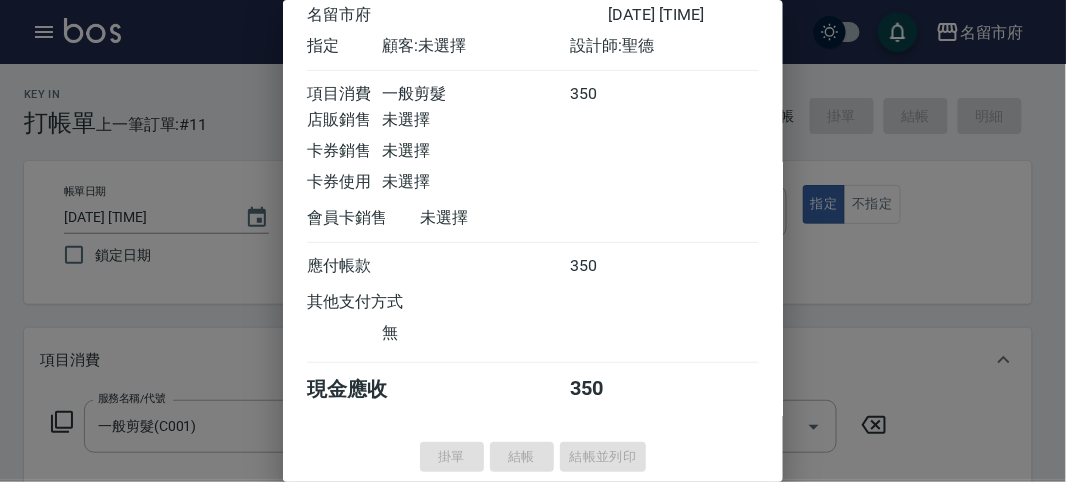 type on "[DATE] [TIME]" 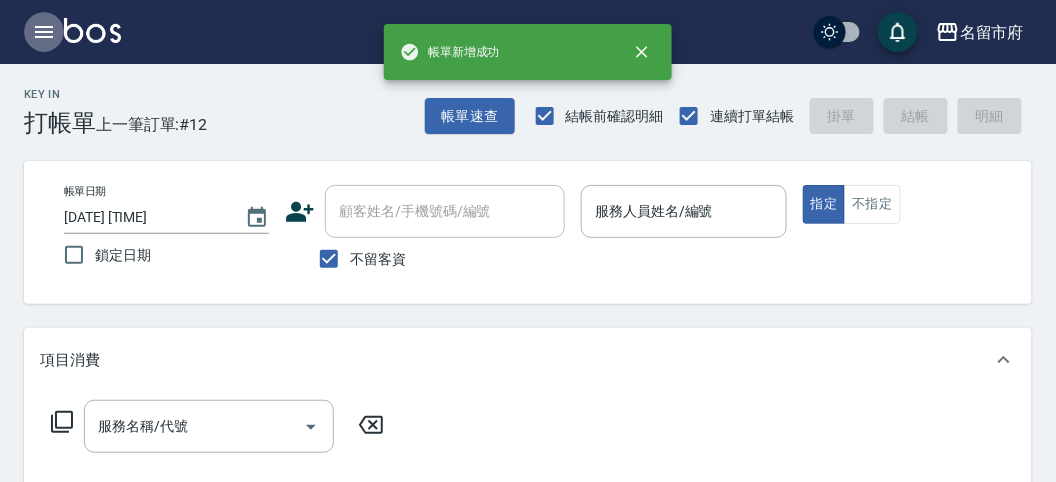 click 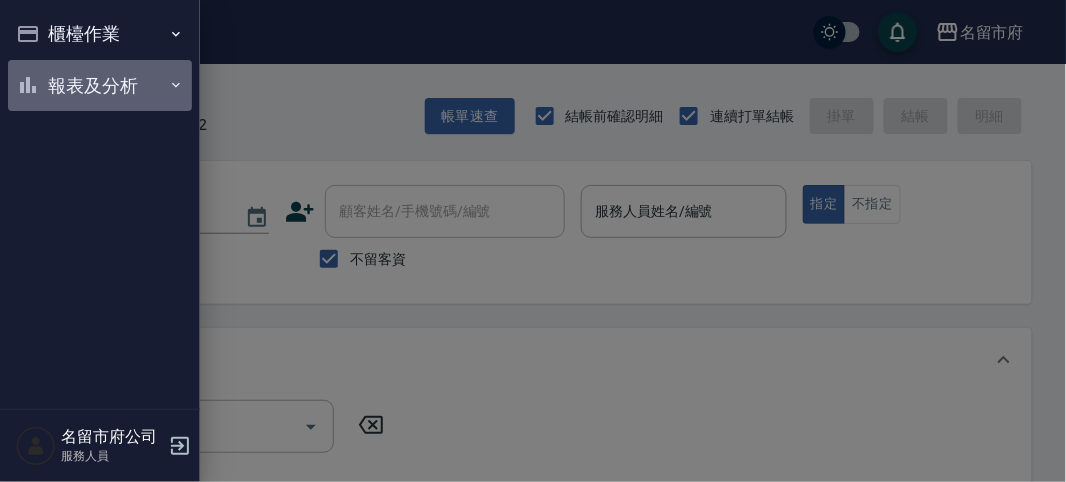 click on "報表及分析" at bounding box center (100, 86) 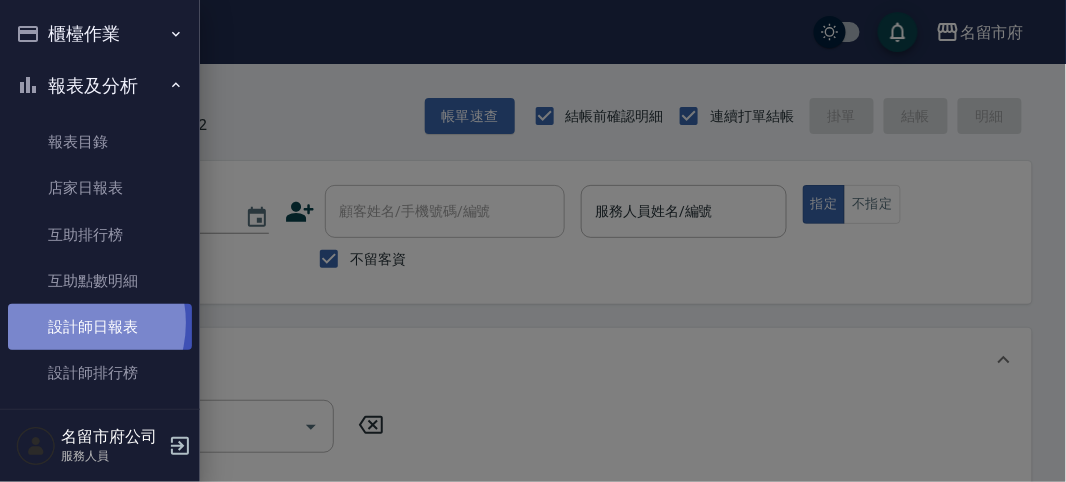 click on "設計師日報表" at bounding box center (100, 327) 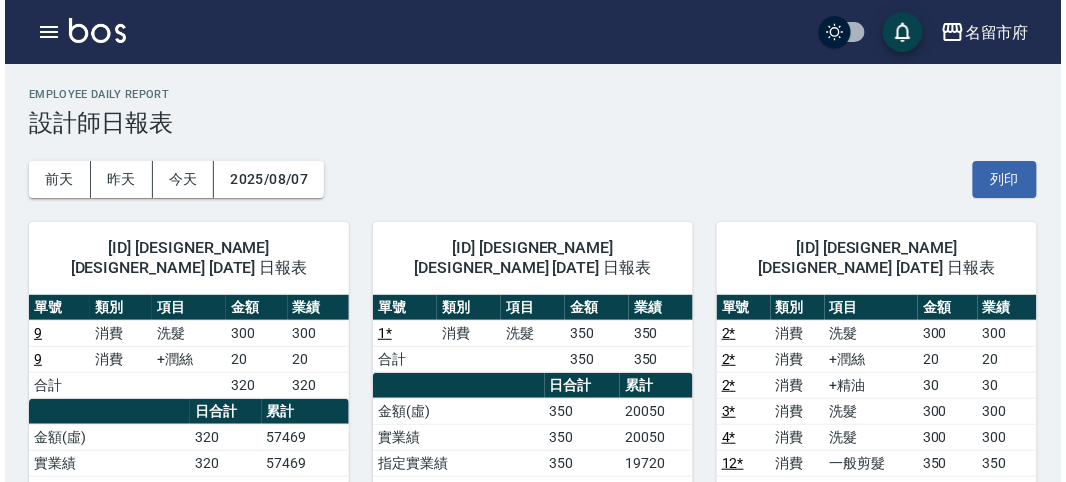 scroll, scrollTop: 111, scrollLeft: 0, axis: vertical 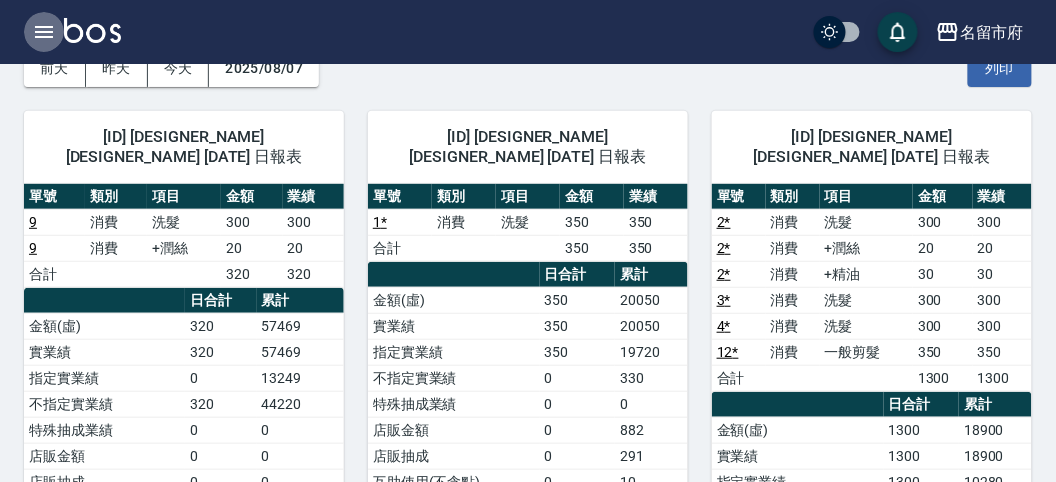 click 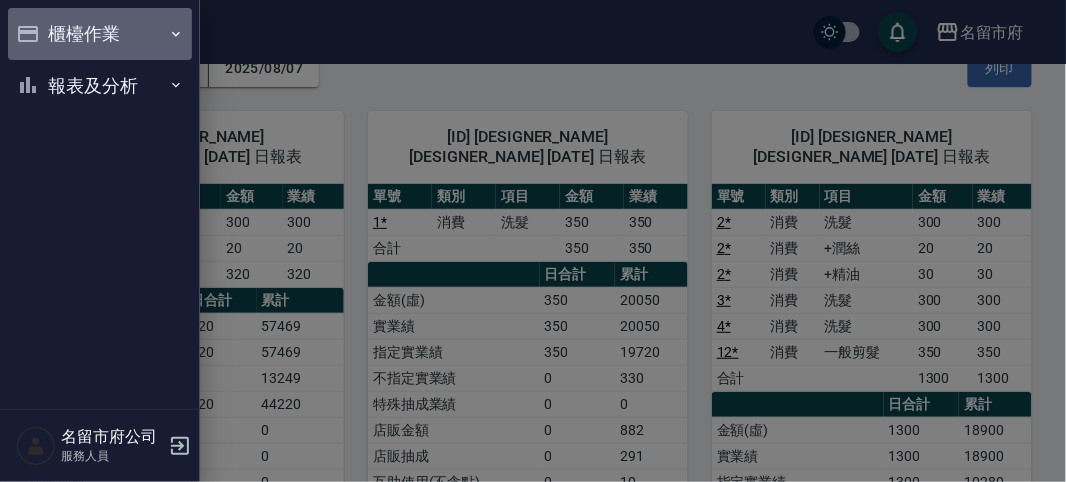 click on "櫃檯作業" at bounding box center [100, 34] 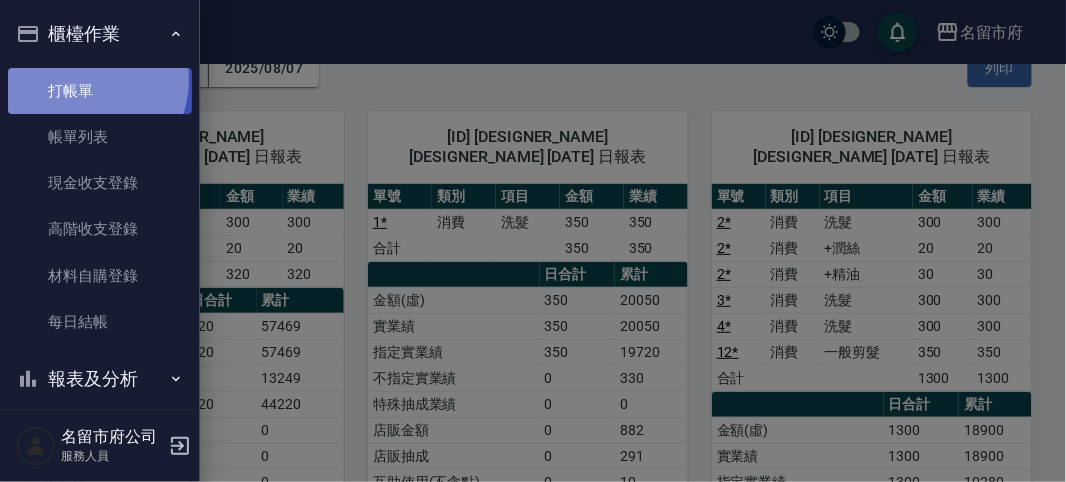 click on "打帳單" at bounding box center (100, 91) 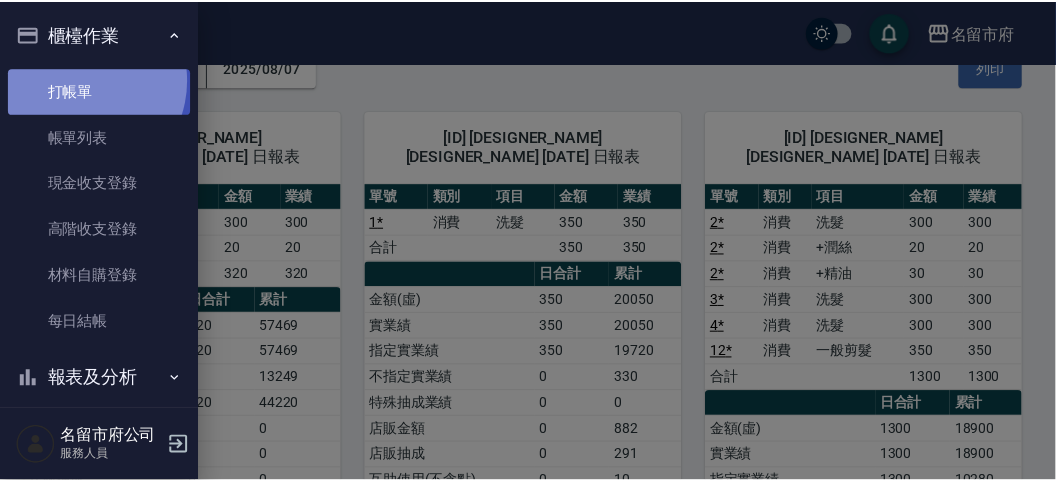 scroll, scrollTop: 0, scrollLeft: 0, axis: both 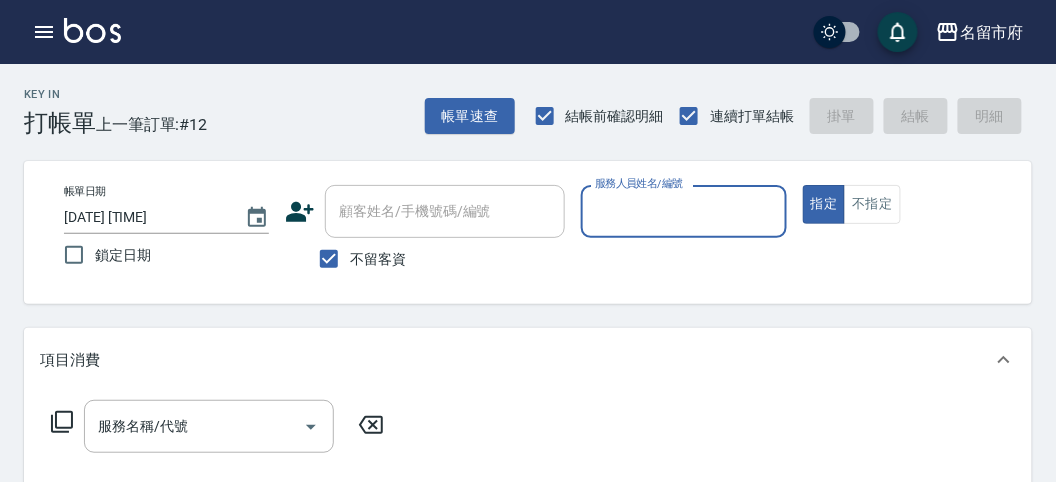 click on "Key In 打帳單 上一筆訂單:#12 帳單速查 結帳前確認明細 連續打單結帳 掛單 結帳 明細" at bounding box center (516, 100) 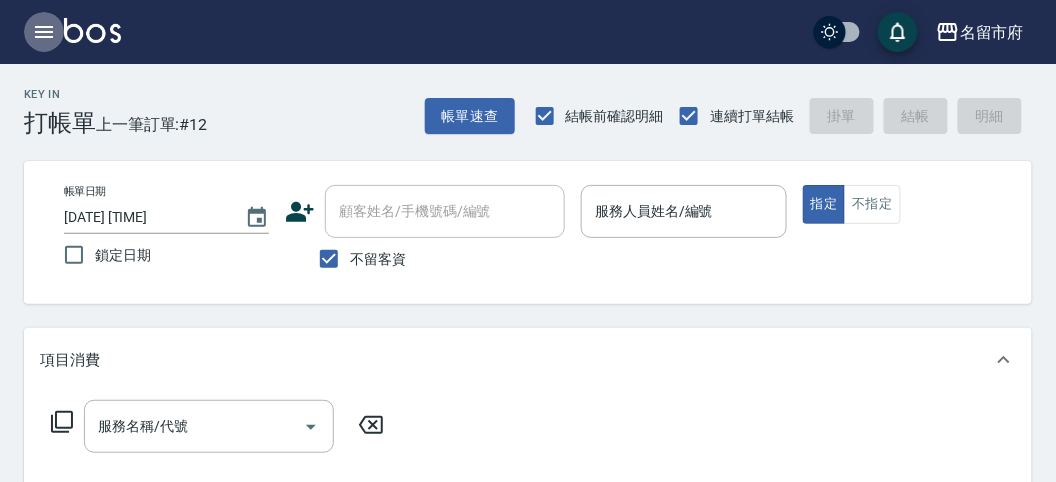 click 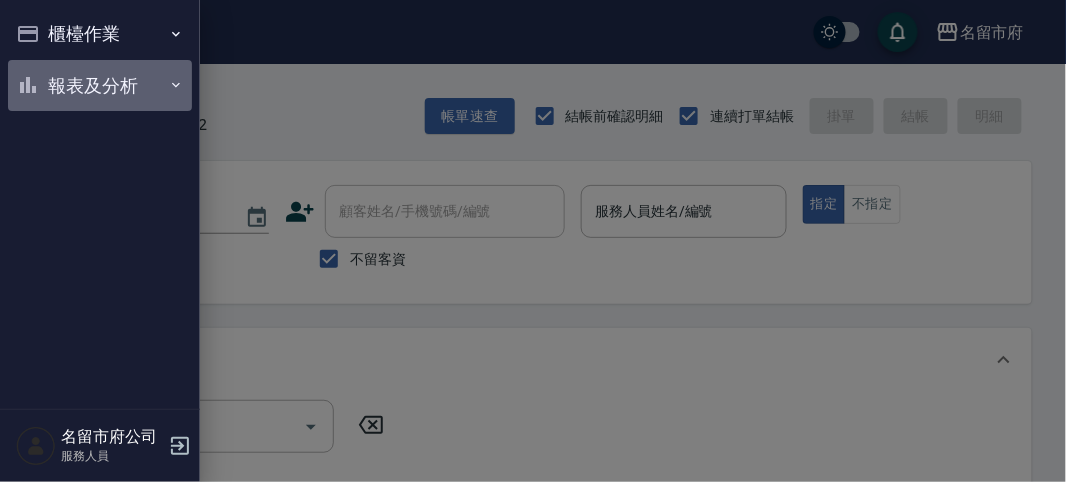 click on "報表及分析" at bounding box center (100, 86) 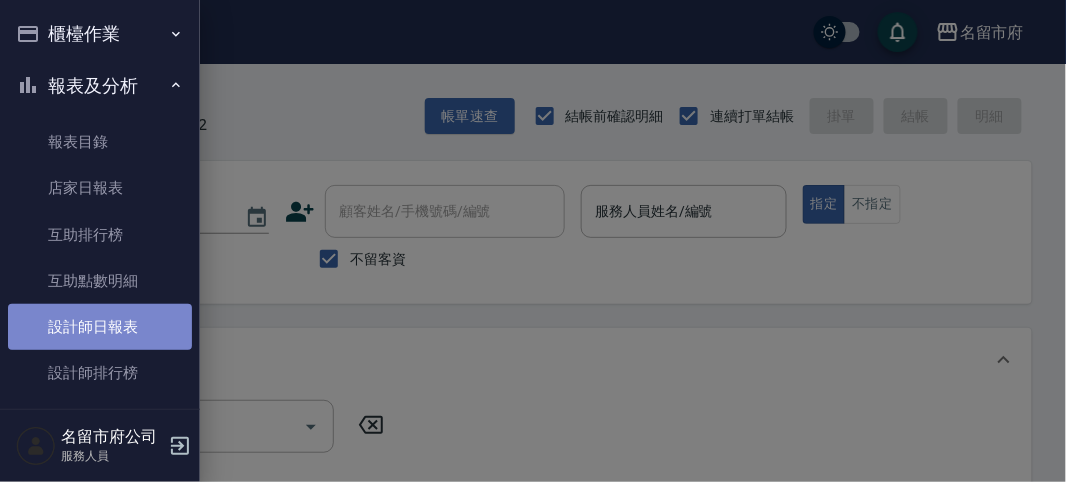 click on "設計師日報表" at bounding box center (100, 327) 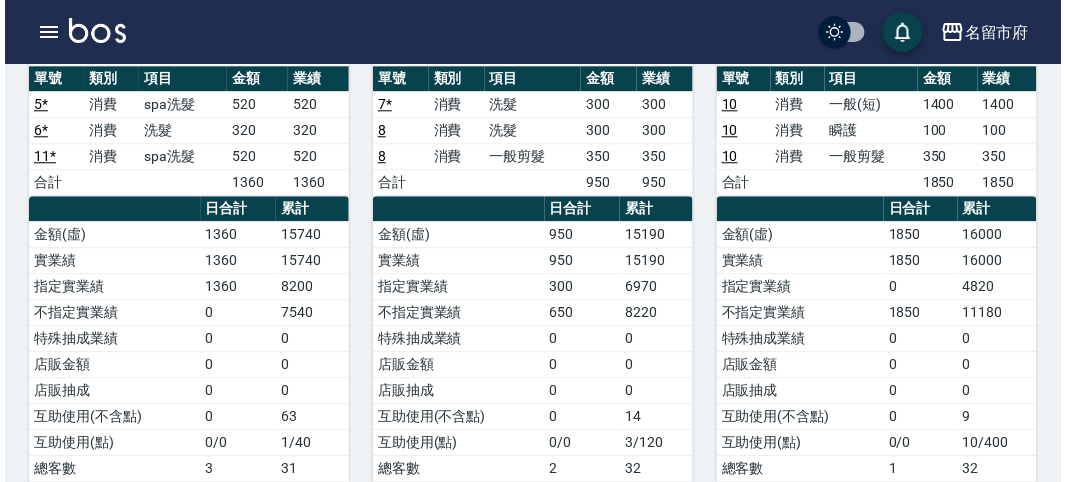 scroll, scrollTop: 888, scrollLeft: 0, axis: vertical 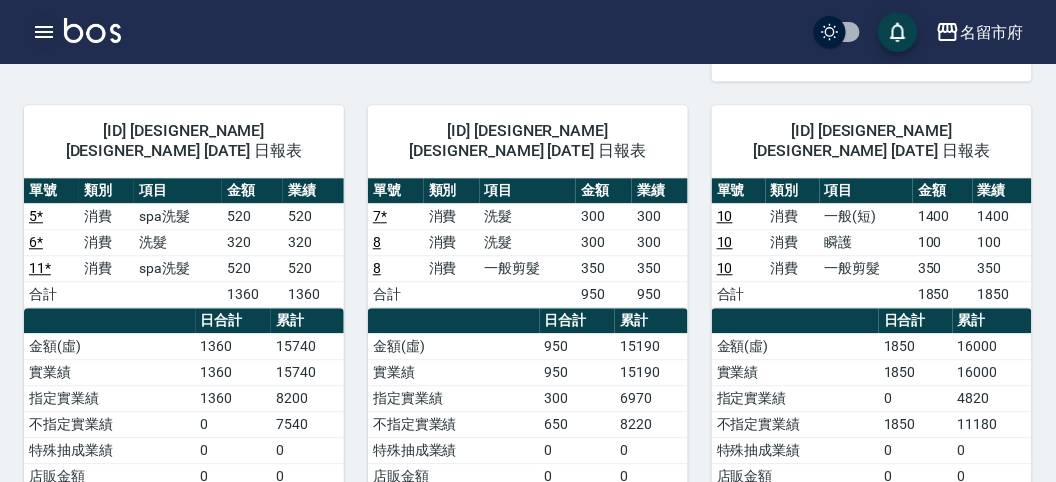 click 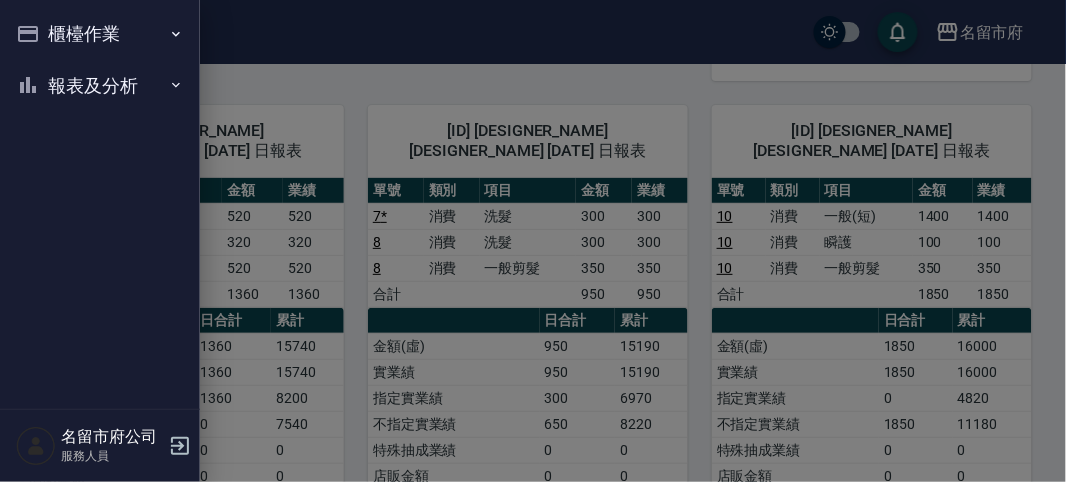 click on "櫃檯作業" at bounding box center [100, 34] 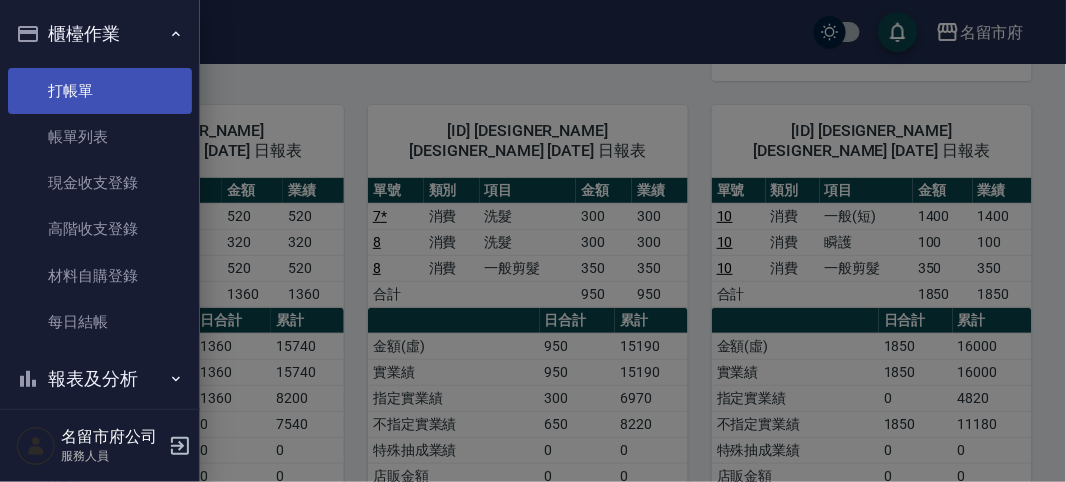 click on "打帳單" at bounding box center [100, 91] 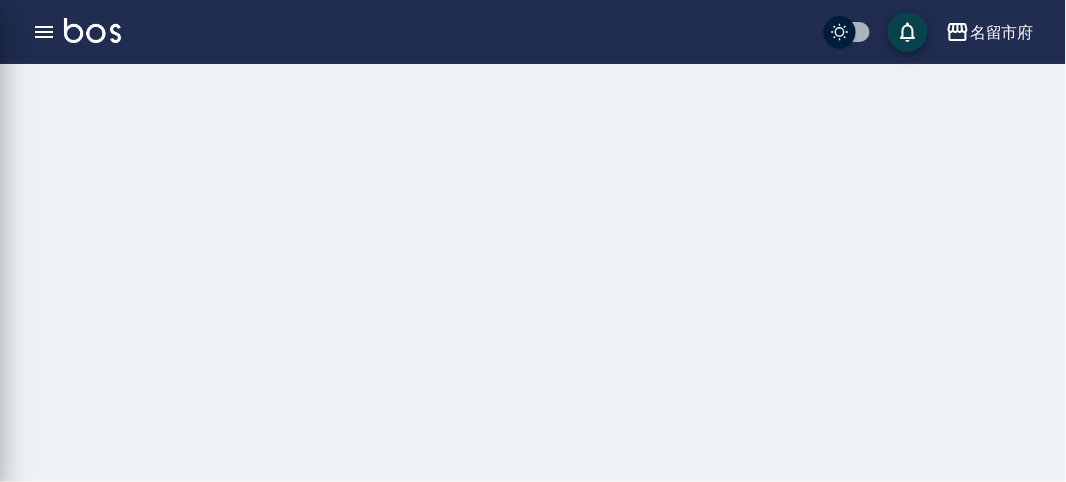 scroll, scrollTop: 0, scrollLeft: 0, axis: both 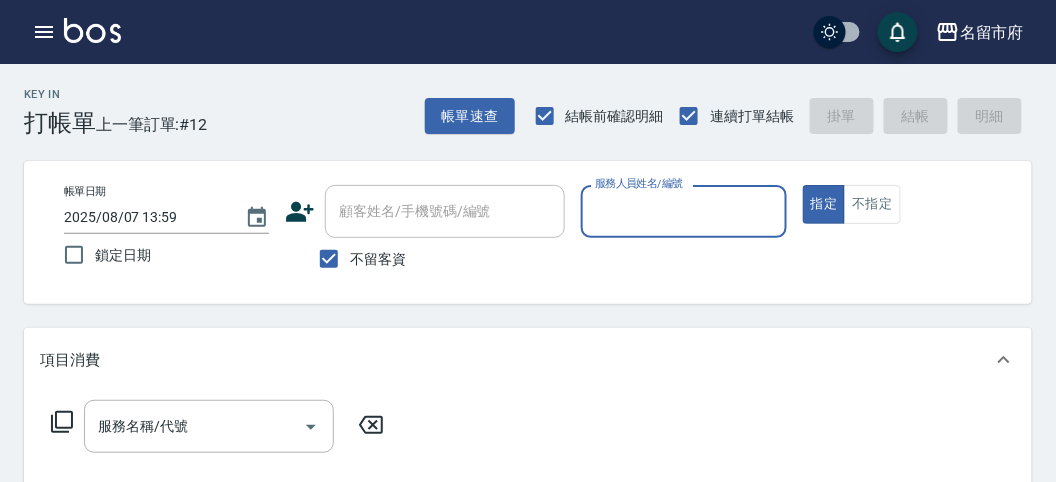 click on "Key In 打帳單 上一筆訂單:#12 帳單速查 結帳前確認明細 連續打單結帳 掛單 結帳 明細" at bounding box center (516, 100) 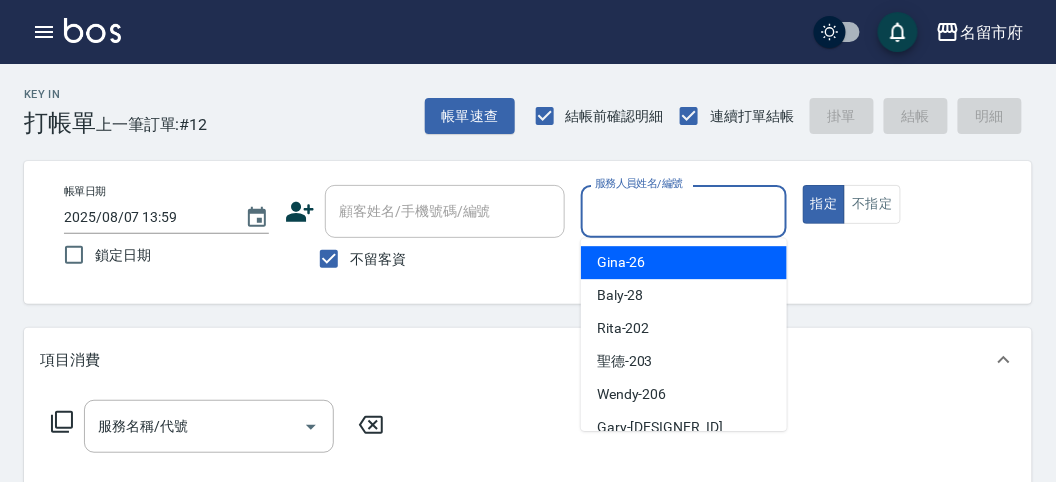 click on "服務人員姓名/編號" at bounding box center [683, 211] 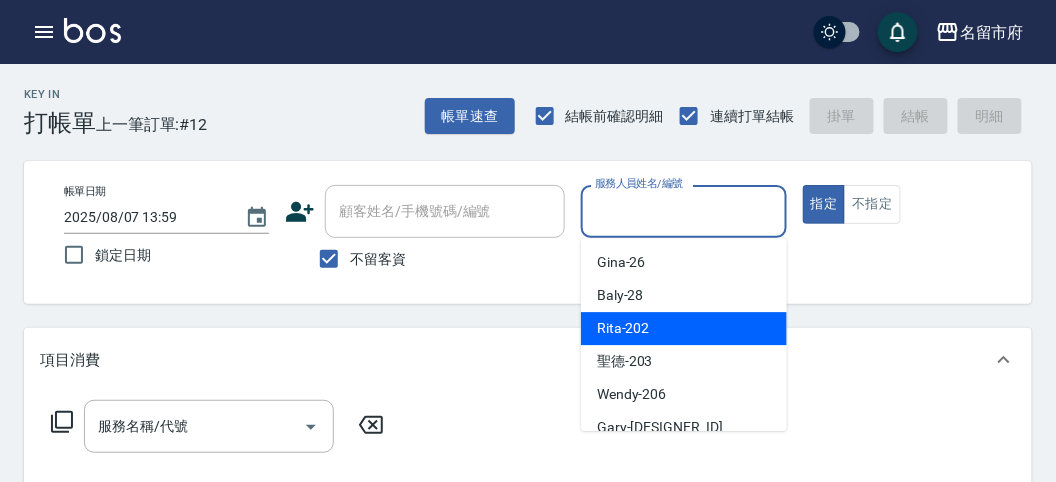 drag, startPoint x: 717, startPoint y: 328, endPoint x: 437, endPoint y: 350, distance: 280.86295 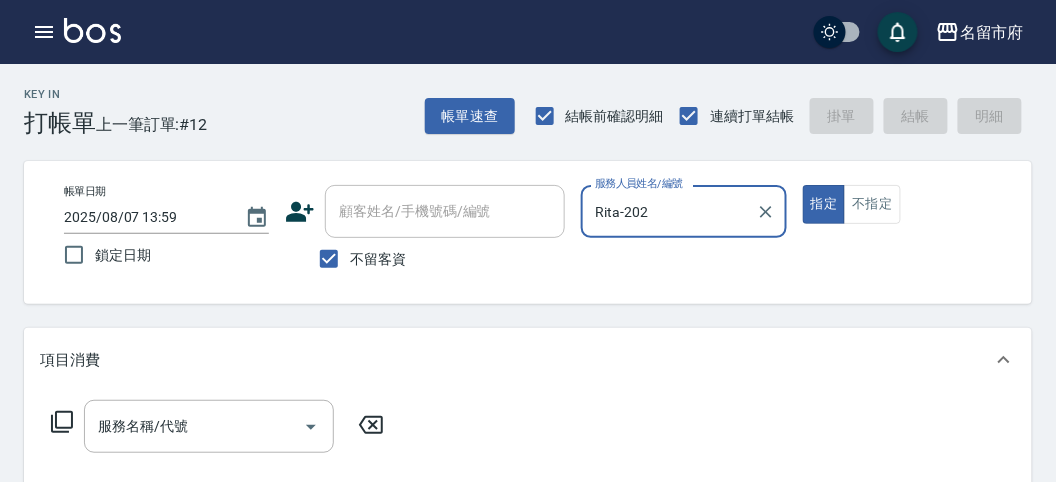 click 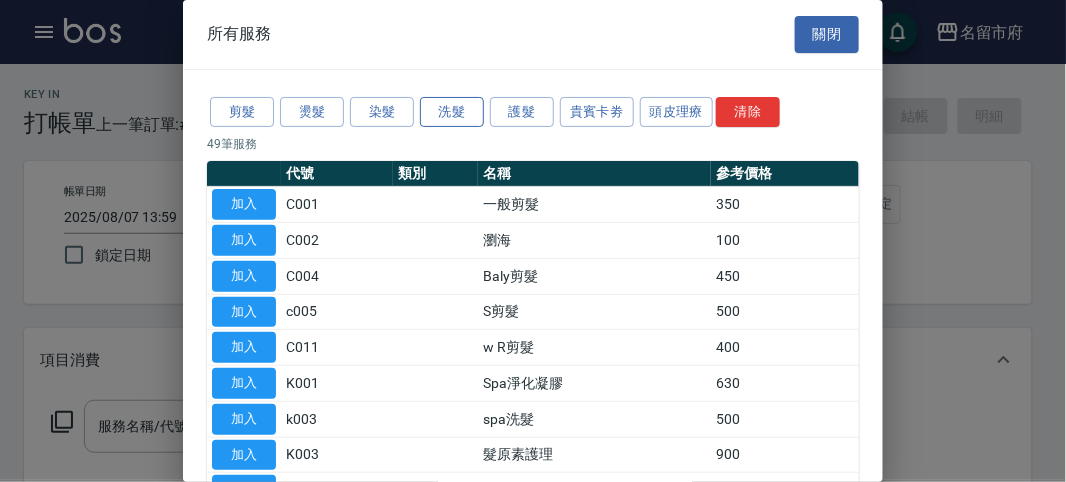 click on "洗髮" at bounding box center (452, 112) 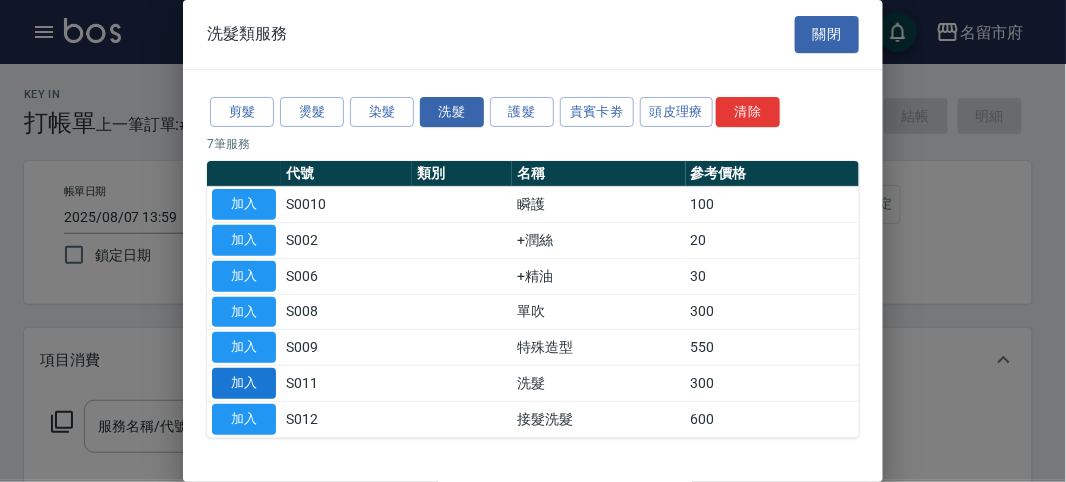 click on "加入" at bounding box center (244, 383) 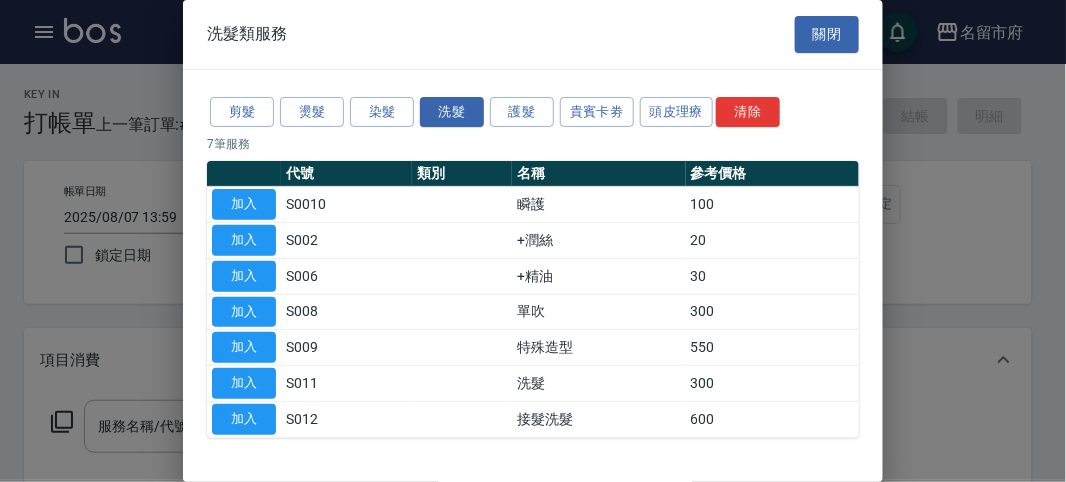 type on "洗髮(S011)" 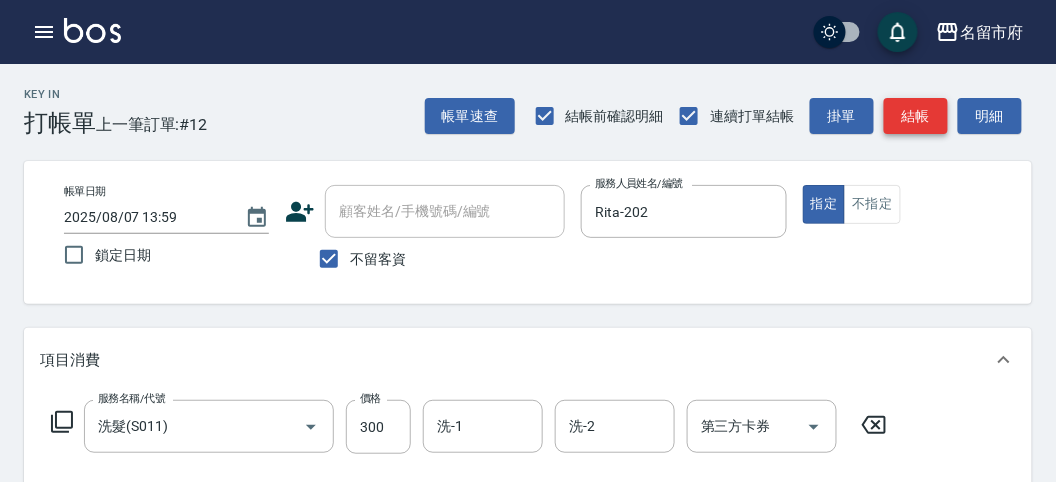 click on "結帳" at bounding box center [916, 116] 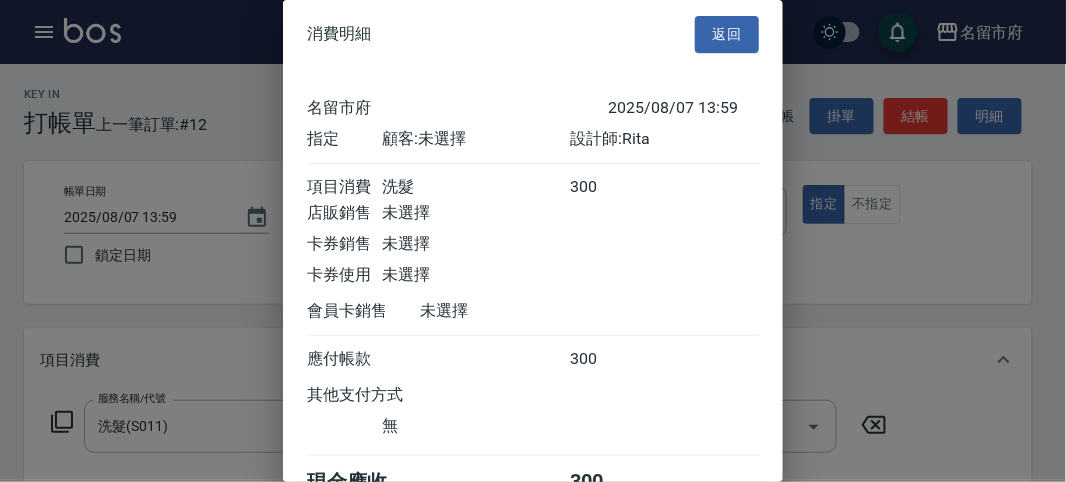 scroll, scrollTop: 111, scrollLeft: 0, axis: vertical 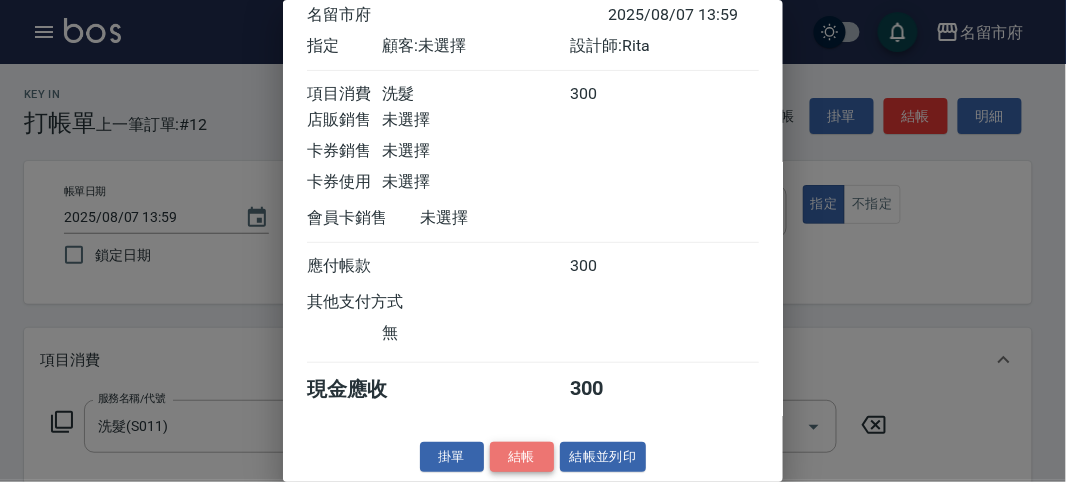 click on "結帳" at bounding box center [522, 457] 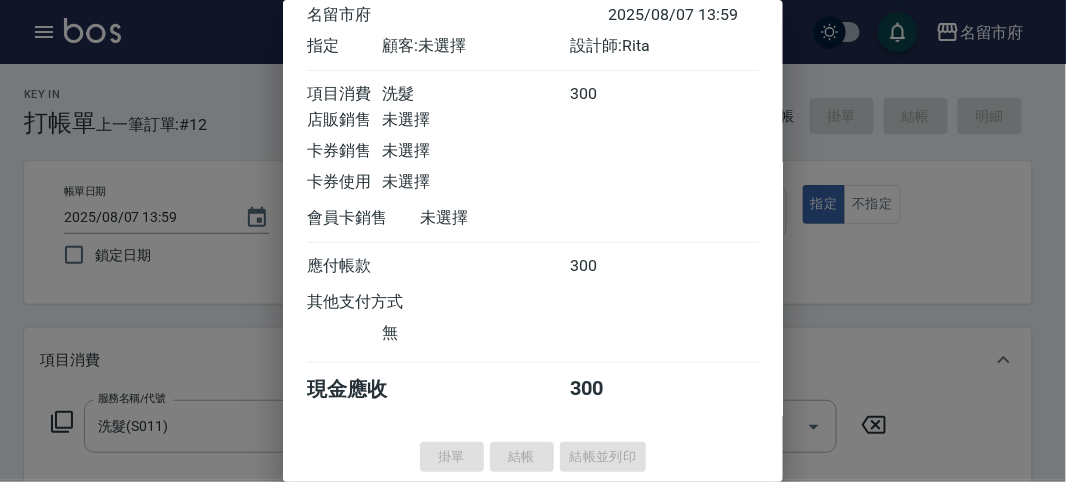 type on "2025/08/07 14:32" 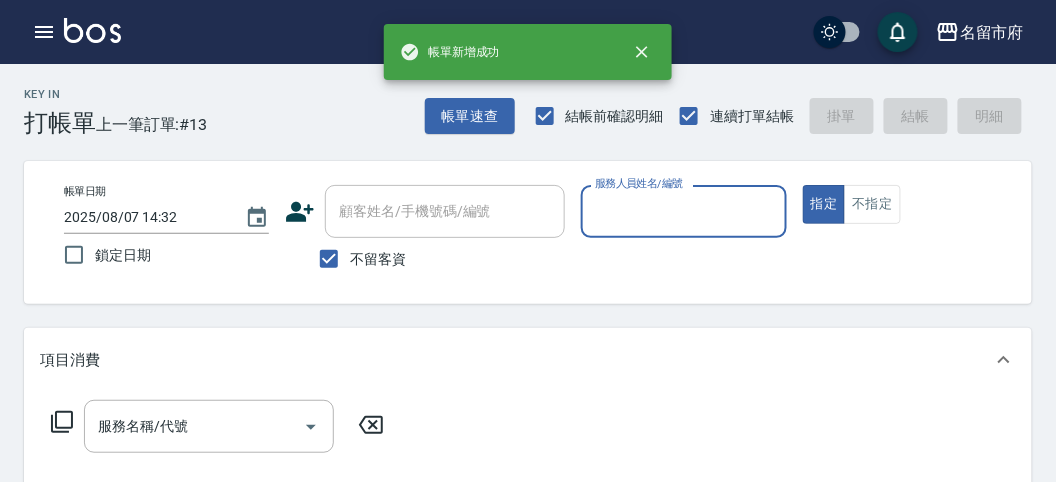 click on "服務人員姓名/編號" at bounding box center [683, 211] 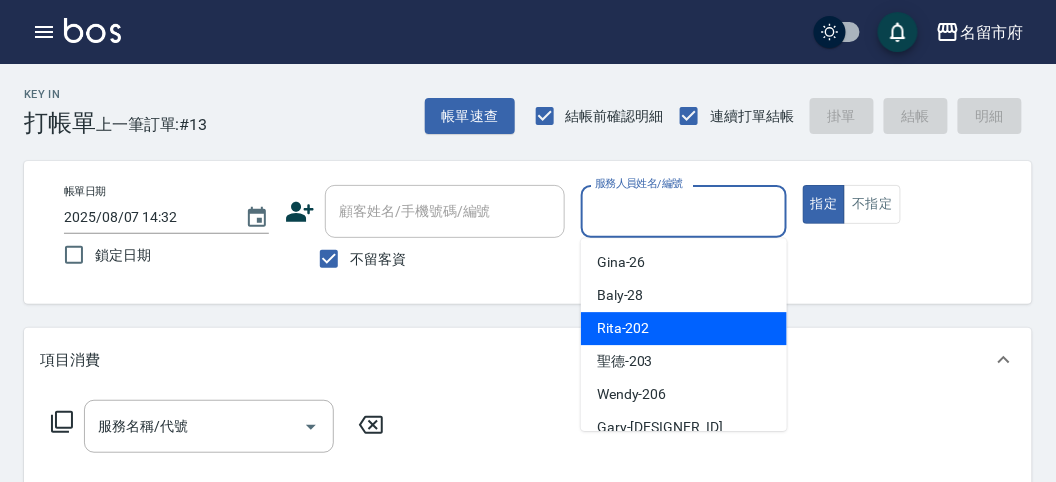 drag, startPoint x: 678, startPoint y: 338, endPoint x: 520, endPoint y: 337, distance: 158.00316 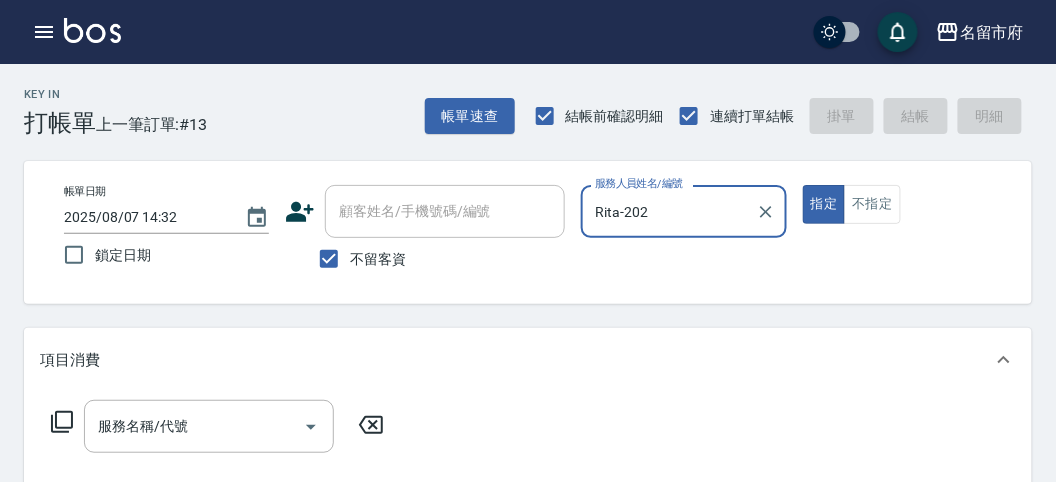 click on "服務名稱/代號 服務名稱/代號" at bounding box center [218, 426] 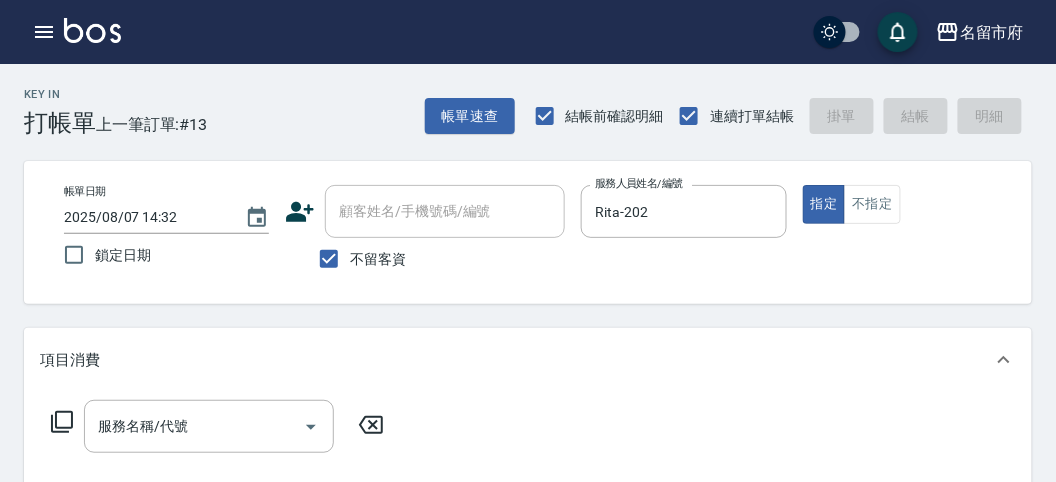 click 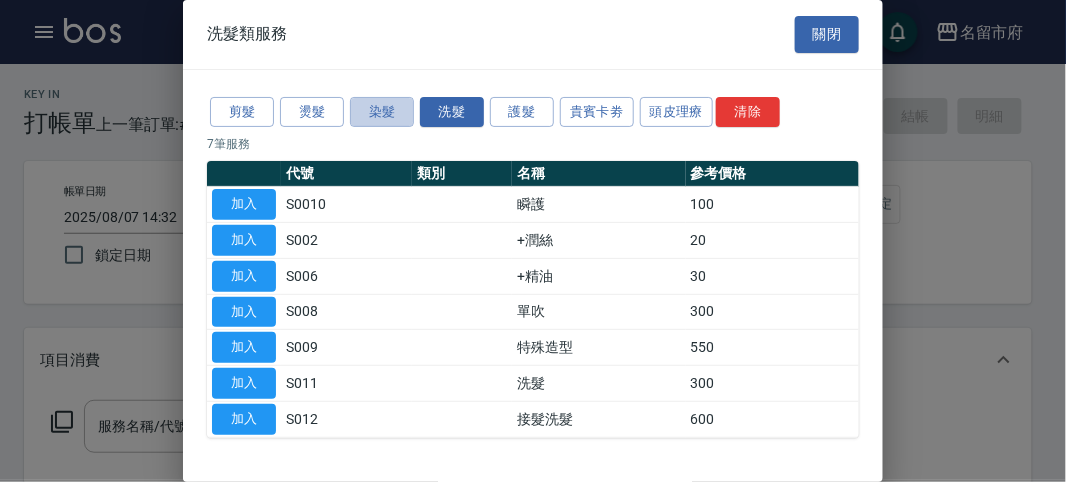 drag, startPoint x: 399, startPoint y: 109, endPoint x: 328, endPoint y: 170, distance: 93.60555 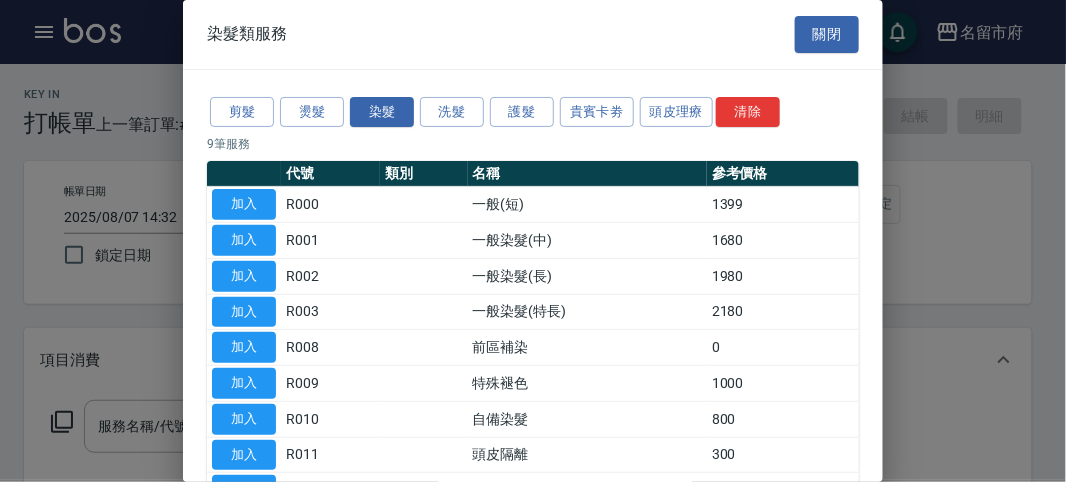 drag, startPoint x: 248, startPoint y: 206, endPoint x: 316, endPoint y: 311, distance: 125.09596 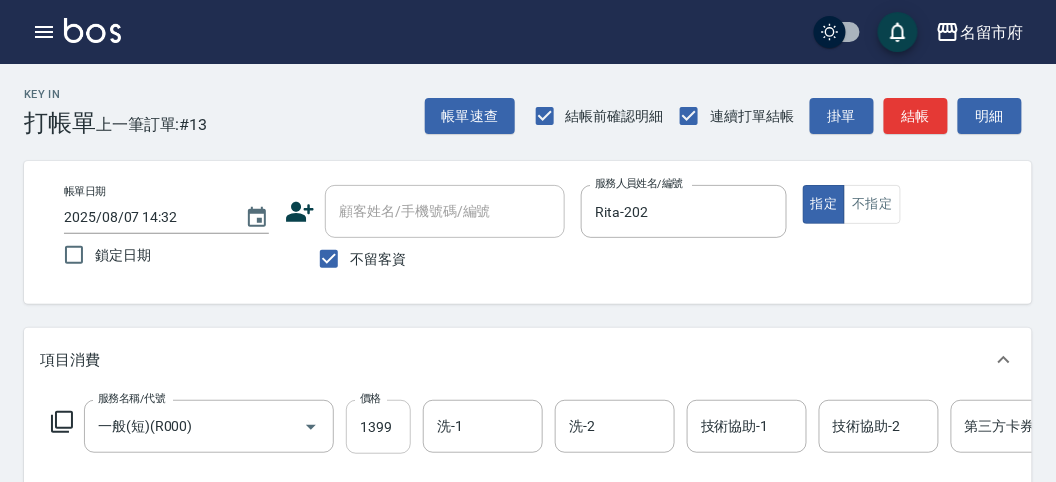 click on "1399" at bounding box center [378, 427] 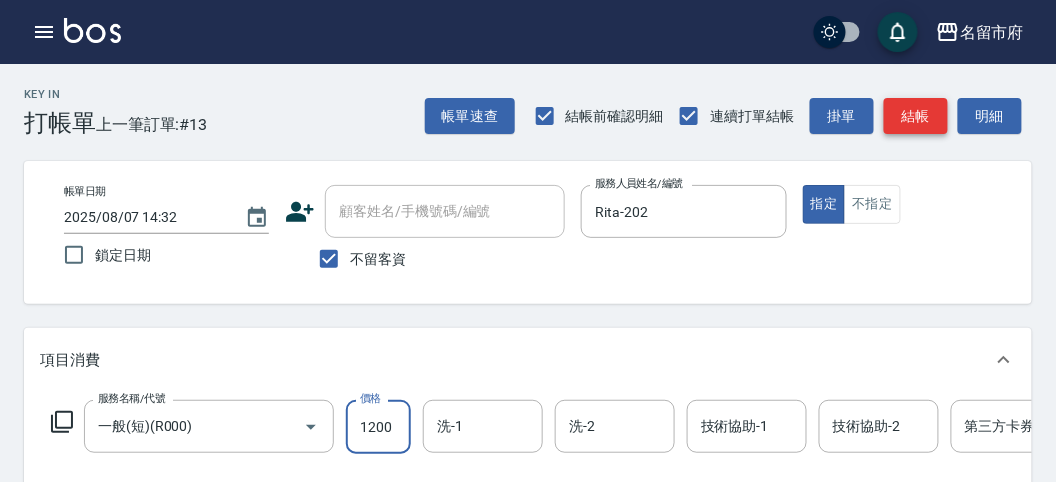 type on "1200" 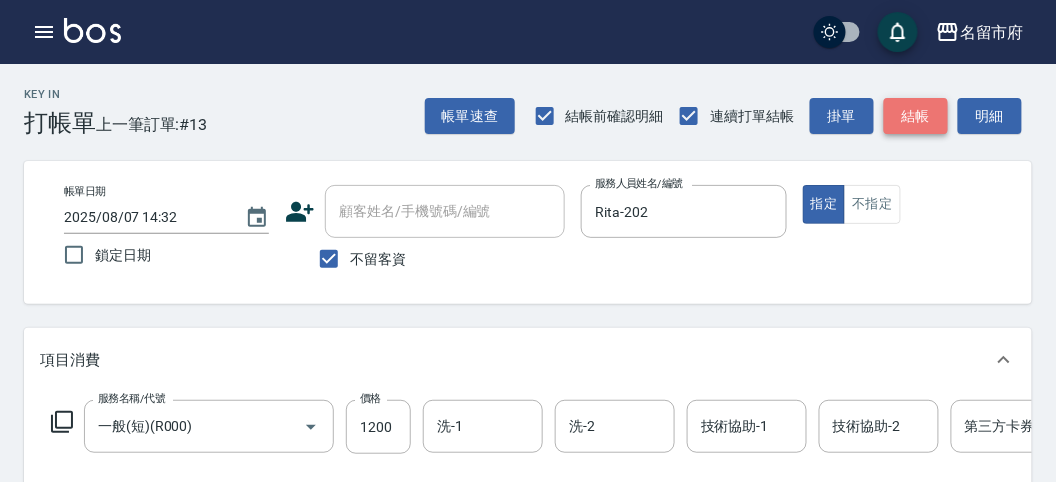 click on "結帳" at bounding box center (916, 116) 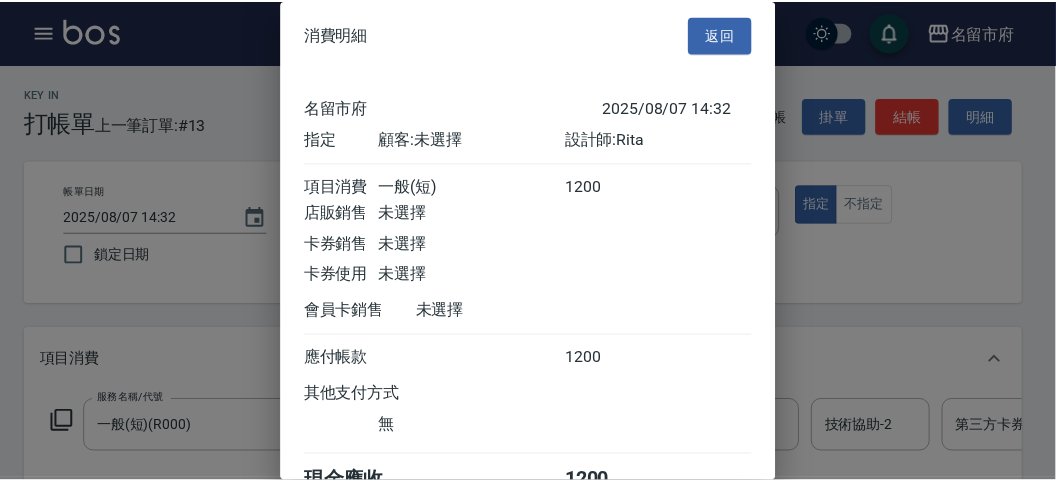 scroll, scrollTop: 111, scrollLeft: 0, axis: vertical 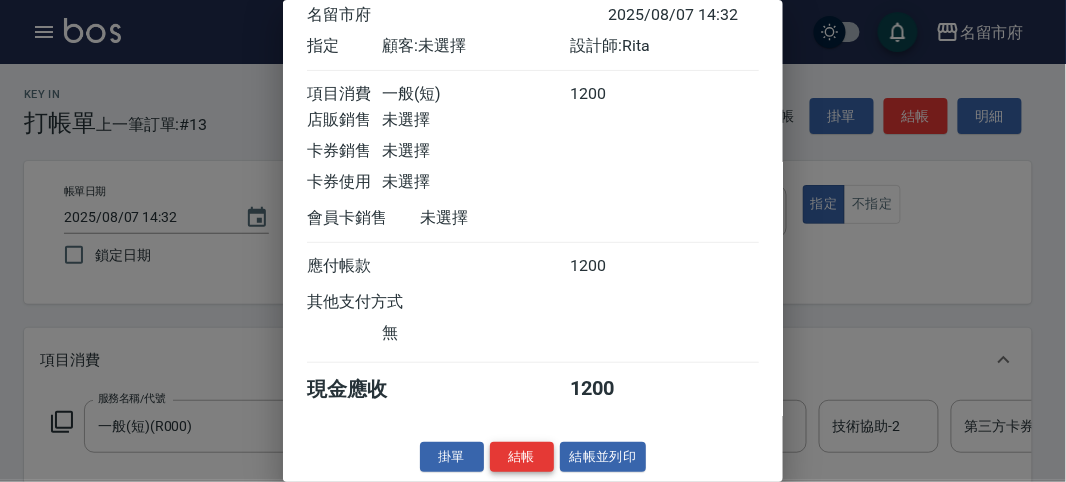 click on "結帳" at bounding box center (522, 457) 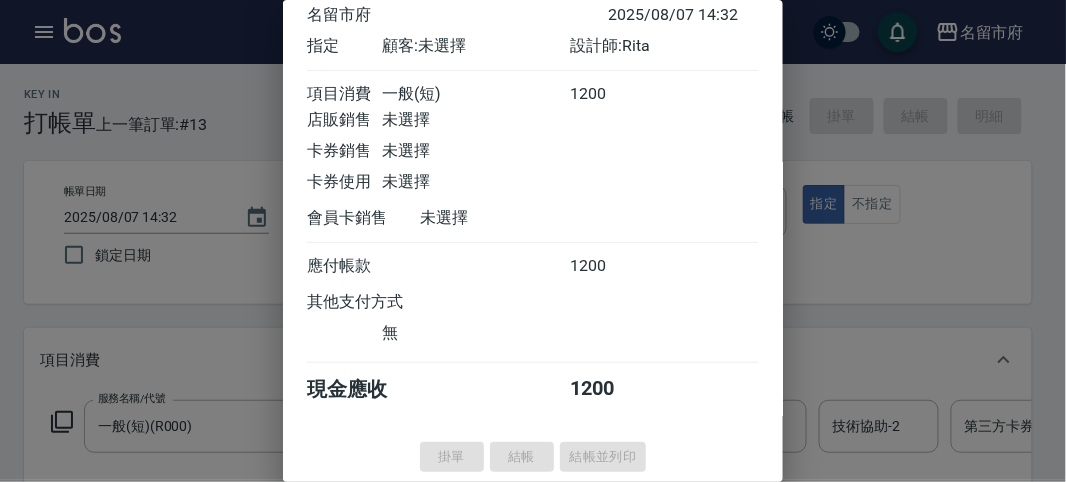 type 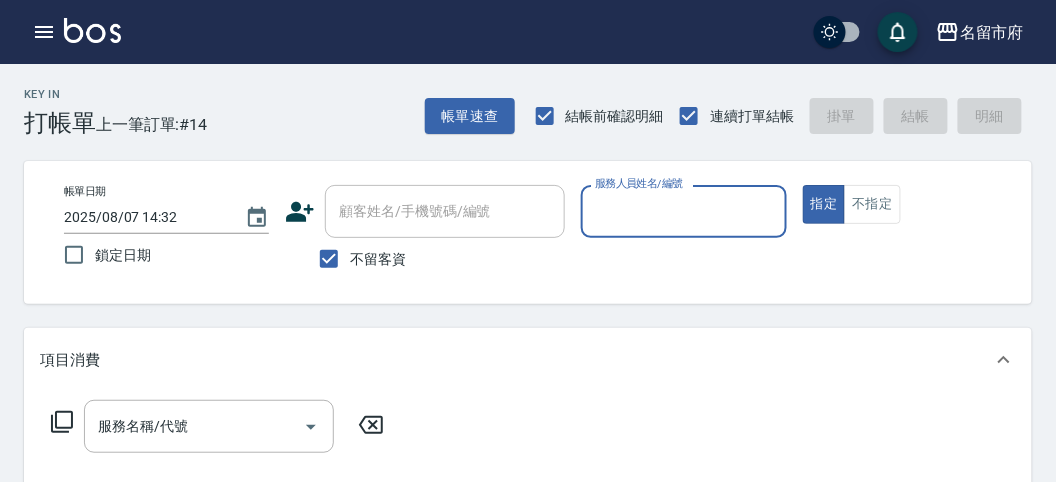 scroll, scrollTop: 111, scrollLeft: 0, axis: vertical 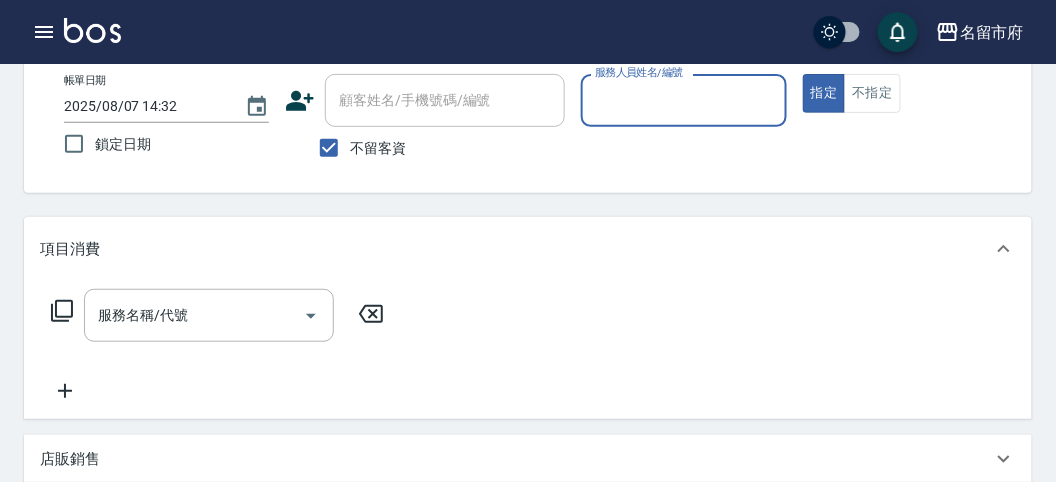 click on "服務人員姓名/編號" at bounding box center [683, 100] 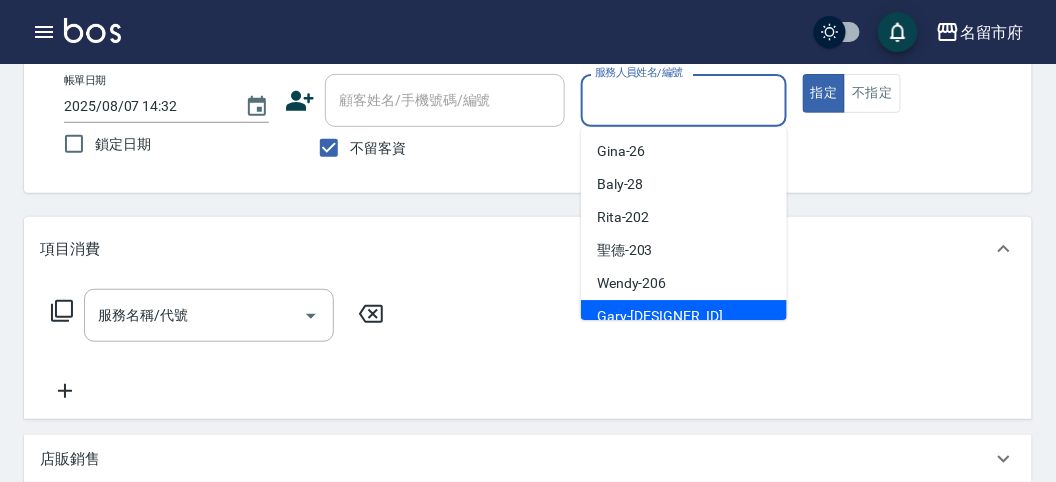 click on "Gary -207" at bounding box center (660, 316) 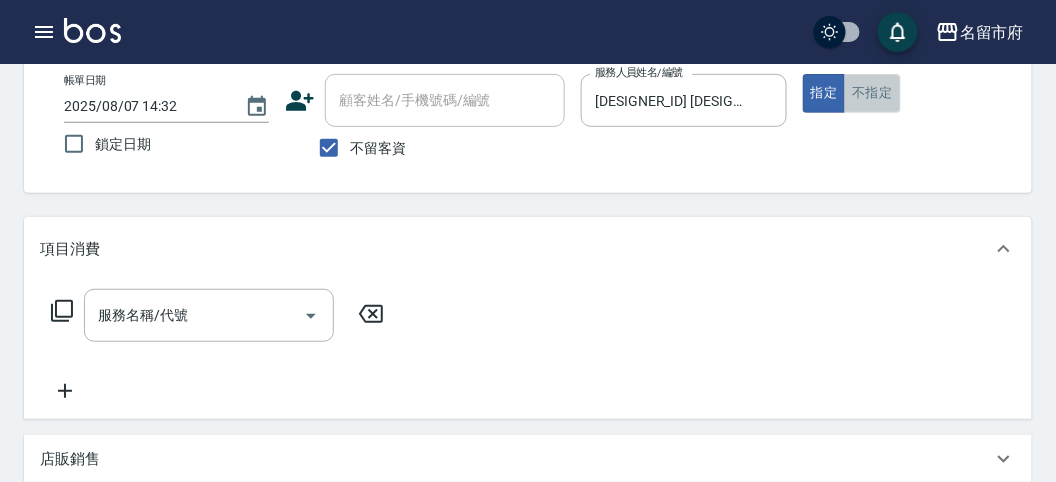 click on "不指定" at bounding box center [872, 93] 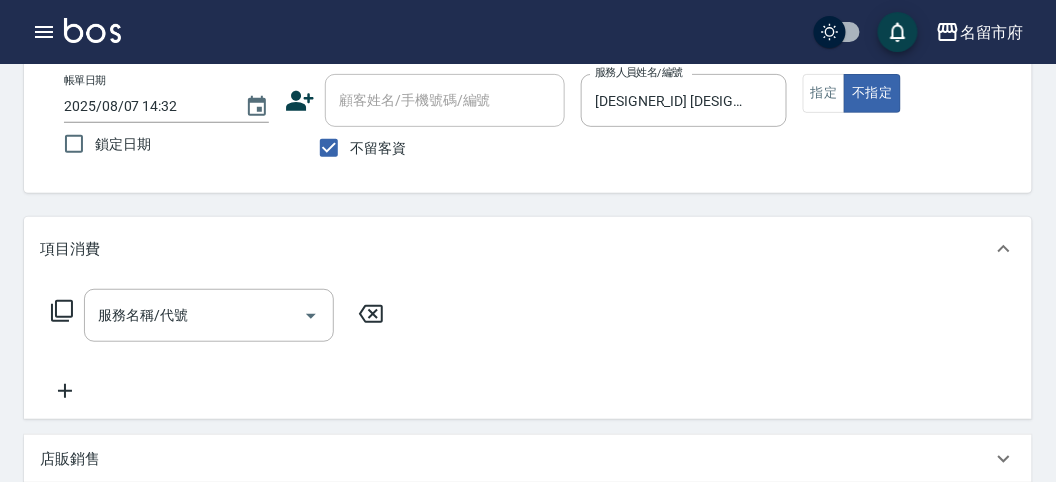 click 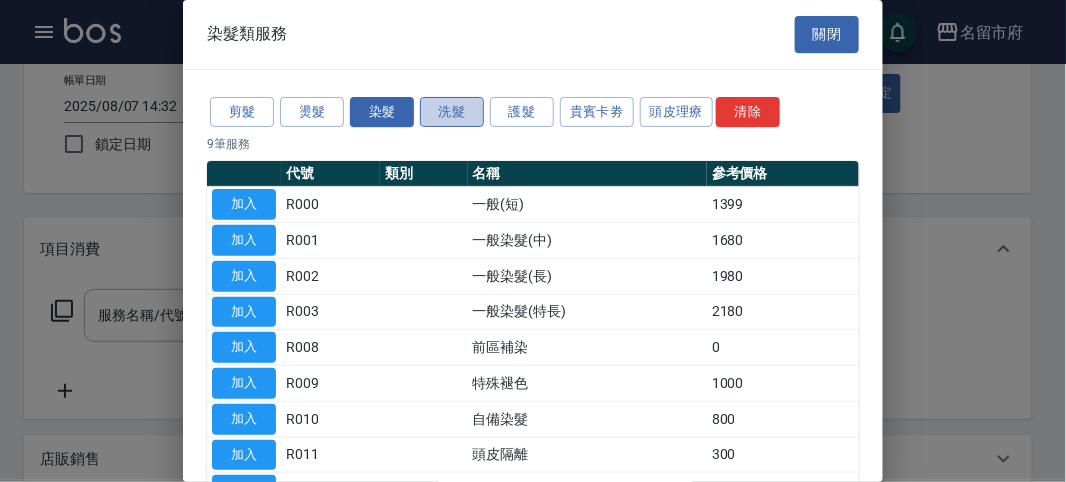 click on "洗髮" at bounding box center [452, 112] 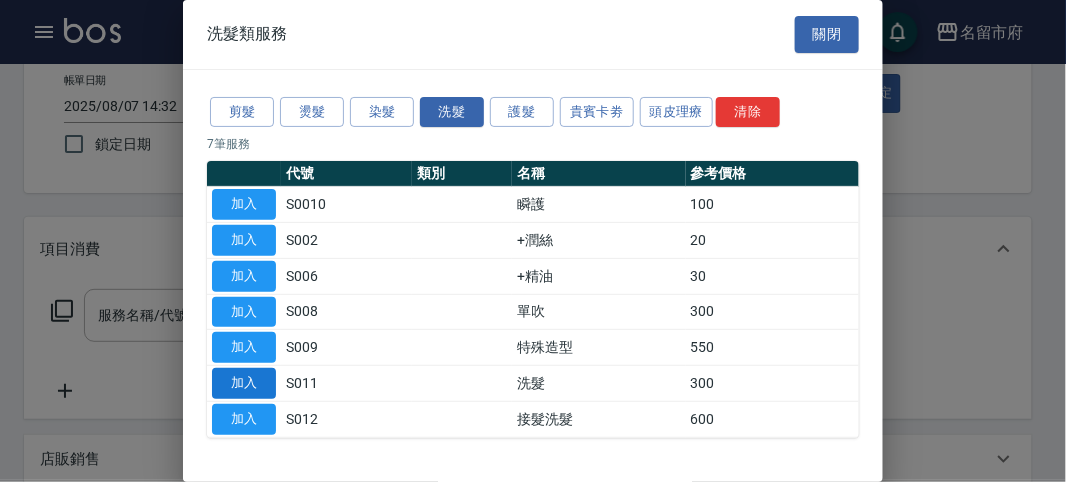 click on "加入" at bounding box center [244, 383] 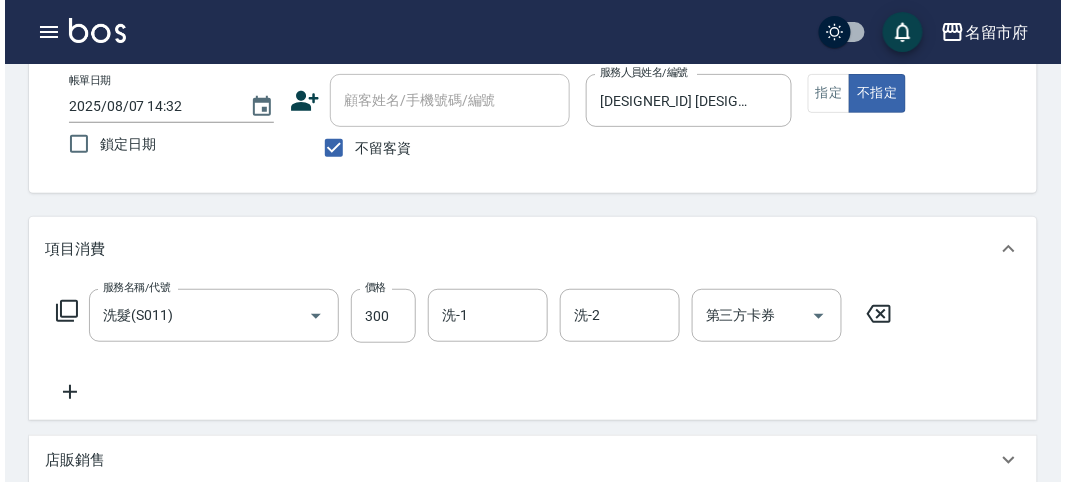 scroll, scrollTop: 585, scrollLeft: 0, axis: vertical 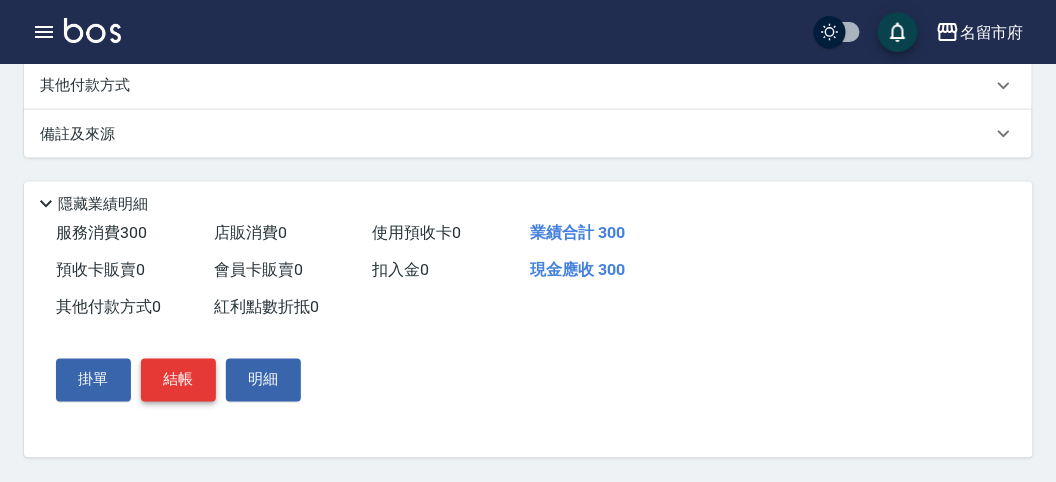 click on "結帳" at bounding box center [178, 380] 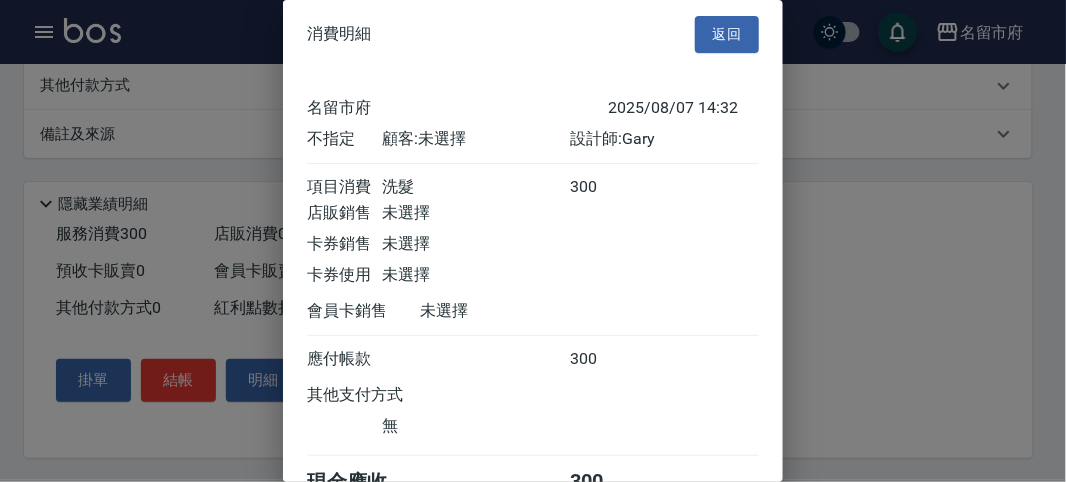 scroll, scrollTop: 111, scrollLeft: 0, axis: vertical 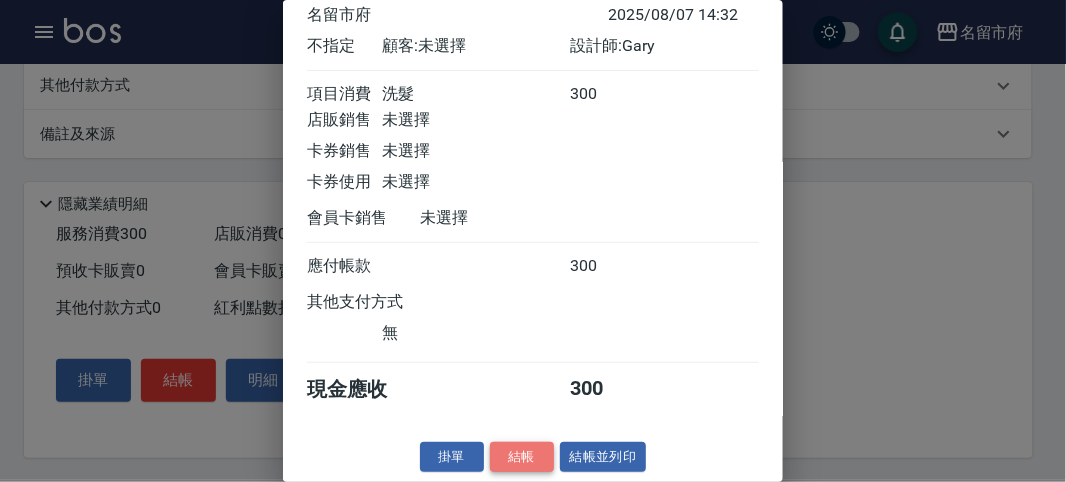 click on "結帳" at bounding box center (522, 457) 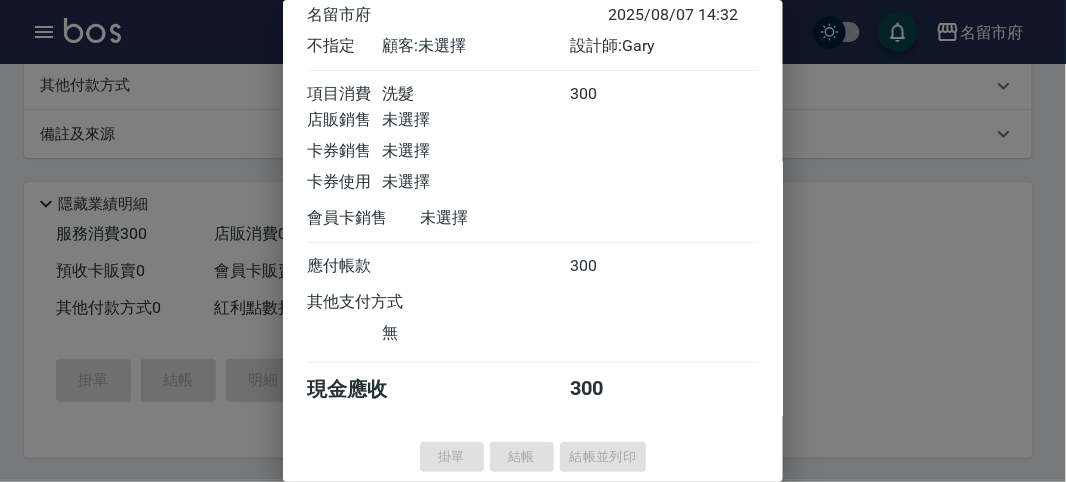 type on "2025/08/07 15:00" 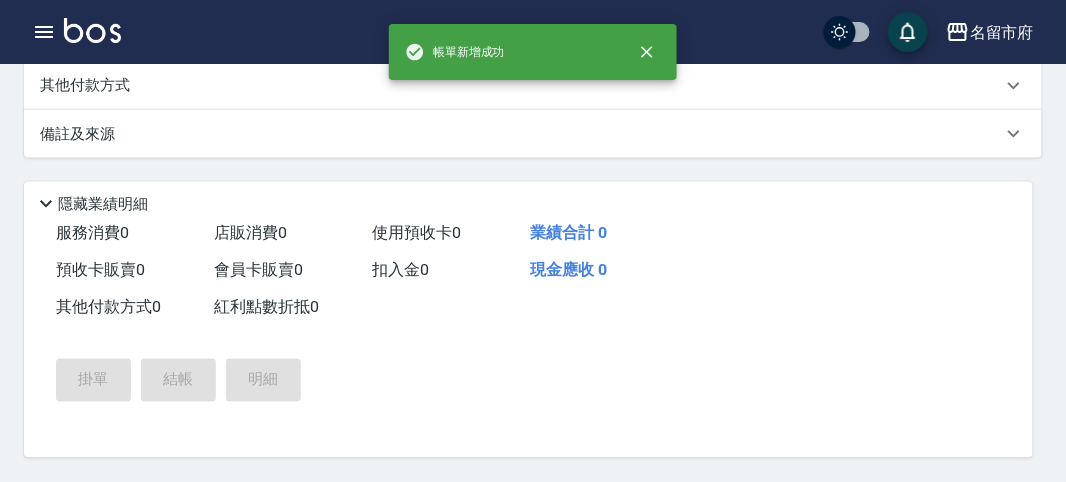 scroll, scrollTop: 0, scrollLeft: 0, axis: both 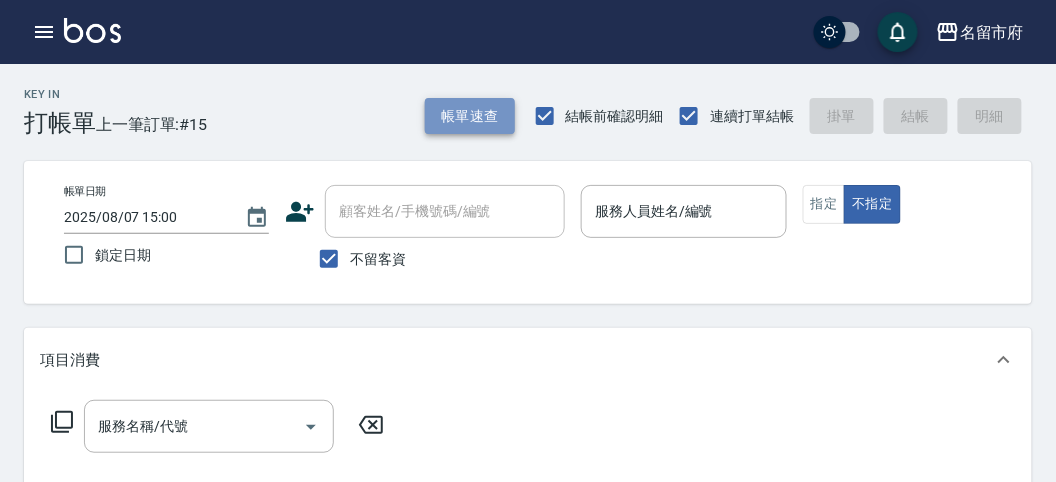 click on "帳單速查" at bounding box center (470, 116) 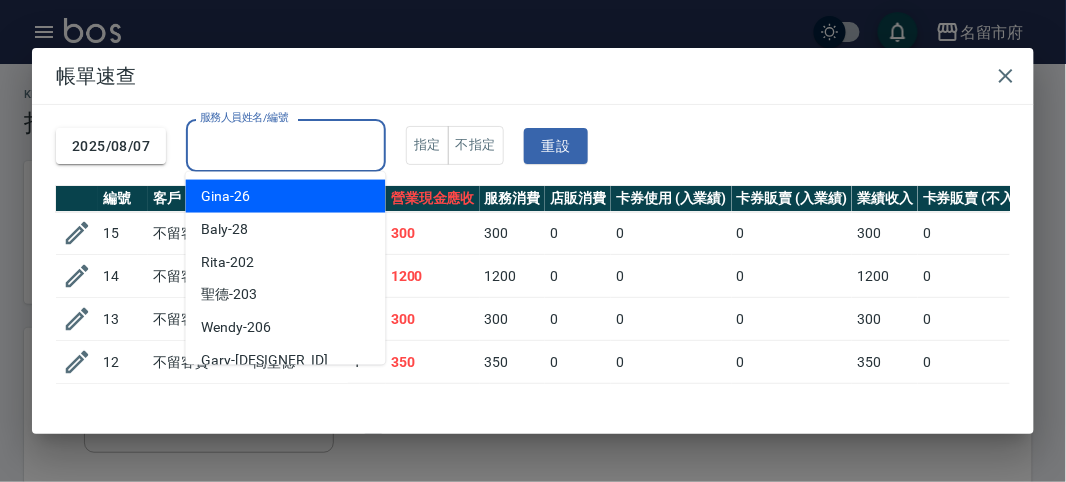 click on "服務人員姓名/編號" at bounding box center (286, 145) 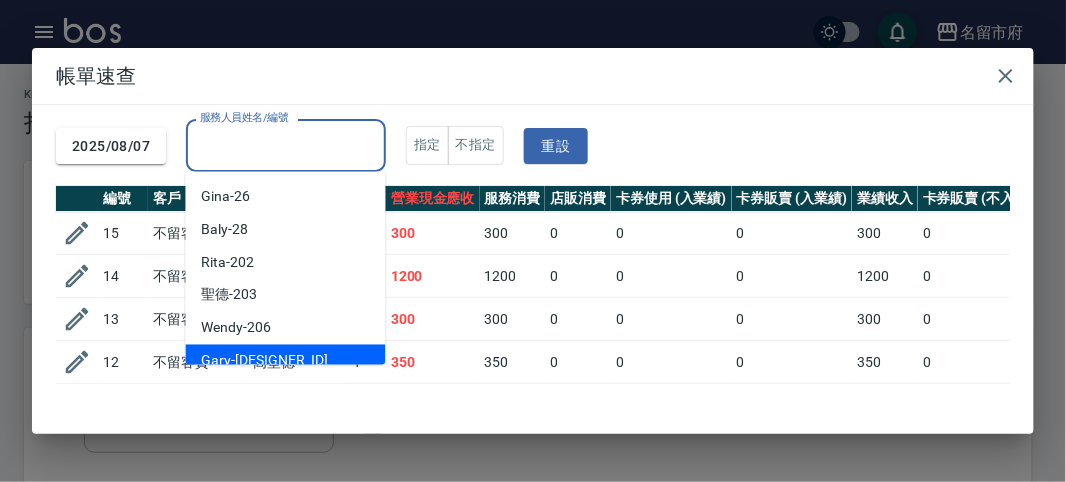 click on "Gary -207" at bounding box center [286, 361] 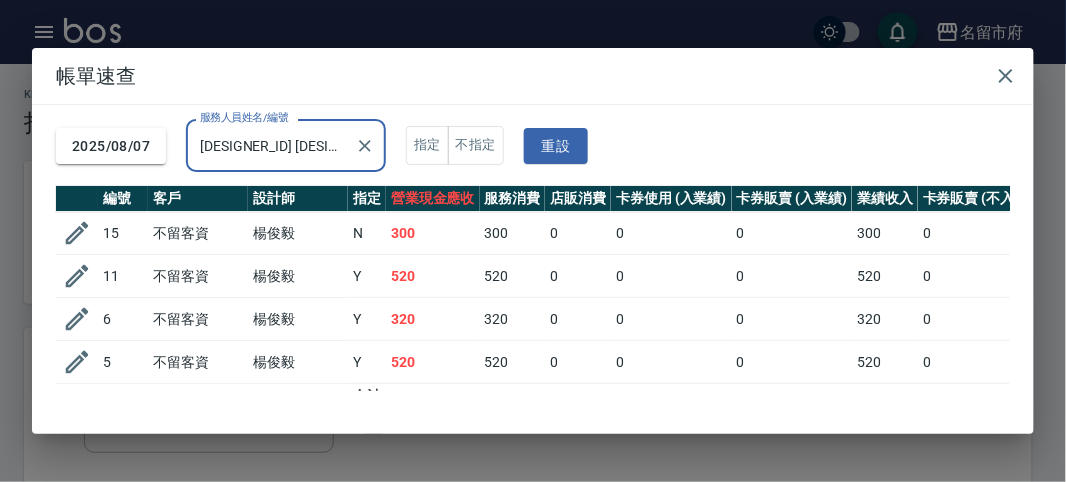 scroll, scrollTop: 35, scrollLeft: 0, axis: vertical 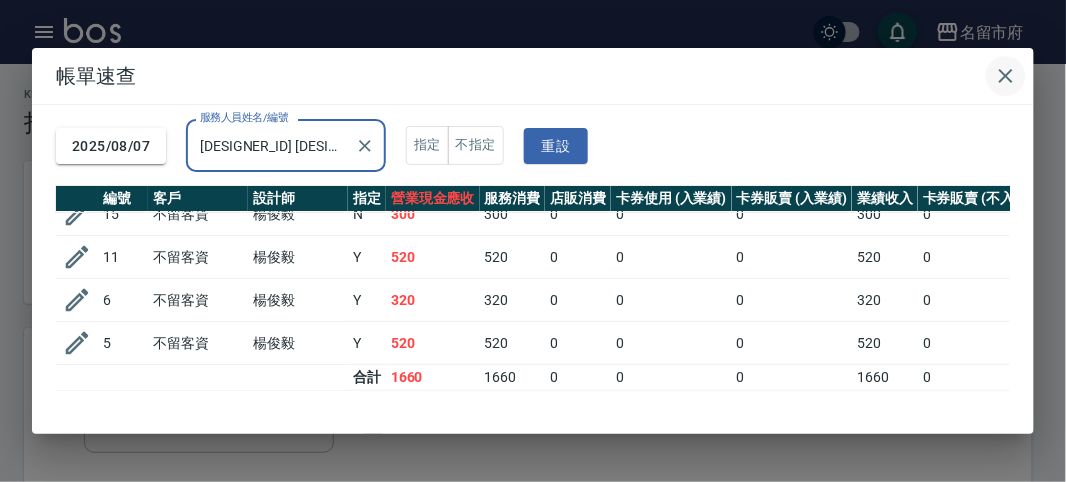 click 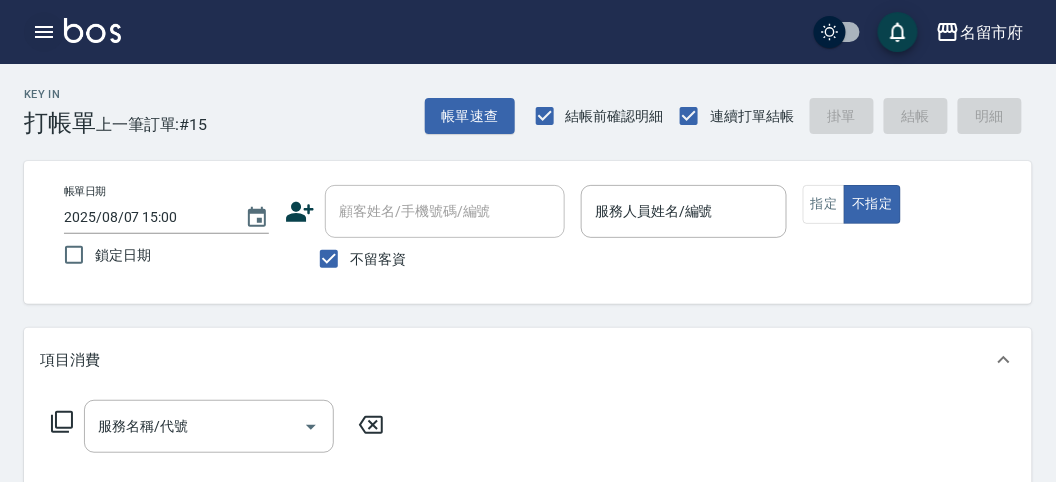 click 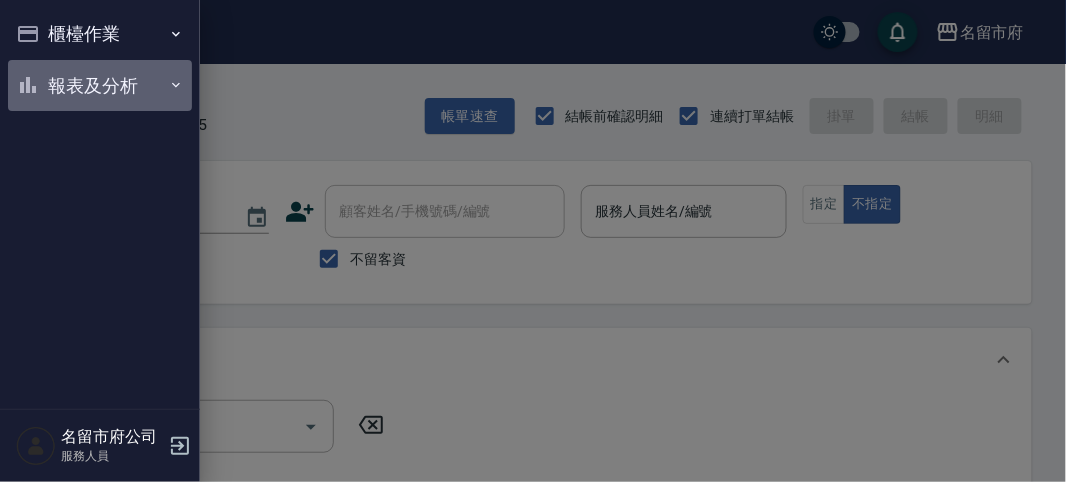 click on "報表及分析" at bounding box center [100, 86] 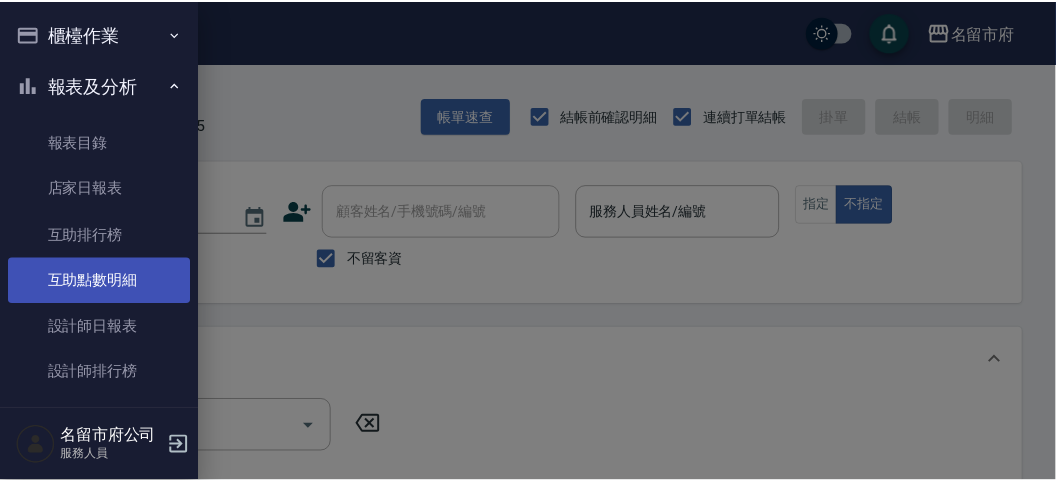 scroll, scrollTop: 65, scrollLeft: 0, axis: vertical 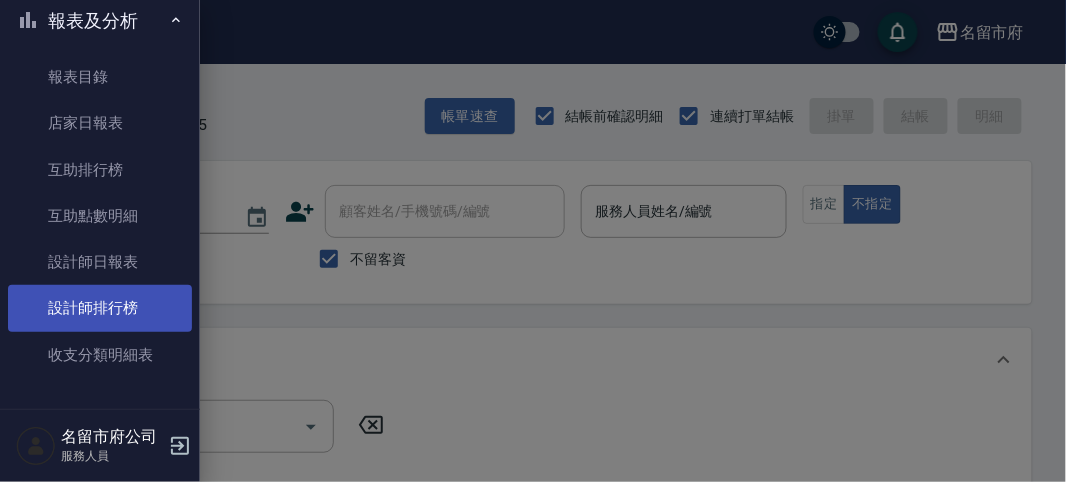 click on "設計師排行榜" at bounding box center (100, 308) 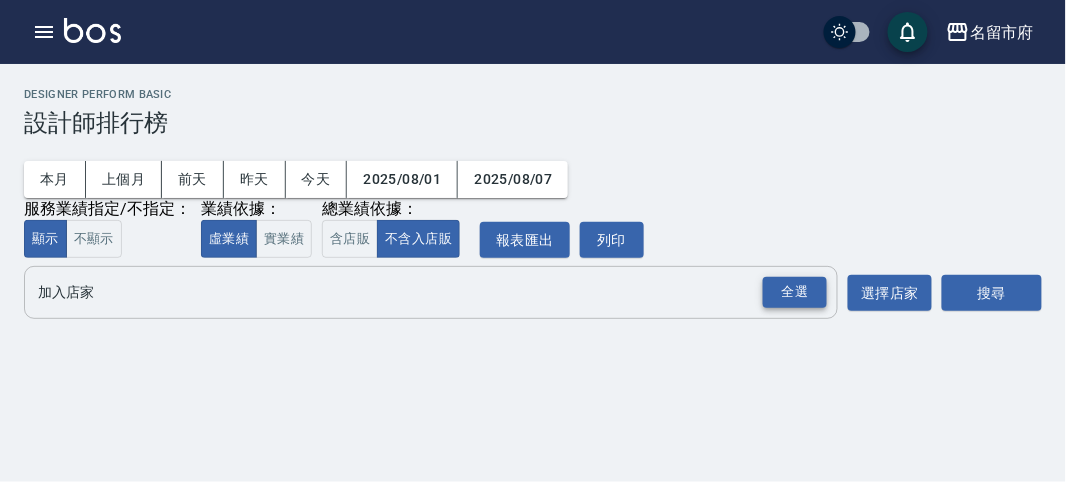 click on "全選" at bounding box center (795, 292) 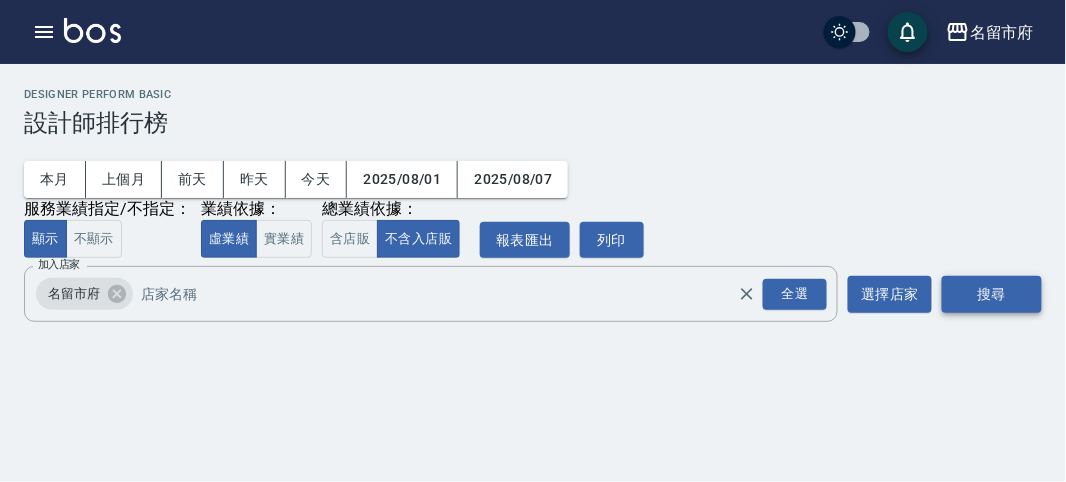 click on "搜尋" at bounding box center [992, 294] 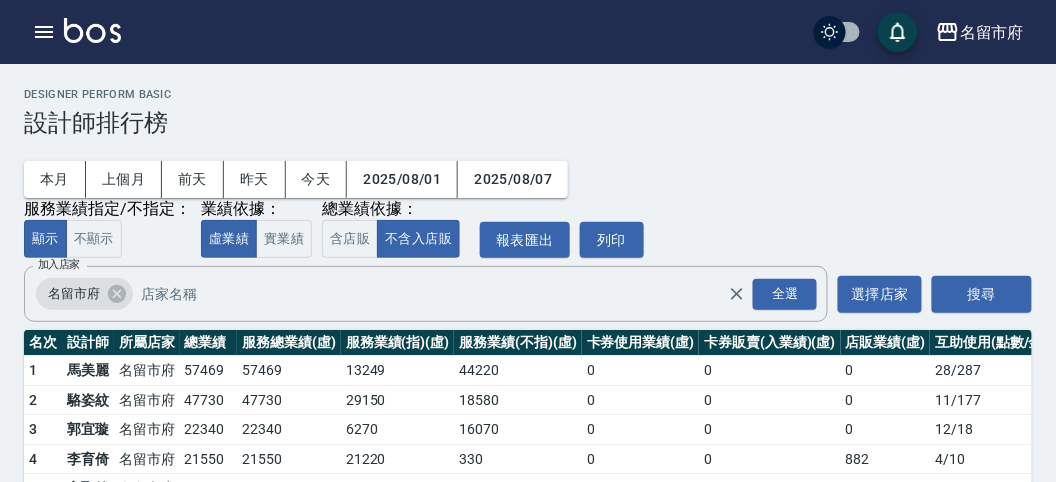 scroll, scrollTop: 175, scrollLeft: 0, axis: vertical 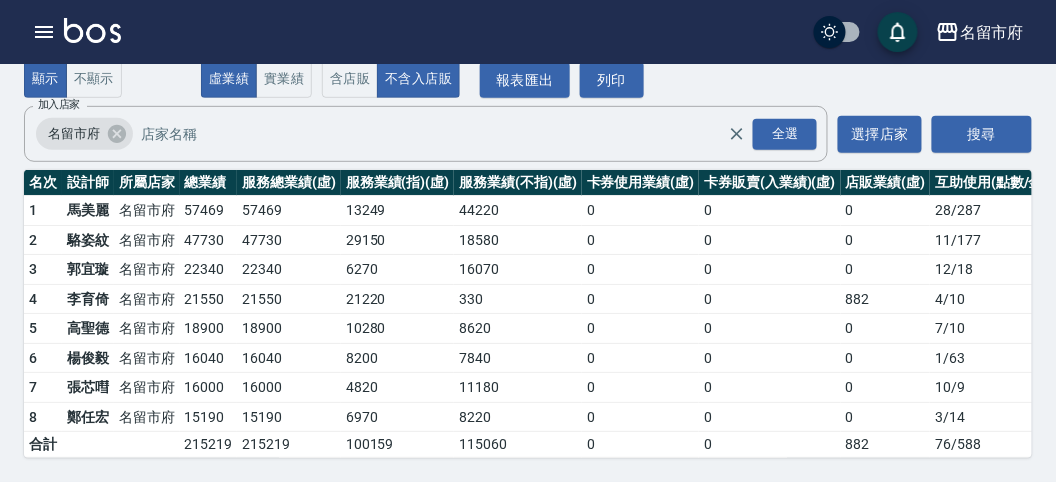 click at bounding box center (92, 30) 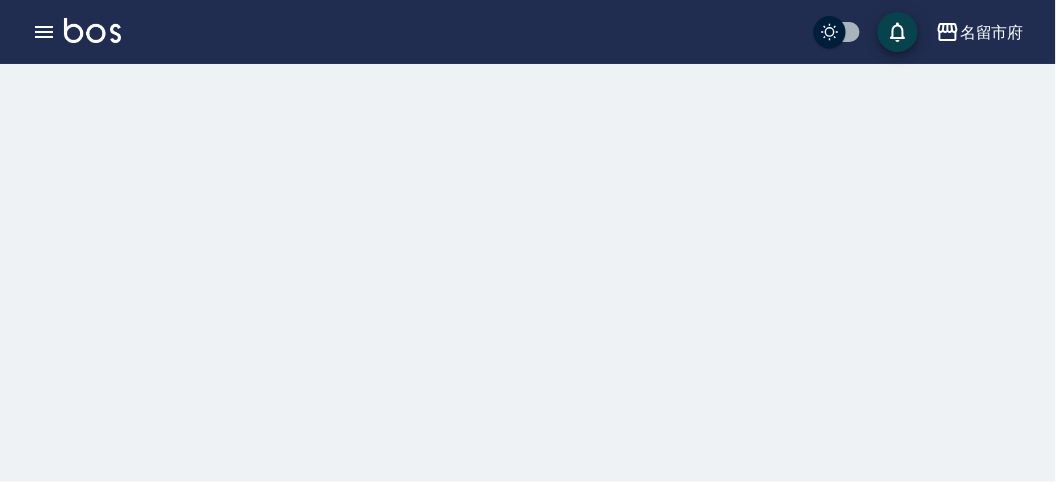 scroll, scrollTop: 0, scrollLeft: 0, axis: both 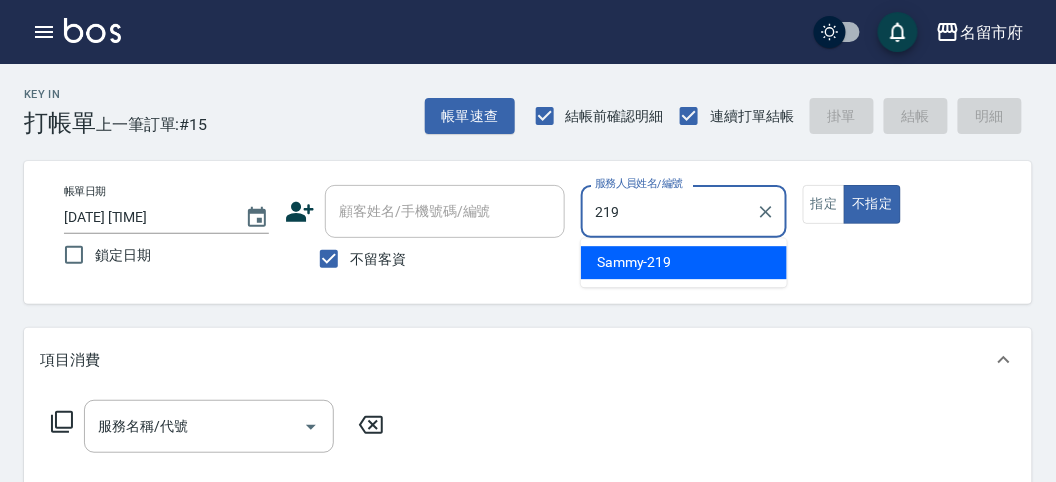 type on "Sammy-219" 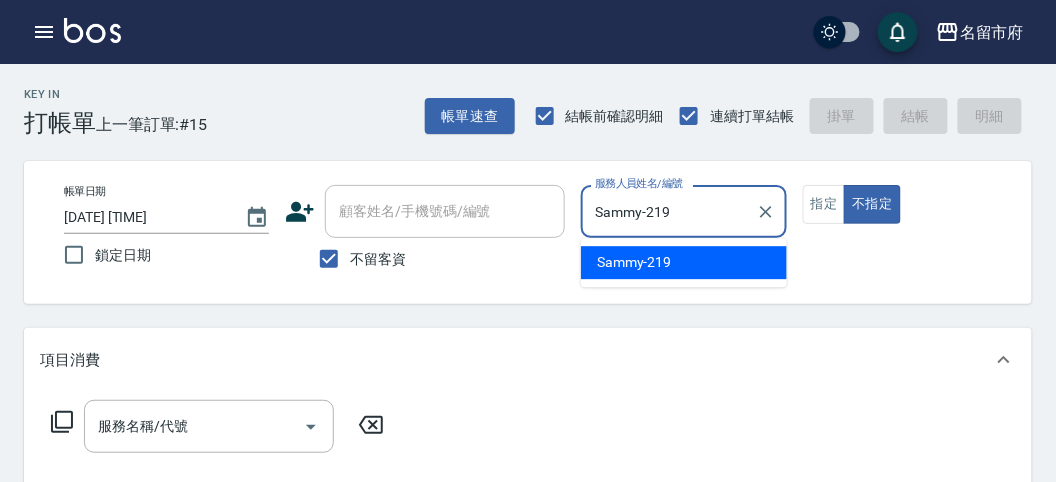 type on "false" 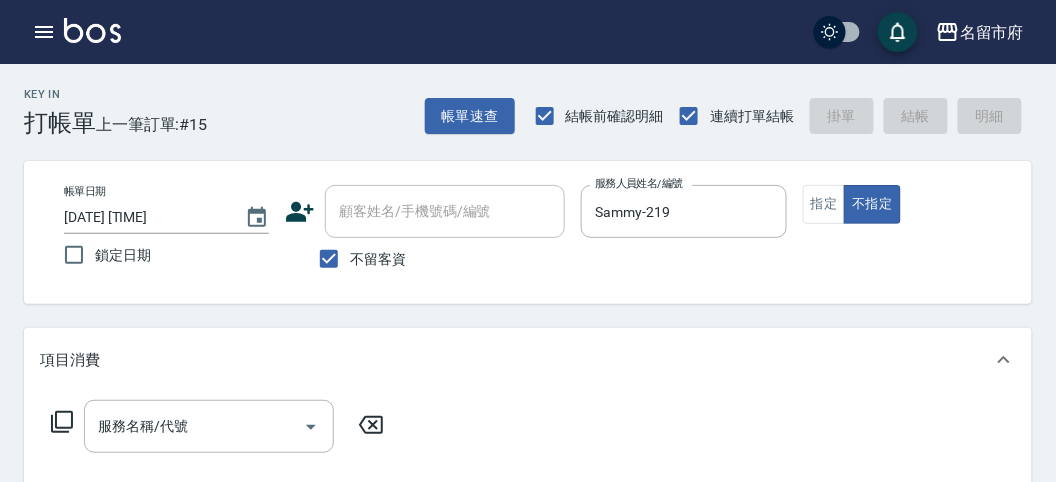 click 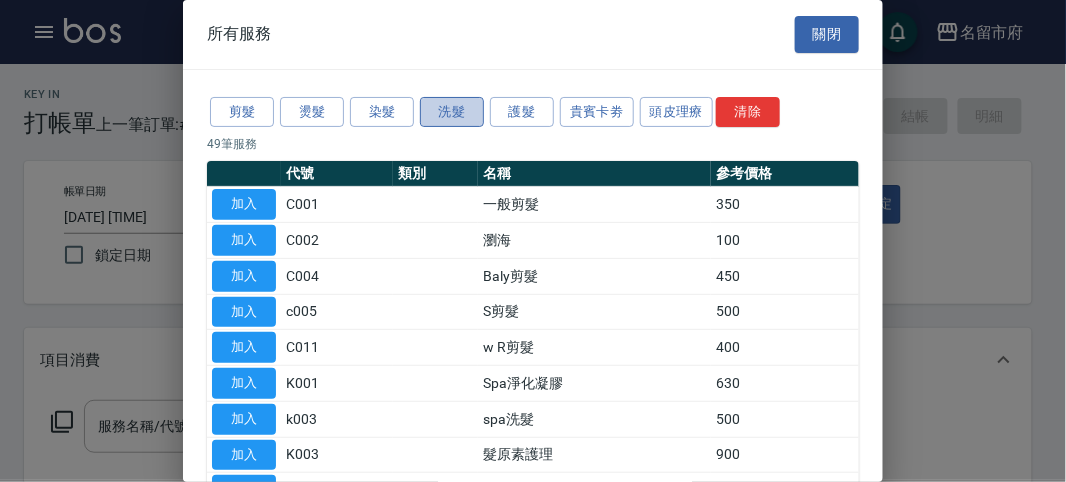 click on "洗髮" at bounding box center (452, 112) 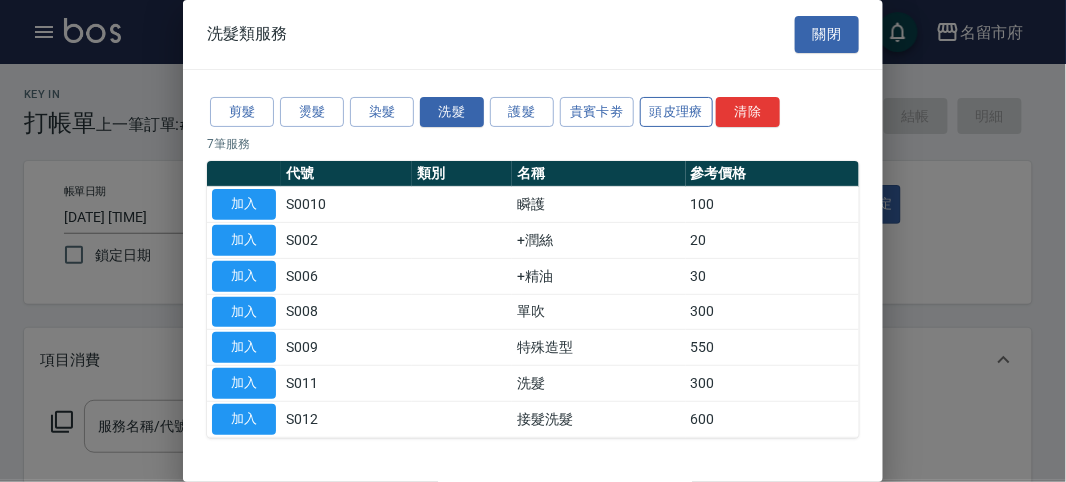 click on "頭皮理療" at bounding box center [677, 112] 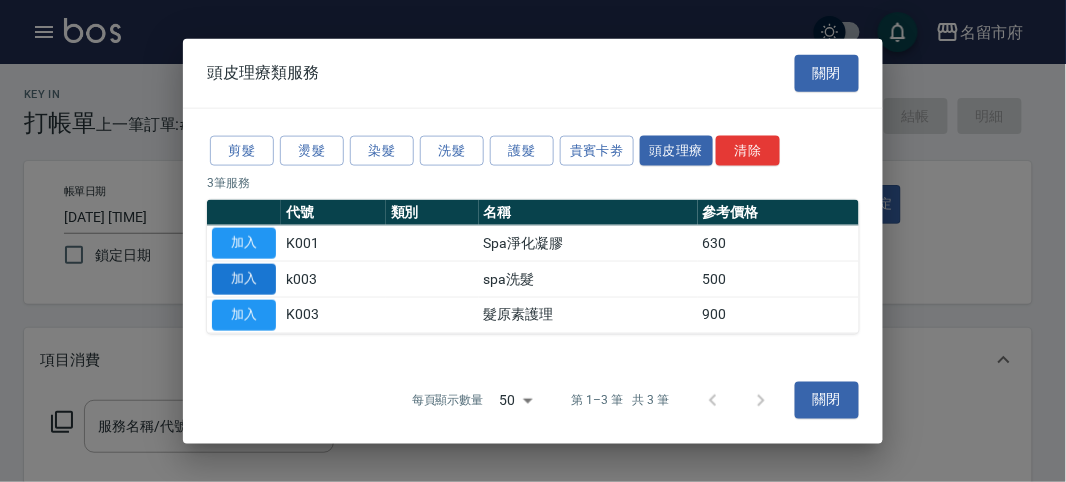 click on "加入" at bounding box center (244, 279) 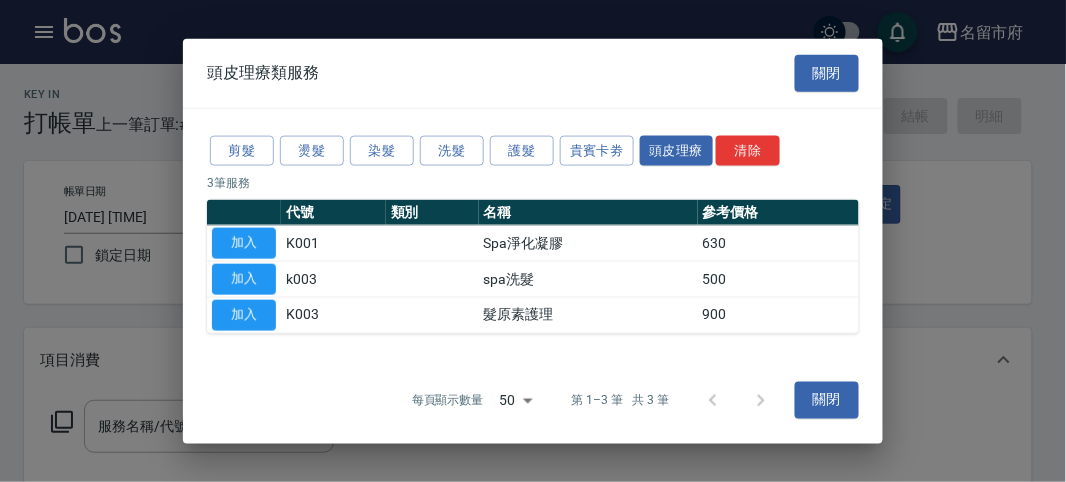 type on "spa洗髮(k003)" 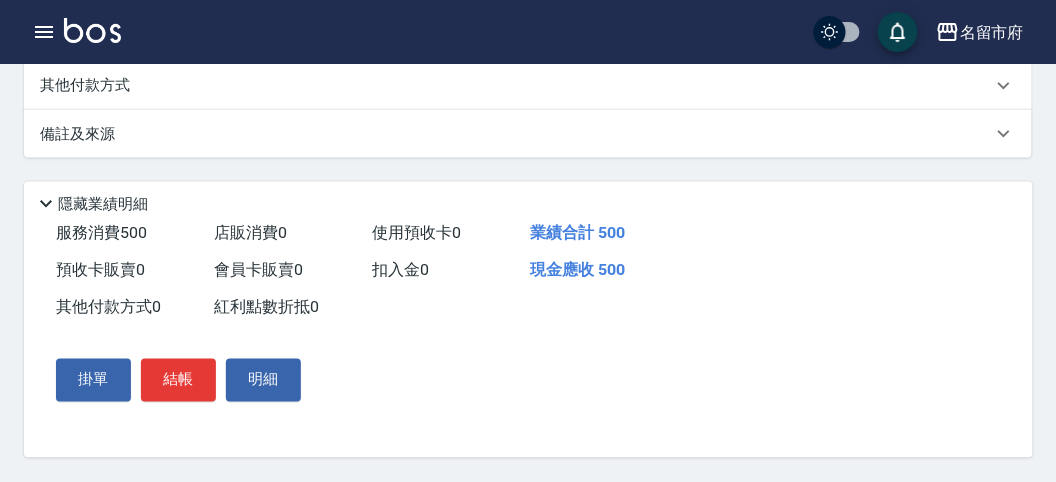scroll, scrollTop: 0, scrollLeft: 0, axis: both 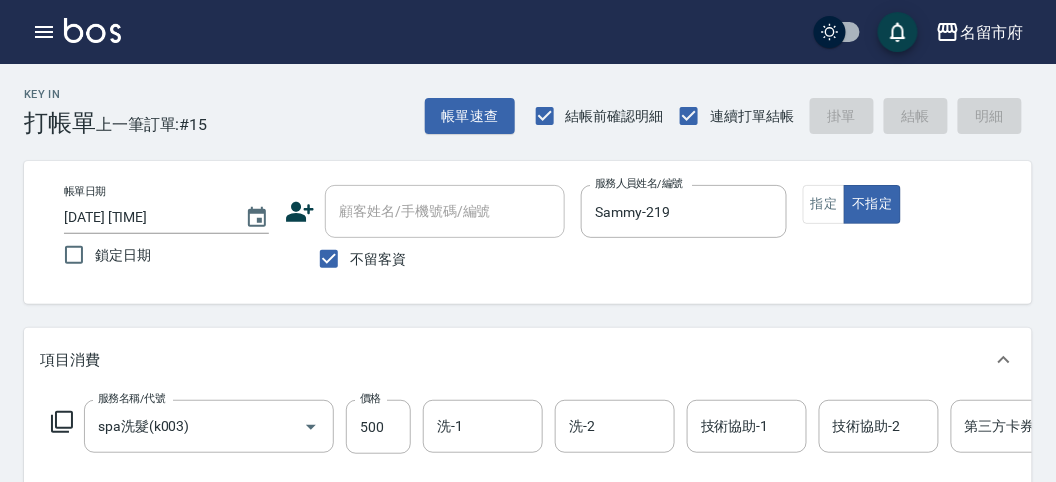 type on "[DATE] [TIME]" 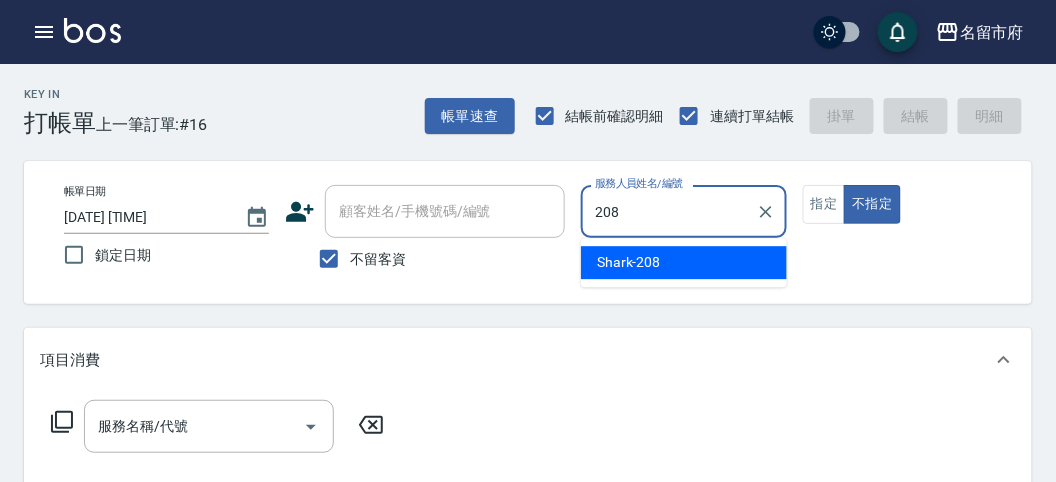click on "Shark -208" at bounding box center [684, 262] 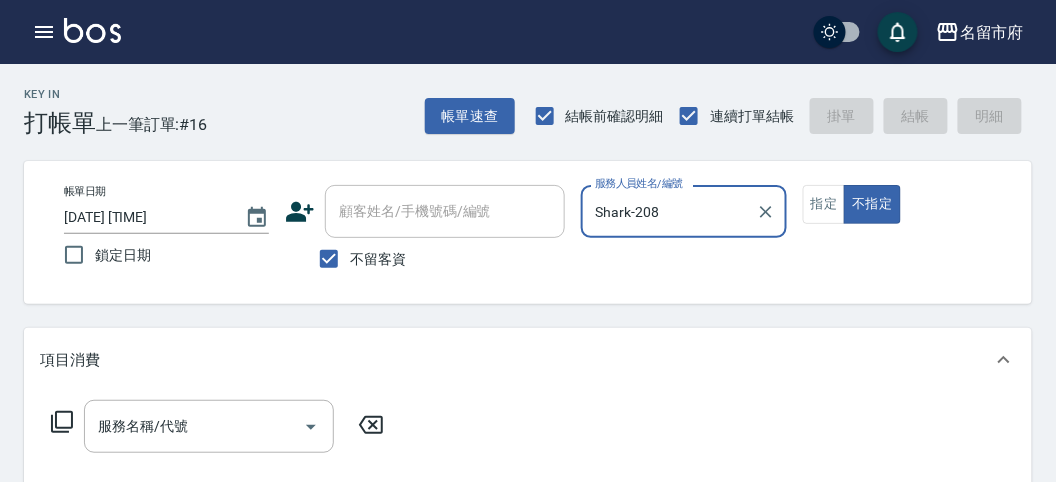 type on "Shark-208" 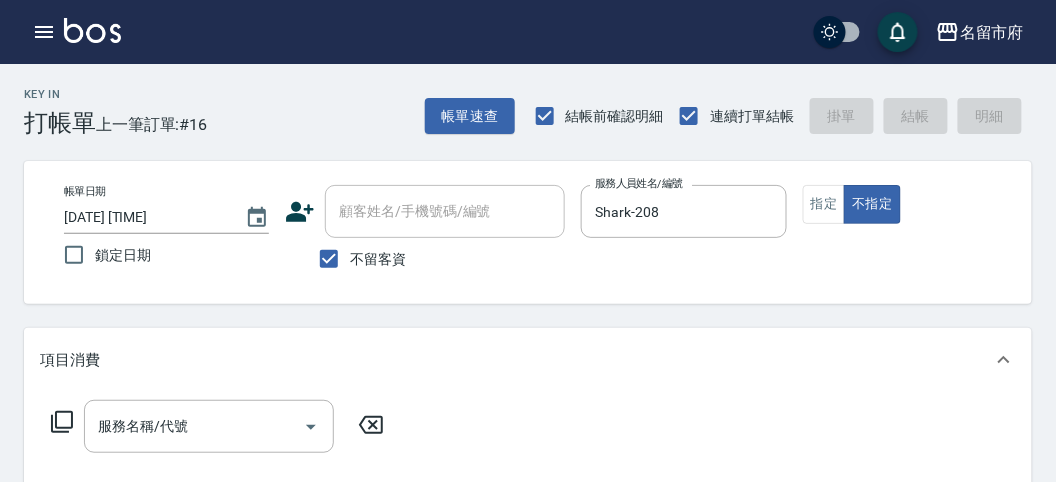 click 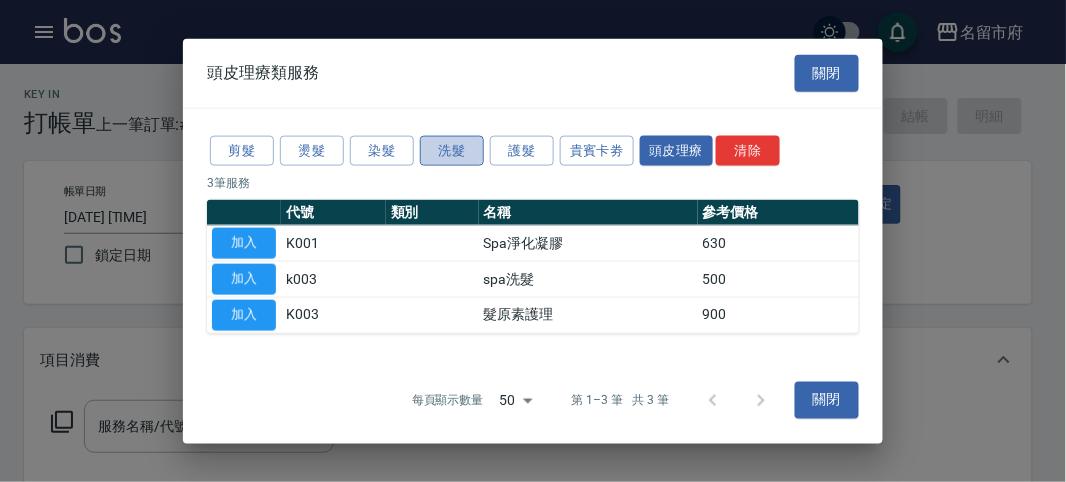 click on "洗髮" at bounding box center (452, 150) 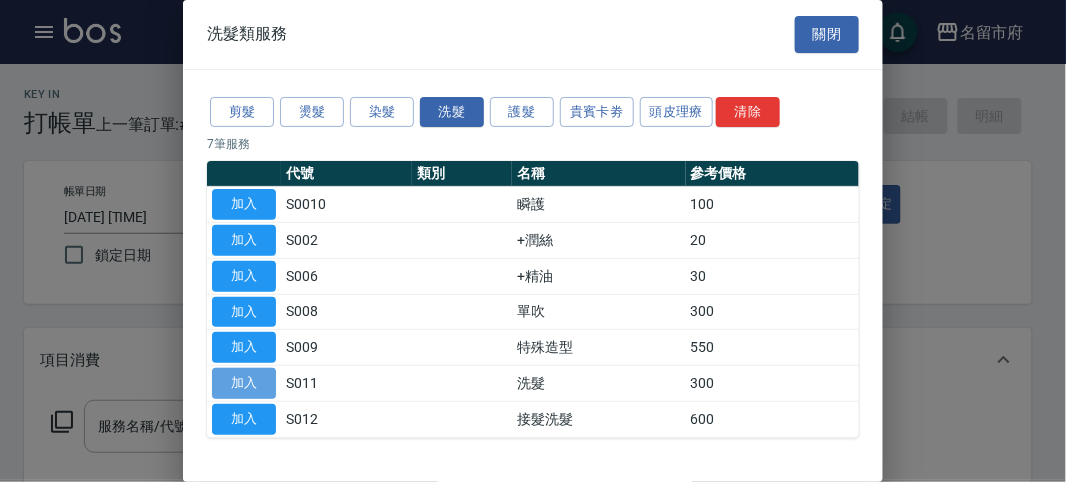 click on "加入" at bounding box center (244, 383) 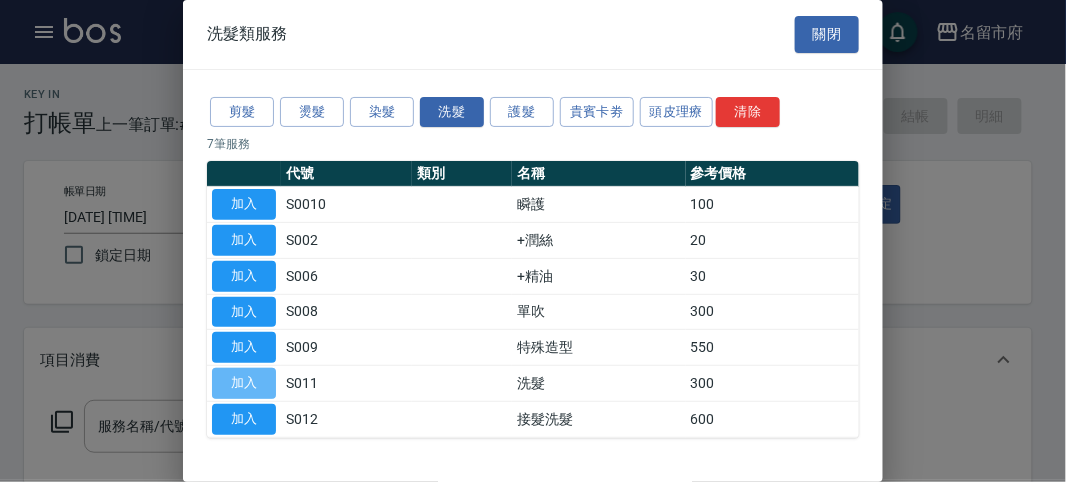 type on "洗髮(S011)" 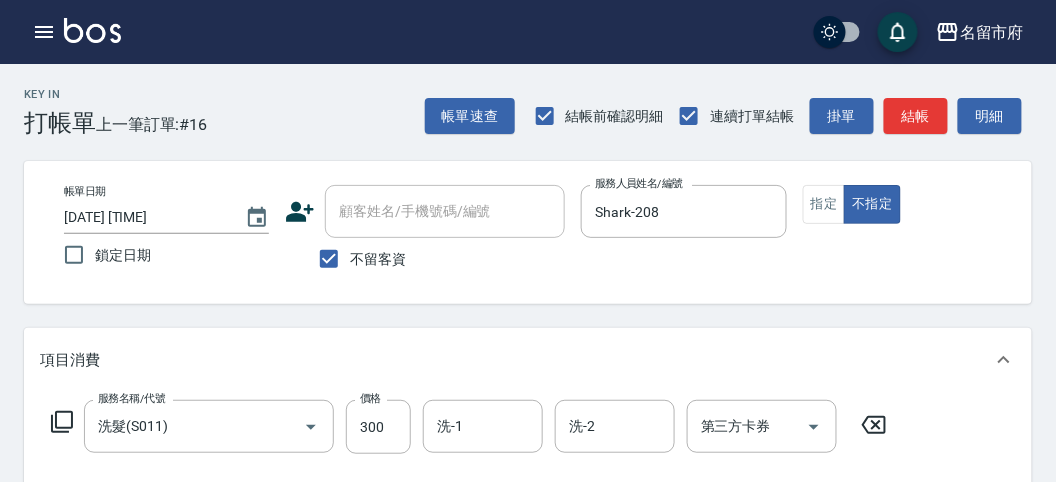click 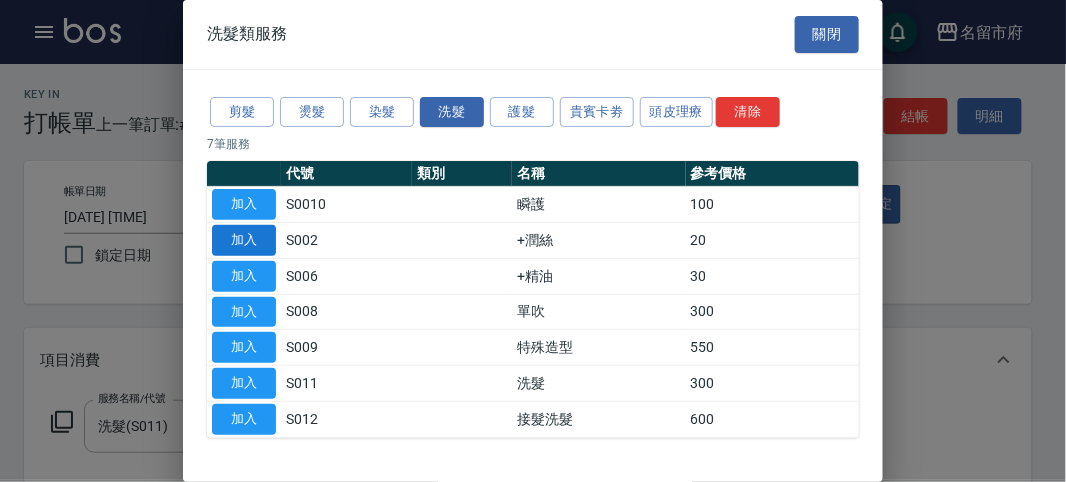 click on "加入" at bounding box center (244, 240) 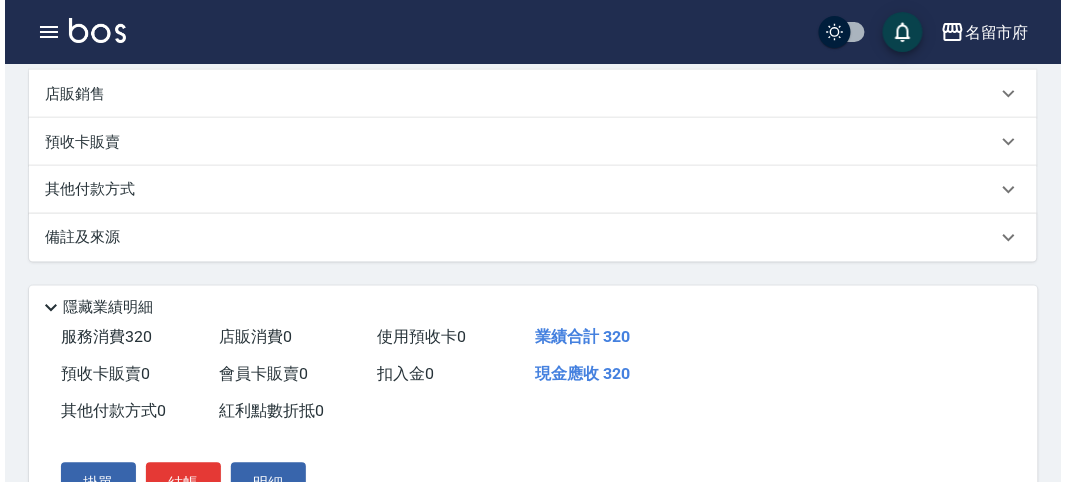 scroll, scrollTop: 663, scrollLeft: 0, axis: vertical 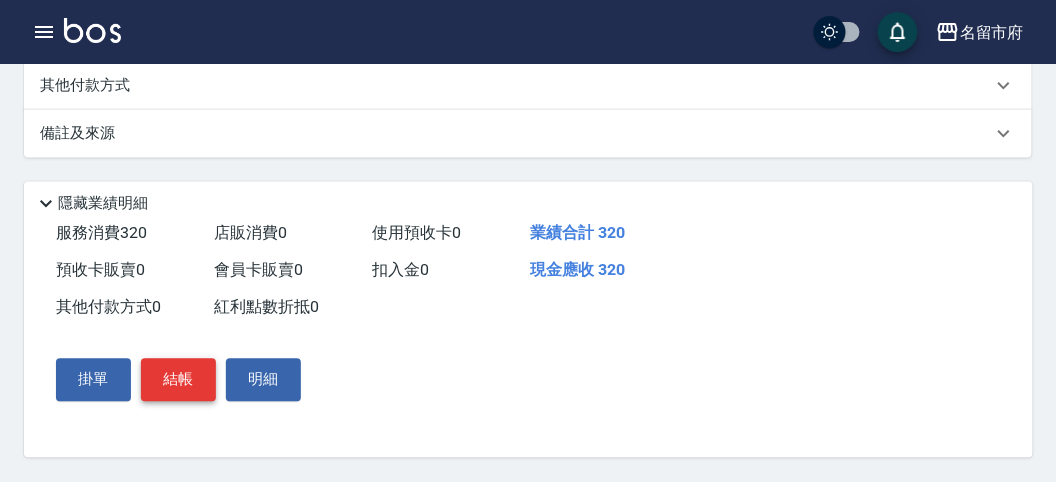 click on "結帳" at bounding box center [178, 380] 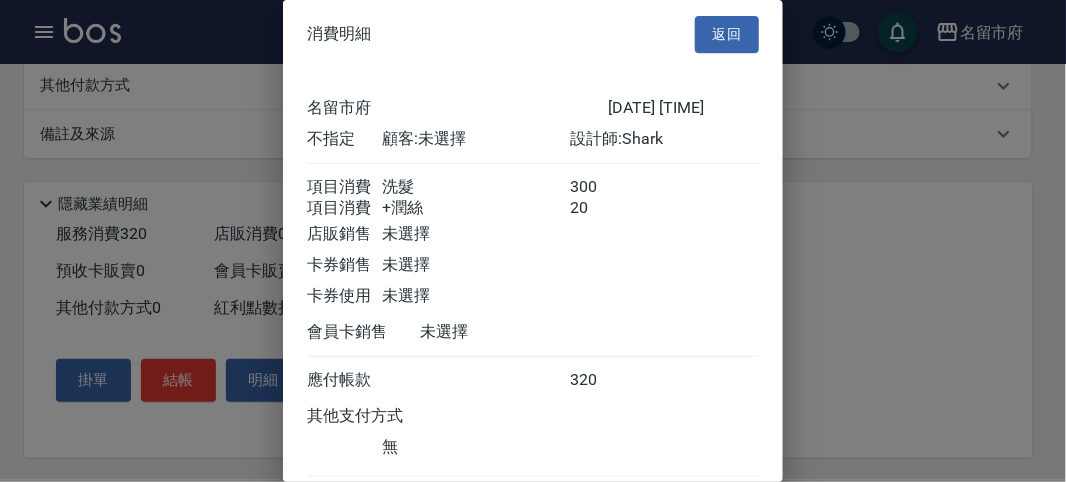 scroll, scrollTop: 133, scrollLeft: 0, axis: vertical 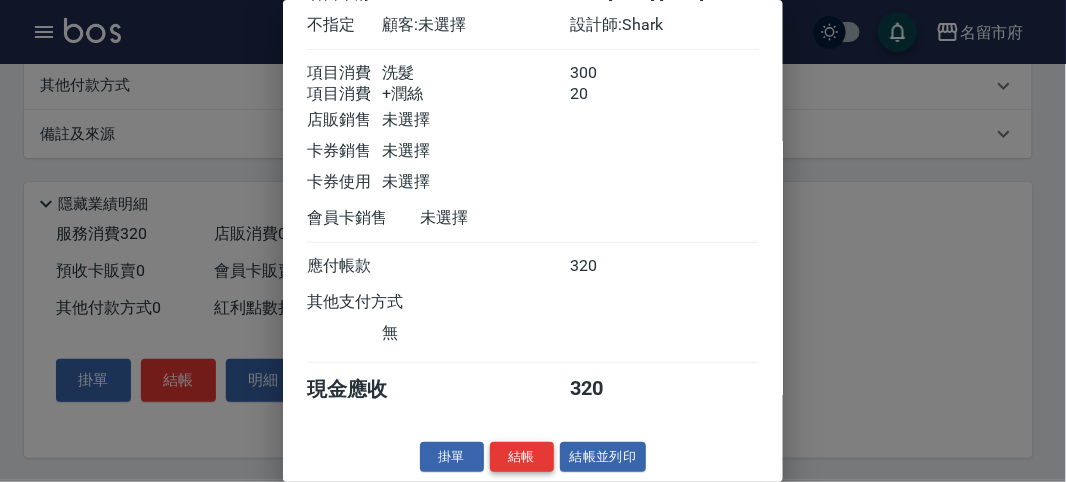click on "結帳" at bounding box center [522, 457] 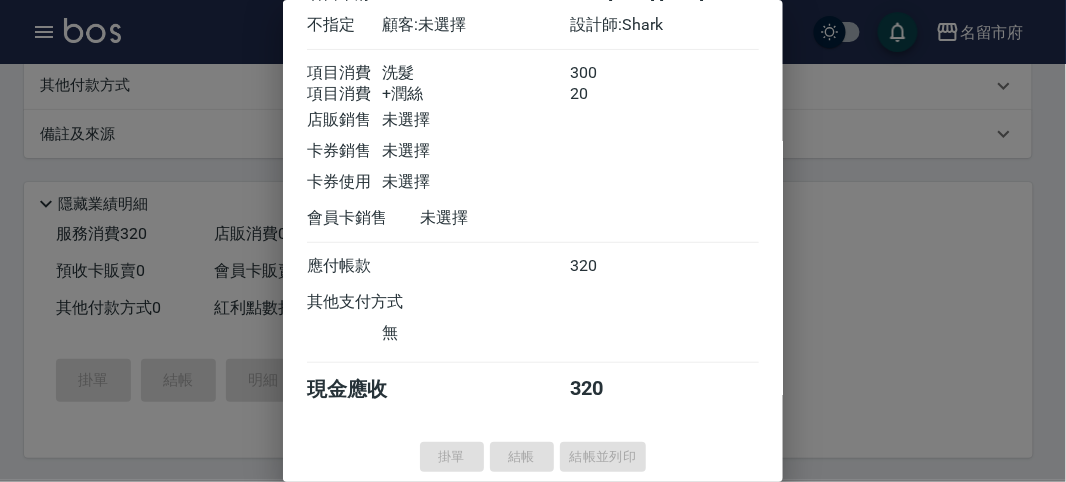 type on "2025/08/07 15:04" 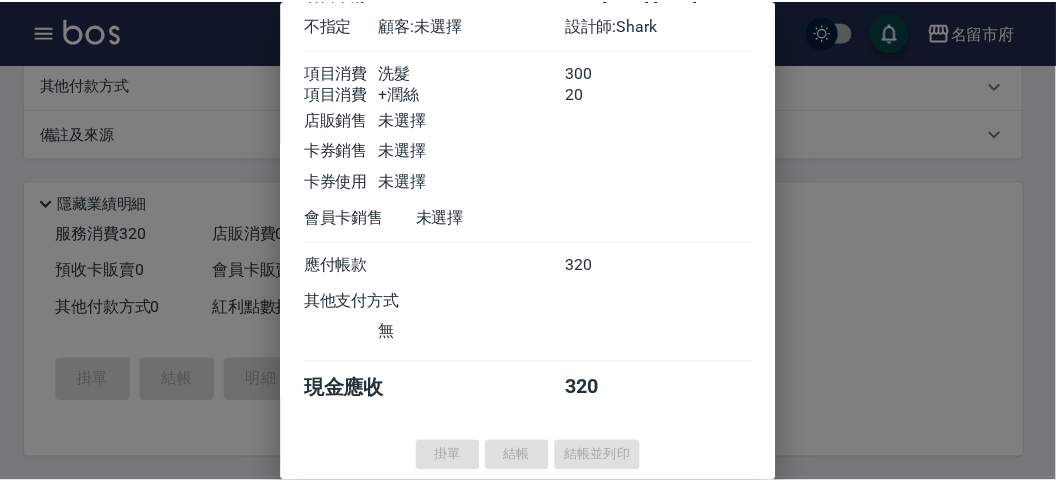 scroll, scrollTop: 0, scrollLeft: 0, axis: both 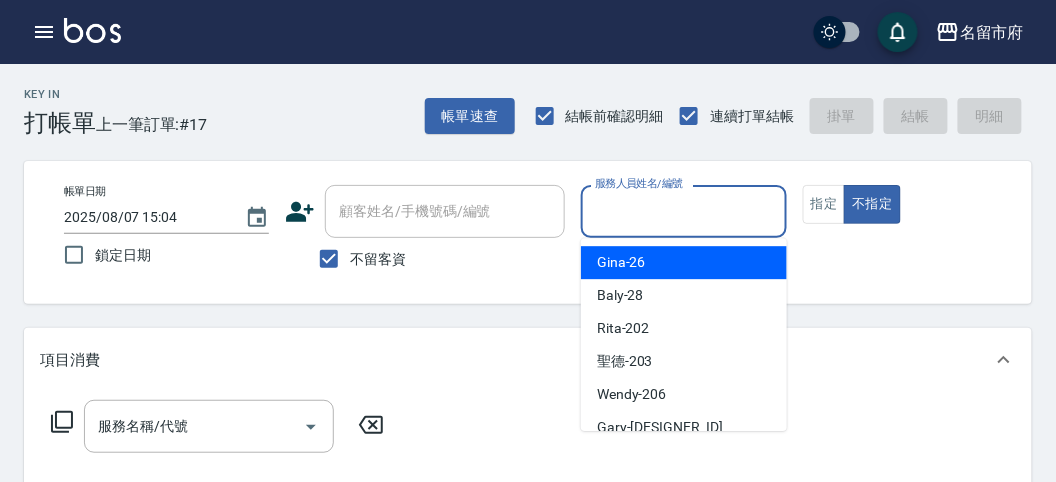 click on "服務人員姓名/編號" at bounding box center (683, 211) 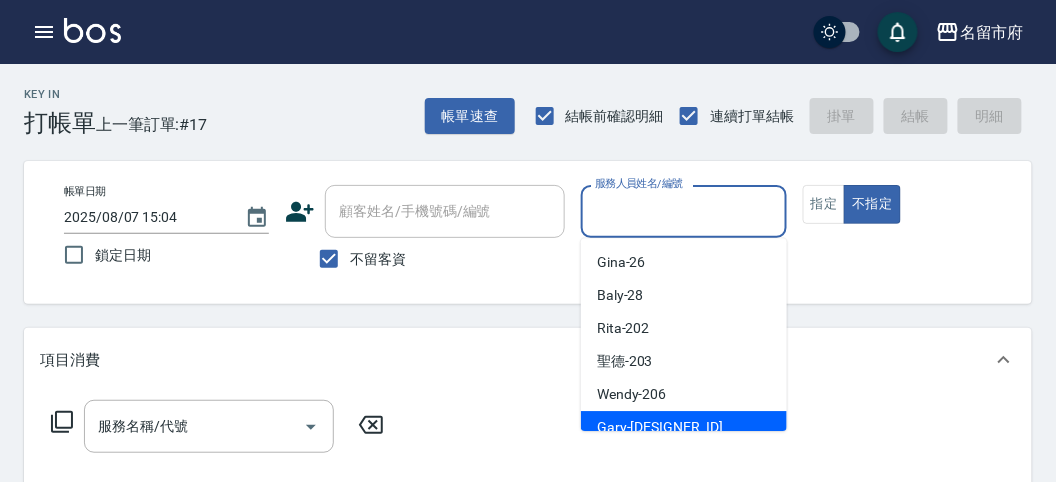 click on "Gary -207" at bounding box center [660, 427] 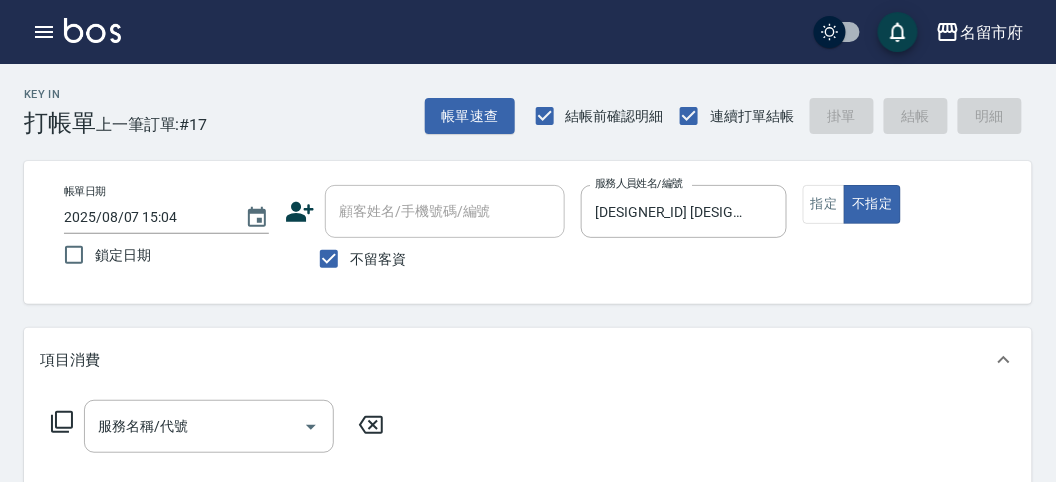 click 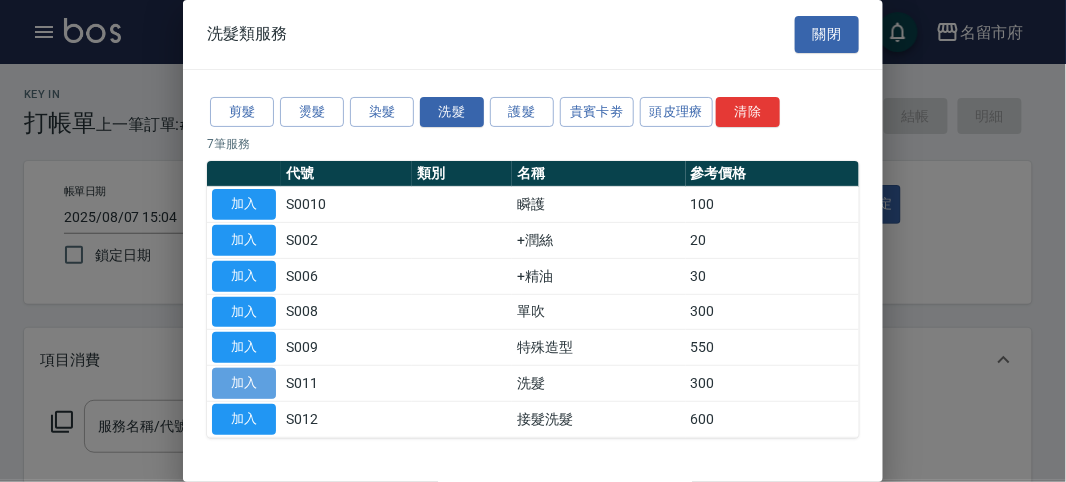 click on "加入" at bounding box center [244, 383] 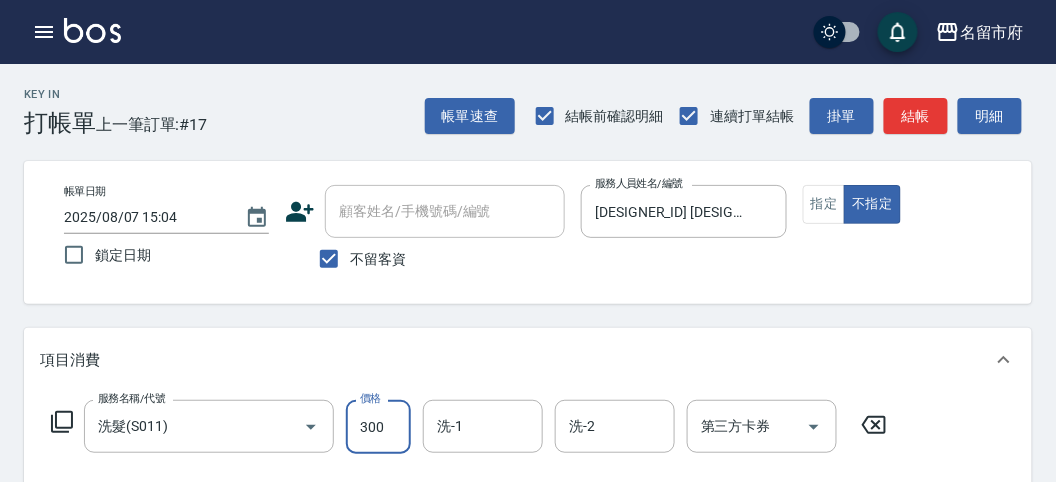 click on "300" at bounding box center (378, 427) 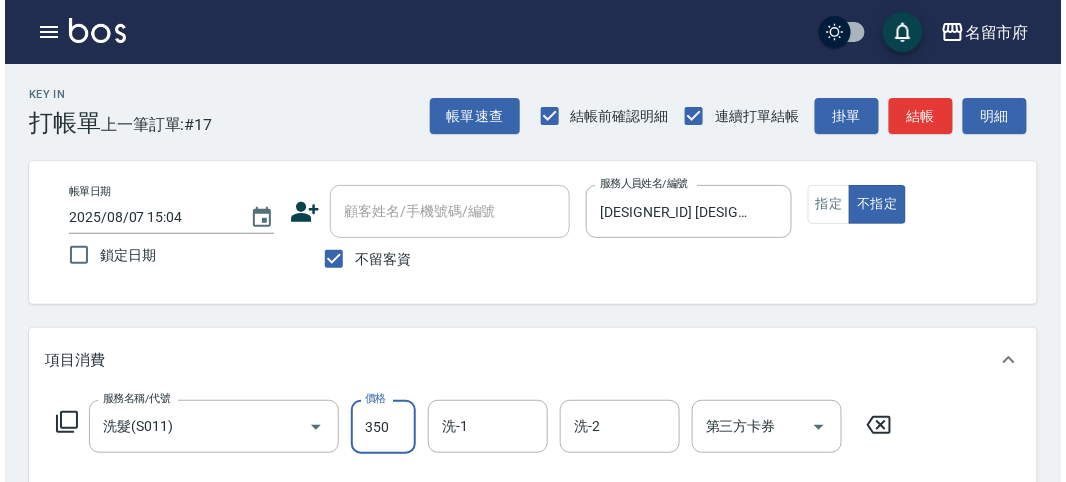 scroll, scrollTop: 585, scrollLeft: 0, axis: vertical 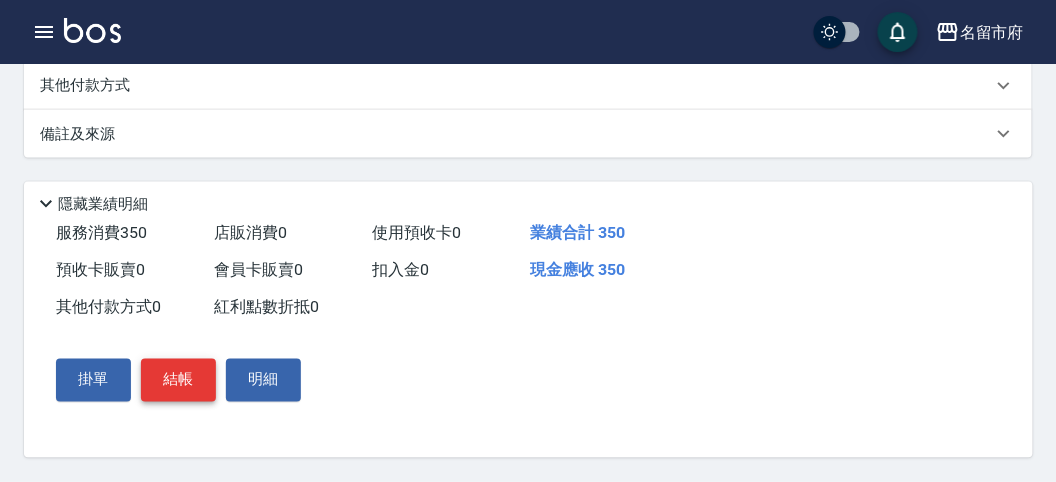 type on "350" 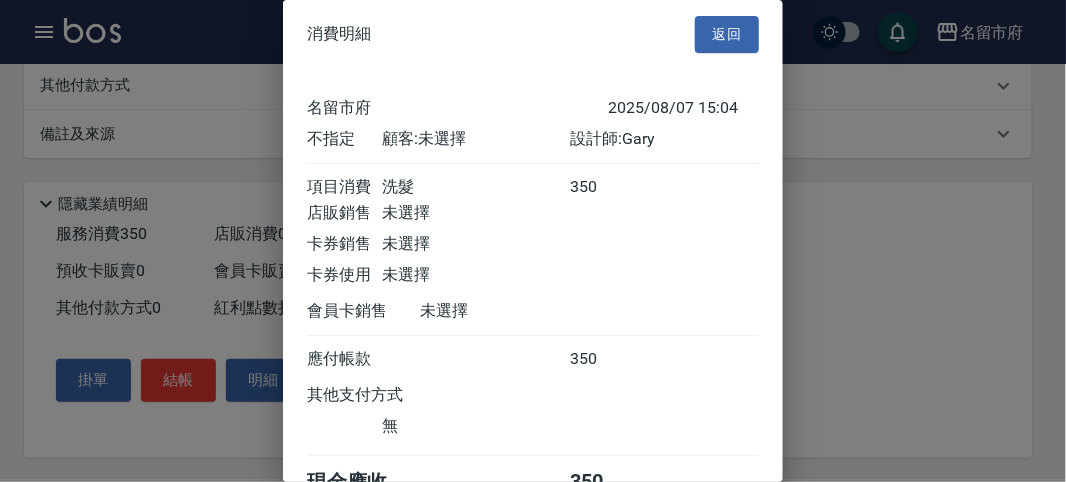 scroll, scrollTop: 111, scrollLeft: 0, axis: vertical 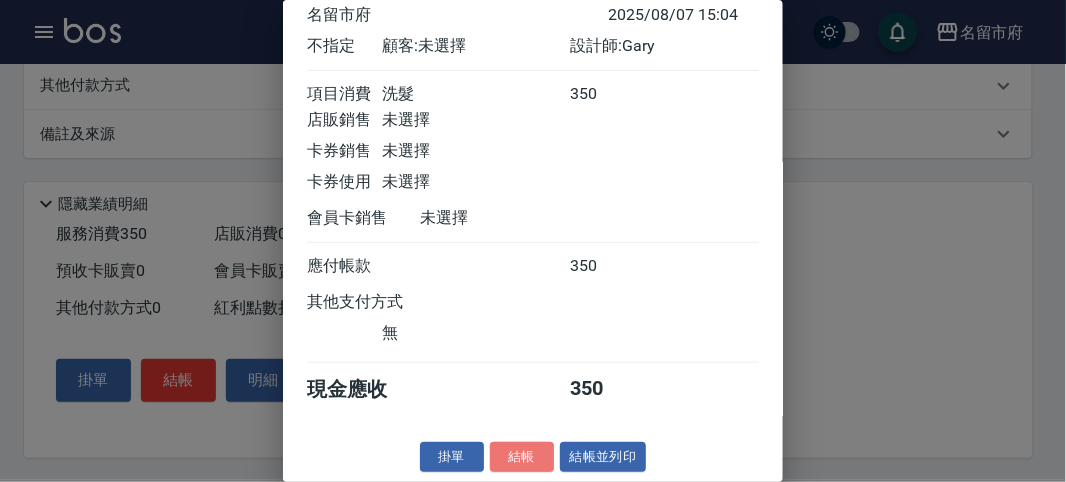 click on "結帳" at bounding box center [522, 457] 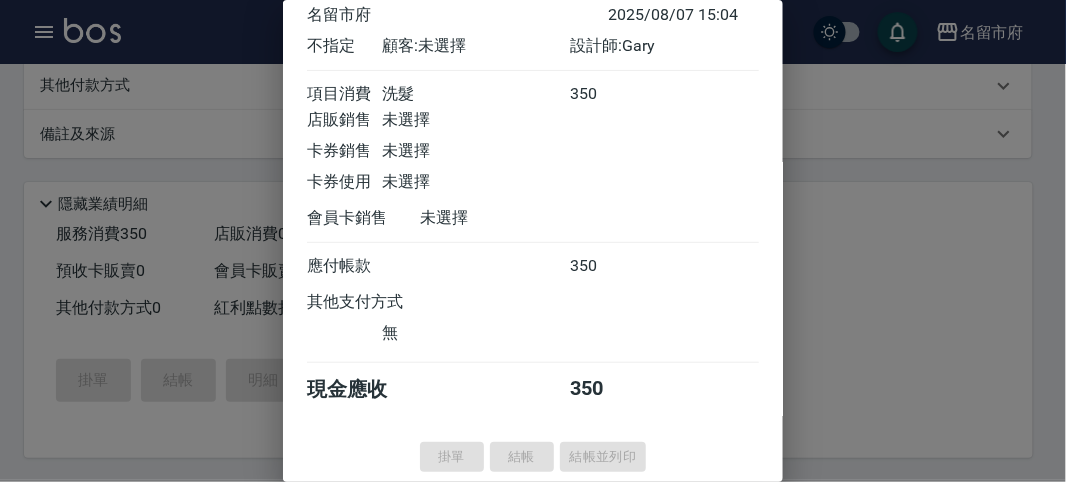 type on "[DATE] [TIME]" 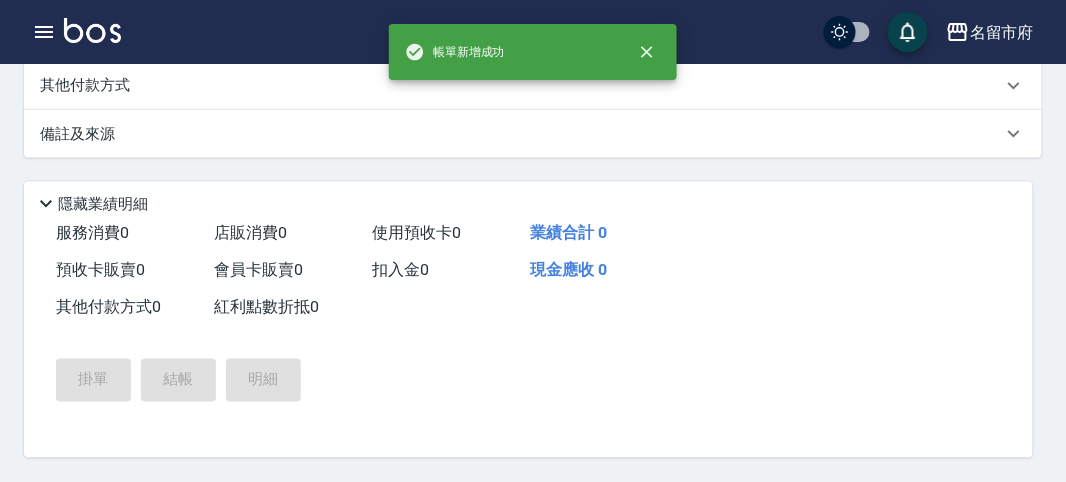 scroll, scrollTop: 0, scrollLeft: 0, axis: both 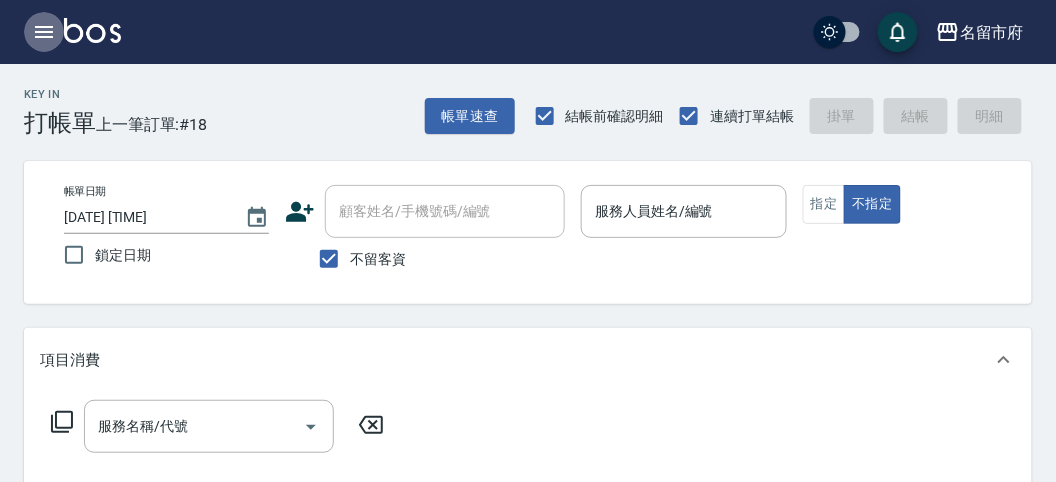 click 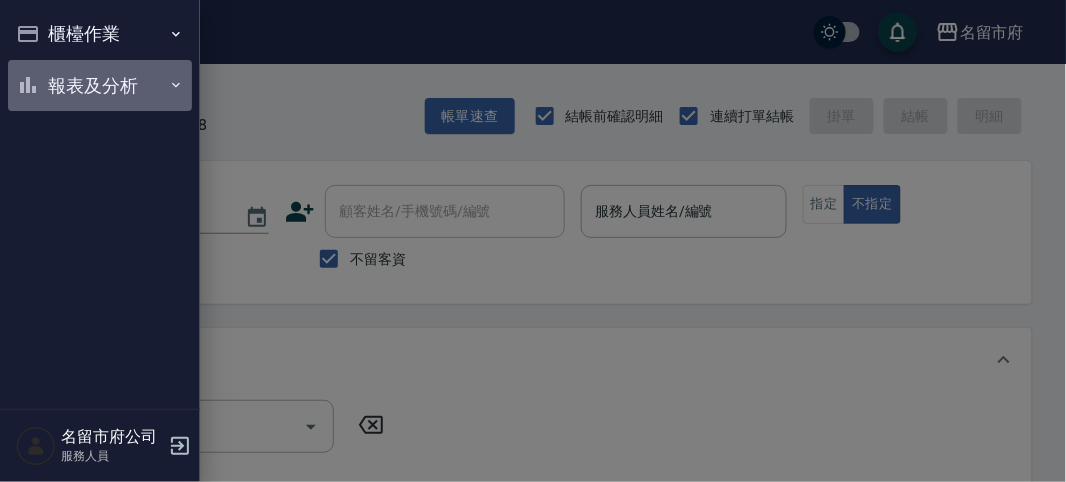 click on "報表及分析" at bounding box center (100, 86) 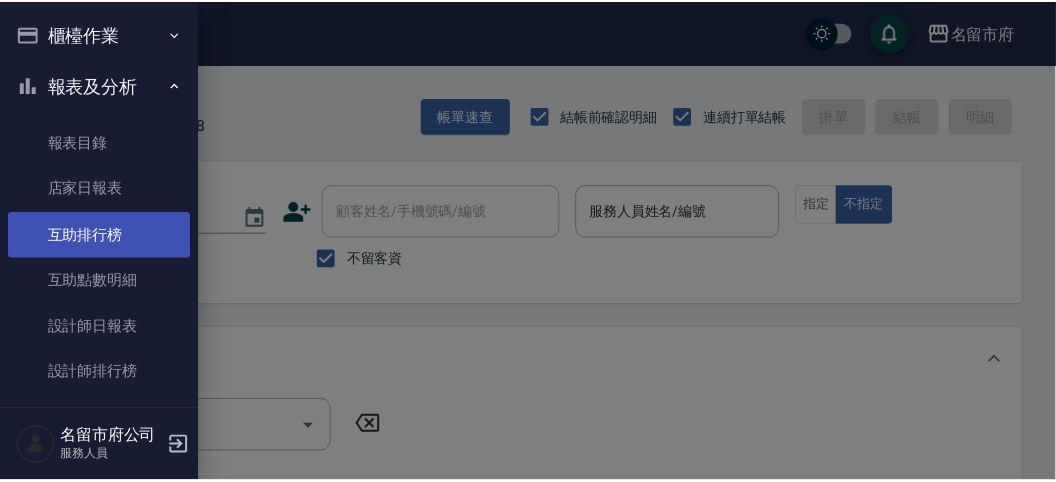 scroll, scrollTop: 65, scrollLeft: 0, axis: vertical 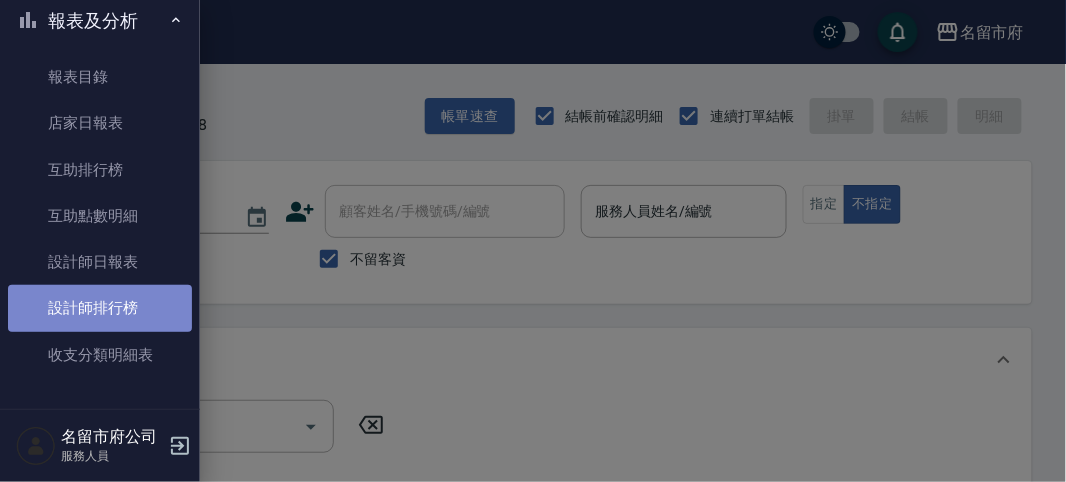 click on "設計師排行榜" at bounding box center (100, 308) 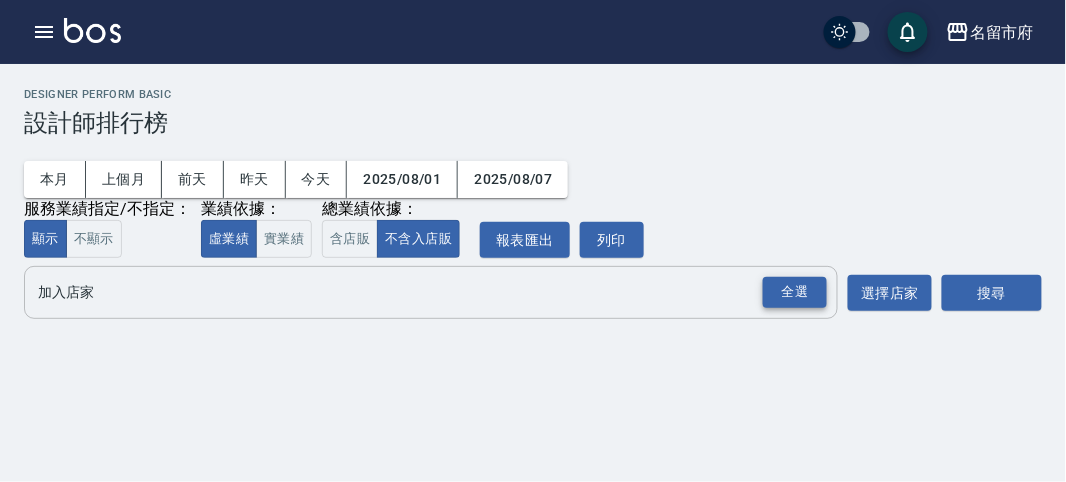 click on "全選" at bounding box center [795, 292] 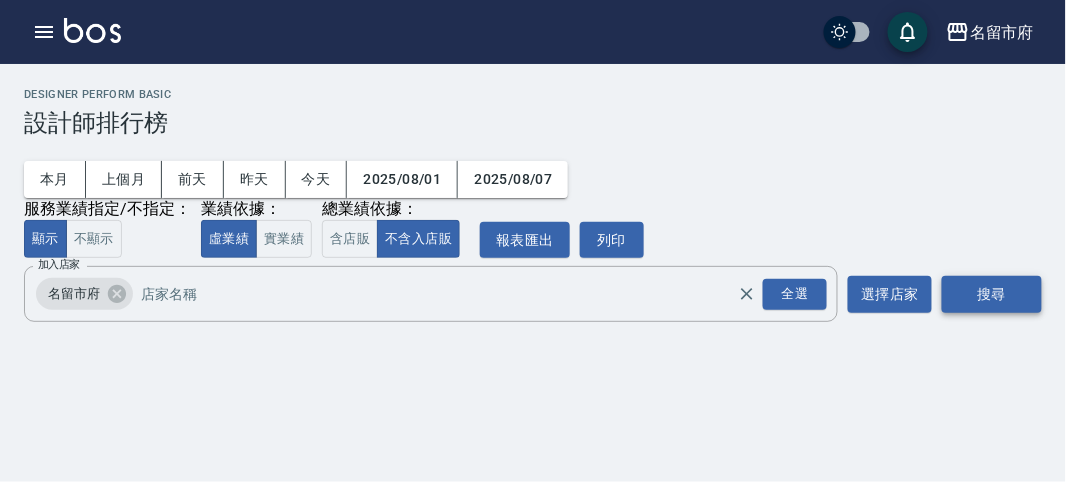 click on "搜尋" at bounding box center (992, 294) 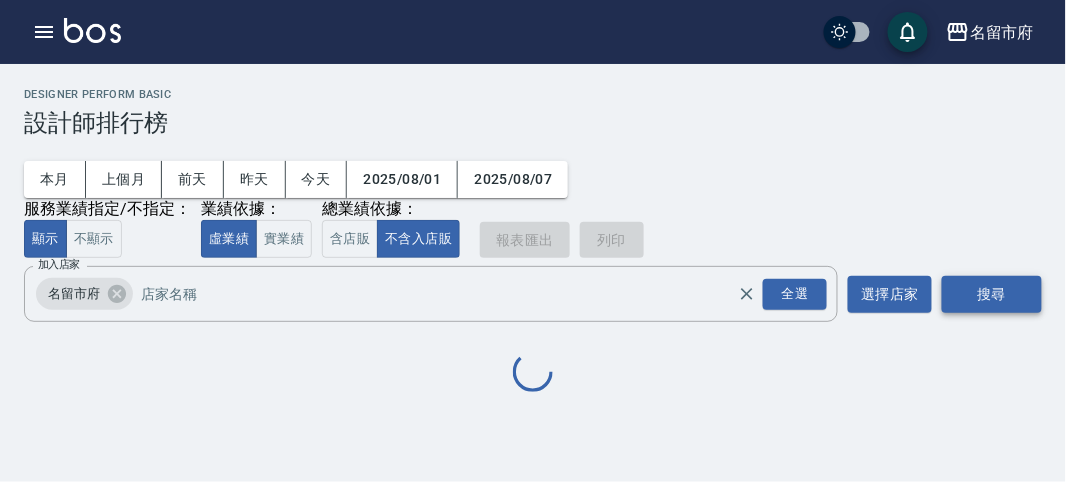 click on "搜尋" at bounding box center (992, 294) 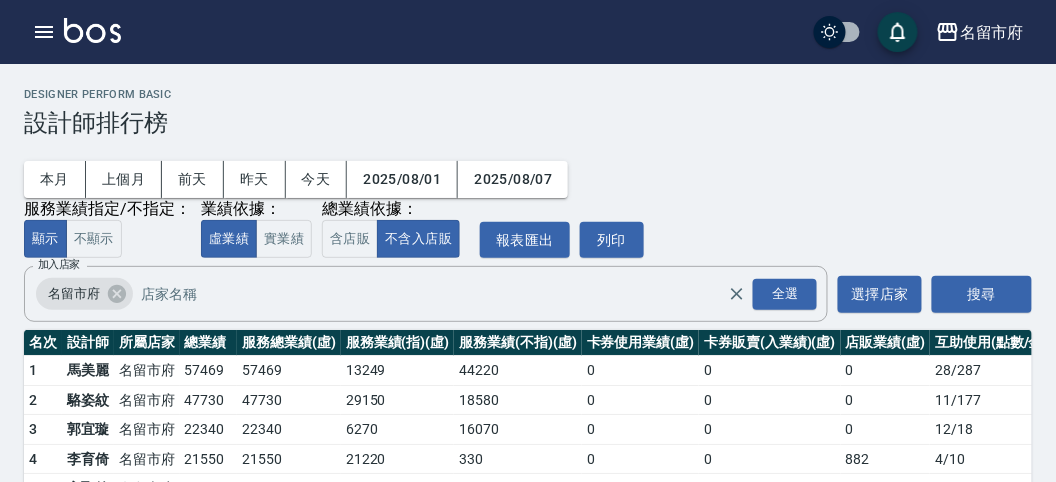 scroll, scrollTop: 175, scrollLeft: 0, axis: vertical 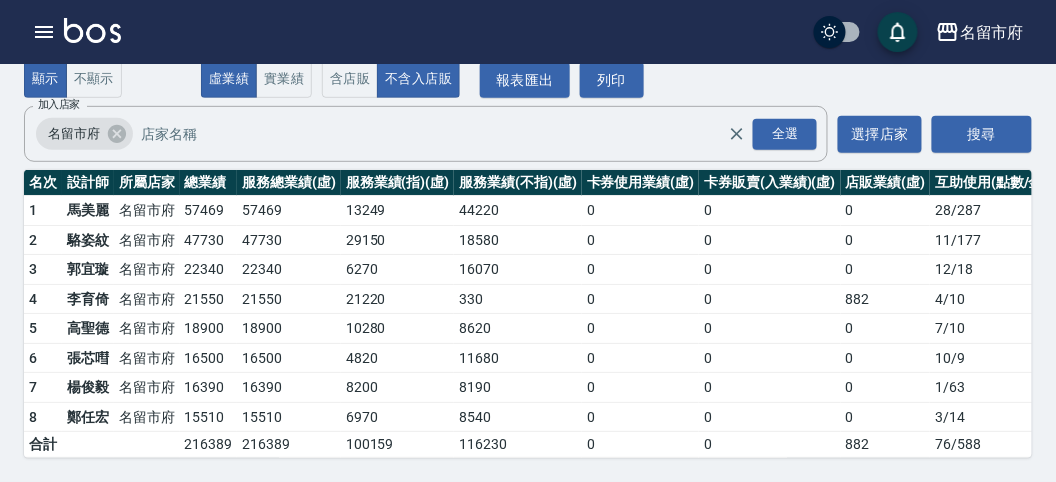 click on "名留市府 登出" at bounding box center (528, 32) 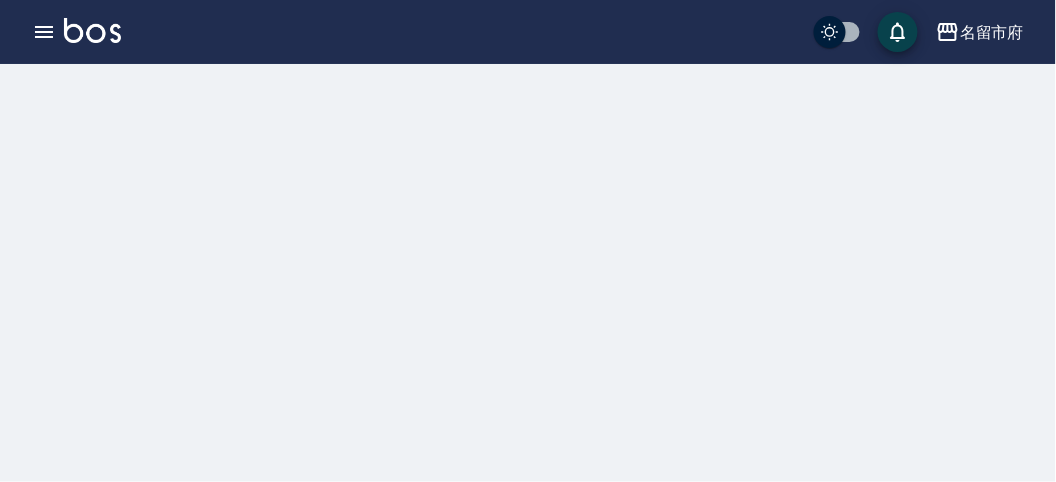 click at bounding box center (92, 30) 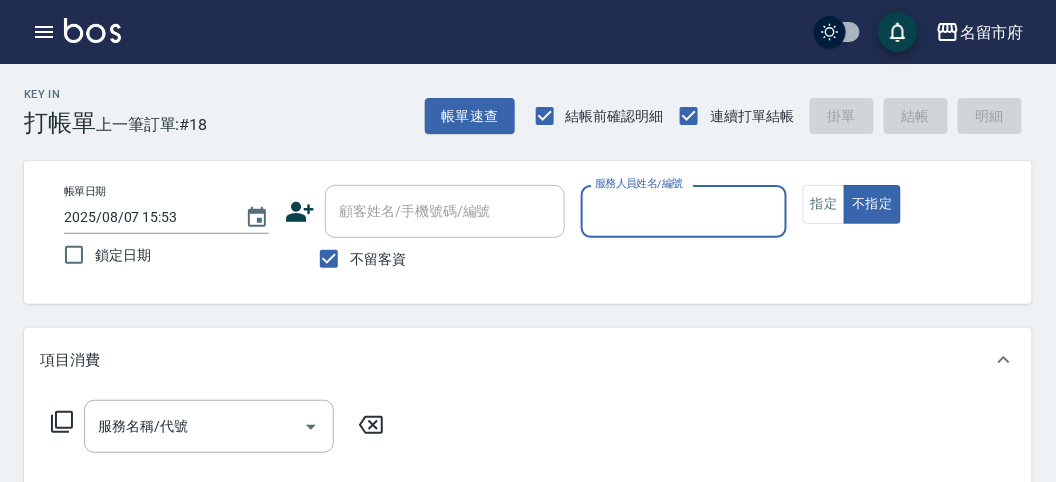 drag, startPoint x: 717, startPoint y: 208, endPoint x: 722, endPoint y: 197, distance: 12.083046 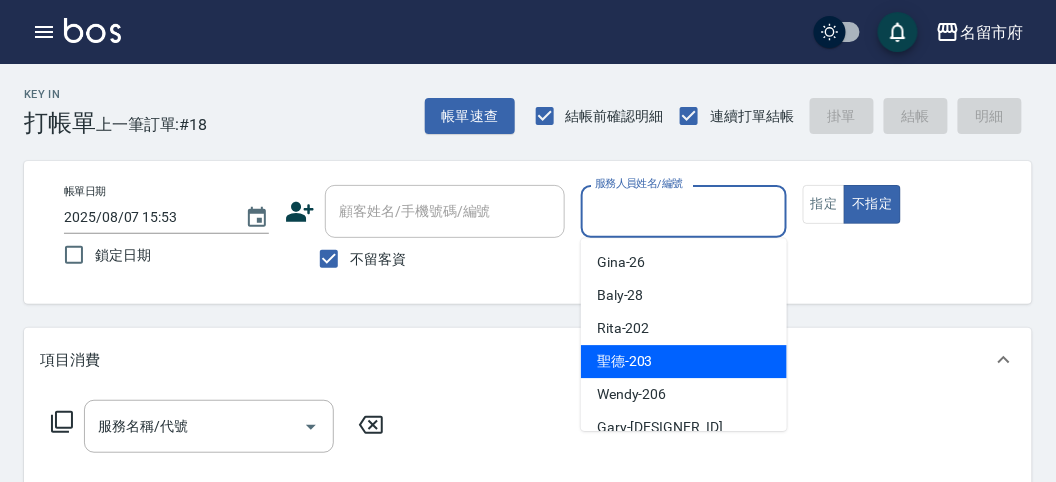 scroll, scrollTop: 111, scrollLeft: 0, axis: vertical 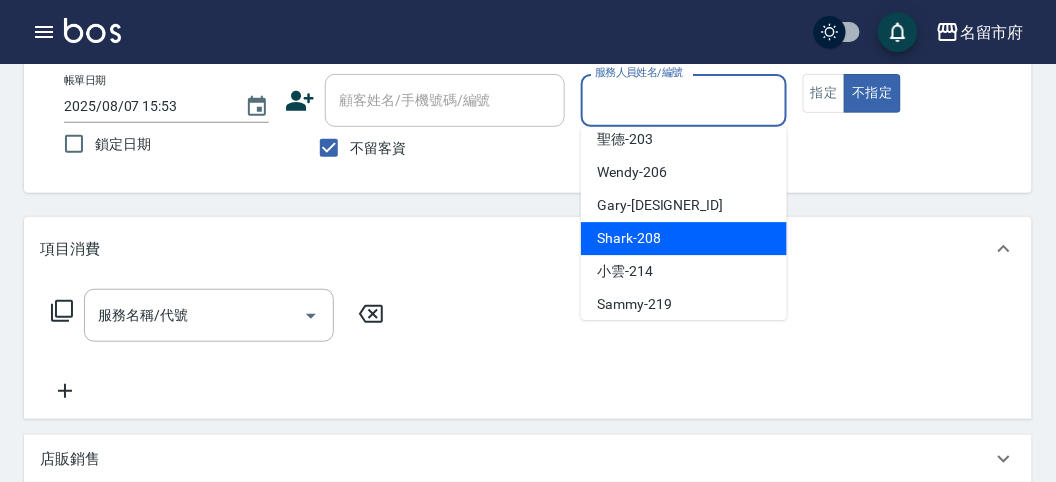 click on "Shark -208" at bounding box center (684, 238) 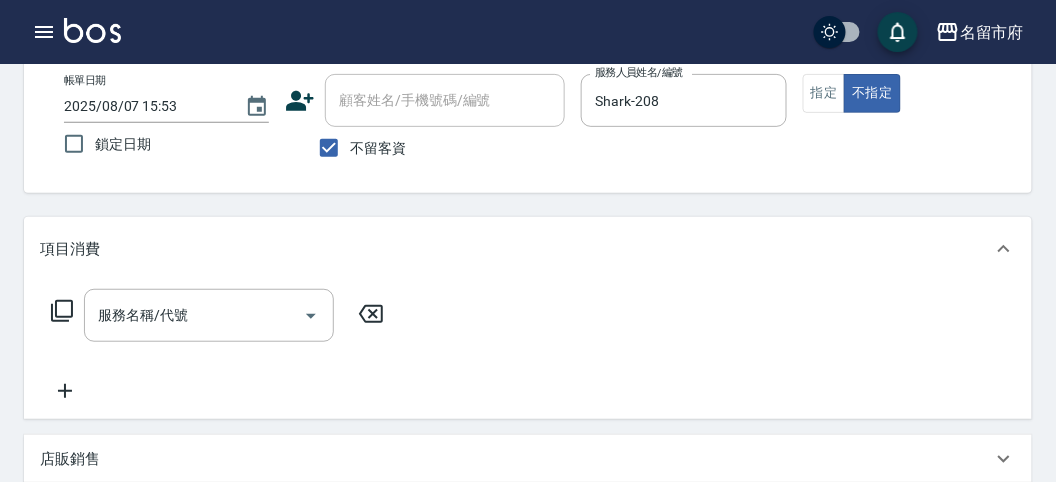 click 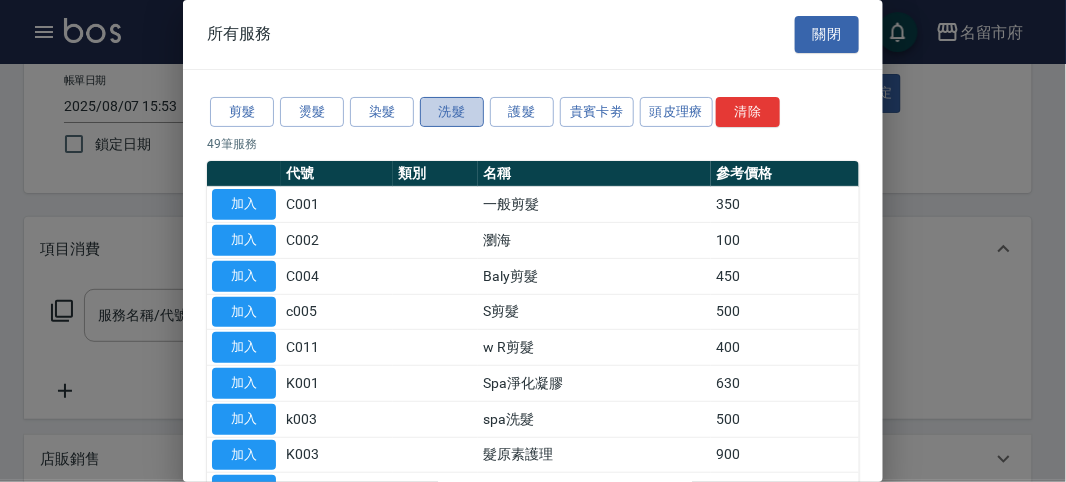 click on "洗髮" at bounding box center [452, 112] 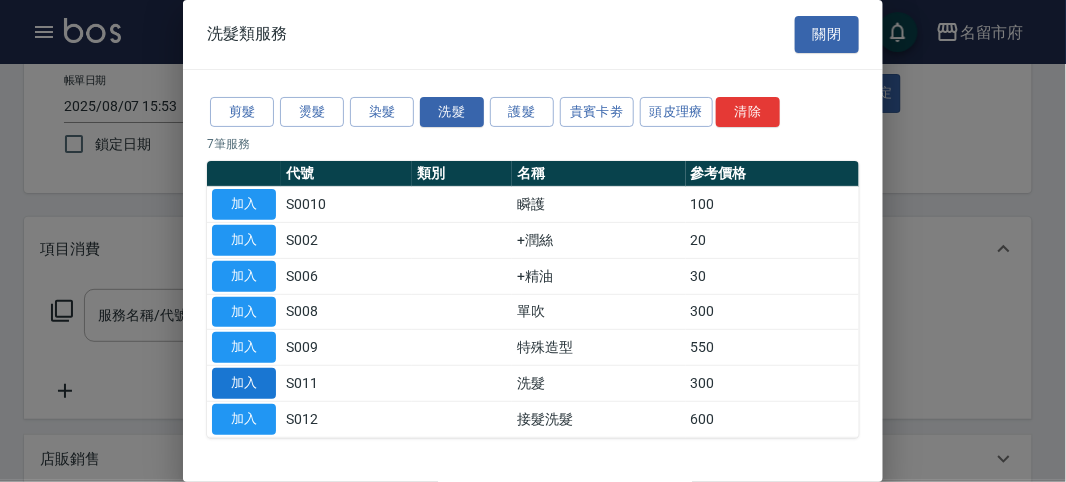 click on "加入" at bounding box center [244, 383] 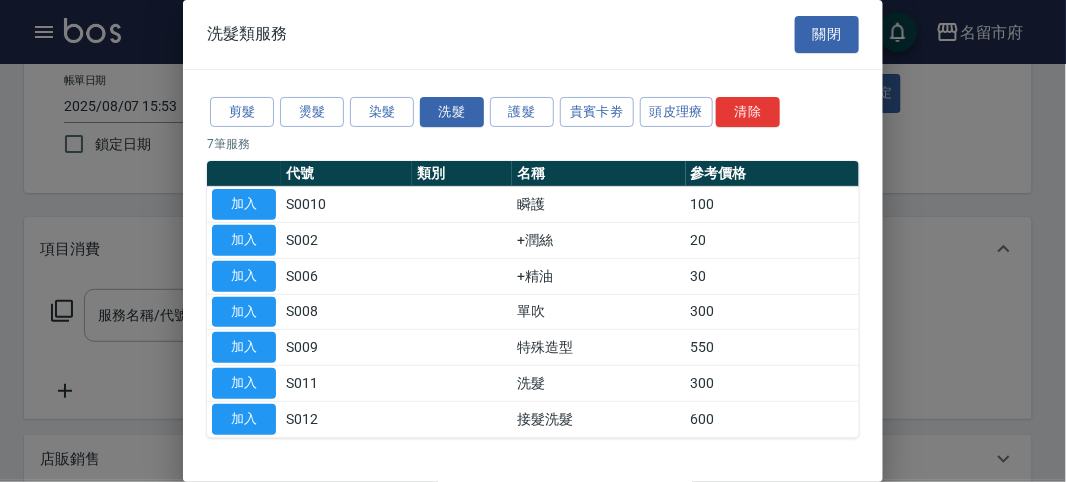 type on "洗髮(S011)" 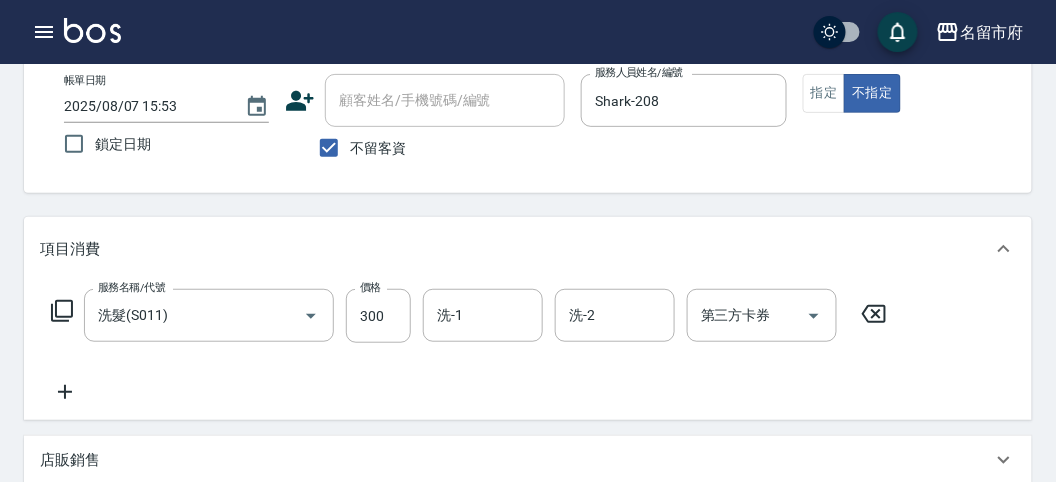 click 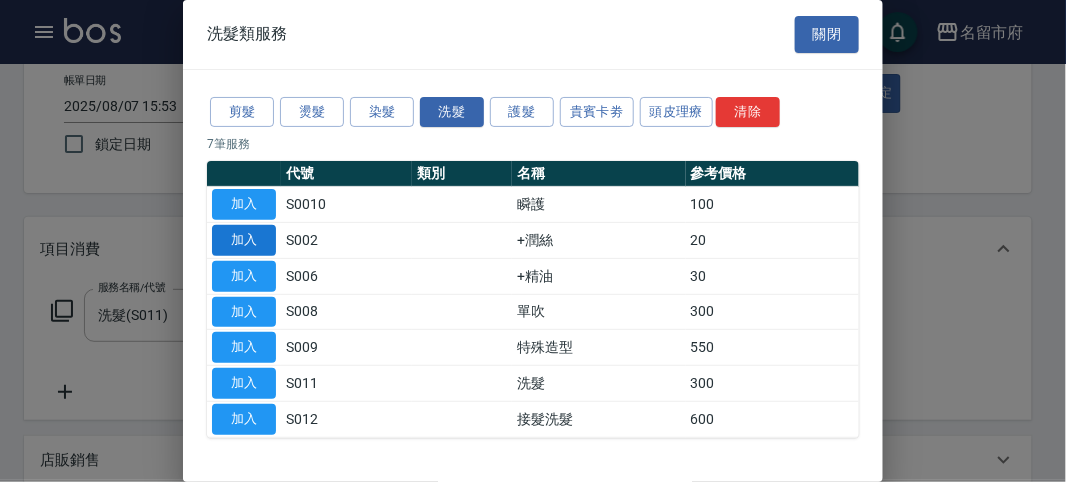click on "加入" at bounding box center (244, 240) 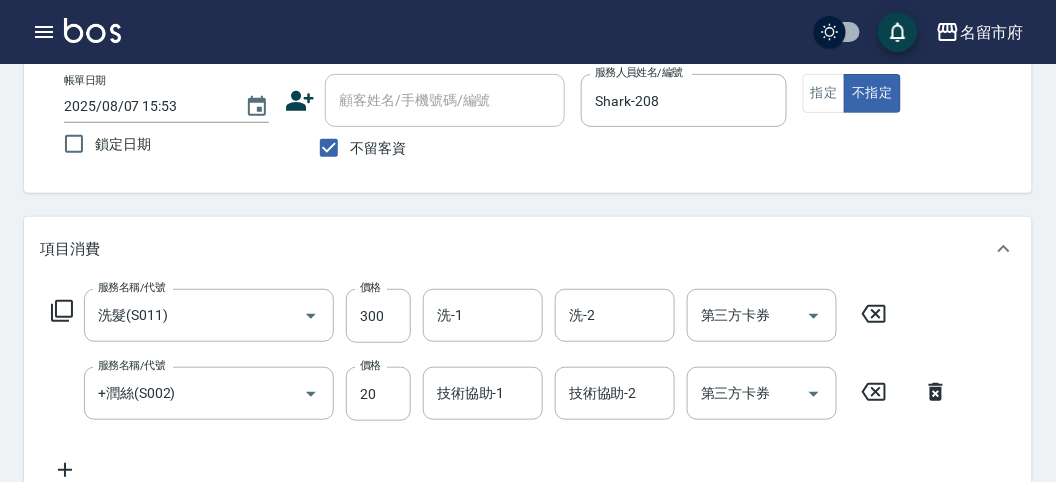click 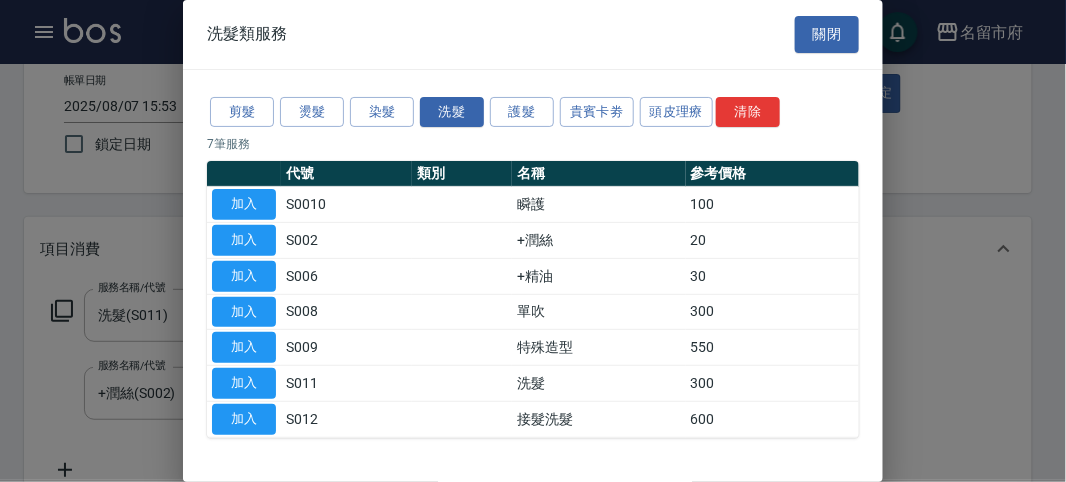 click on "加入 S0010 瞬護 100 加入 S002 +潤絲 20 加入 S006 +精油 30 加入 S008 單吹 300 加入 S009 特殊造型 550 加入 S011 洗髮 300 加入 S012 接髮洗髮 600" at bounding box center (533, 312) 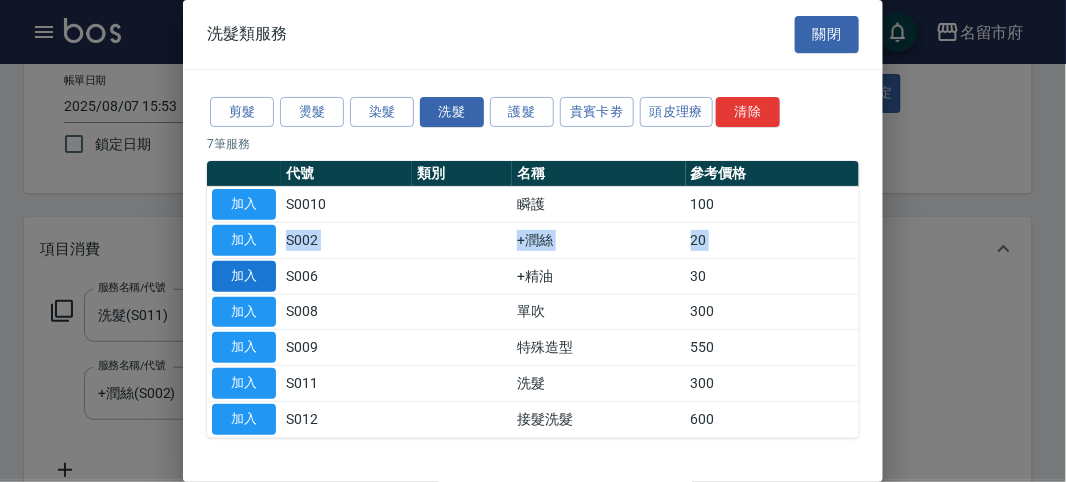 click on "加入" at bounding box center (244, 276) 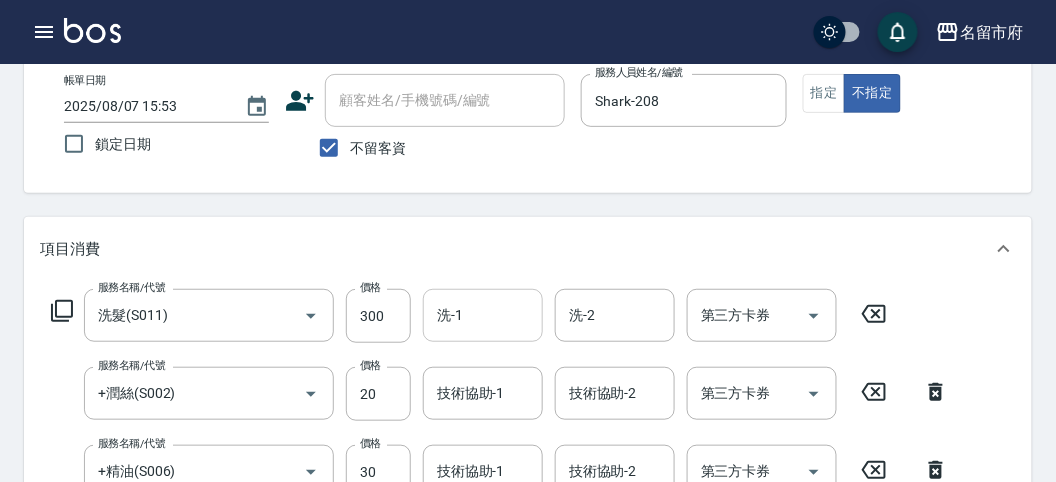 click on "洗-1" at bounding box center (483, 315) 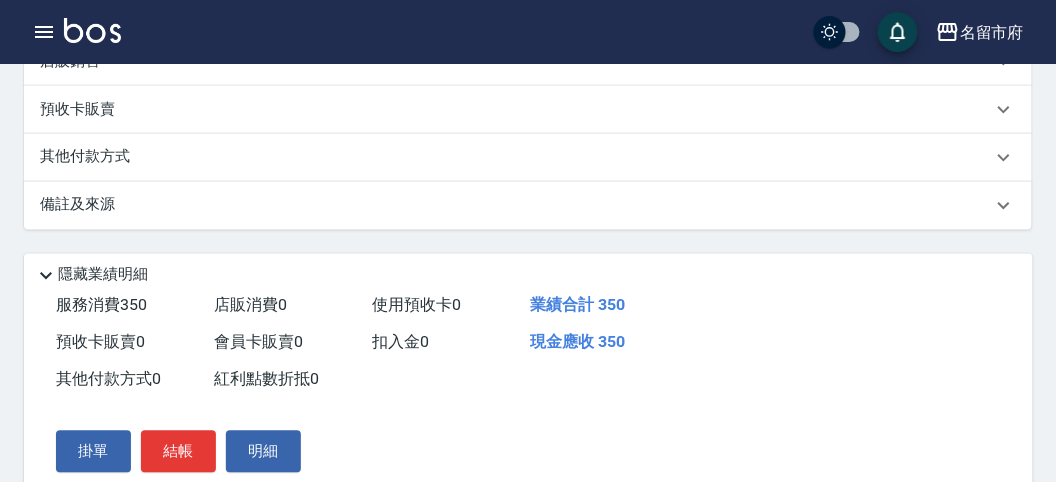 scroll, scrollTop: 333, scrollLeft: 0, axis: vertical 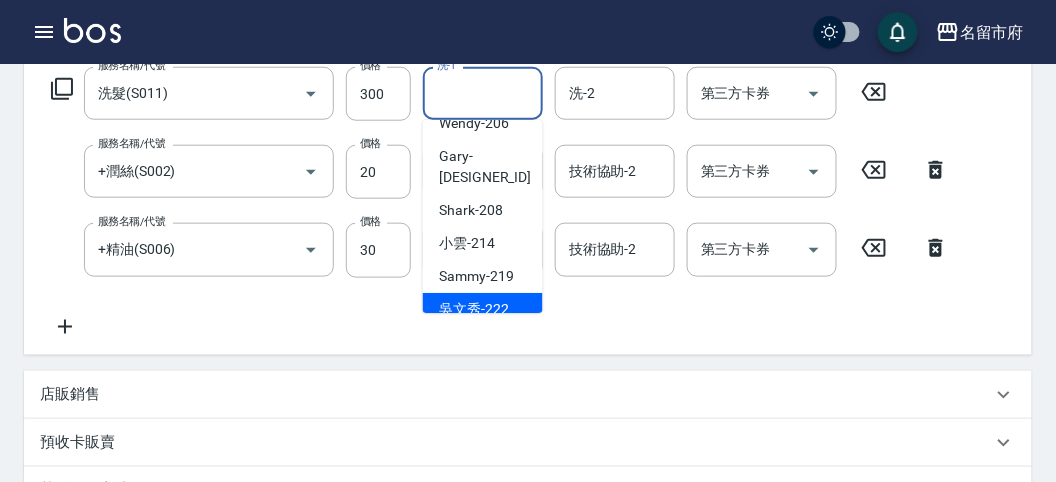 click on "吳文秀 -222" at bounding box center (474, 309) 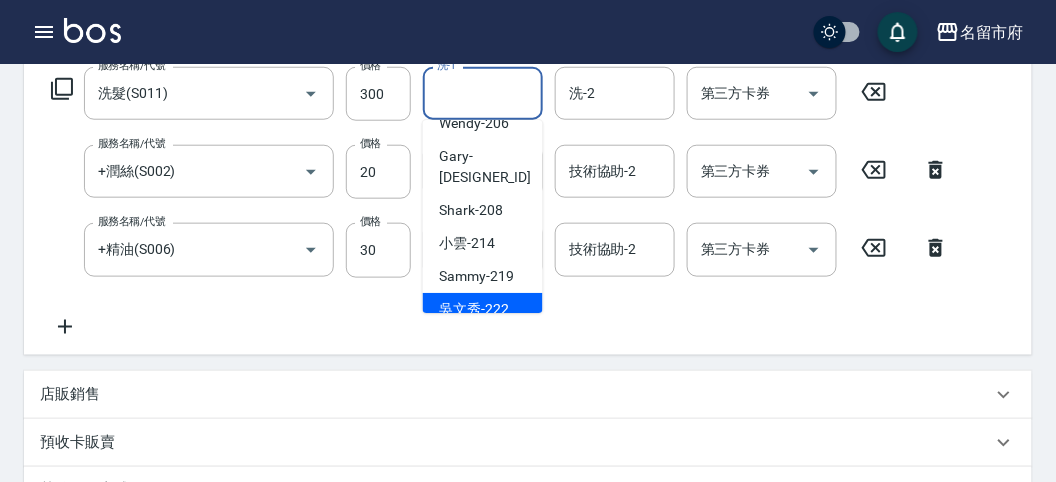 type on "吳文秀-222" 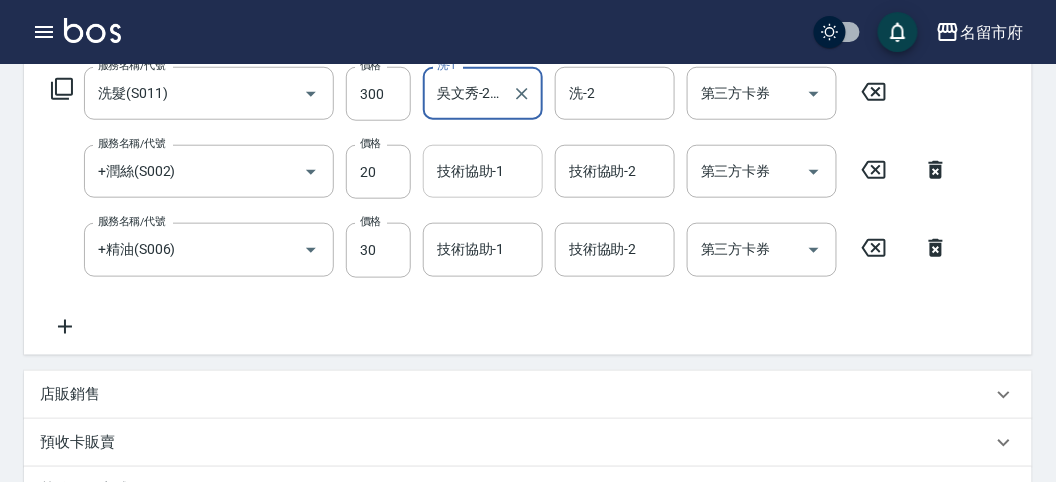 click on "技術協助-1" at bounding box center [483, 171] 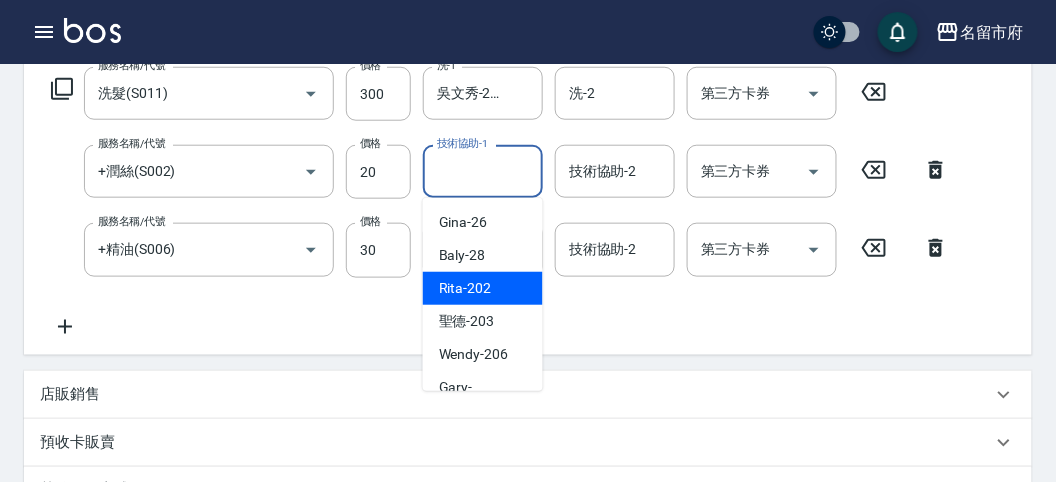 scroll, scrollTop: 153, scrollLeft: 0, axis: vertical 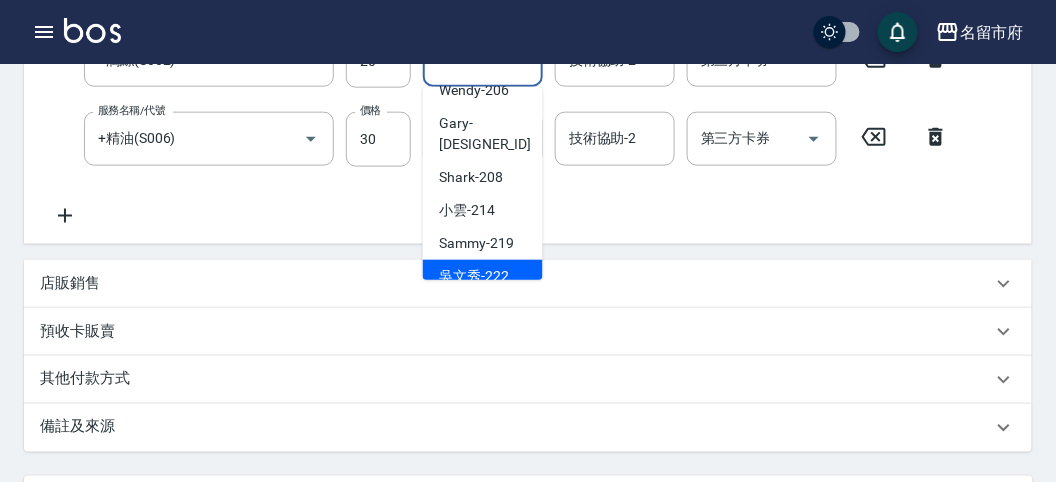 drag, startPoint x: 474, startPoint y: 260, endPoint x: 471, endPoint y: 247, distance: 13.341664 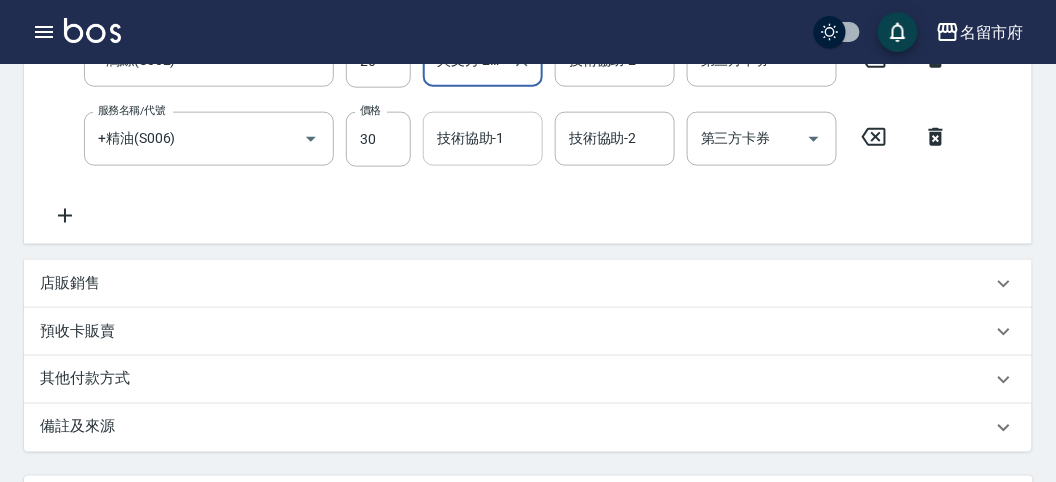 click on "技術協助-1" at bounding box center (483, 138) 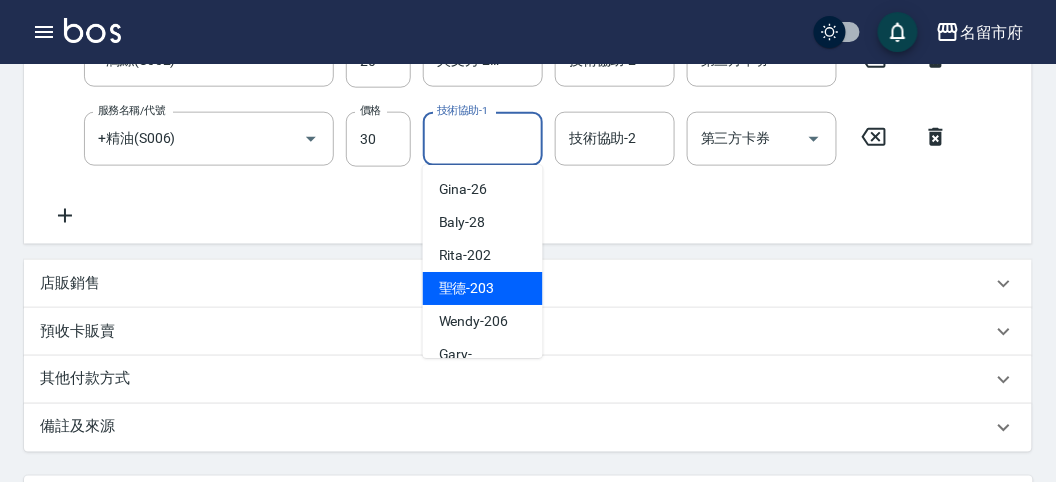 scroll, scrollTop: 153, scrollLeft: 0, axis: vertical 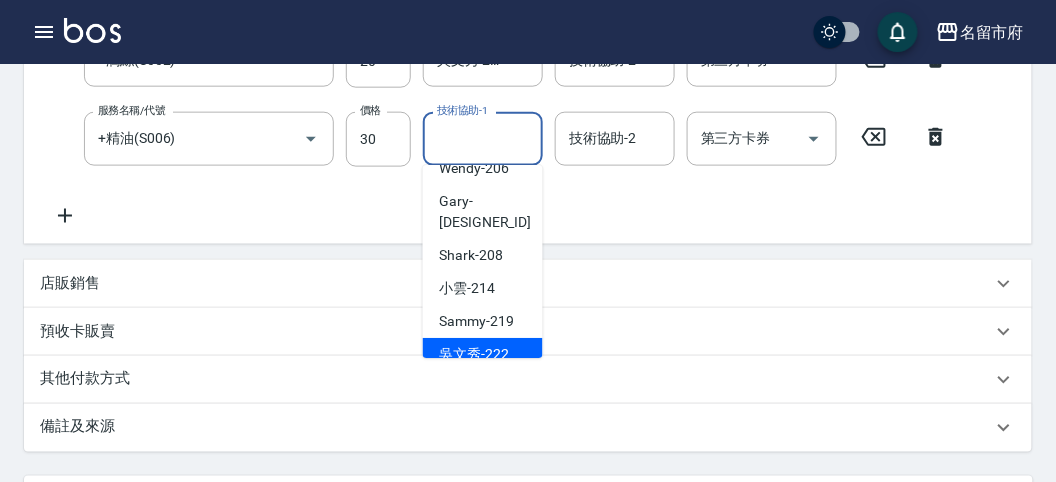 click on "吳文秀 -222" at bounding box center (474, 354) 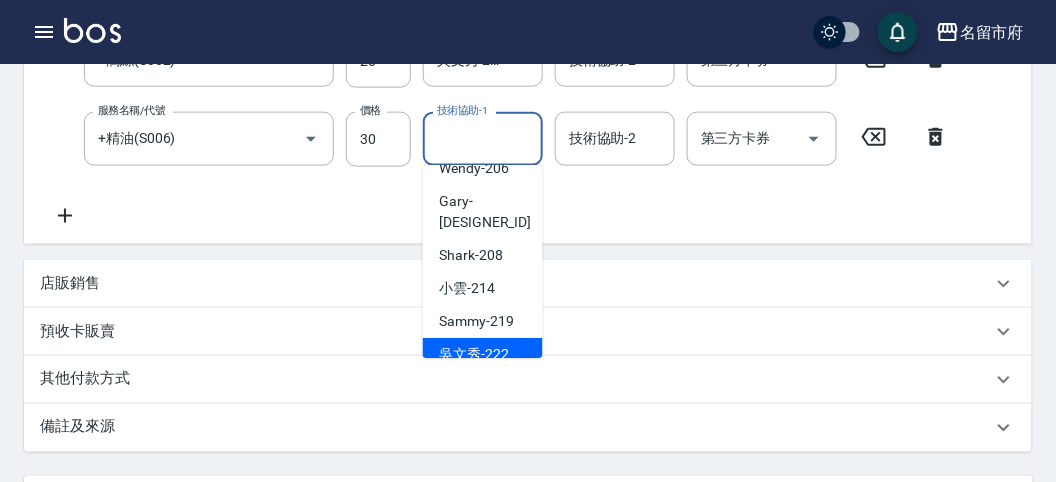 type on "吳文秀-222" 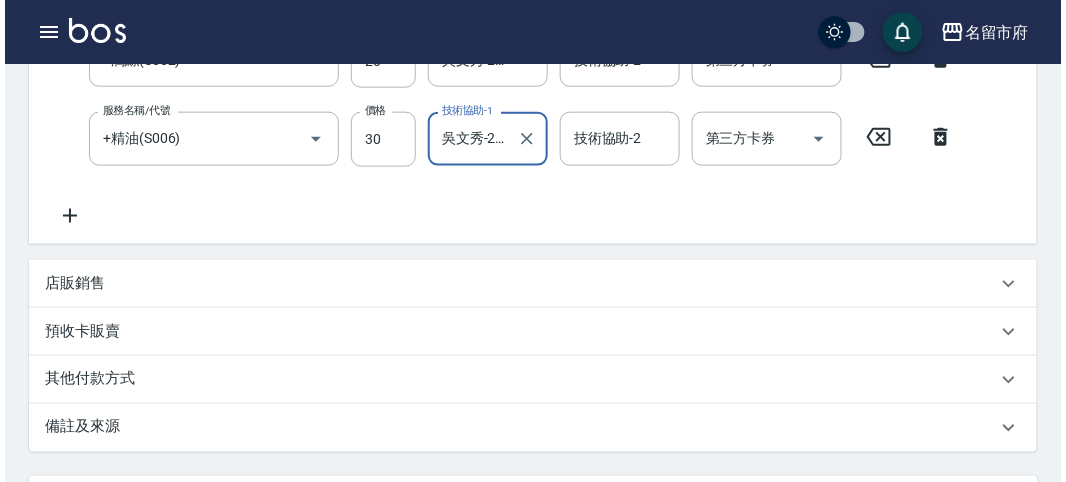 scroll, scrollTop: 741, scrollLeft: 0, axis: vertical 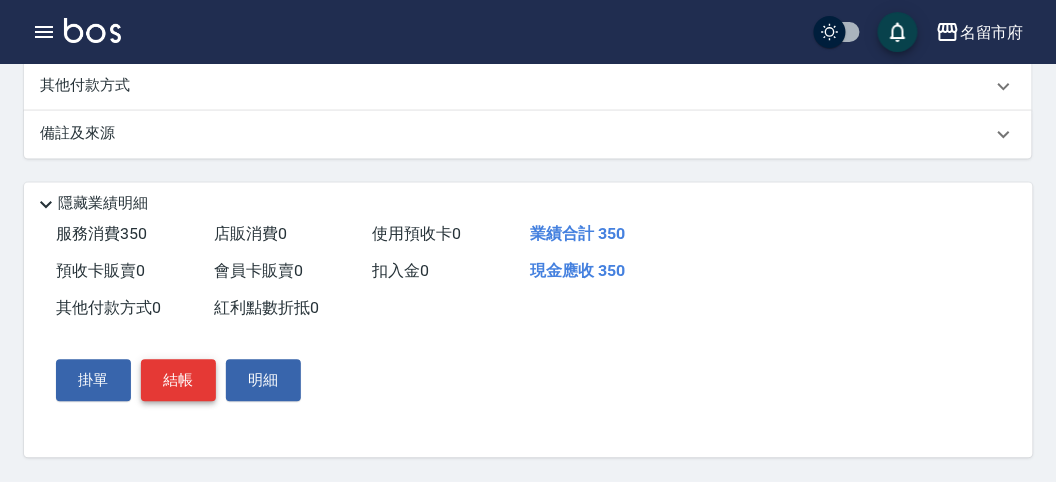 click on "掛單 結帳 明細" at bounding box center (178, 381) 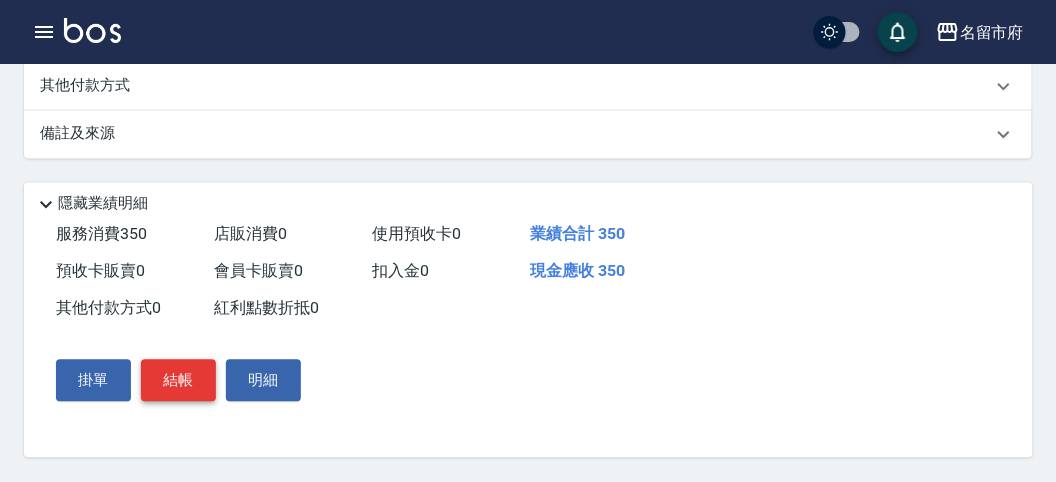 click on "結帳" at bounding box center [178, 381] 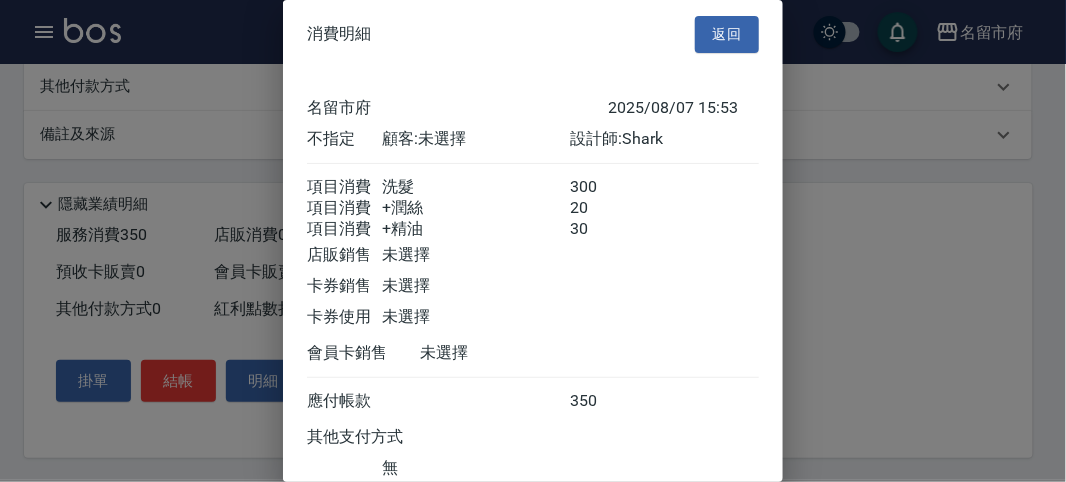 scroll, scrollTop: 156, scrollLeft: 0, axis: vertical 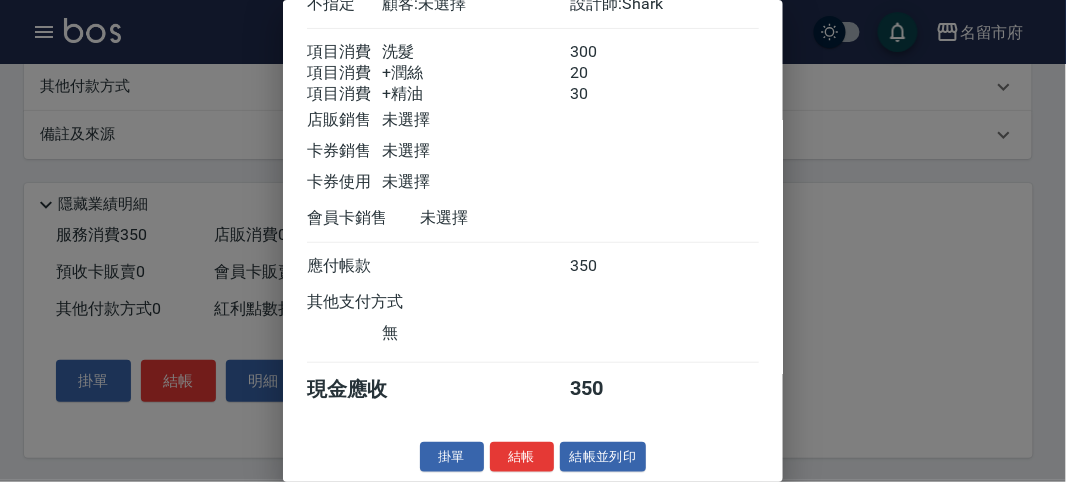 click on "消費明細 返回 名留市府 [DATE] [TIME] 不指定 顧客: 未選擇 設計師: [DESIGNER_NAME] 項目消費 洗髮 [PRICE] 項目消費 +潤絲 [PRICE] 項目消費 +精油 [PRICE] 店販銷售 未選擇 卡券銷售 未選擇 卡券使用 未選擇 會員卡銷售 未選擇 應付帳款 [PRICE] 其他支付方式 無 現金應收 [PRICE] 掛單 結帳 結帳並列印 名留市府 結帳單 日期： [DATE] [TIME] 帳單編號： 0 設計師: [DESIGNER_NAME] 顧客： 未選擇 洗髮 助理: [ASSISTANT_ID] [PRICE] x1 +潤絲 助理: [ASSISTANT_ID] [PRICE] x1 +精油 助理: [ASSISTANT_ID] [PRICE] x1 合計： [PRICE] 結帳： 扣入金： 0 入金餘額： 0 卡券金額： 0 付現金額： [PRICE] 名留市府 結帳單 日期： [DATE] [TIME] 帳單編號： 設計師: [DESIGNER_NAME] 顧客： 未選擇 名稱 單價 數量 小計 洗髮 [PRICE] 1 [PRICE] 助理: [ASSISTANT_ID] +潤絲 [PRICE] 1 [PRICE] 助理: [ASSISTANT_ID] +精油 [PRICE] 1 [PRICE] 助理: [ASSISTANT_ID] 合計： [PRICE] 扣入金： 0 入金餘額： 0 卡券金額： 0 付現金額： [PRICE] 謝謝惠顧,歡迎下次光臨!" at bounding box center (533, 241) 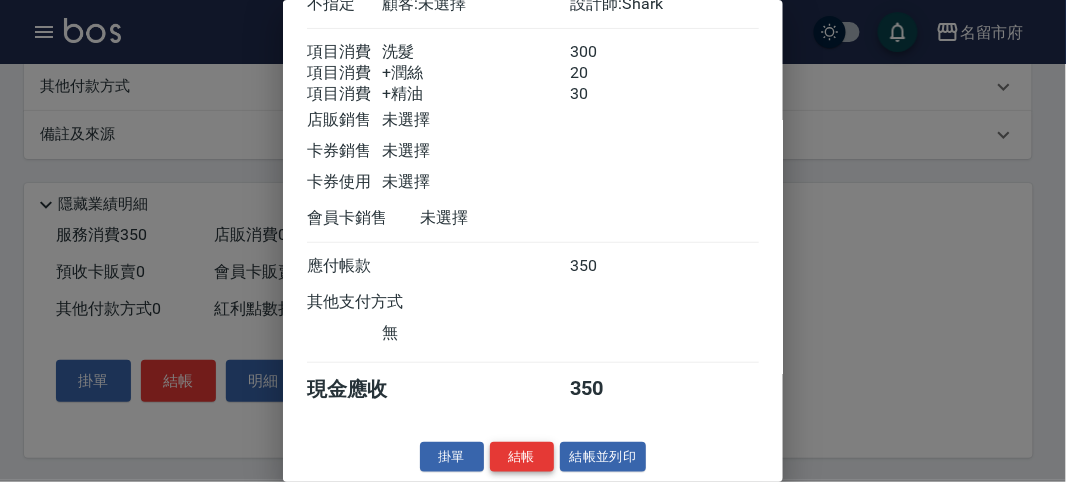 click on "結帳" at bounding box center [522, 457] 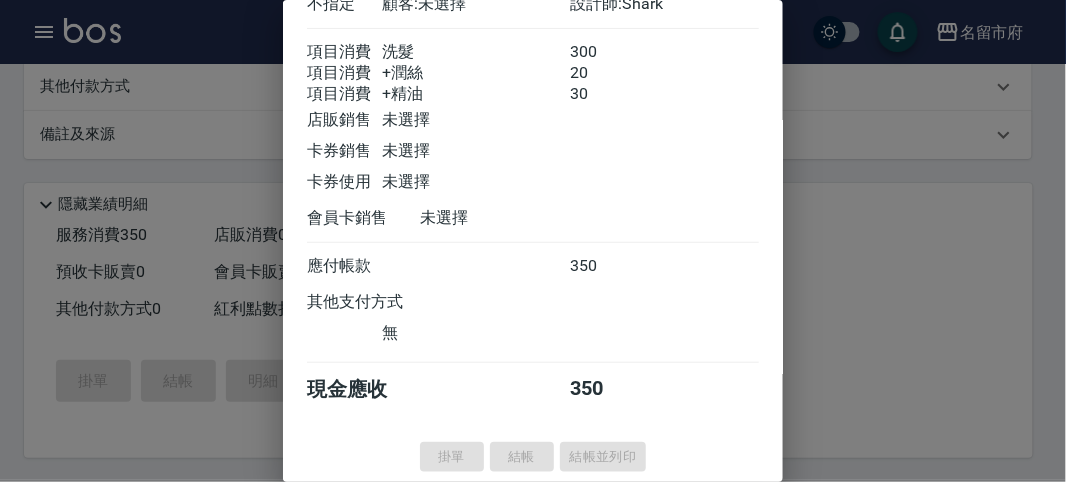 type on "[DATE] [TIME]" 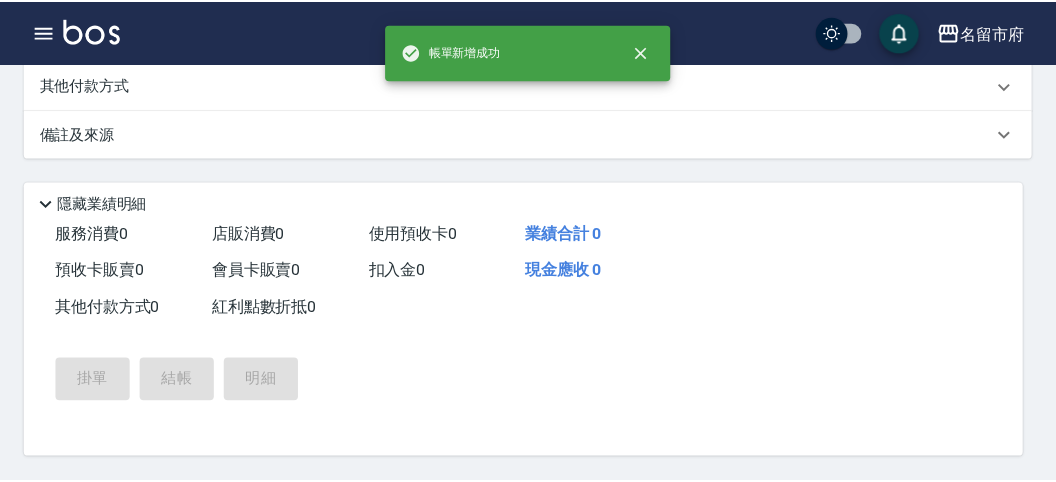 scroll, scrollTop: 0, scrollLeft: 0, axis: both 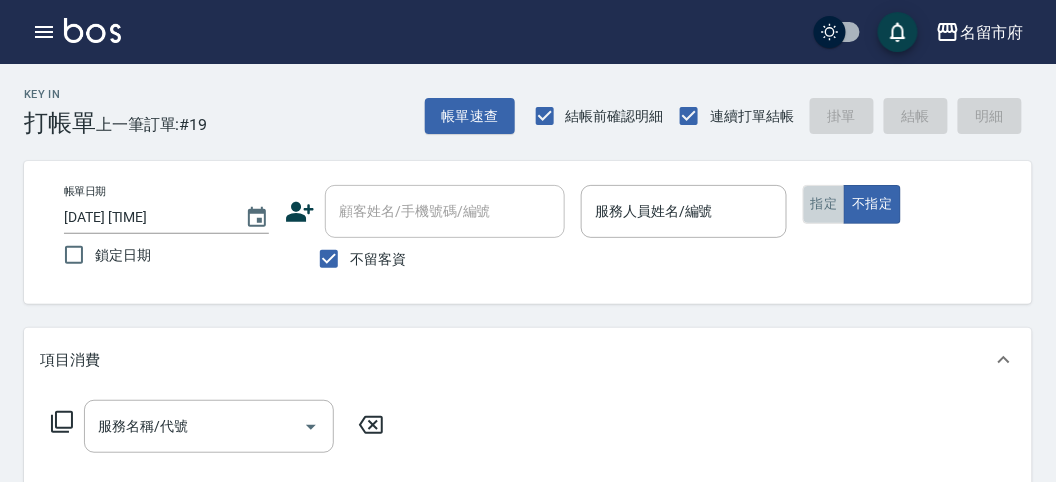 drag, startPoint x: 832, startPoint y: 188, endPoint x: 796, endPoint y: 213, distance: 43.829212 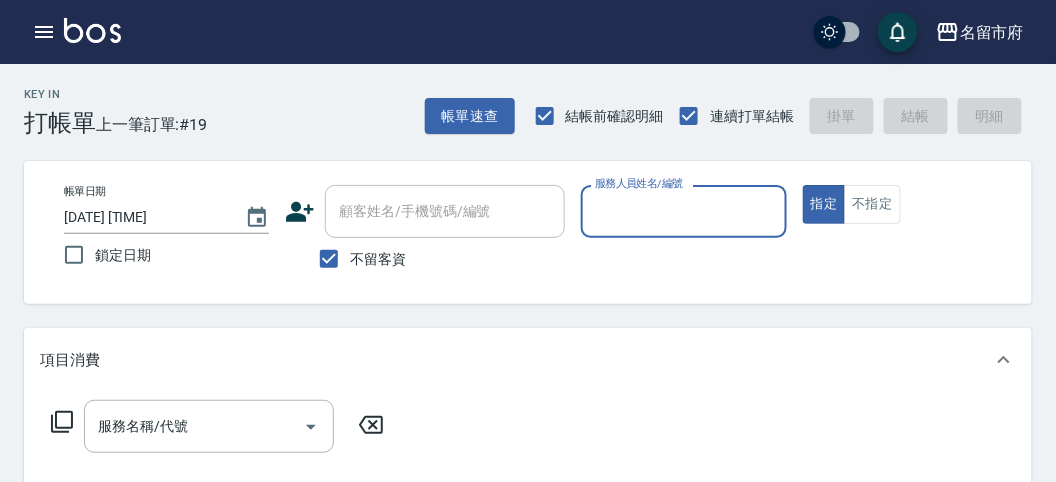 click on "服務人員姓名/編號" at bounding box center (683, 211) 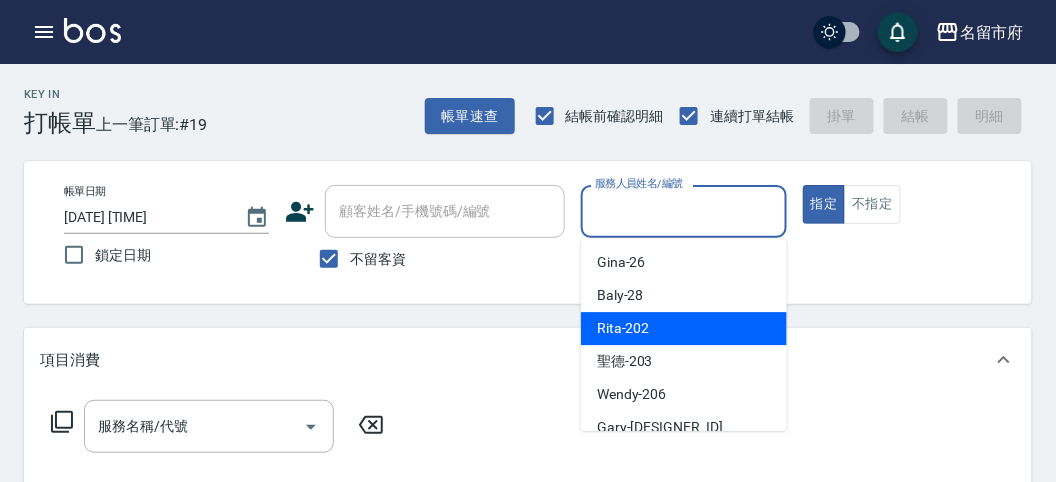 drag, startPoint x: 689, startPoint y: 320, endPoint x: 557, endPoint y: 356, distance: 136.82104 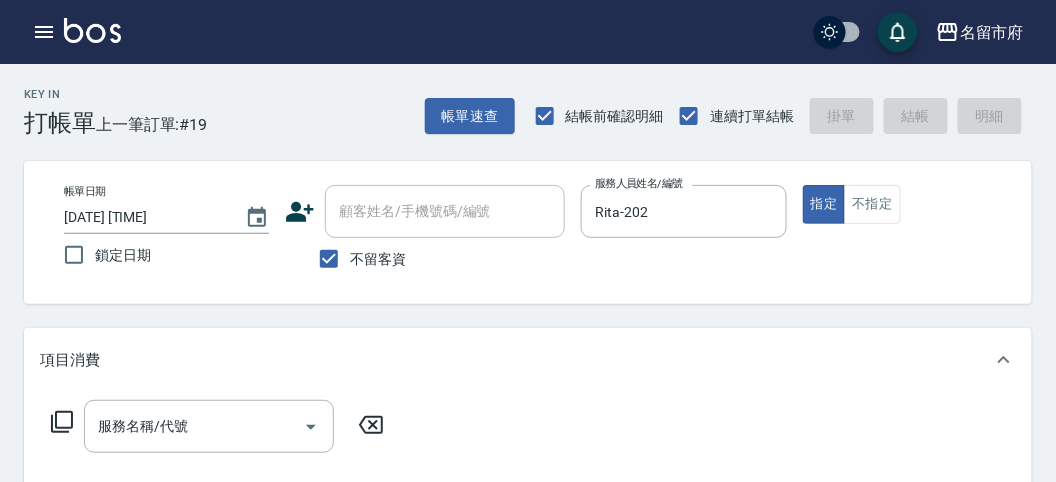 click 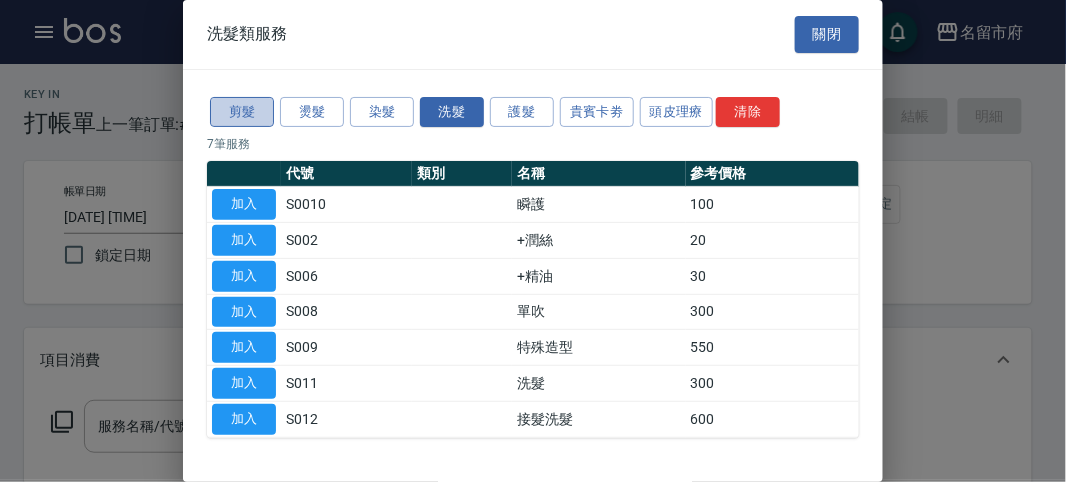 click on "剪髮" at bounding box center [242, 112] 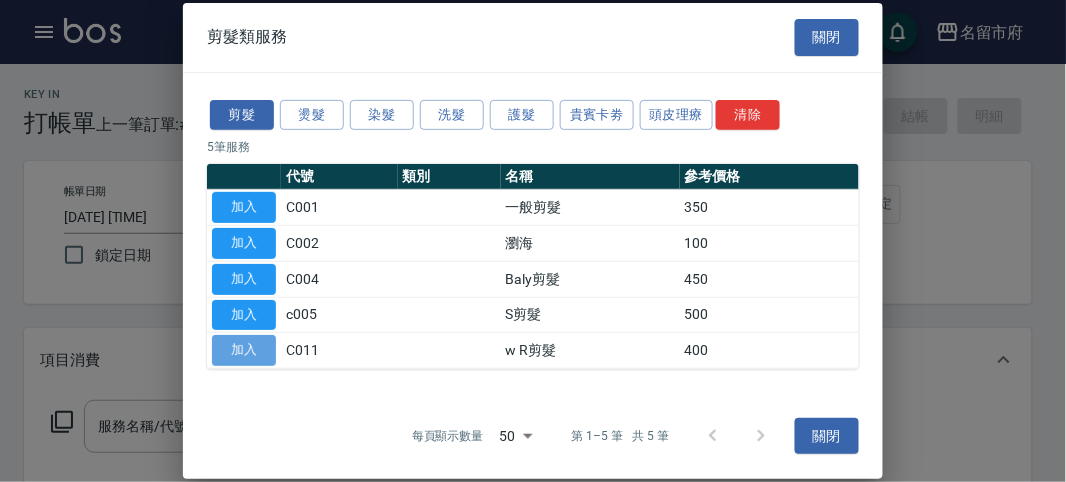 click on "加入" at bounding box center (244, 350) 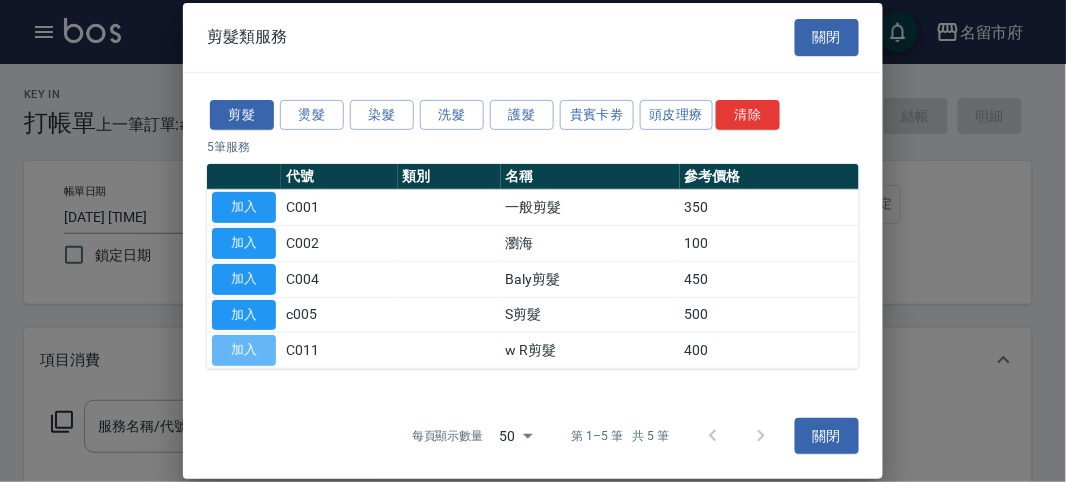 type on "w R剪髮(C011)" 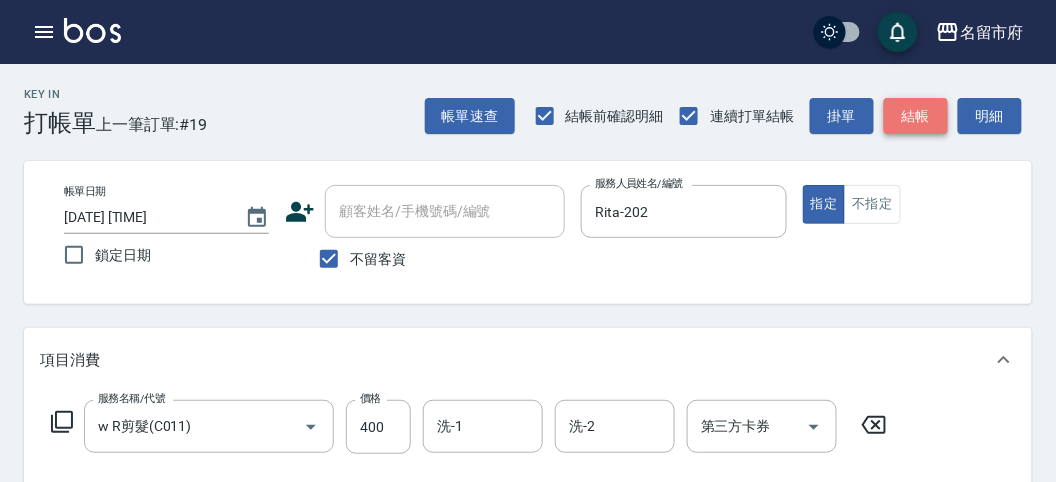 click on "結帳" at bounding box center [916, 116] 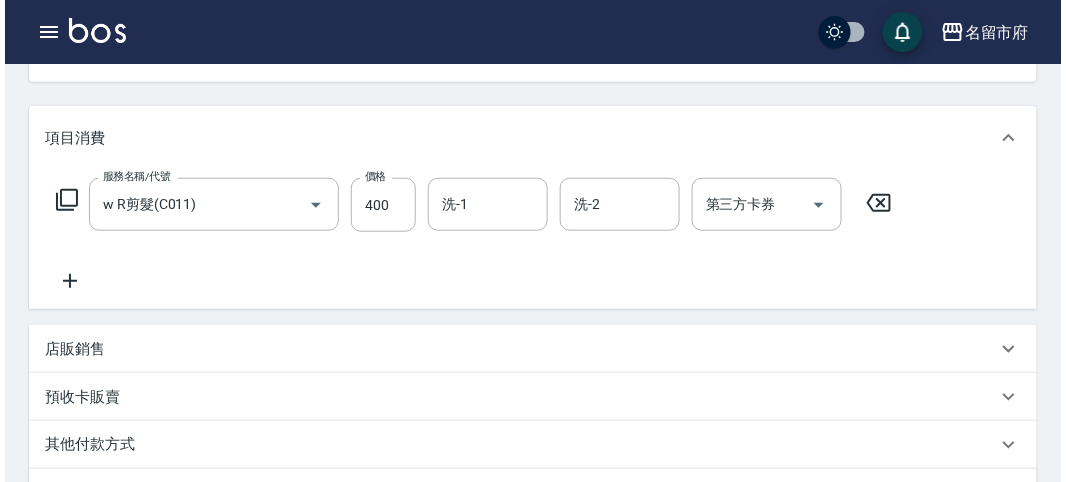 scroll, scrollTop: 333, scrollLeft: 0, axis: vertical 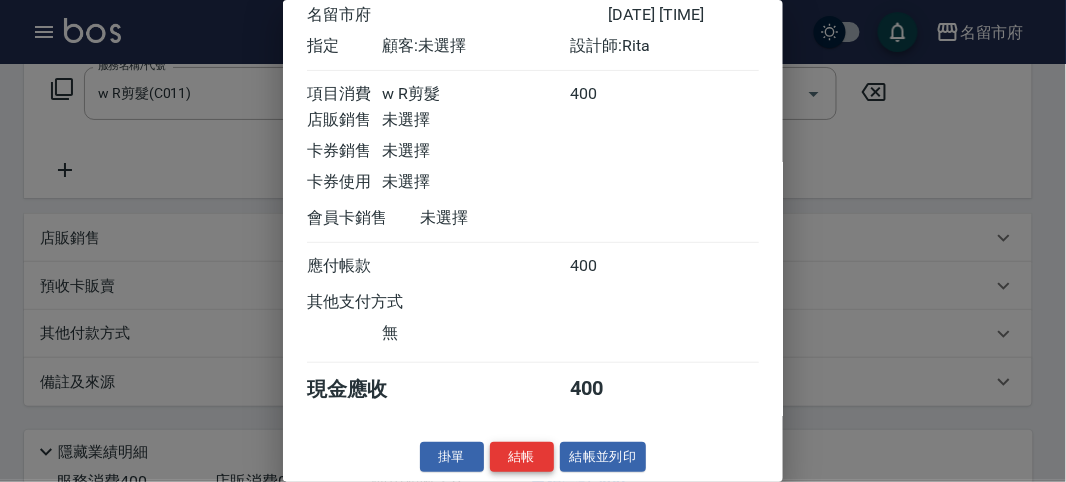 click on "結帳" at bounding box center (522, 457) 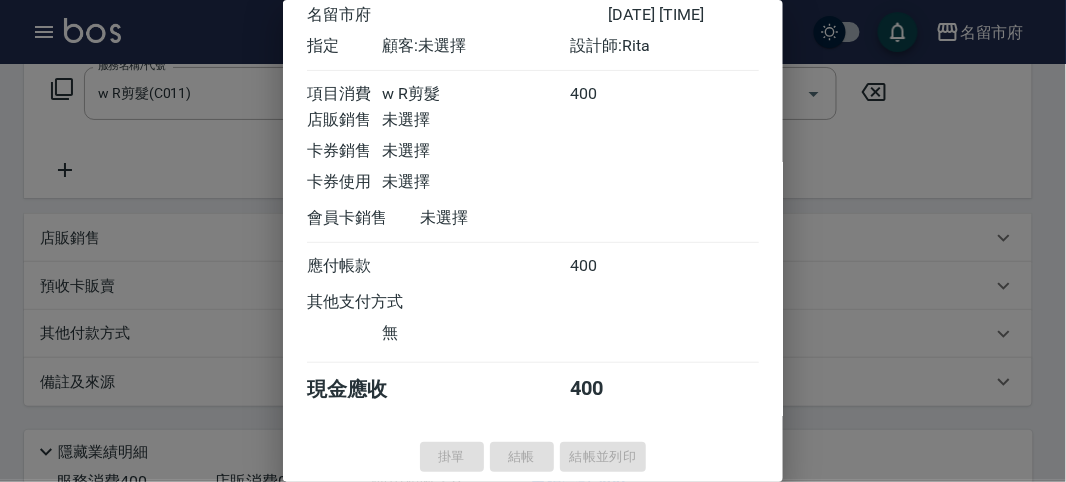 type on "[DATE] [TIME]" 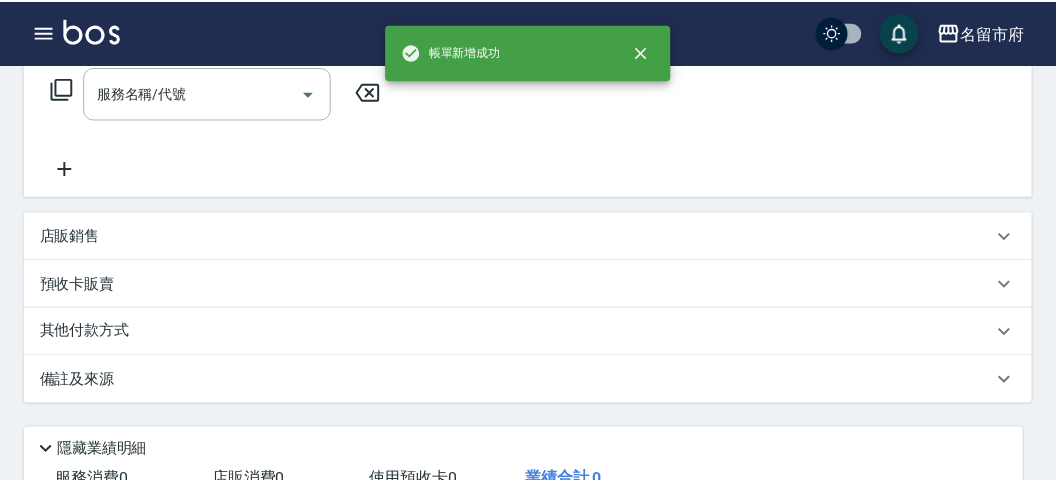 scroll, scrollTop: 0, scrollLeft: 0, axis: both 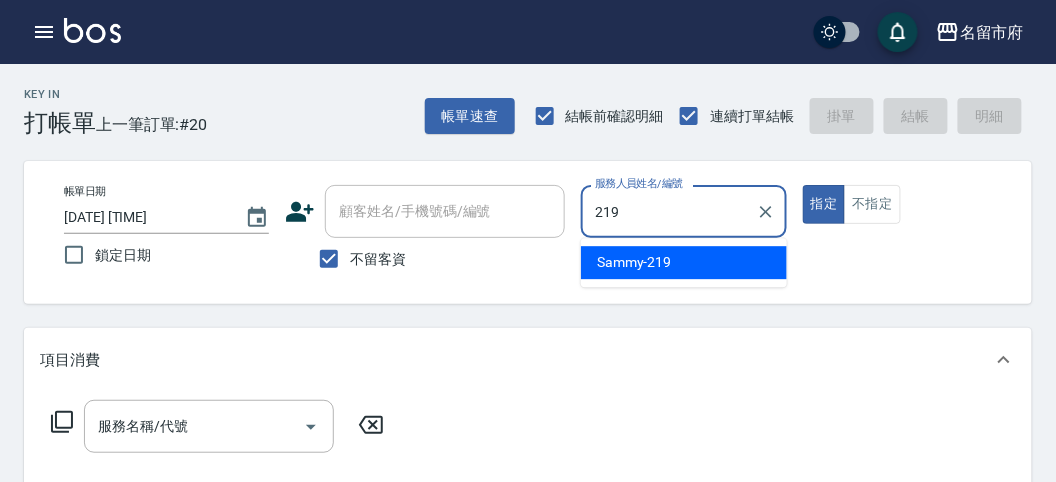 type on "Sammy-219" 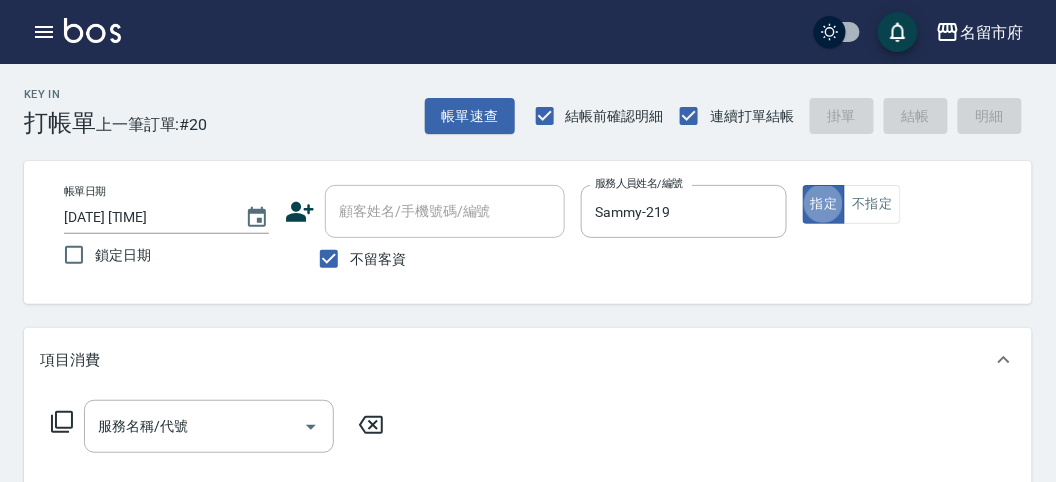 type on "true" 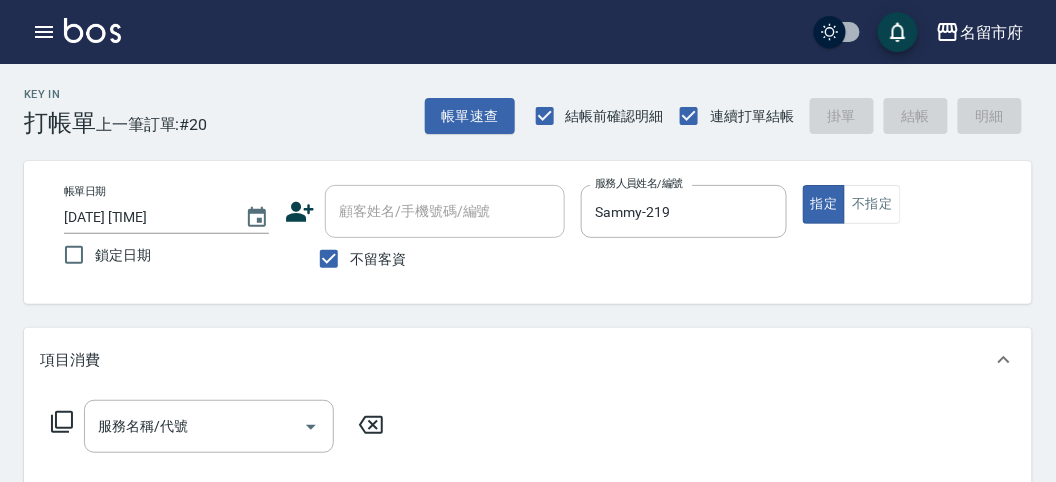 click 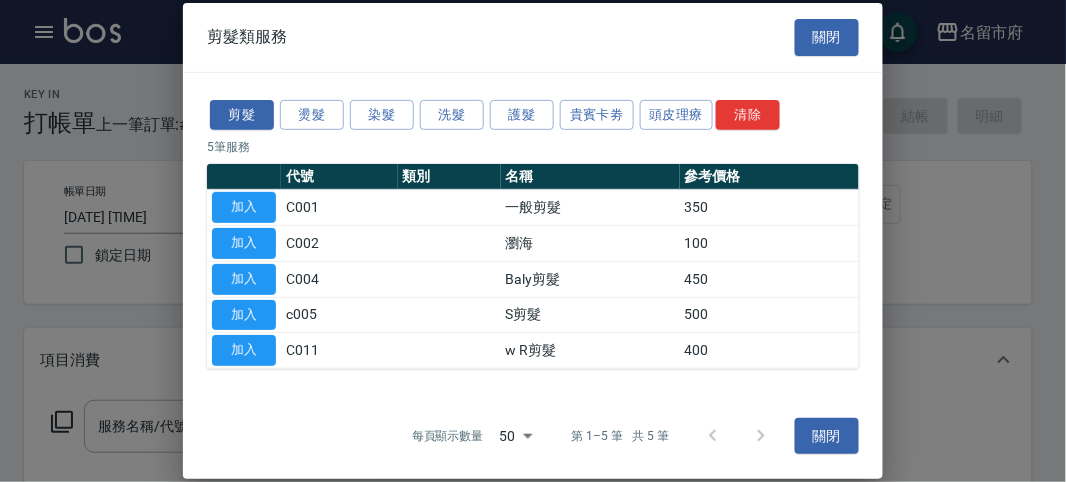 click on "剪髮 燙髮 染髮 洗髮 護髮 貴賓卡劵 頭皮理療 清除" at bounding box center [533, 114] 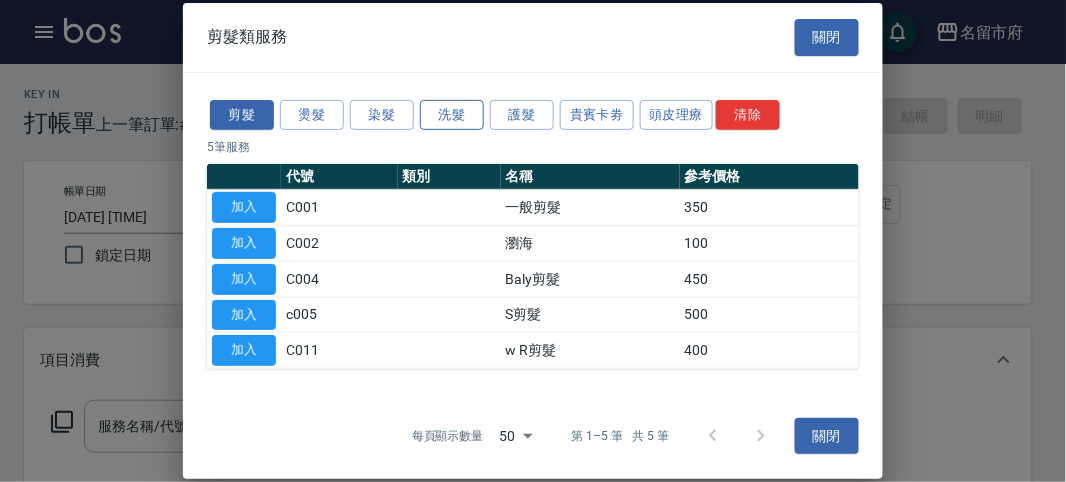 click on "洗髮" at bounding box center [452, 114] 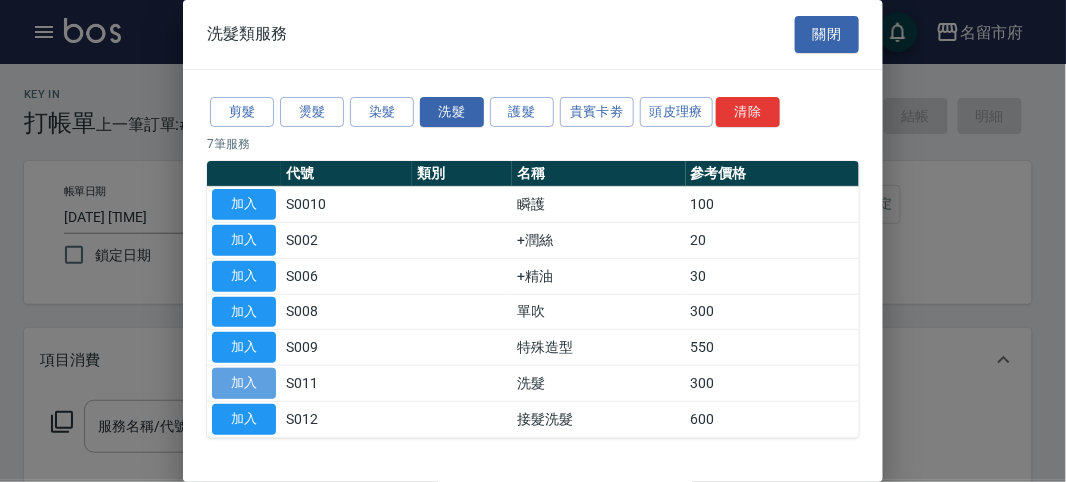 click on "加入" at bounding box center (244, 383) 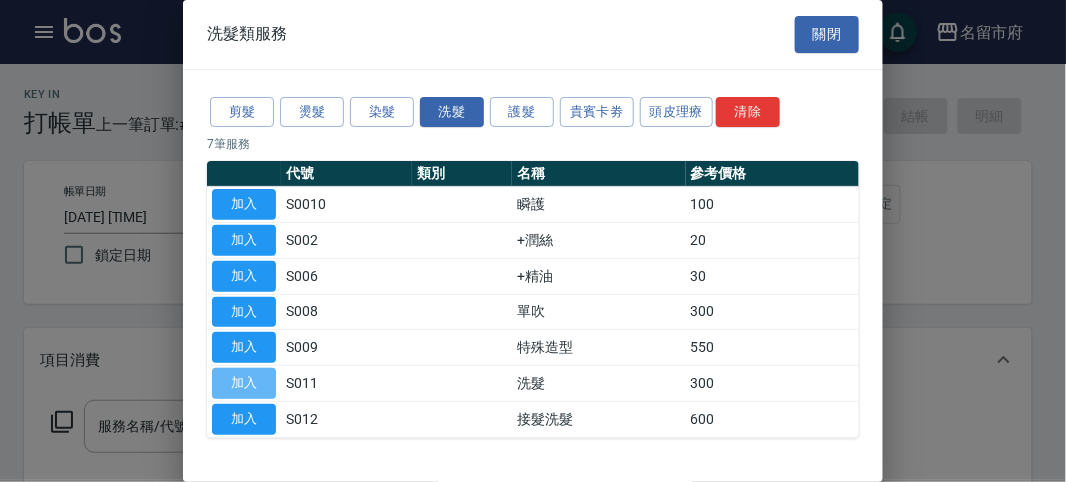 type on "洗髮(S011)" 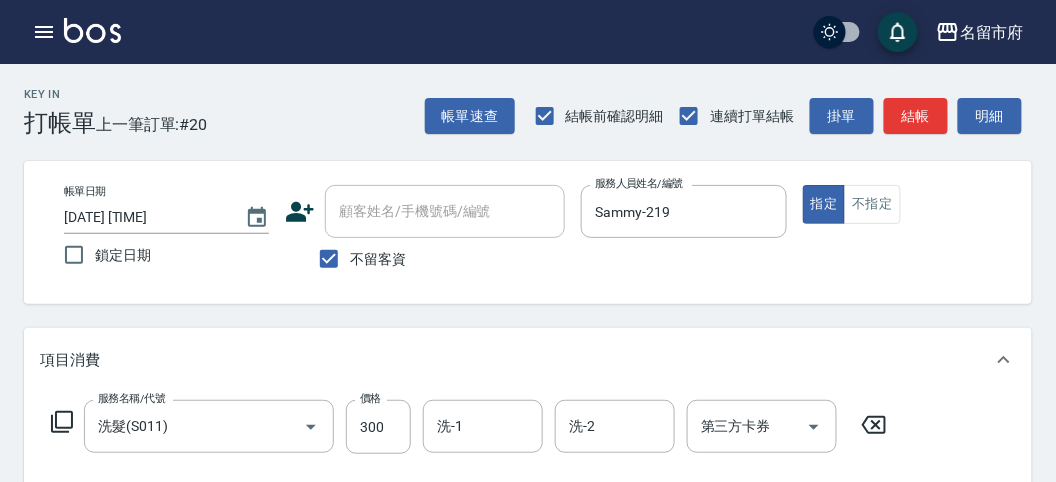 scroll, scrollTop: 555, scrollLeft: 0, axis: vertical 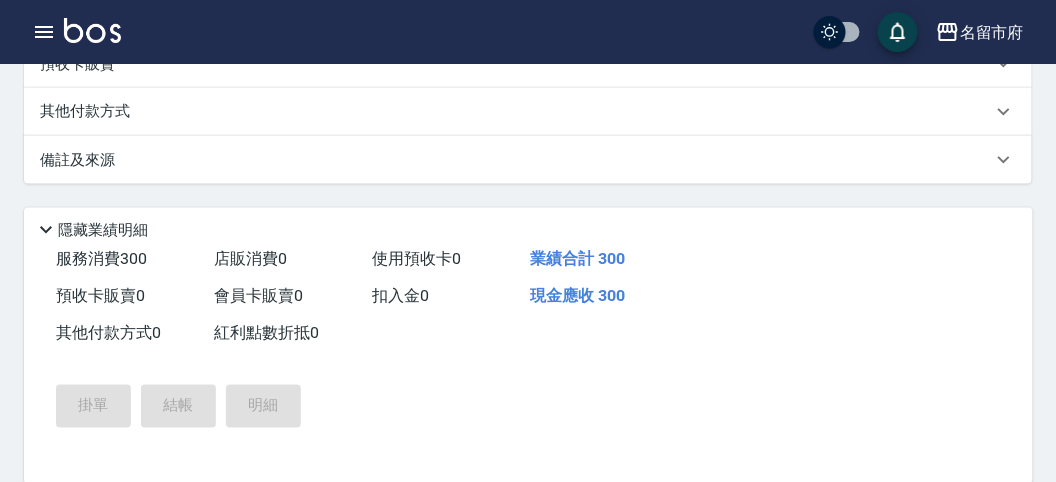 type on "2025/08/07 16:38" 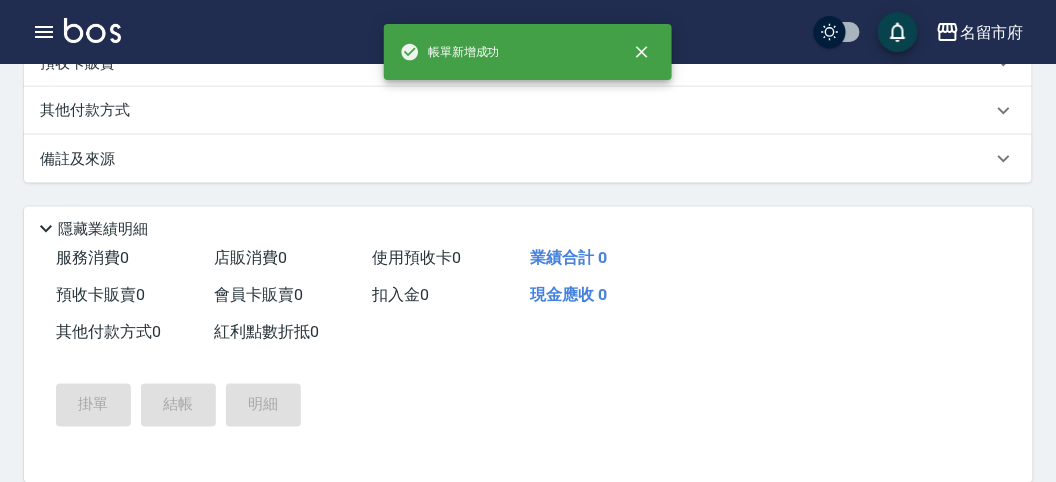 scroll, scrollTop: 0, scrollLeft: 0, axis: both 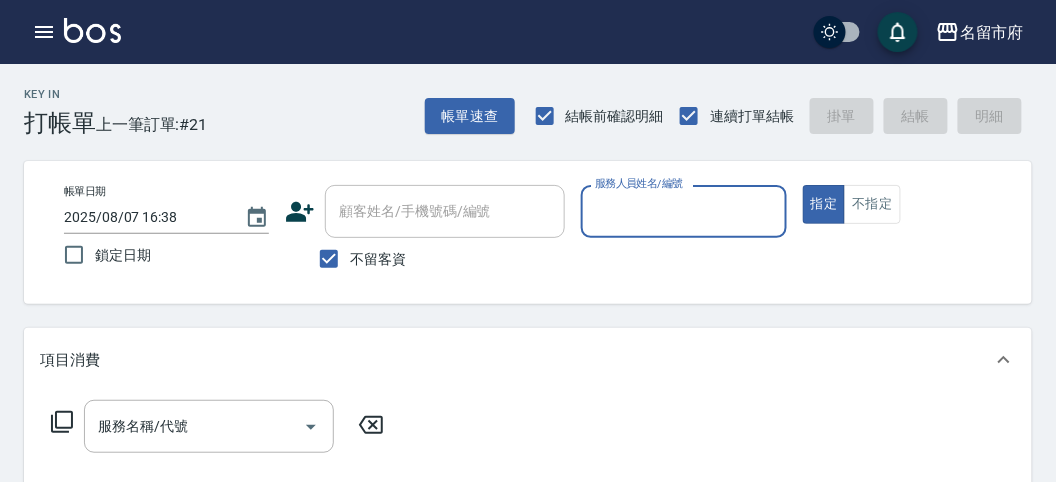 drag, startPoint x: 648, startPoint y: 182, endPoint x: 645, endPoint y: 216, distance: 34.132095 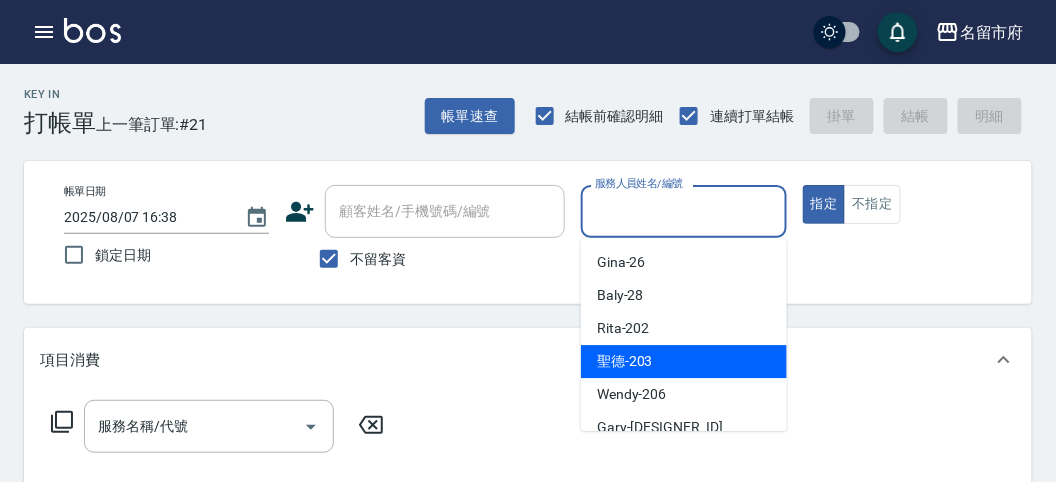 click on "聖德 -203" at bounding box center (625, 361) 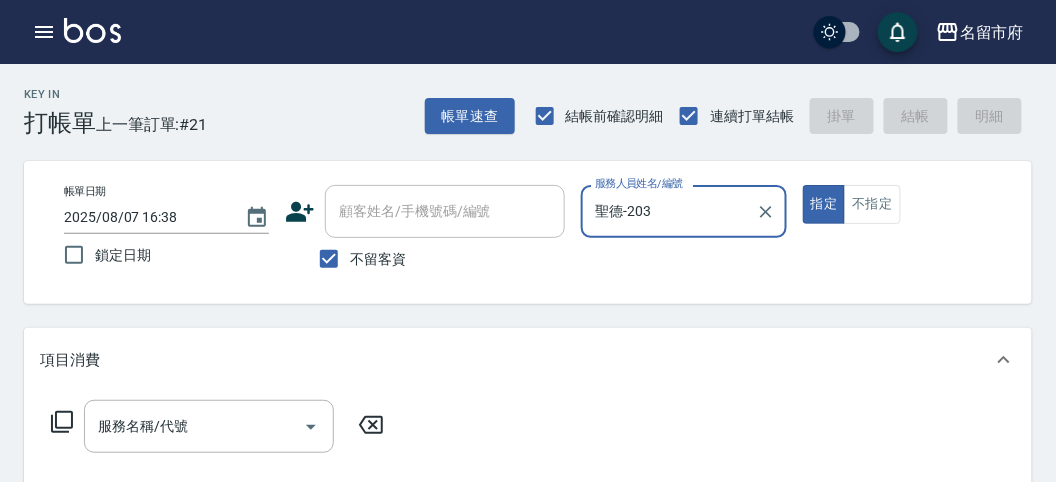 click 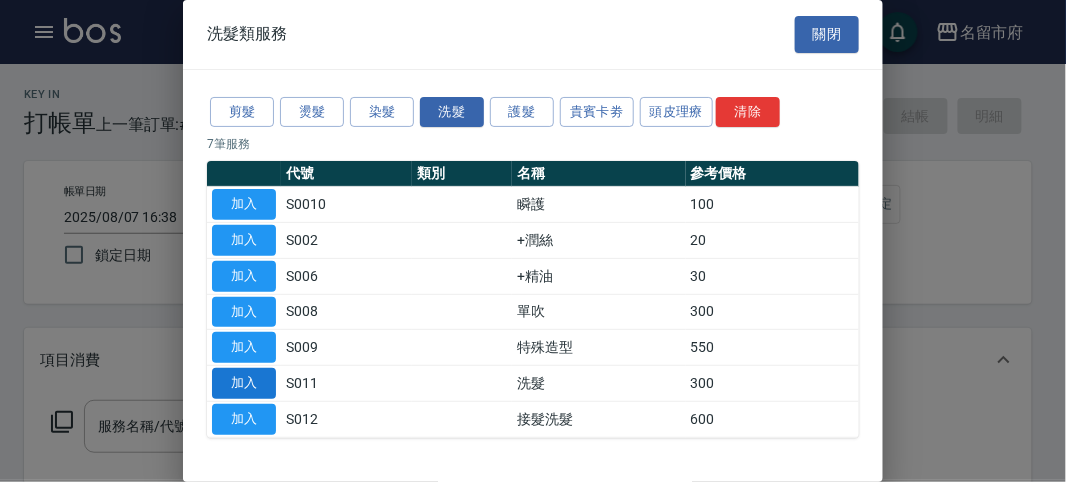 drag, startPoint x: 263, startPoint y: 376, endPoint x: 30, endPoint y: 415, distance: 236.24141 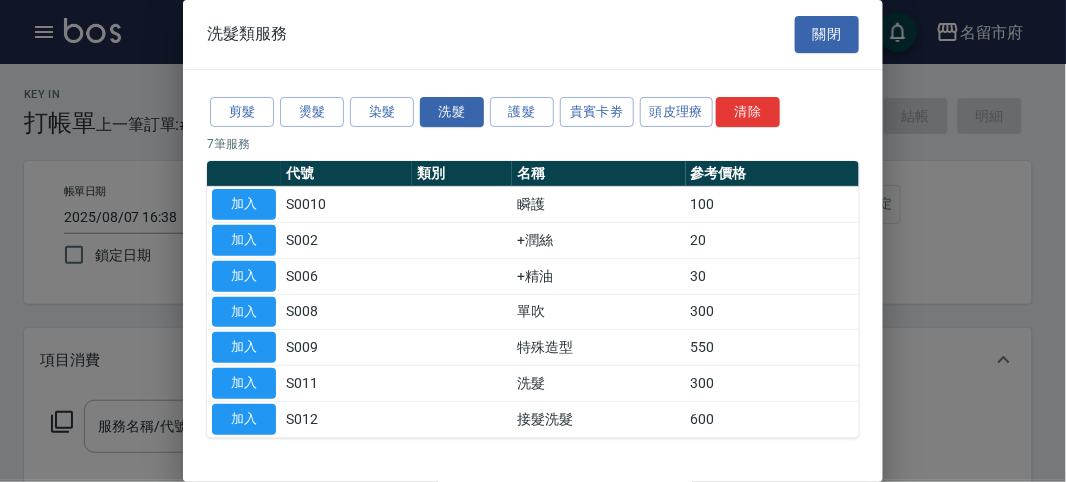 type on "洗髮(S011)" 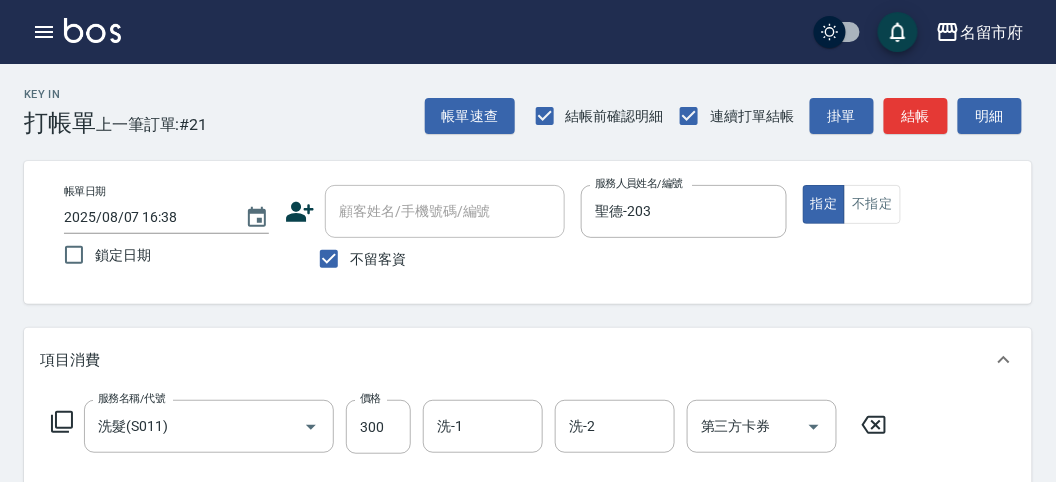click 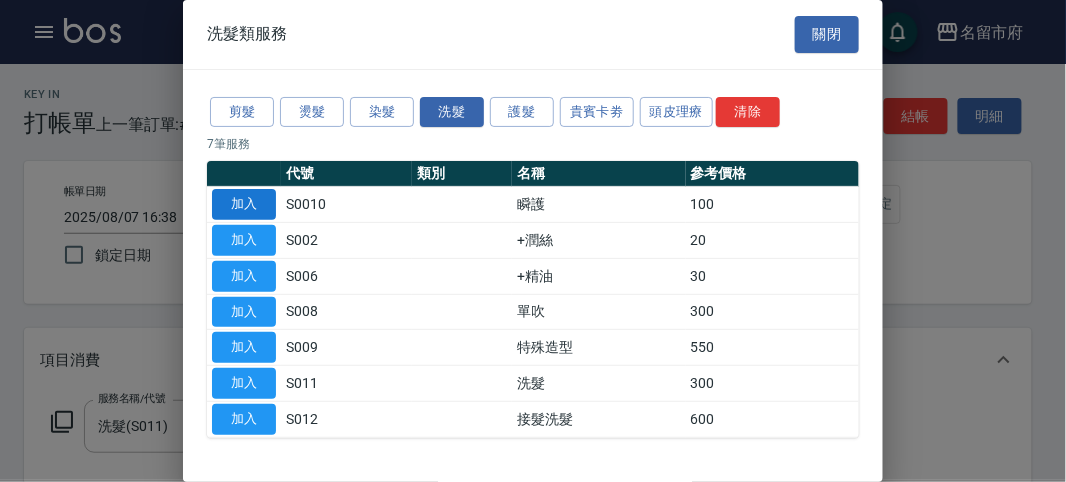 drag, startPoint x: 234, startPoint y: 105, endPoint x: 262, endPoint y: 205, distance: 103.84604 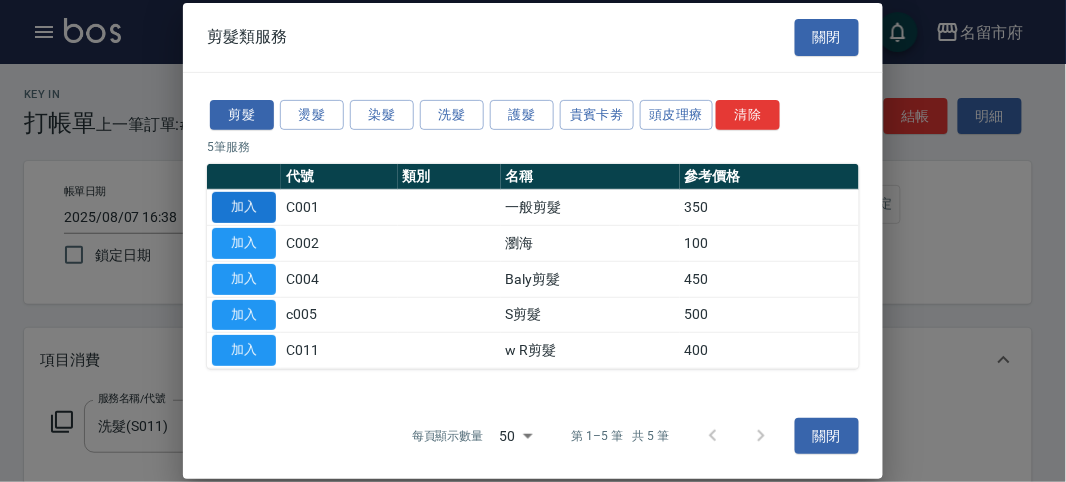 click on "加入" at bounding box center [244, 207] 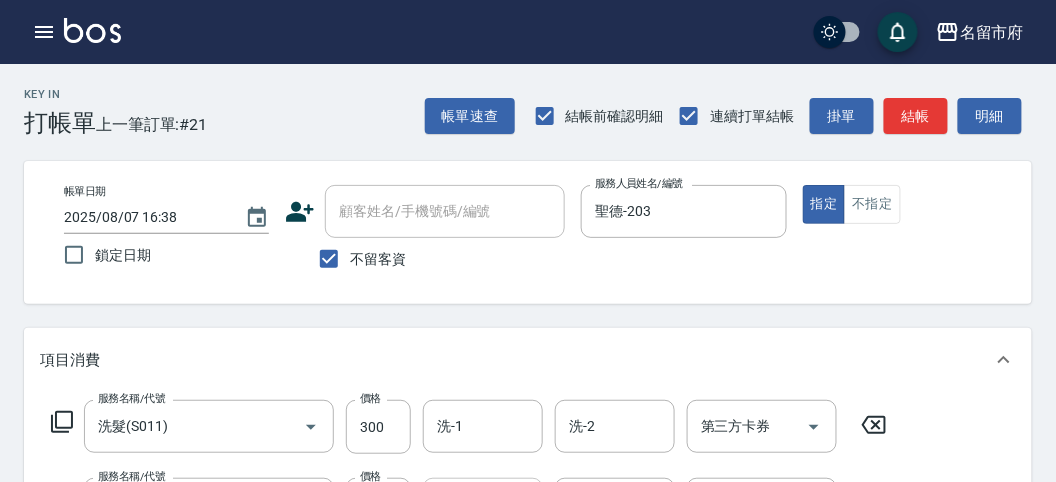 scroll, scrollTop: 111, scrollLeft: 0, axis: vertical 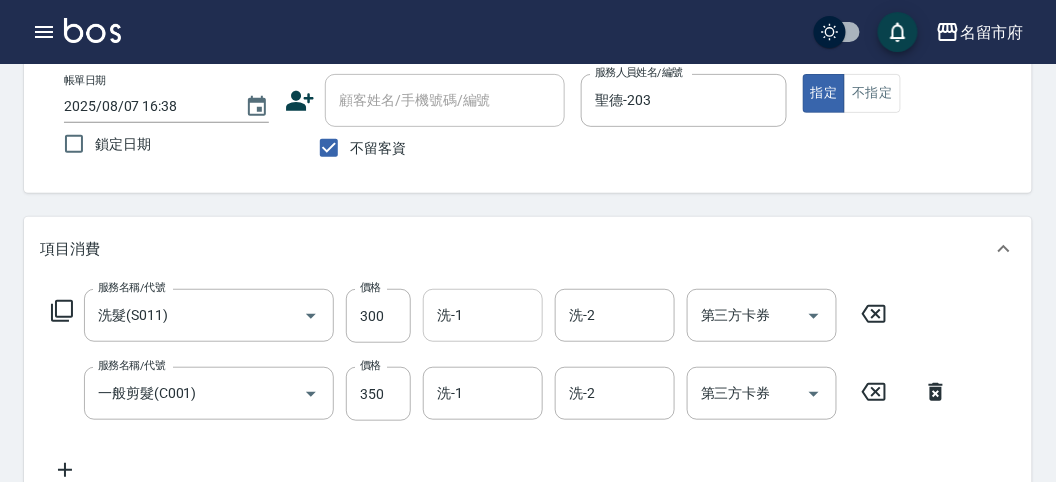click on "洗-1" at bounding box center [483, 315] 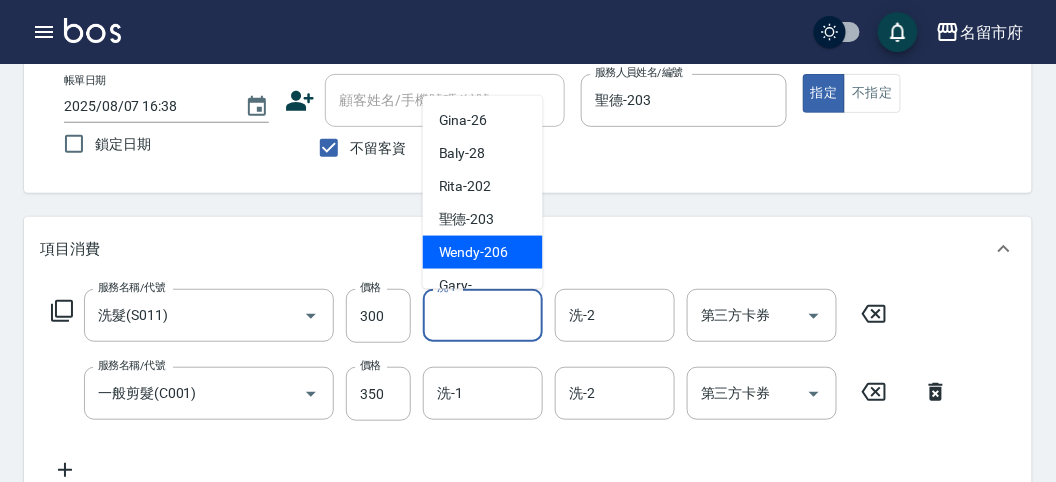 scroll, scrollTop: 153, scrollLeft: 0, axis: vertical 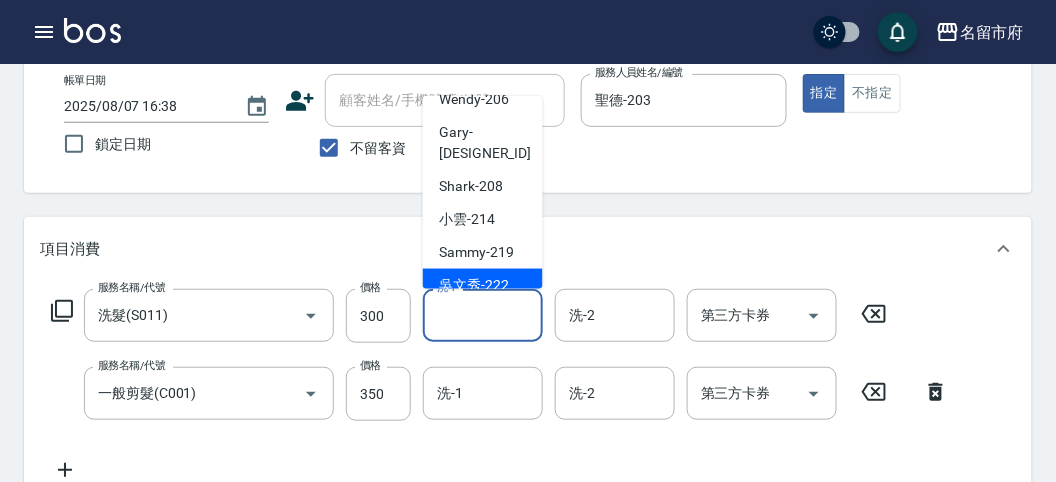 click on "吳文秀 -222" at bounding box center [474, 285] 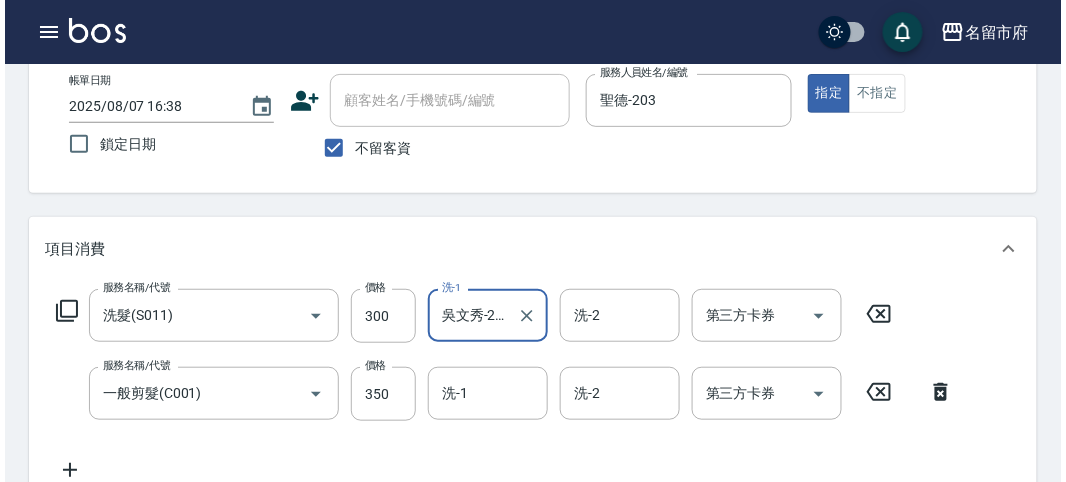 scroll, scrollTop: 0, scrollLeft: 0, axis: both 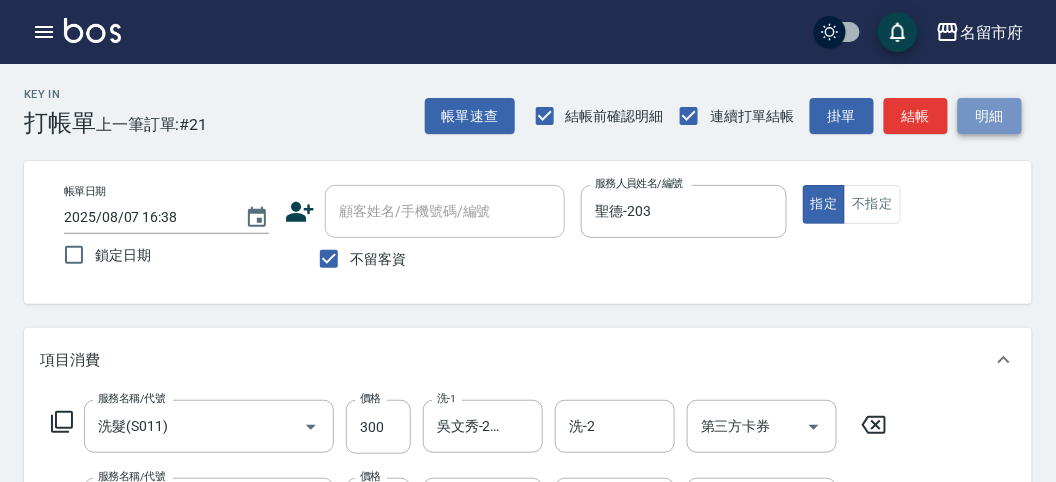 click on "明細" at bounding box center [990, 116] 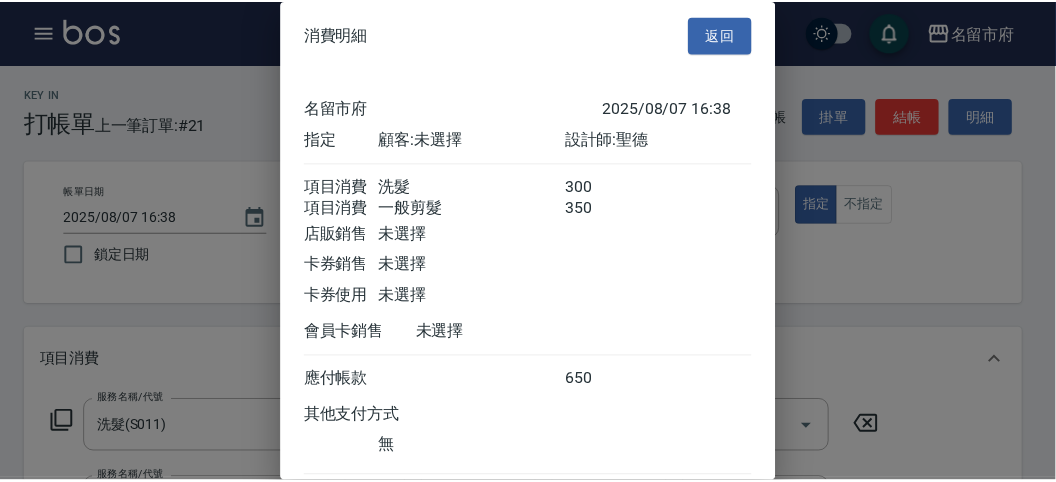 scroll, scrollTop: 133, scrollLeft: 0, axis: vertical 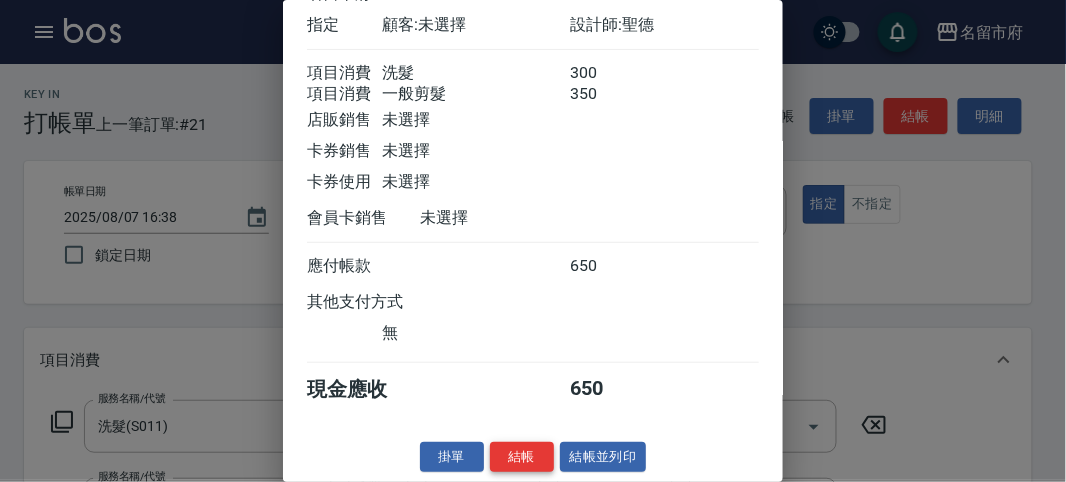 click on "結帳" at bounding box center (522, 457) 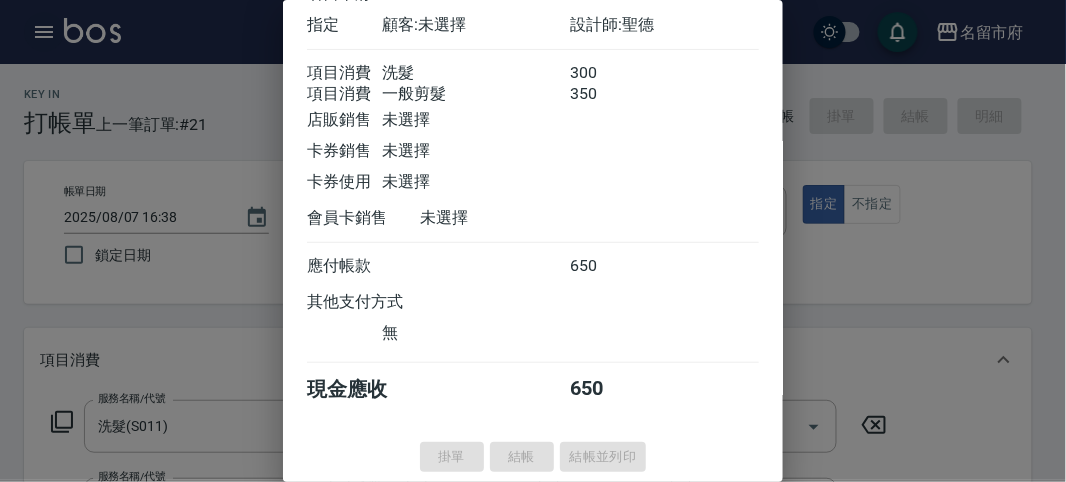 type on "[DATE] [TIME]" 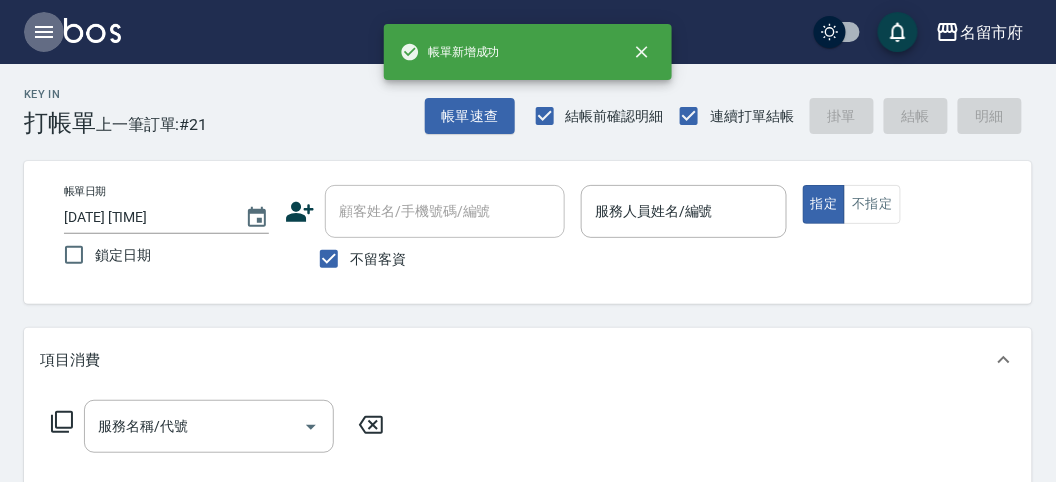click 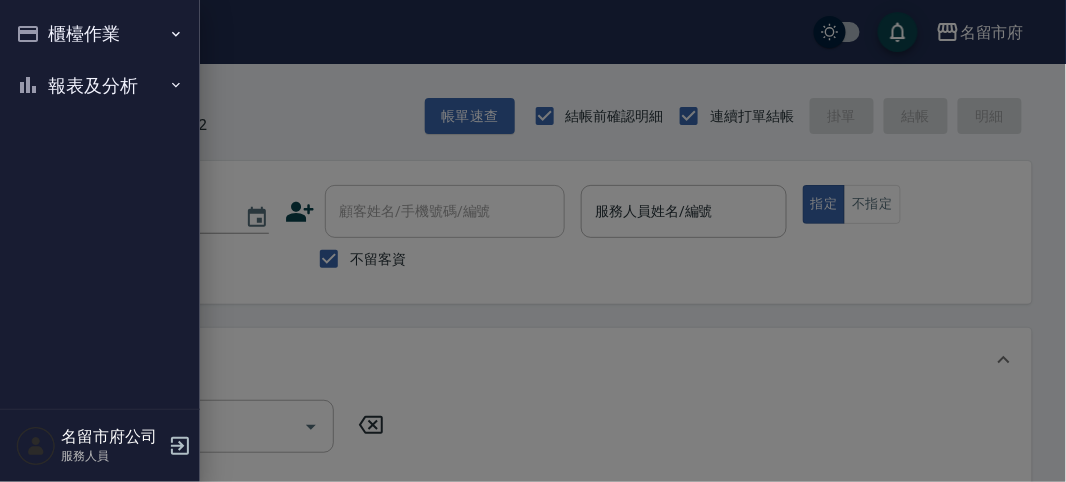 click on "報表及分析" at bounding box center (100, 86) 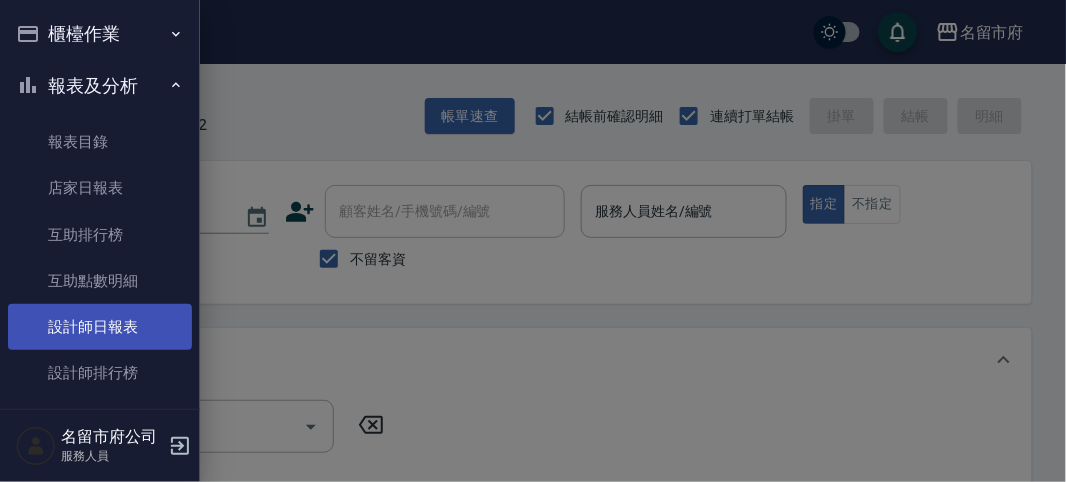 click on "設計師日報表" at bounding box center [100, 327] 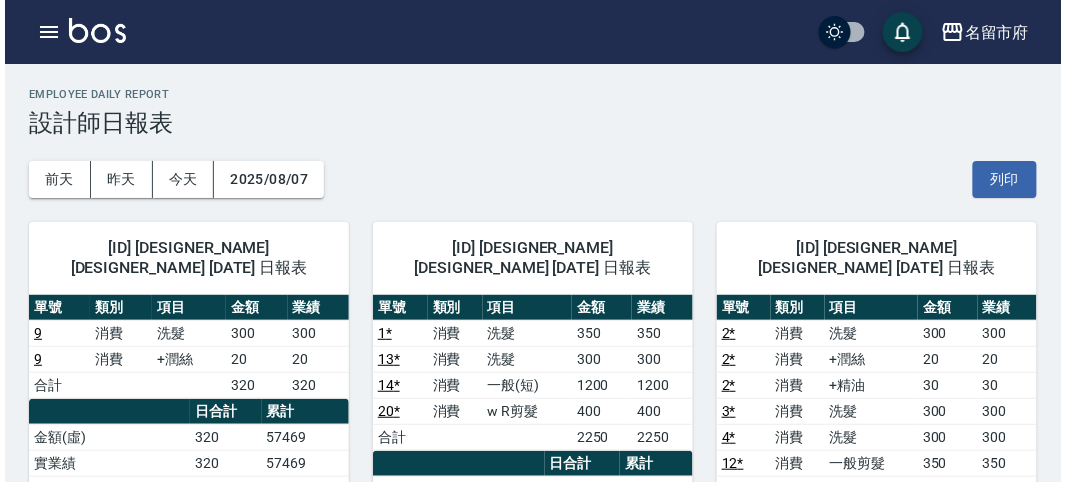 scroll, scrollTop: 222, scrollLeft: 0, axis: vertical 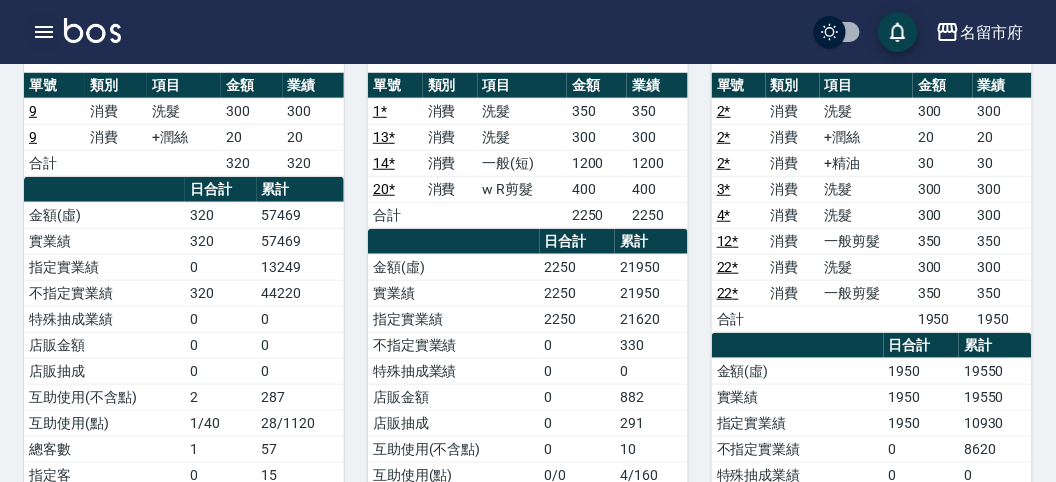 click 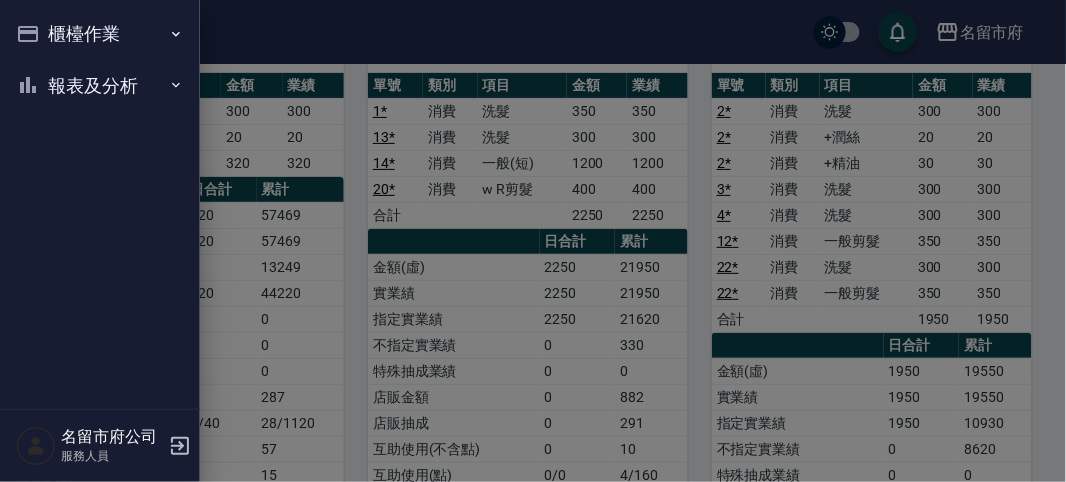 drag, startPoint x: 657, startPoint y: 212, endPoint x: 678, endPoint y: 212, distance: 21 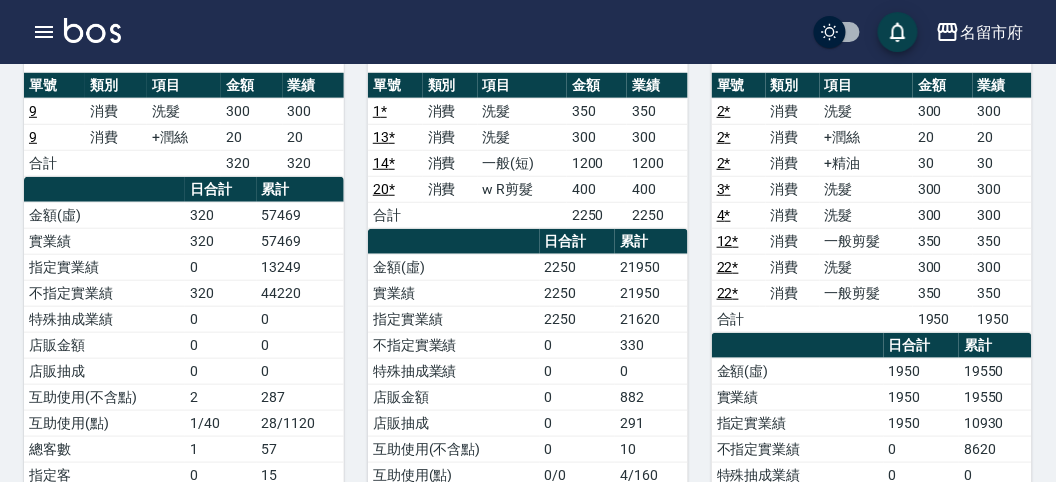 click on "名留市府 登出" at bounding box center (528, 32) 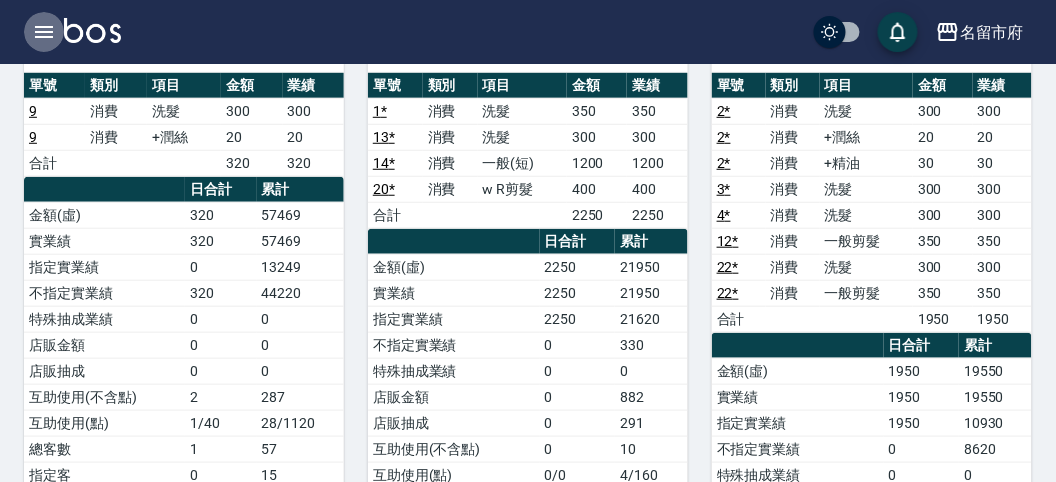 click at bounding box center (44, 32) 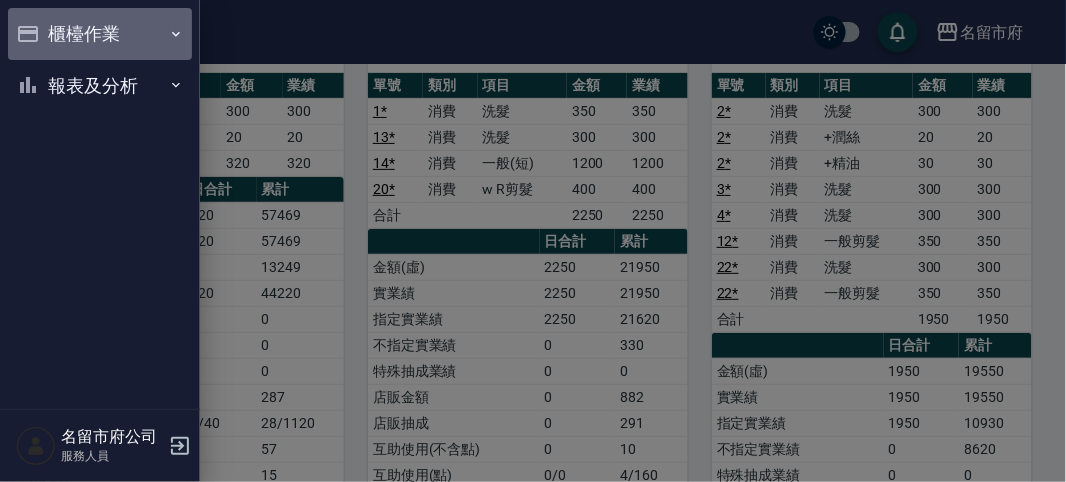 click on "櫃檯作業" at bounding box center (100, 34) 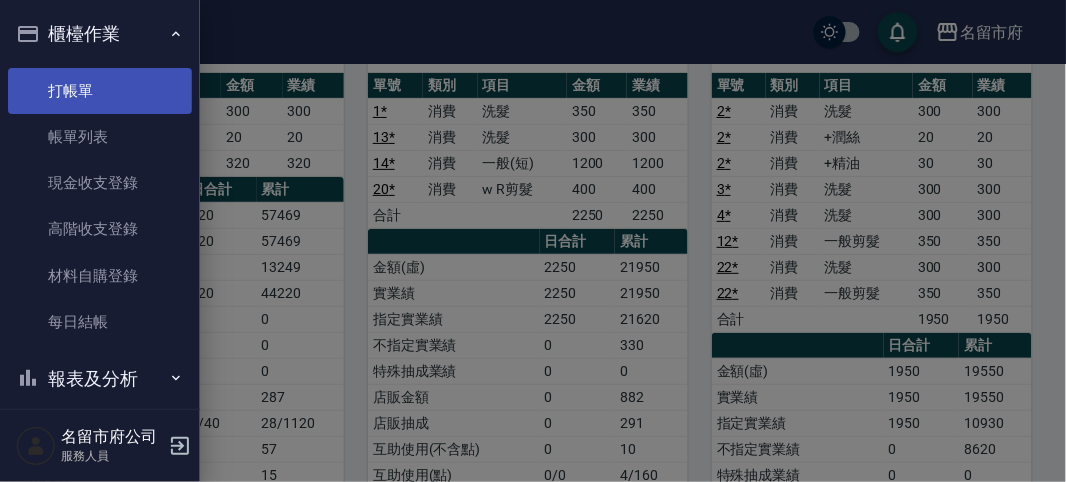 click on "打帳單" at bounding box center [100, 91] 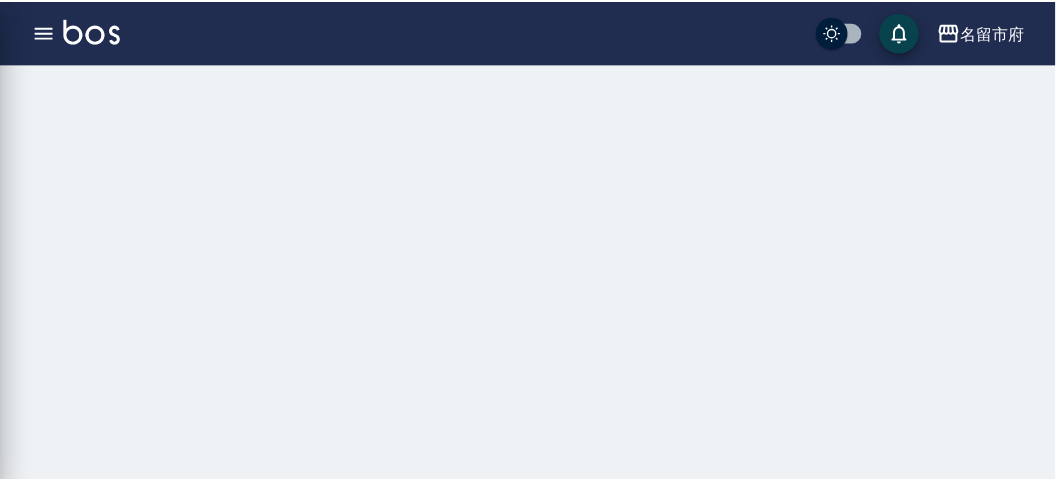 scroll, scrollTop: 0, scrollLeft: 0, axis: both 